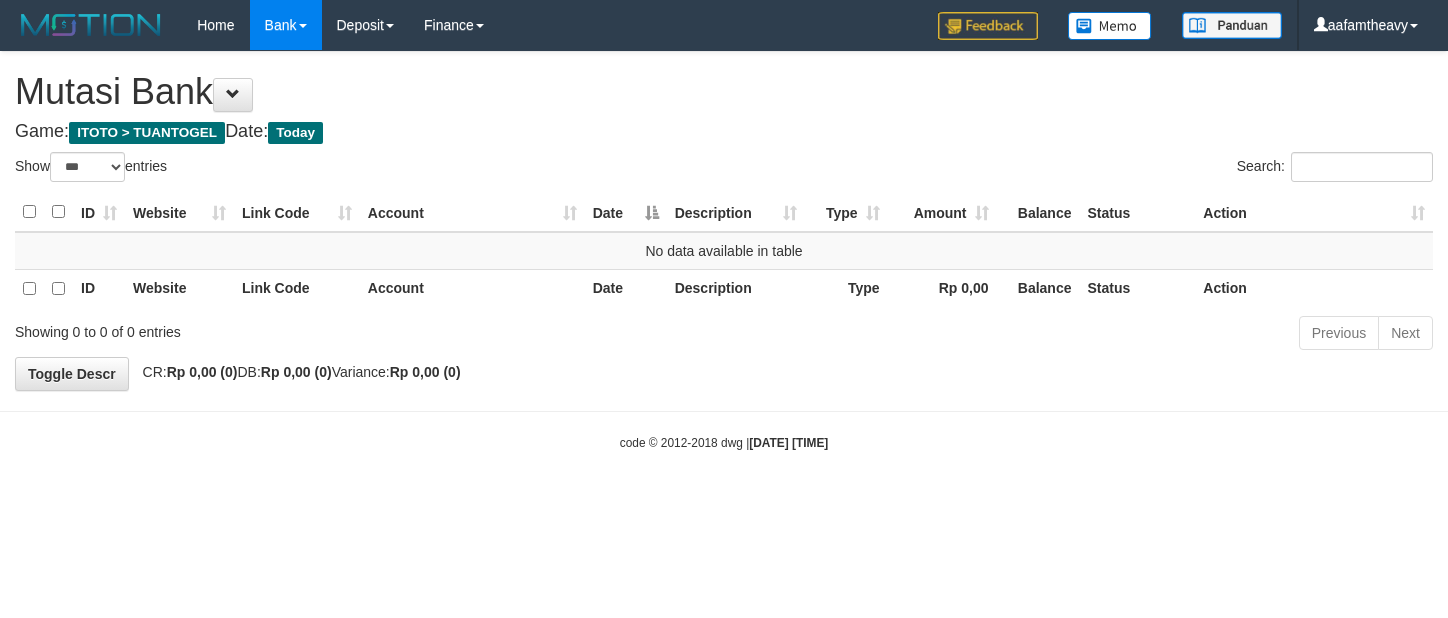select on "***" 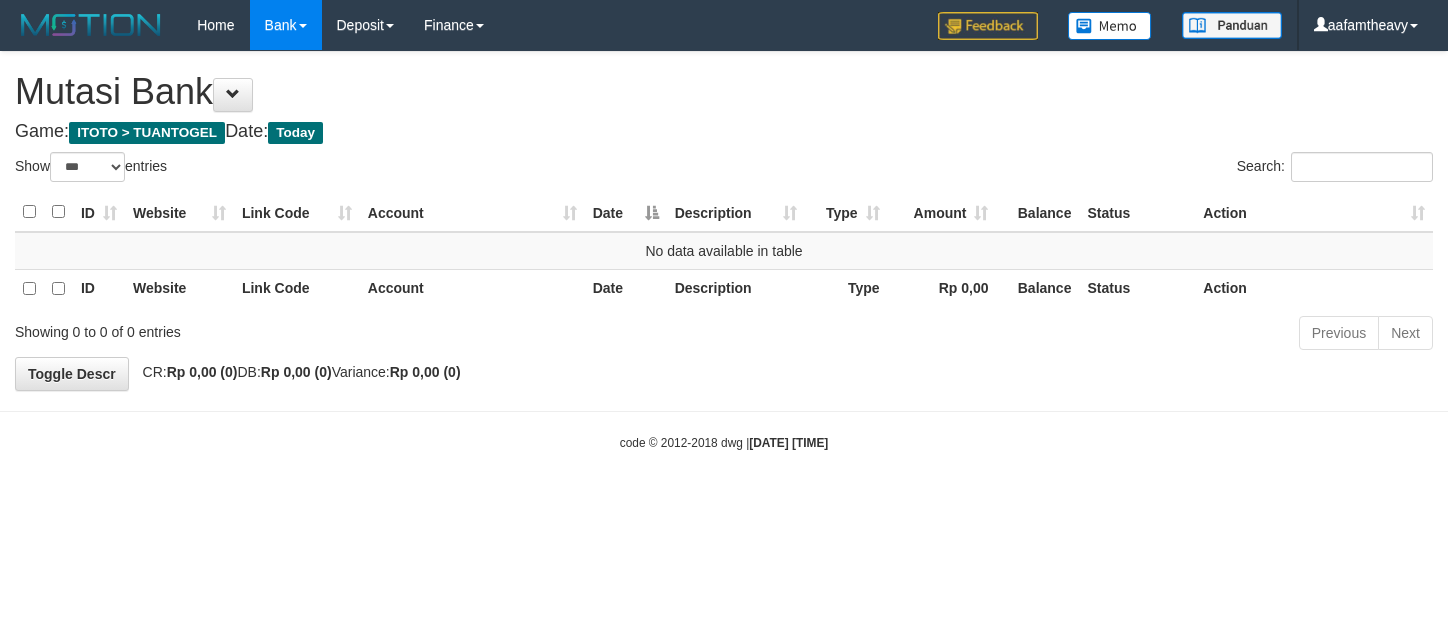 scroll, scrollTop: 0, scrollLeft: 0, axis: both 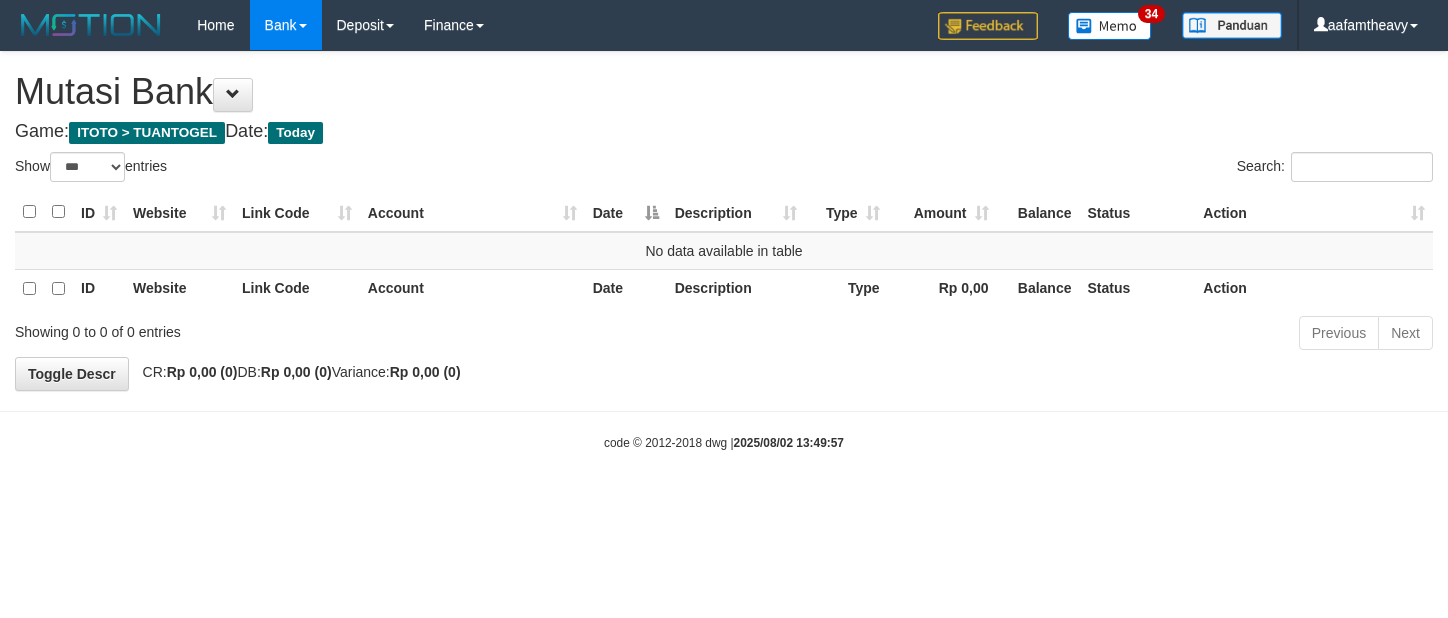 select on "***" 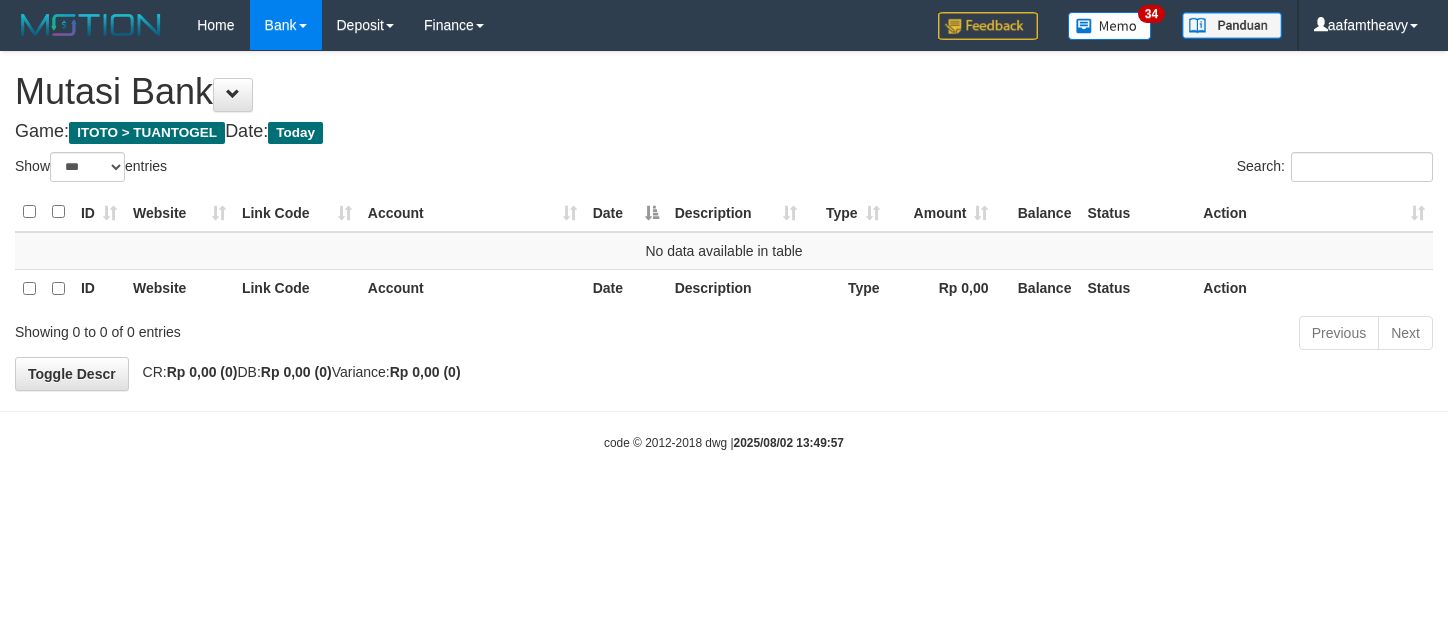 scroll, scrollTop: 0, scrollLeft: 0, axis: both 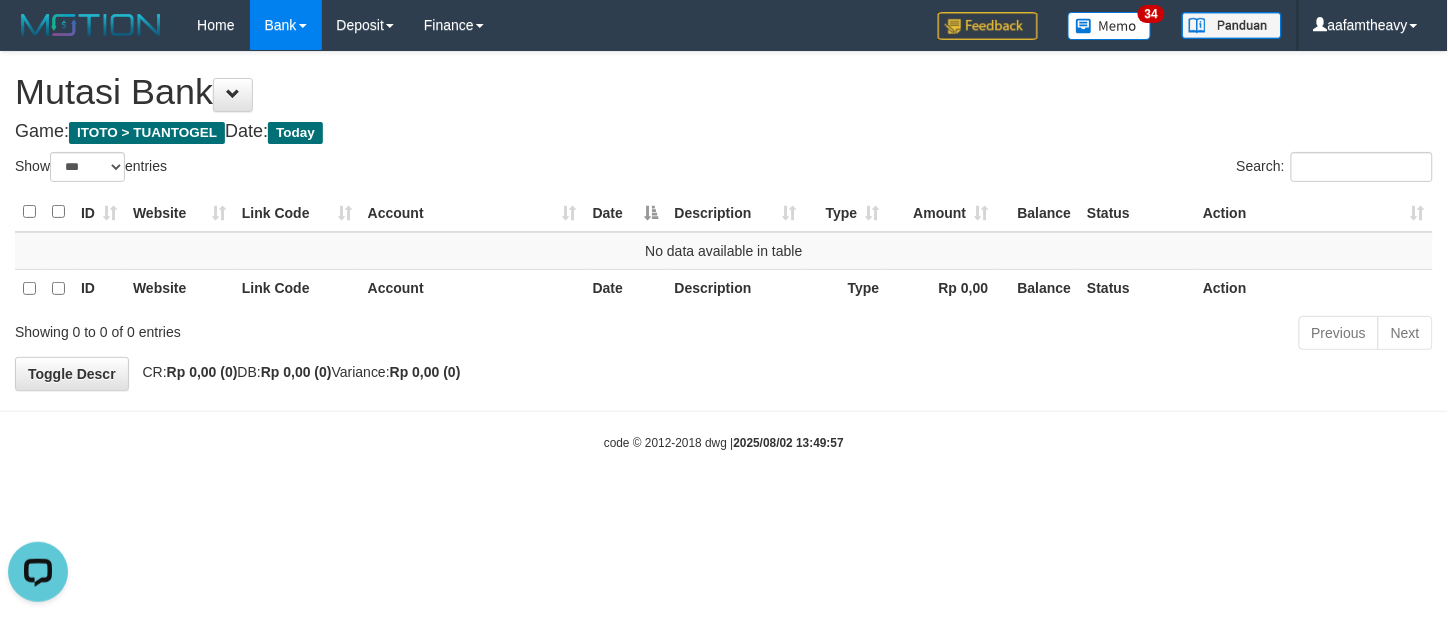 click on "Toggle navigation
Home
Bank
Account List
Load
By Website
Group
[ITOTO]													TUANTOGEL
By Load Group (DPS)
Group aaf-DPBCA02TUANTOGEL" at bounding box center (724, 251) 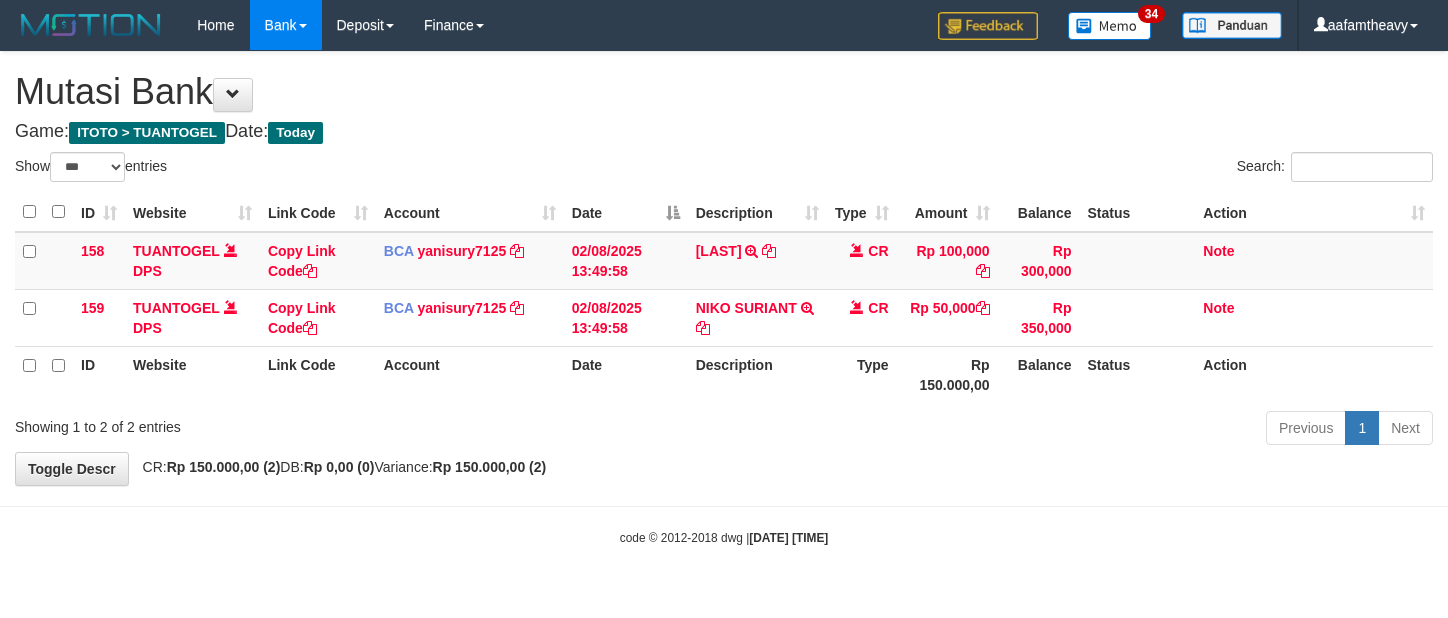 select on "***" 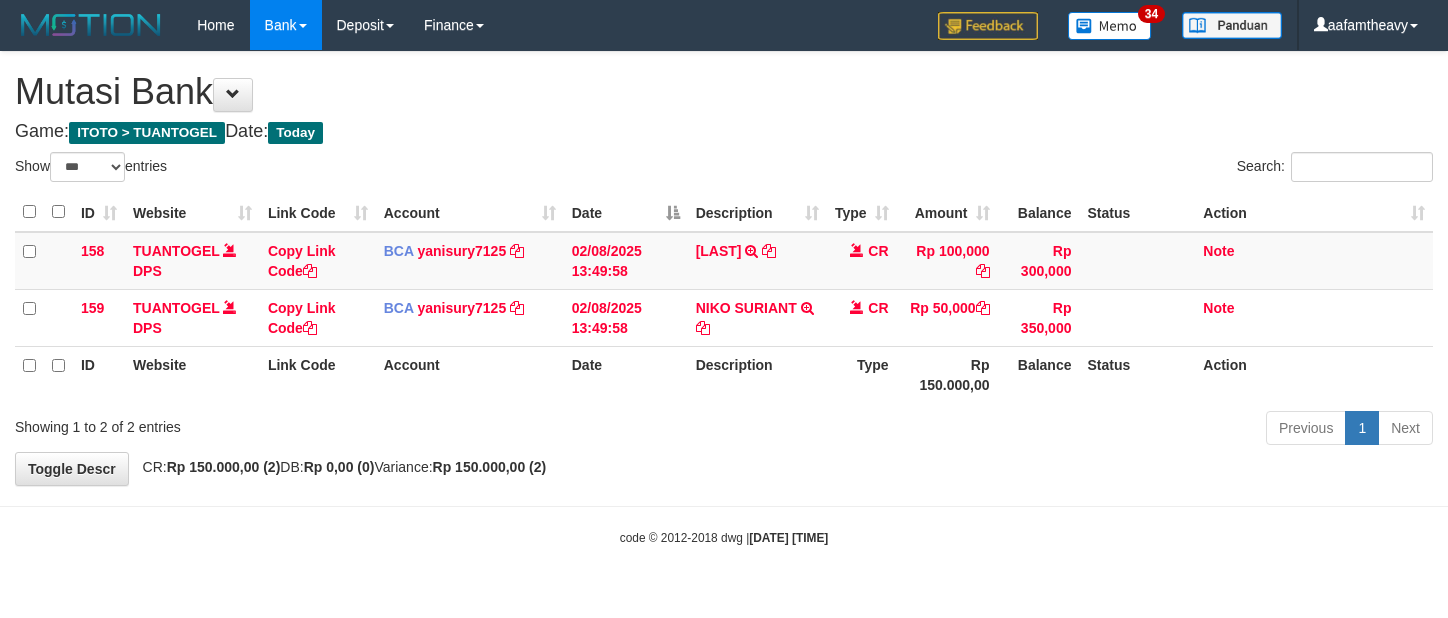 scroll, scrollTop: 0, scrollLeft: 0, axis: both 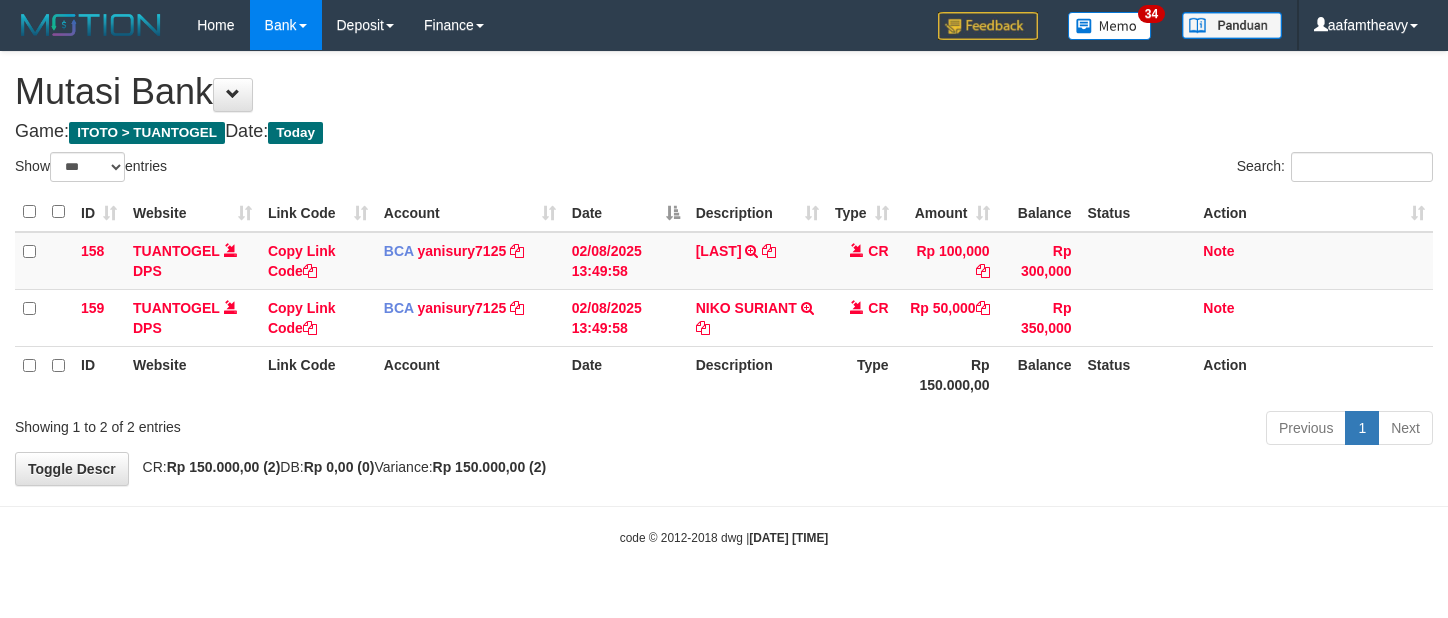 select on "***" 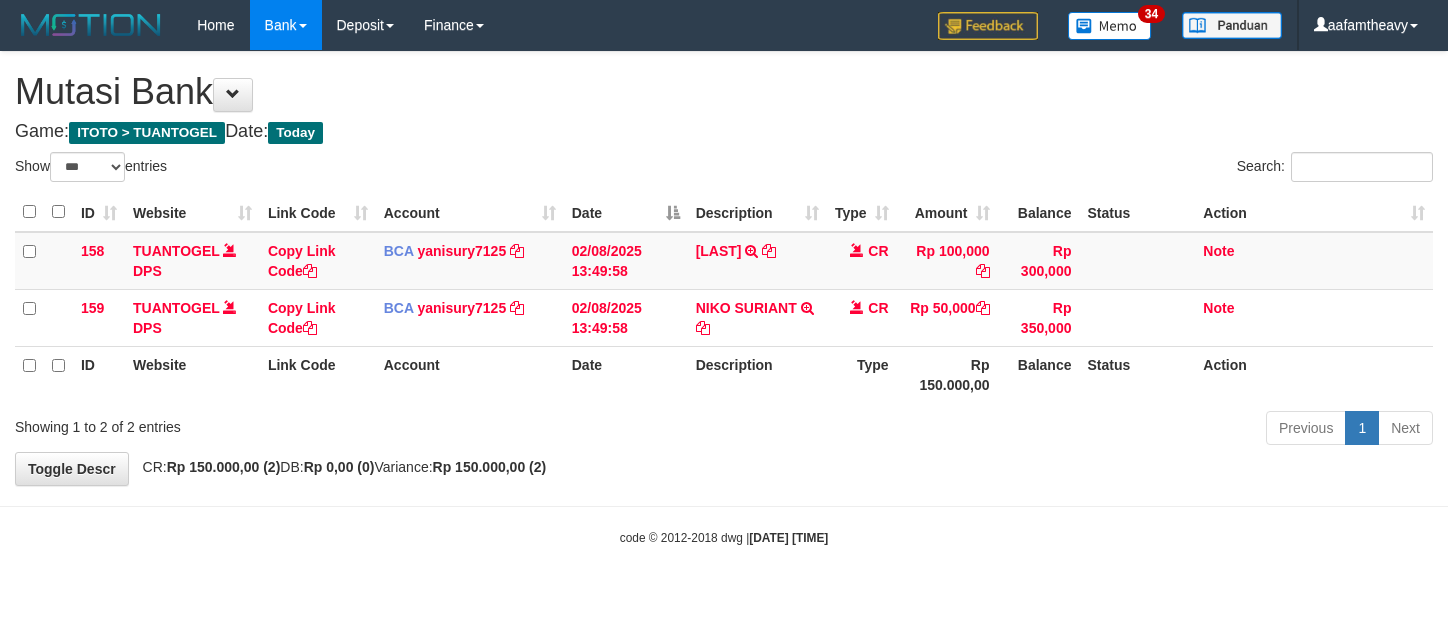 scroll, scrollTop: 0, scrollLeft: 0, axis: both 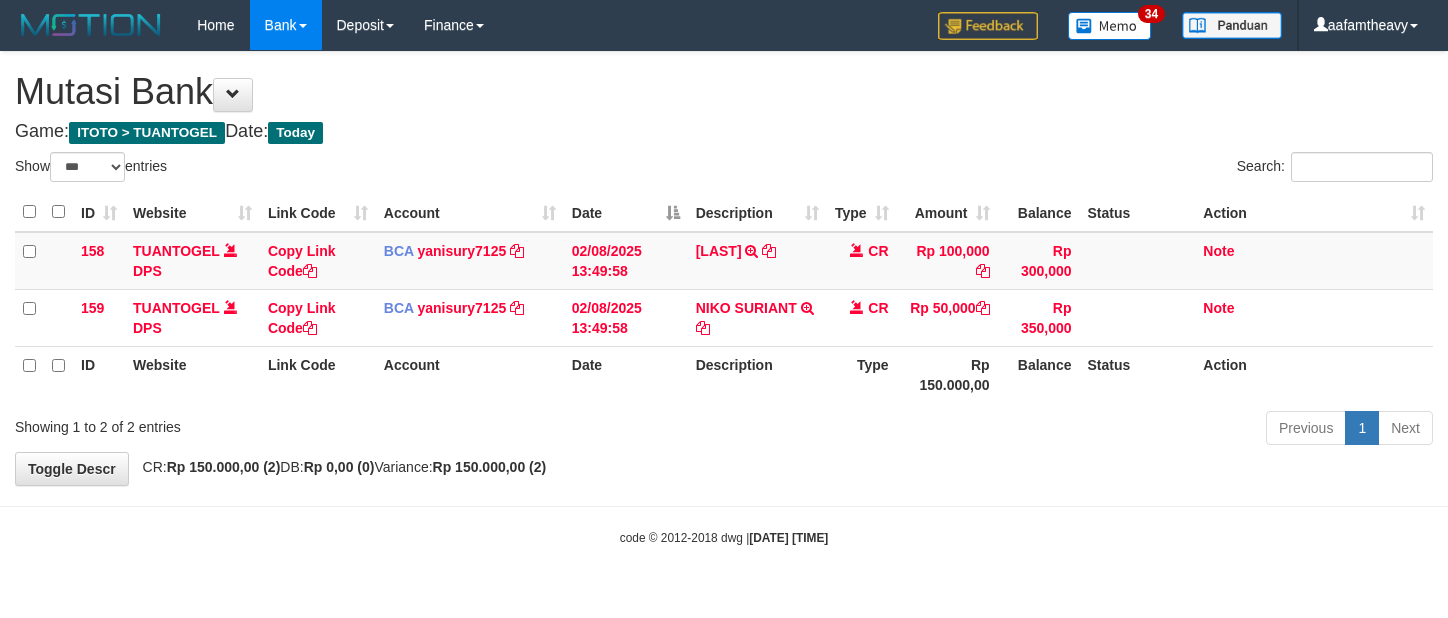 select on "***" 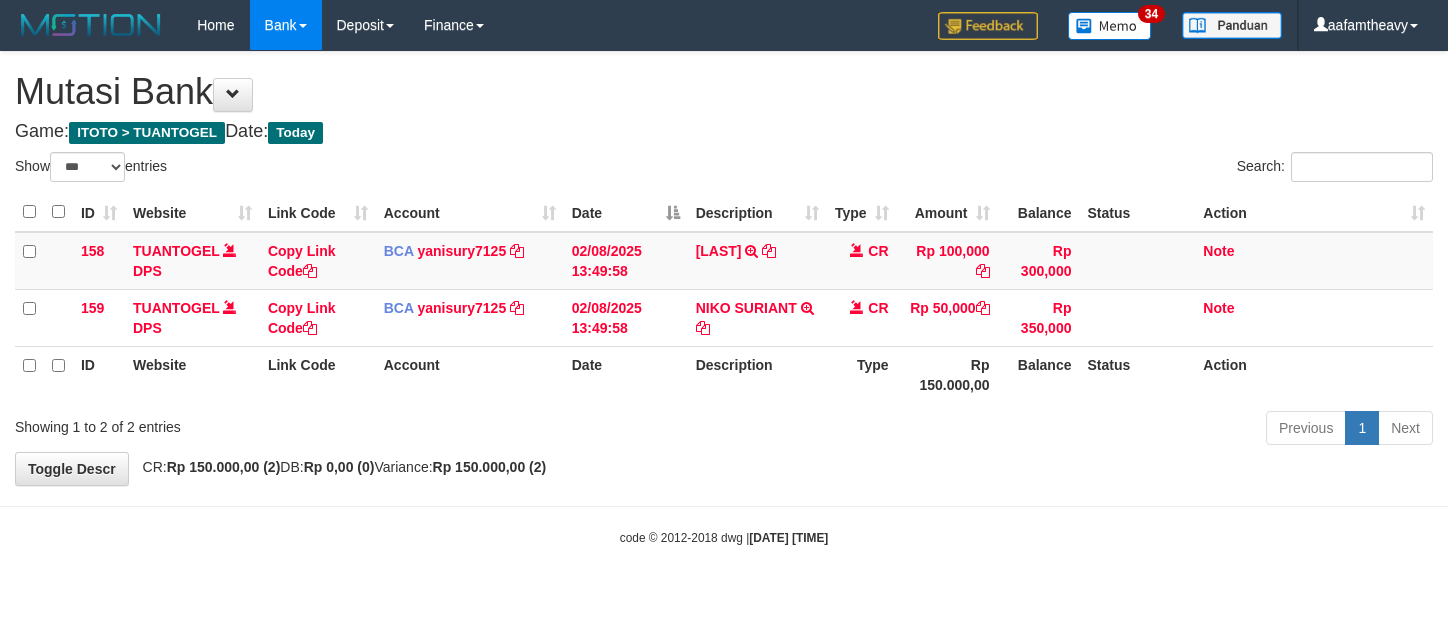 scroll, scrollTop: 0, scrollLeft: 0, axis: both 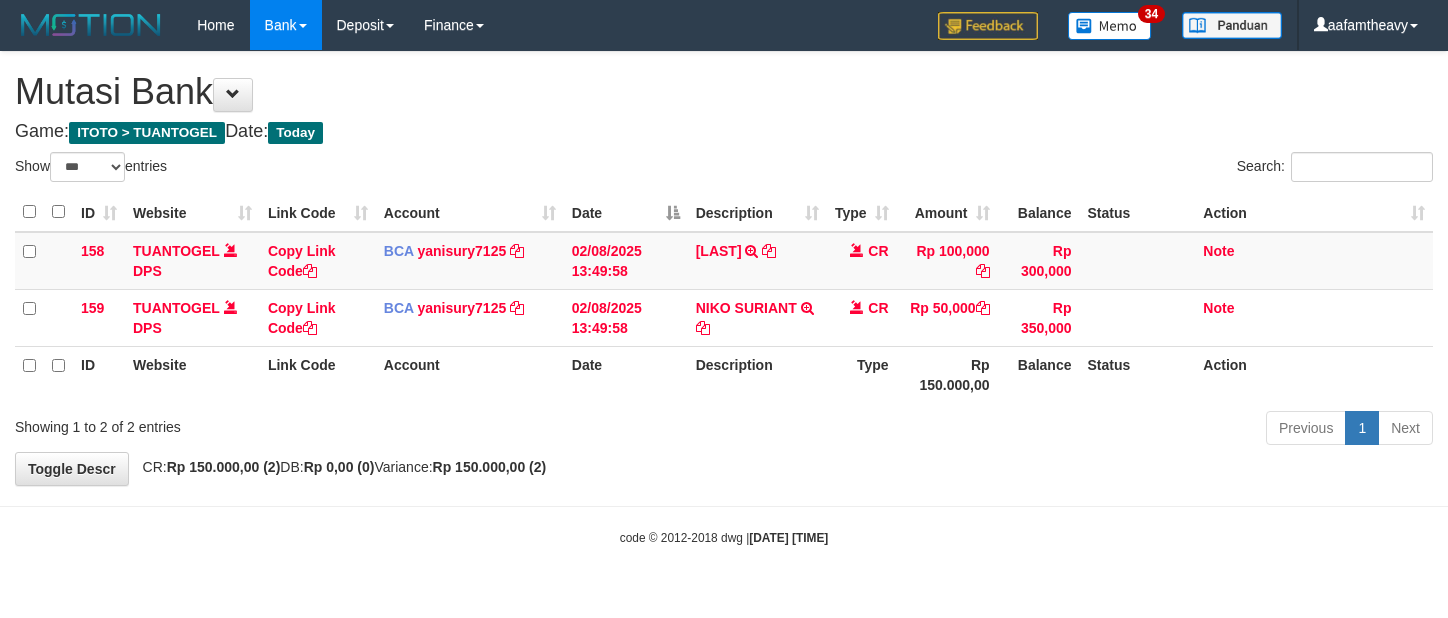 select on "***" 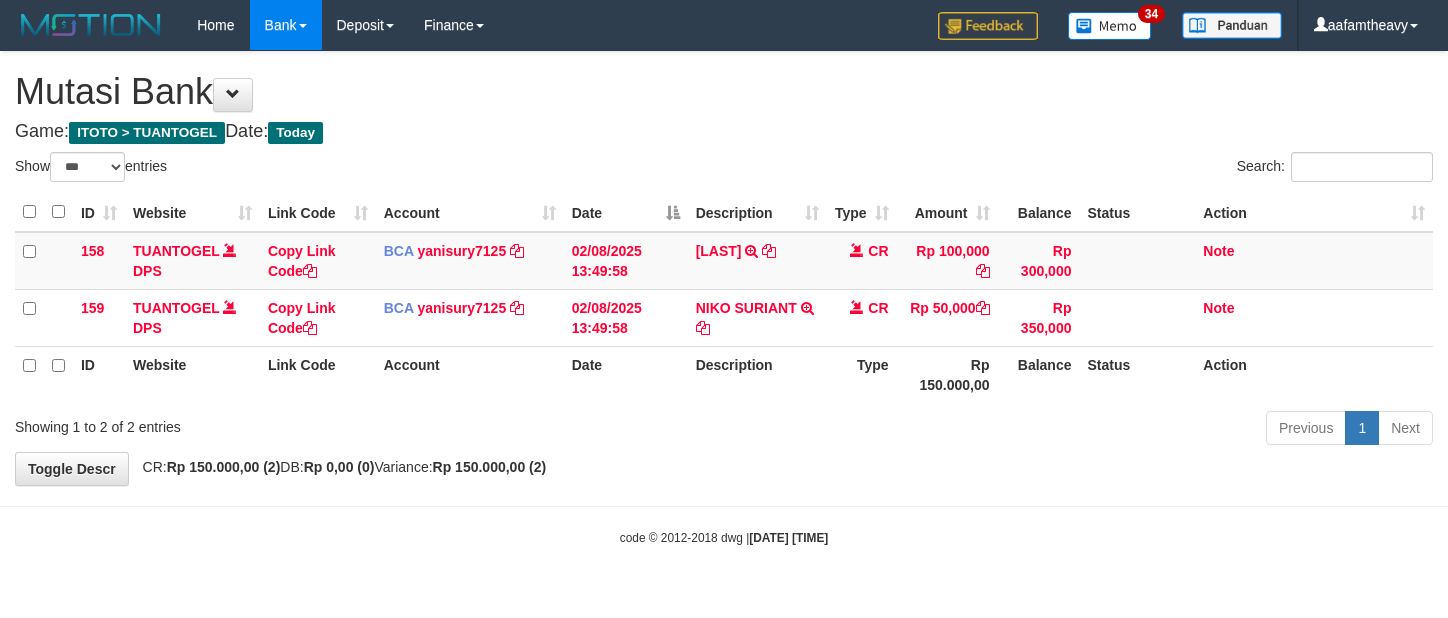 scroll, scrollTop: 0, scrollLeft: 0, axis: both 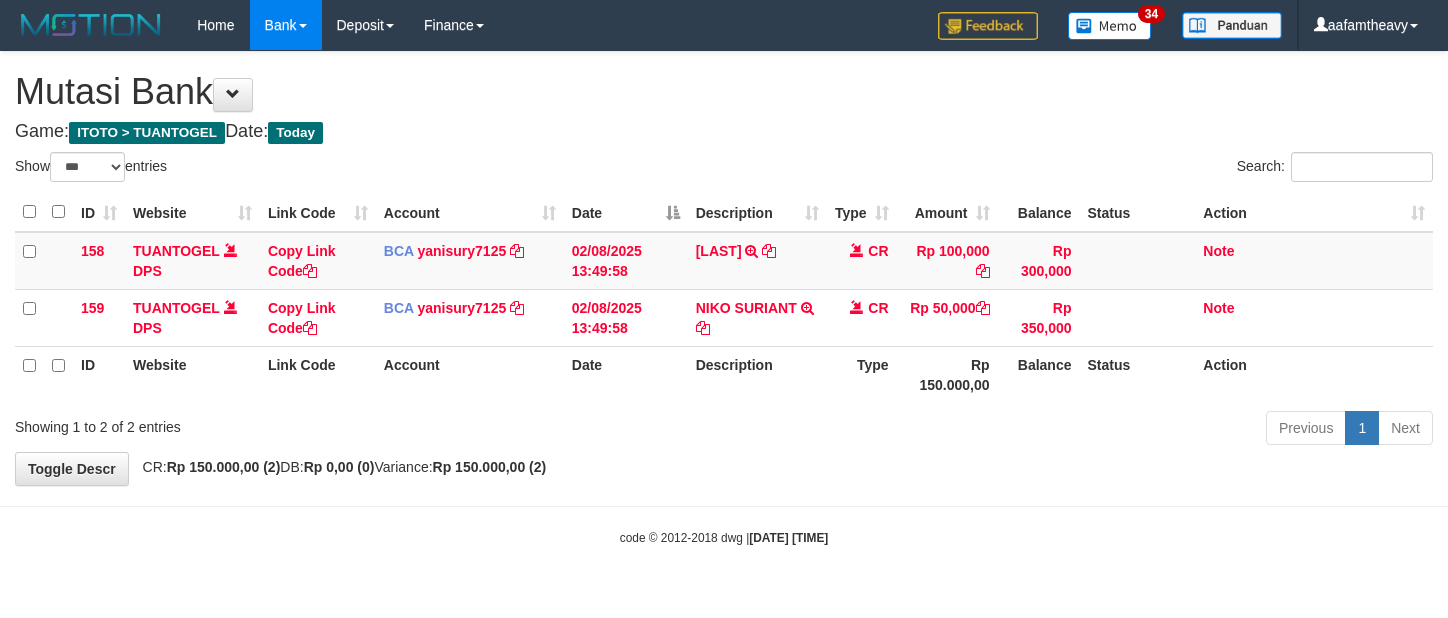 select on "***" 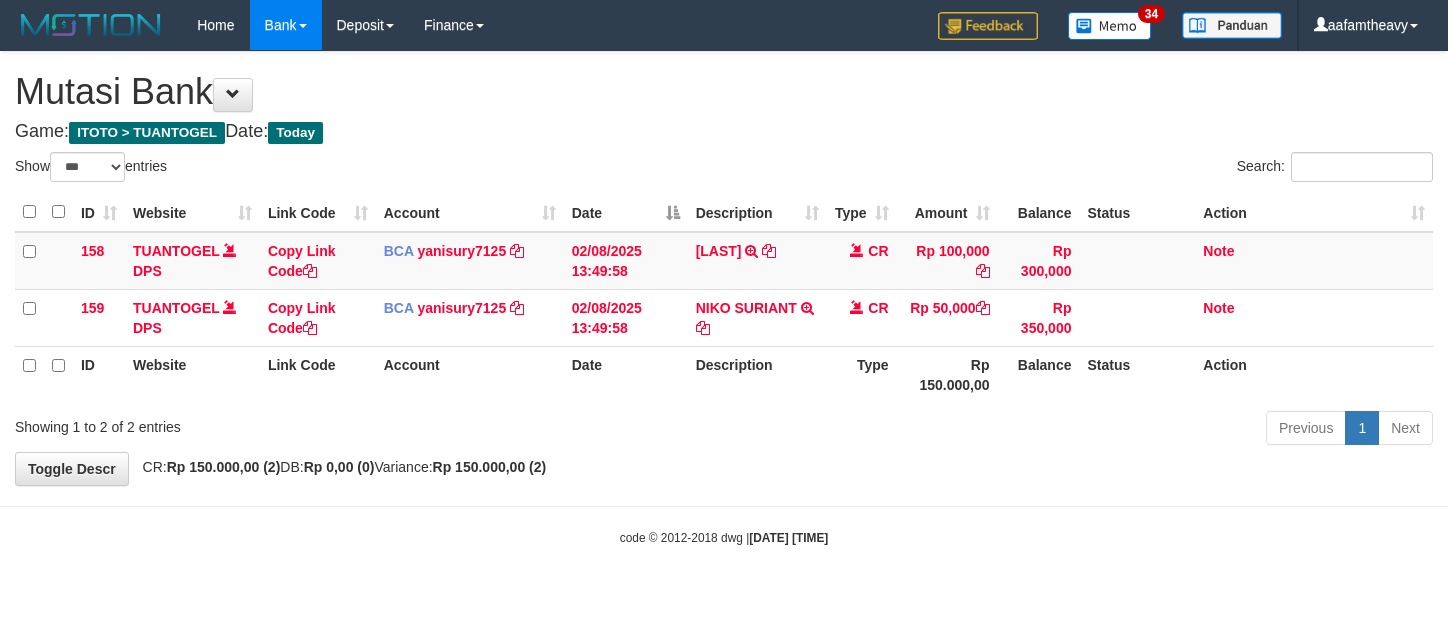 scroll, scrollTop: 0, scrollLeft: 0, axis: both 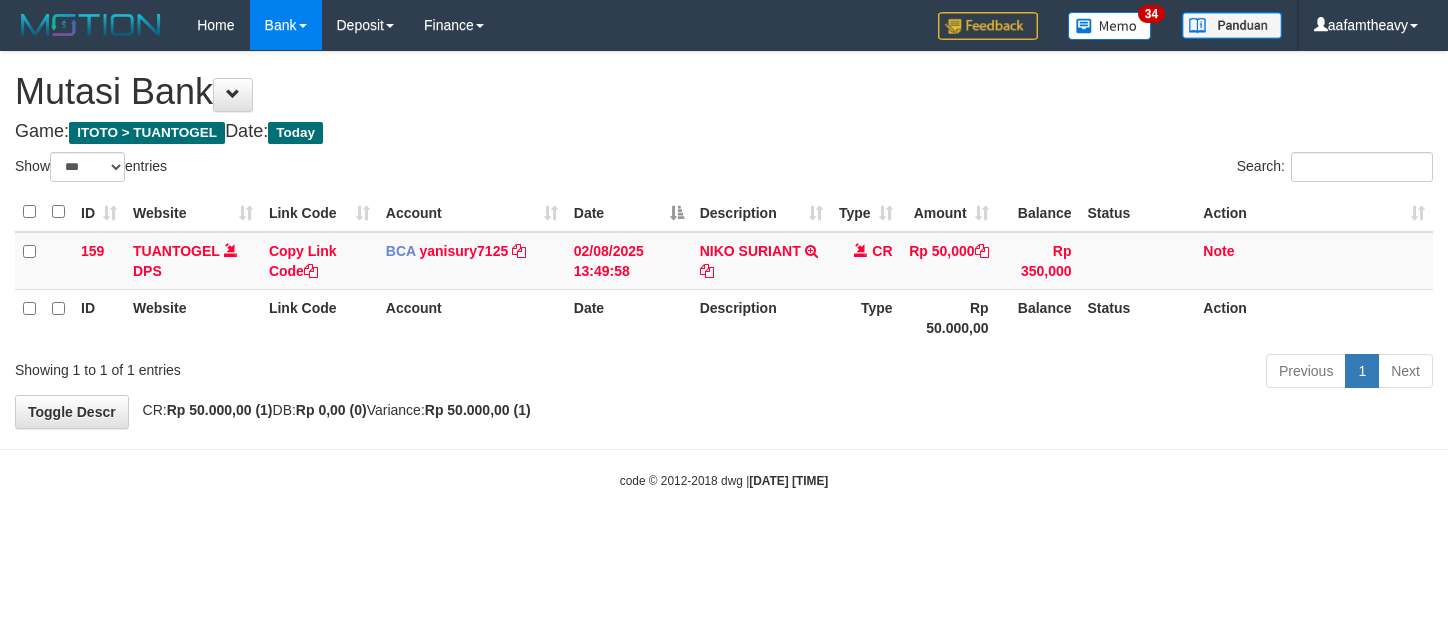 select on "***" 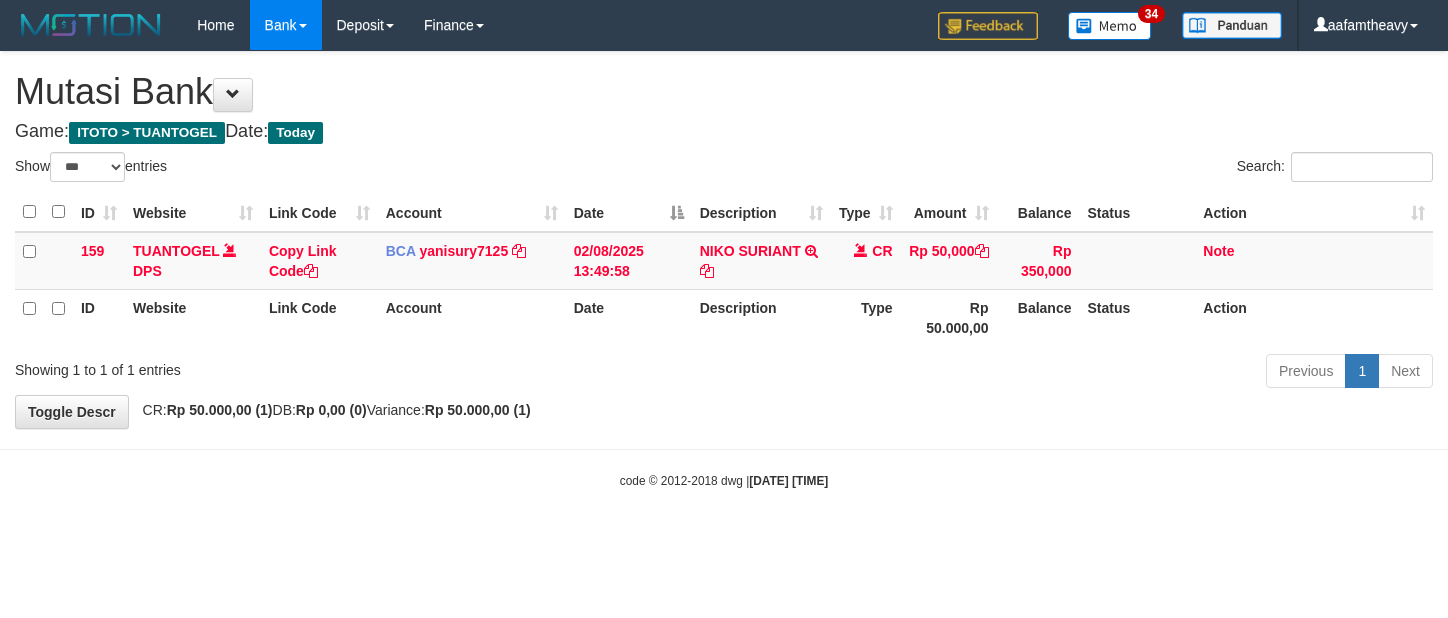 scroll, scrollTop: 0, scrollLeft: 0, axis: both 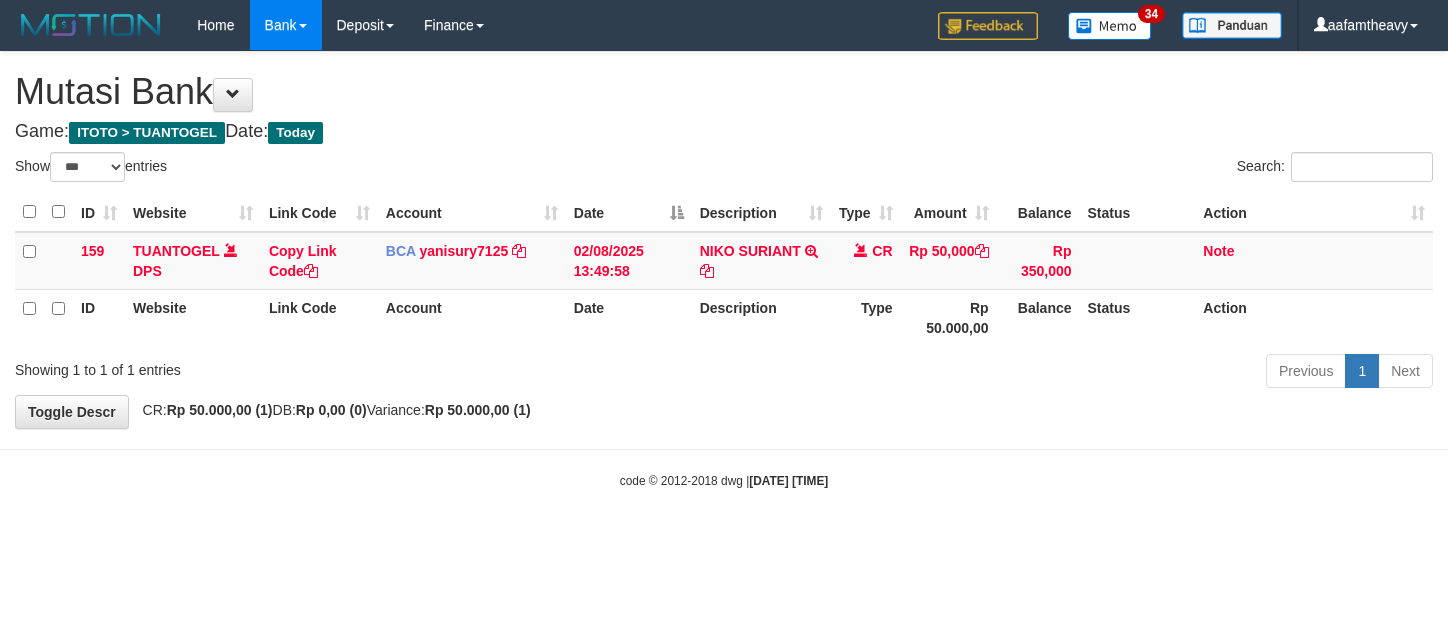 select on "***" 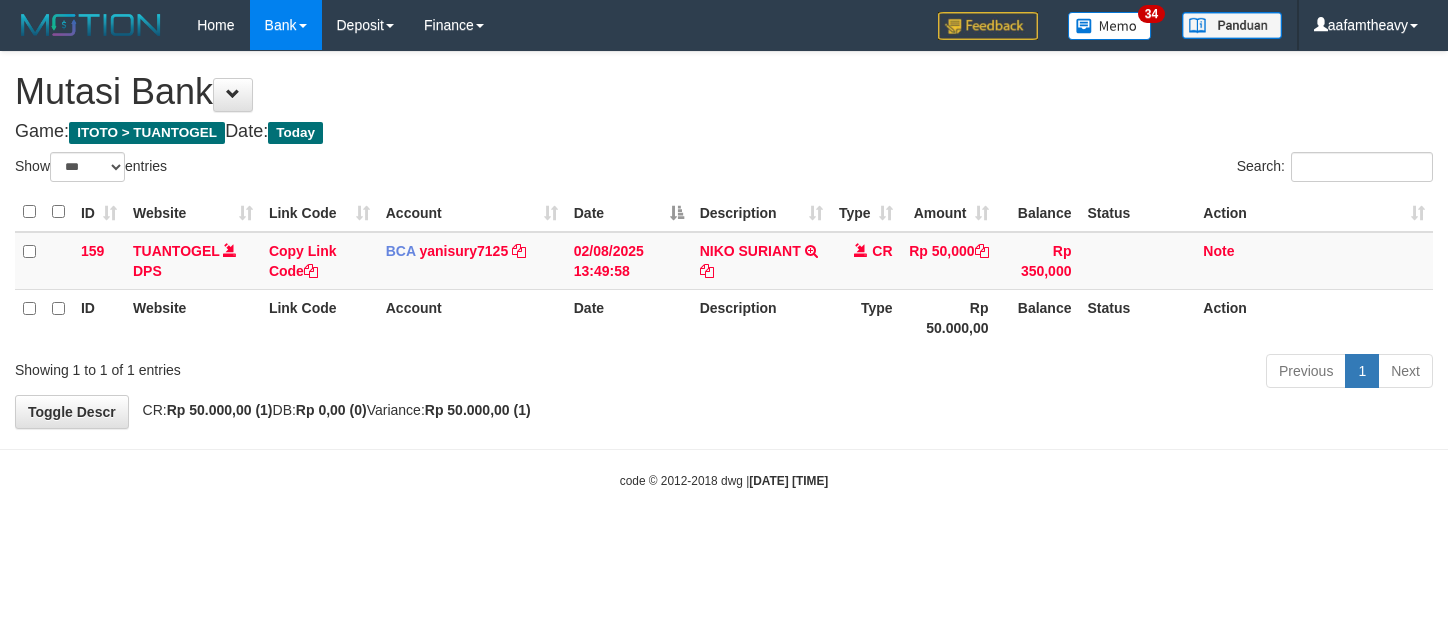 scroll, scrollTop: 0, scrollLeft: 0, axis: both 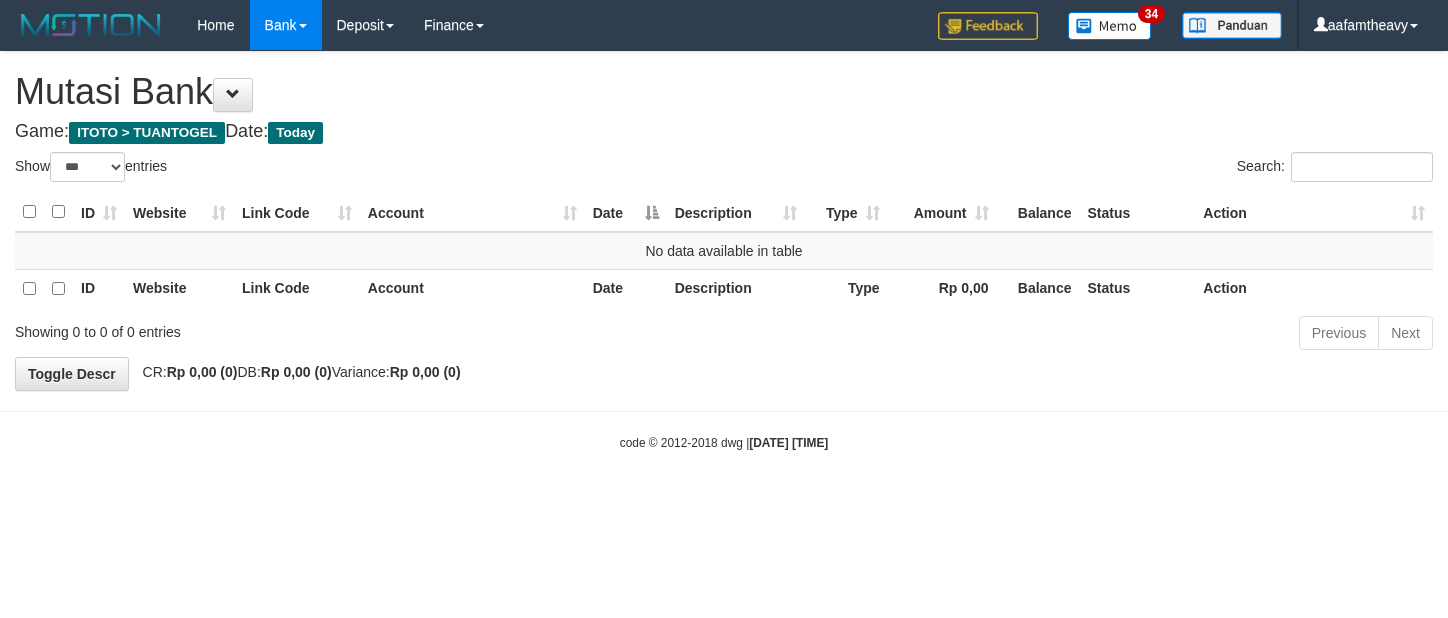 select on "***" 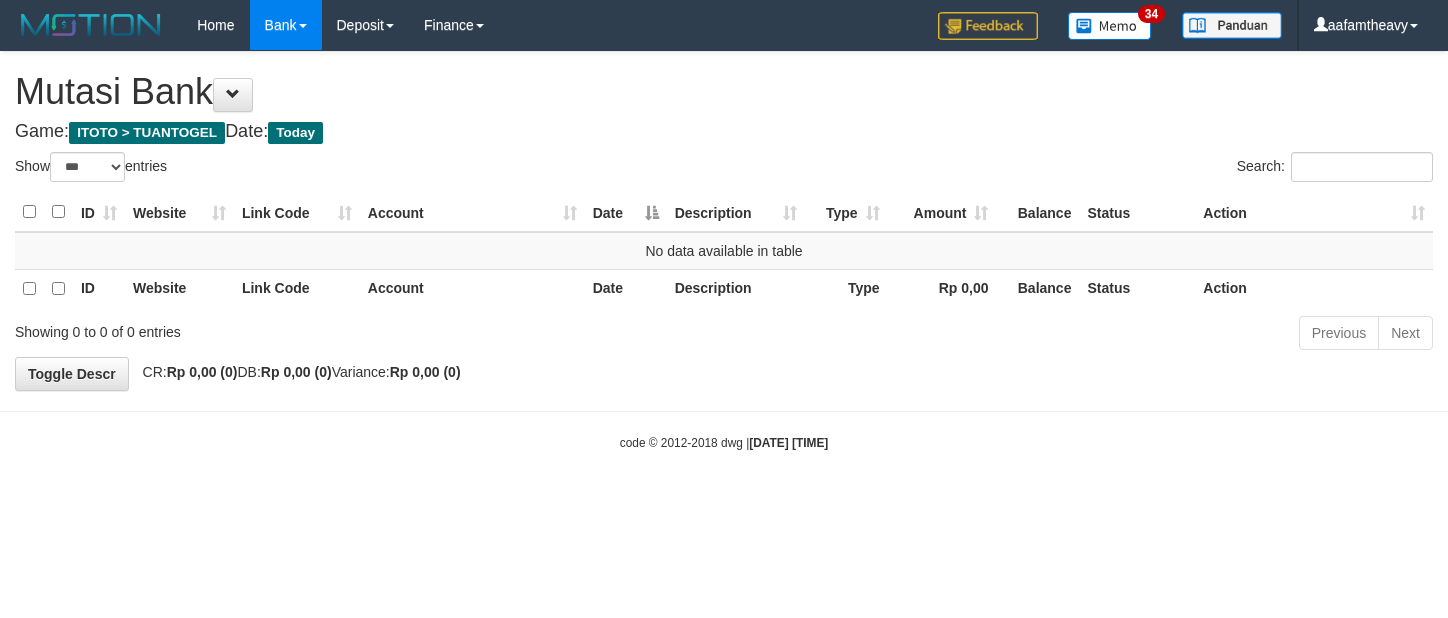 scroll, scrollTop: 0, scrollLeft: 0, axis: both 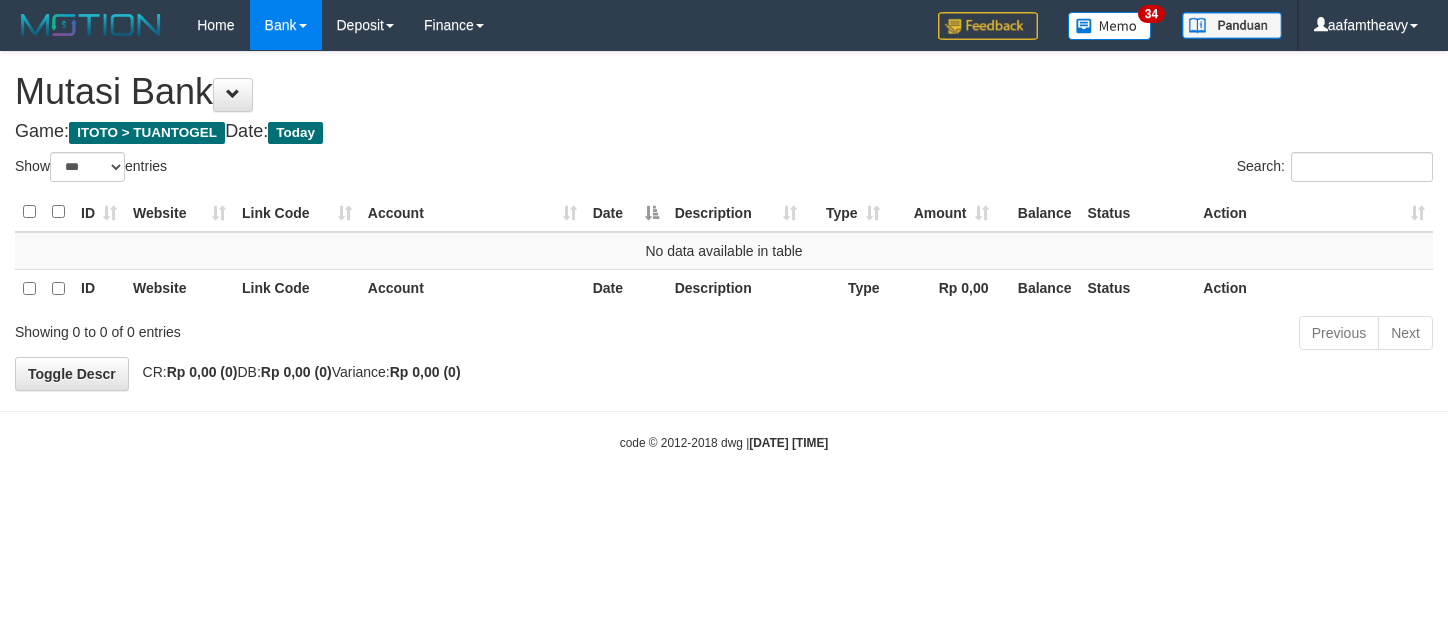 select on "***" 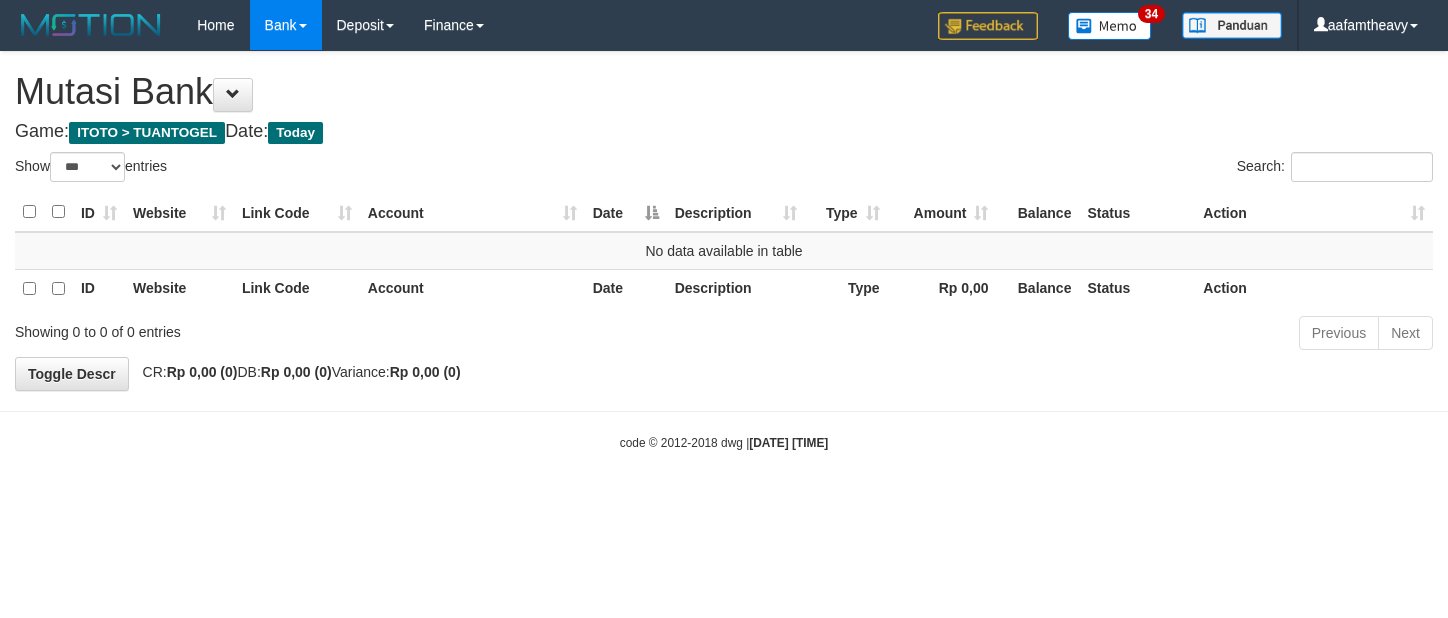 scroll, scrollTop: 0, scrollLeft: 0, axis: both 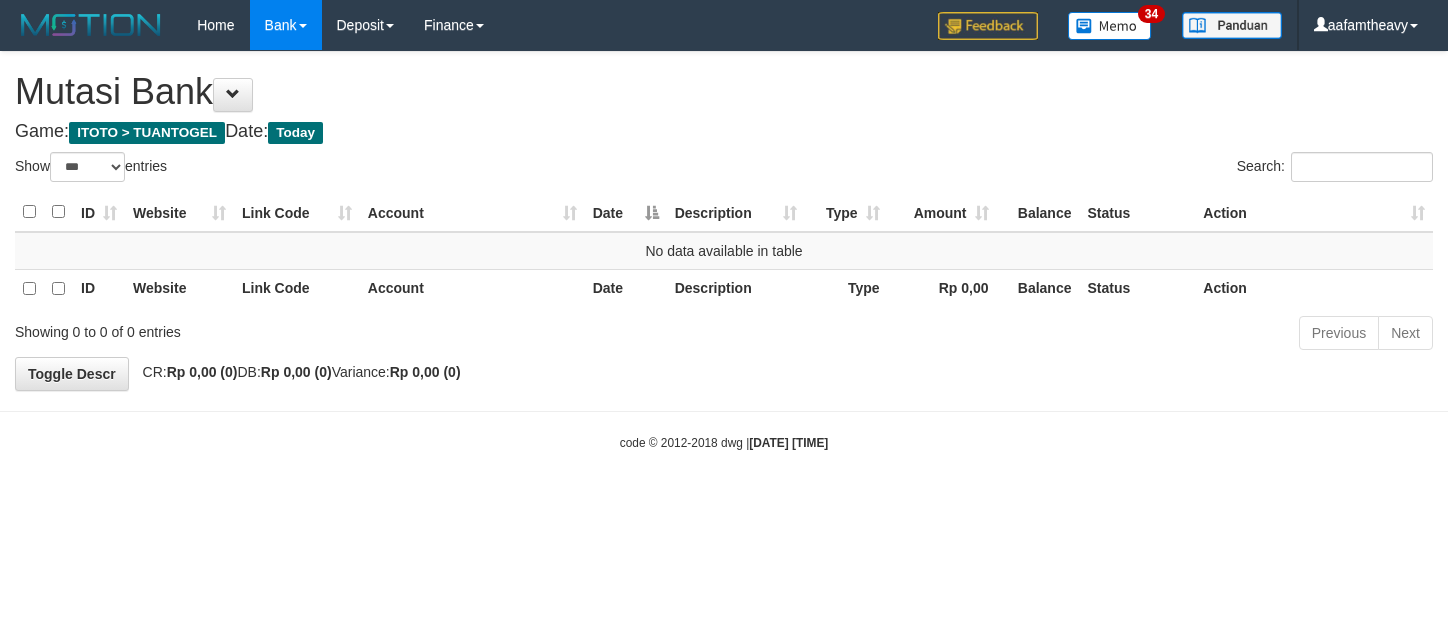select on "***" 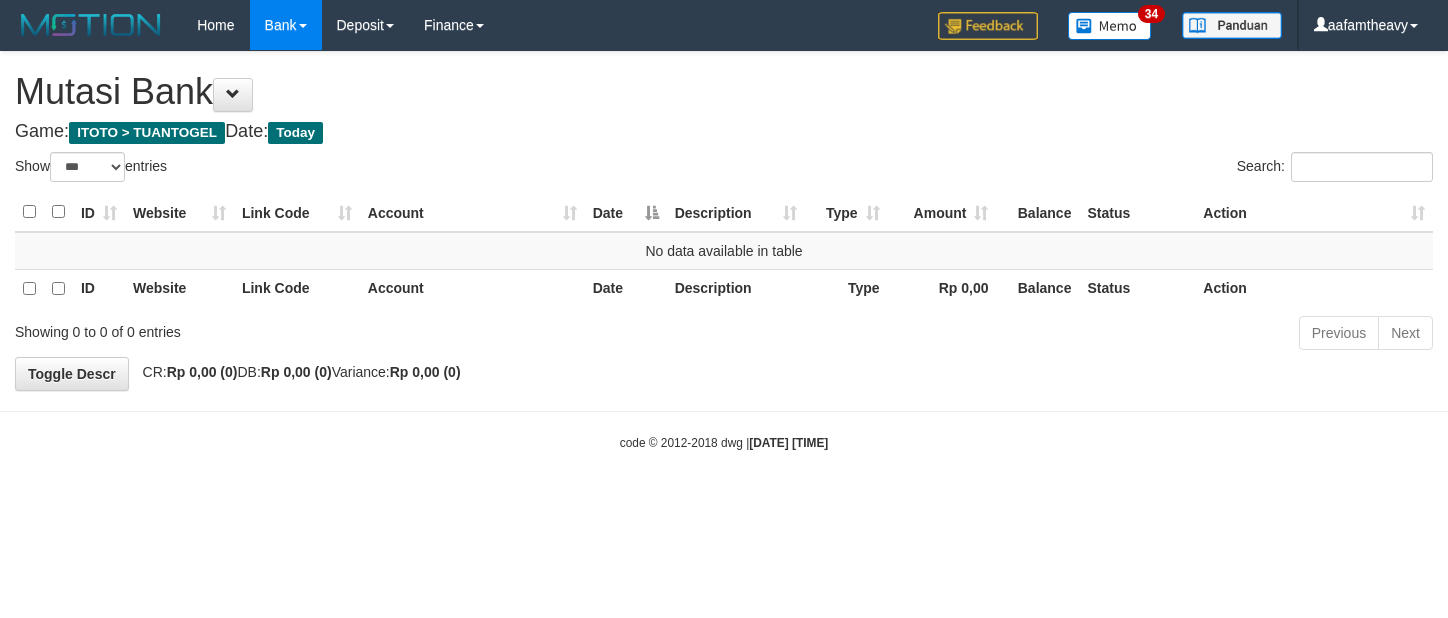 scroll, scrollTop: 0, scrollLeft: 0, axis: both 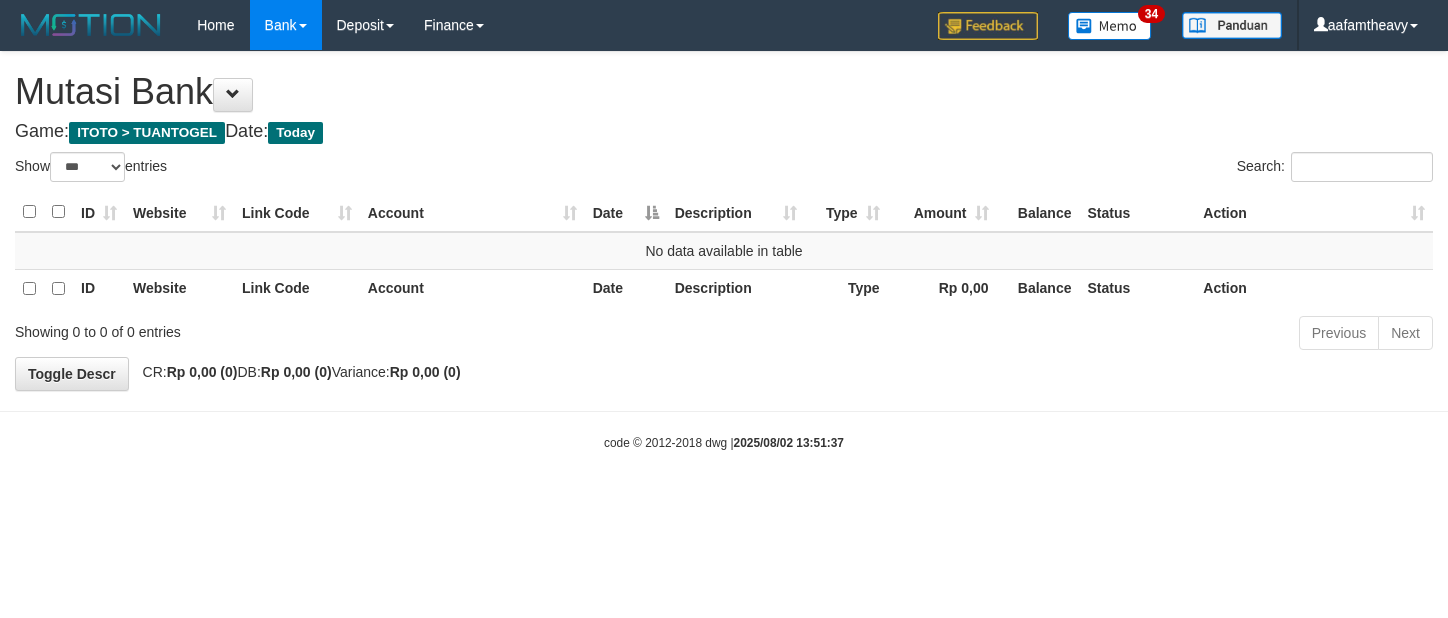select on "***" 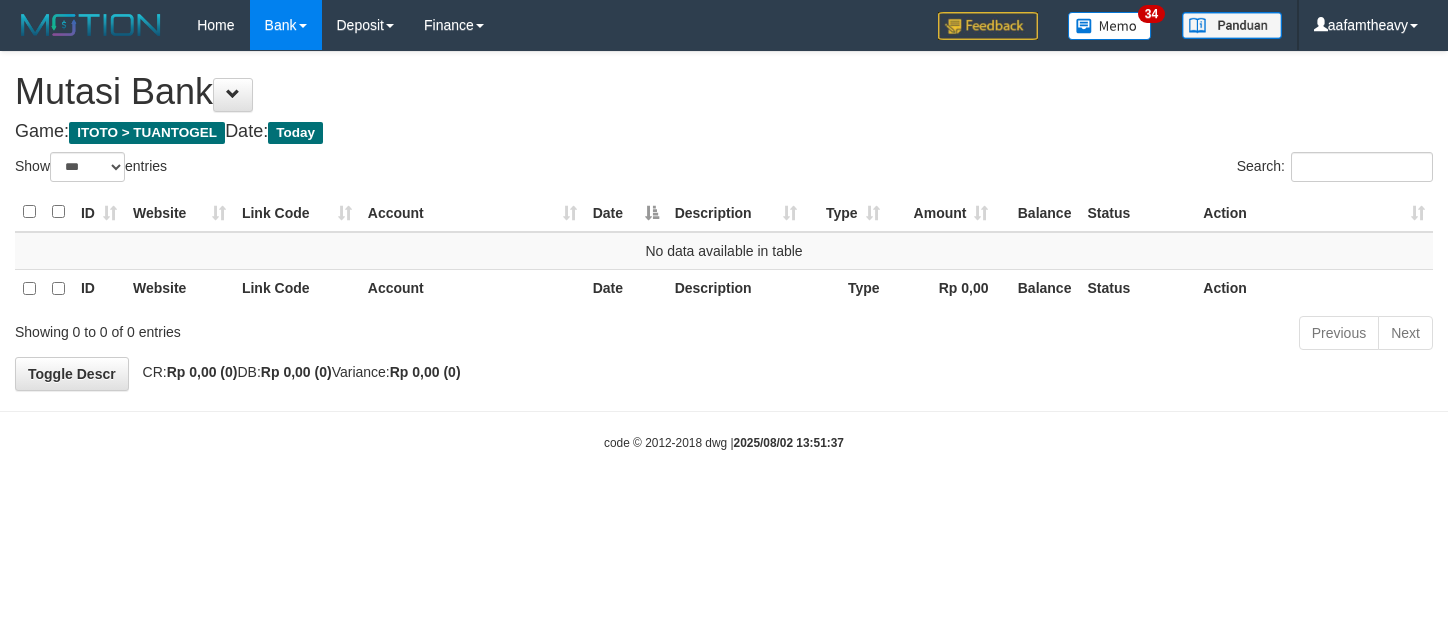 scroll, scrollTop: 0, scrollLeft: 0, axis: both 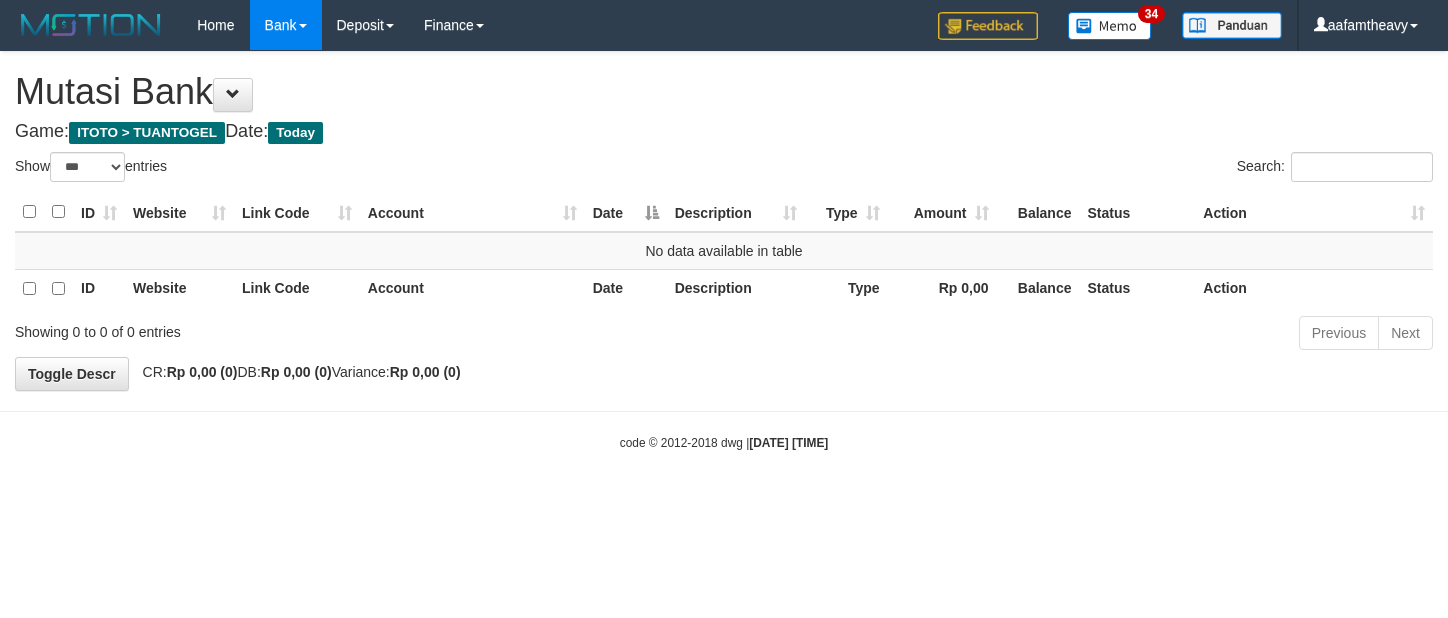 select on "***" 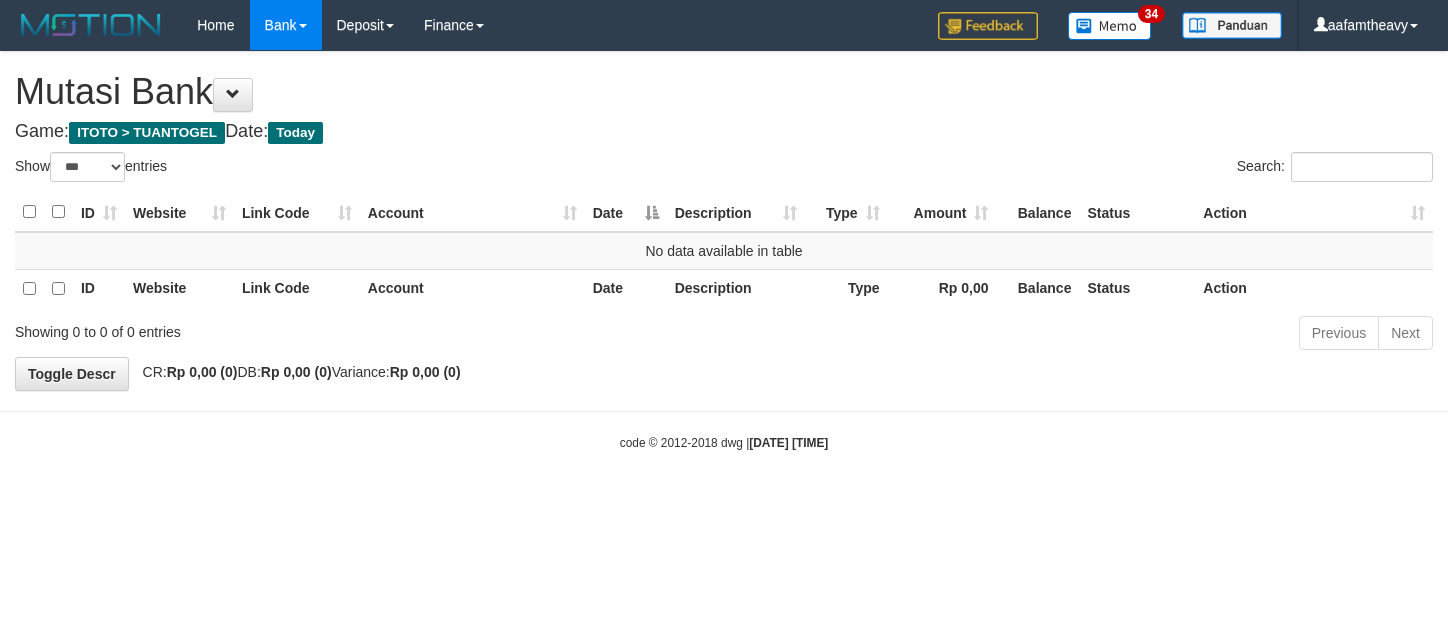 scroll, scrollTop: 0, scrollLeft: 0, axis: both 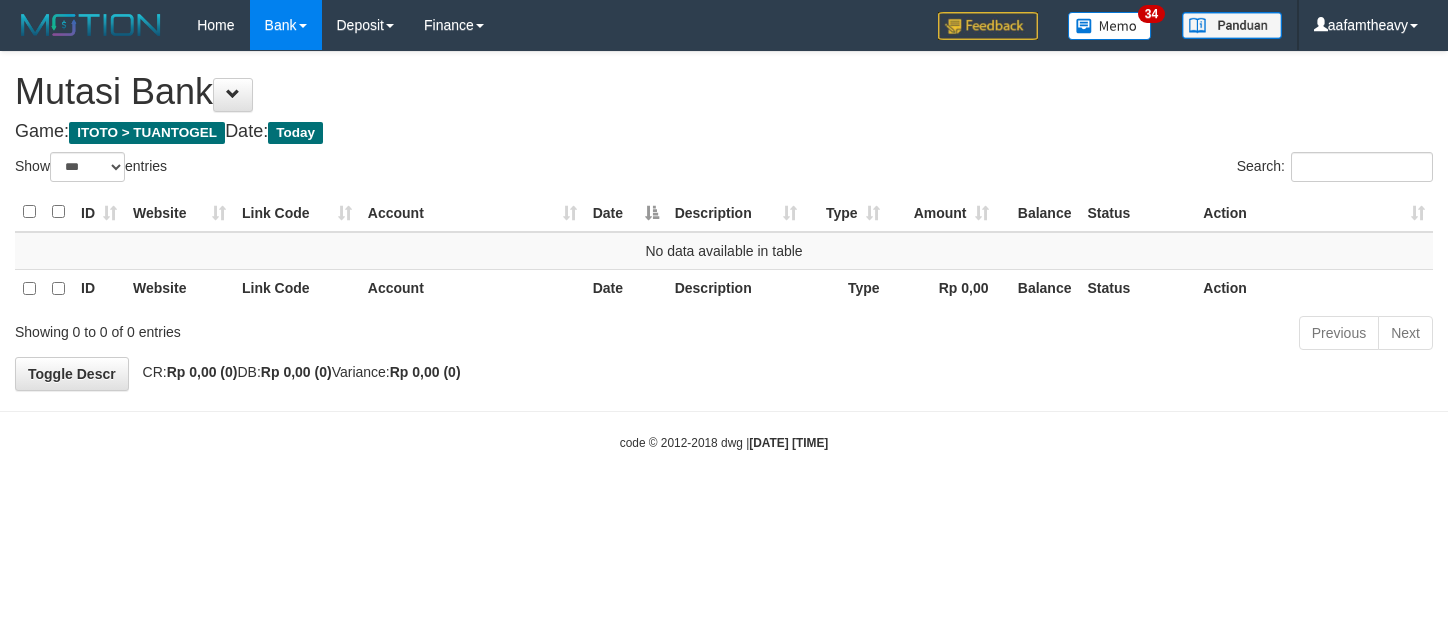 select on "***" 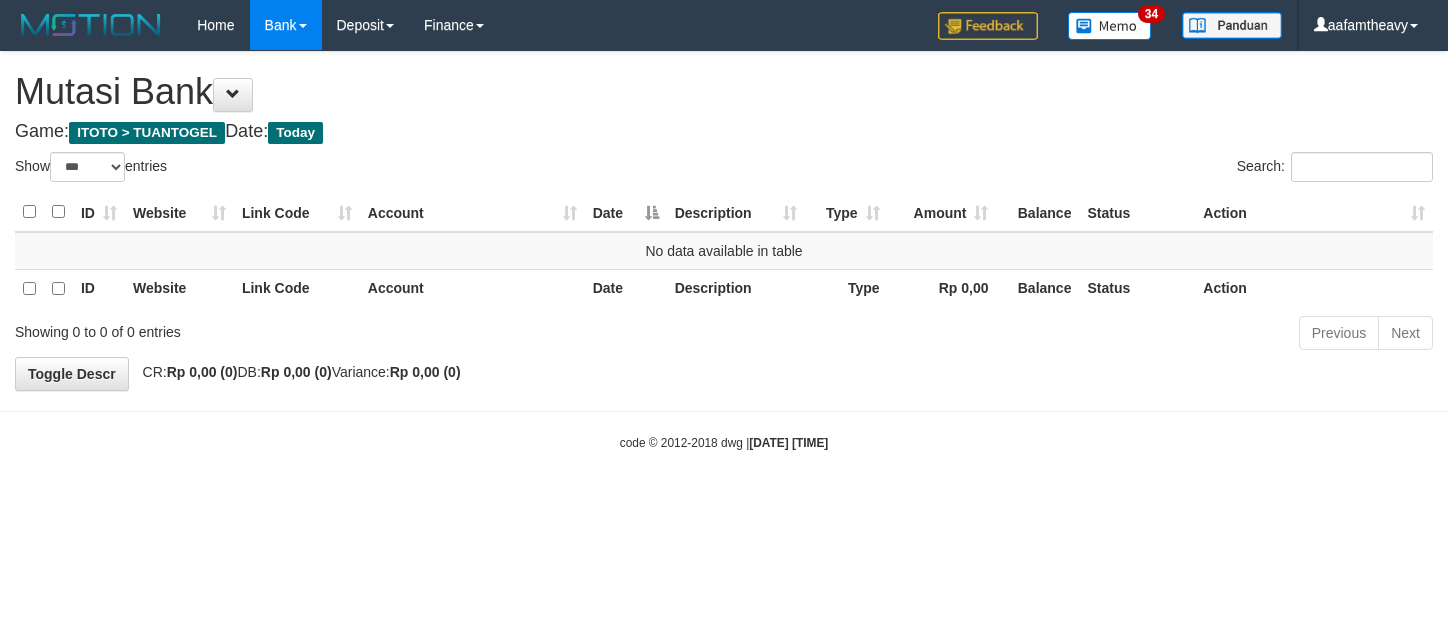 scroll, scrollTop: 0, scrollLeft: 0, axis: both 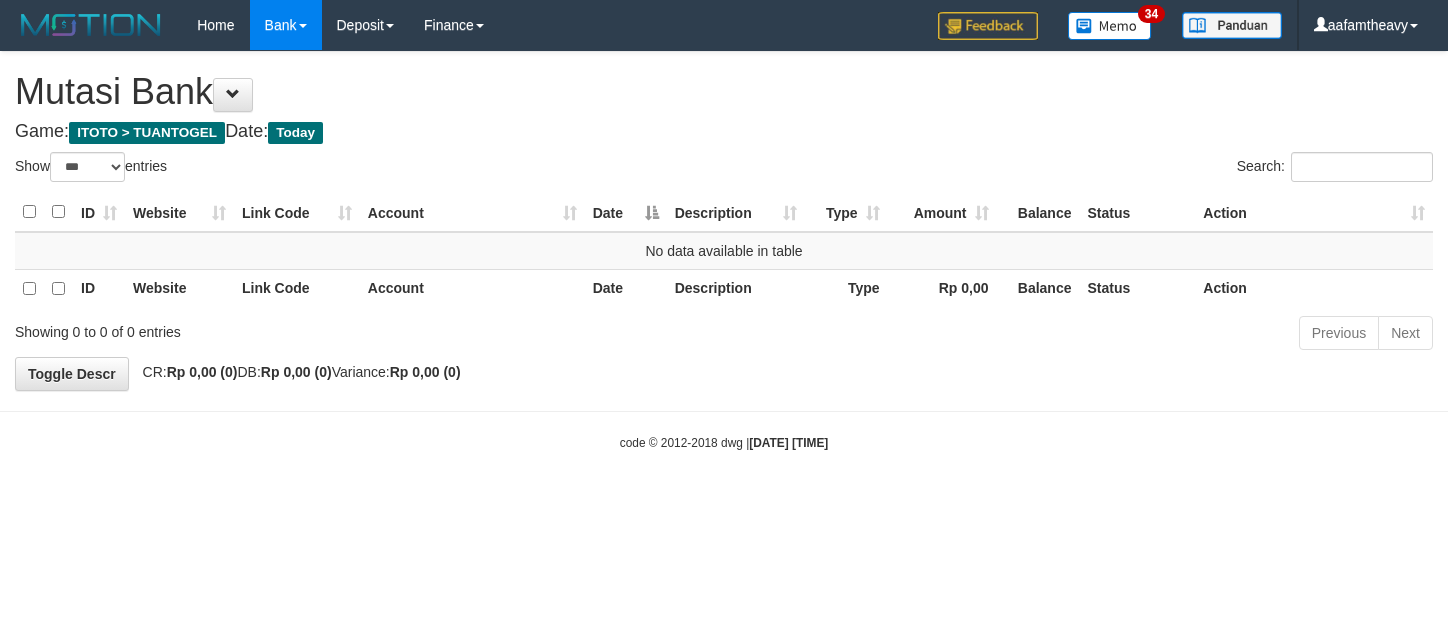 select on "***" 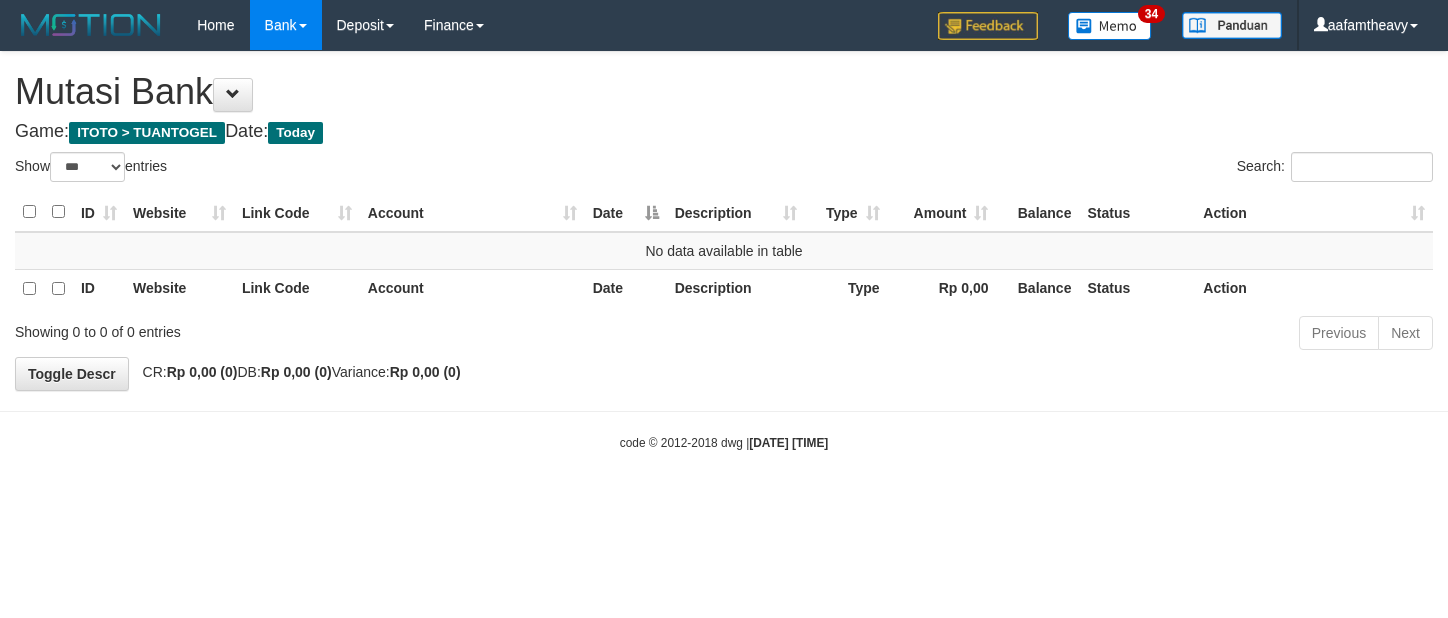 scroll, scrollTop: 0, scrollLeft: 0, axis: both 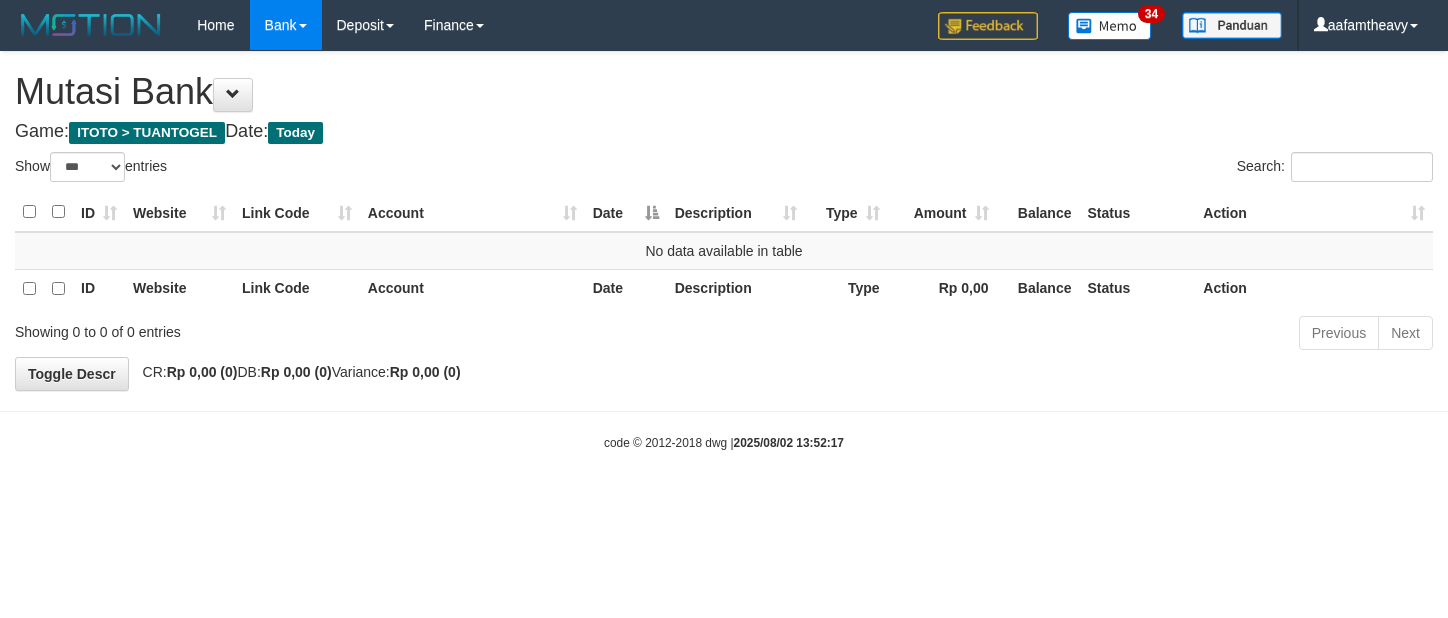 select on "***" 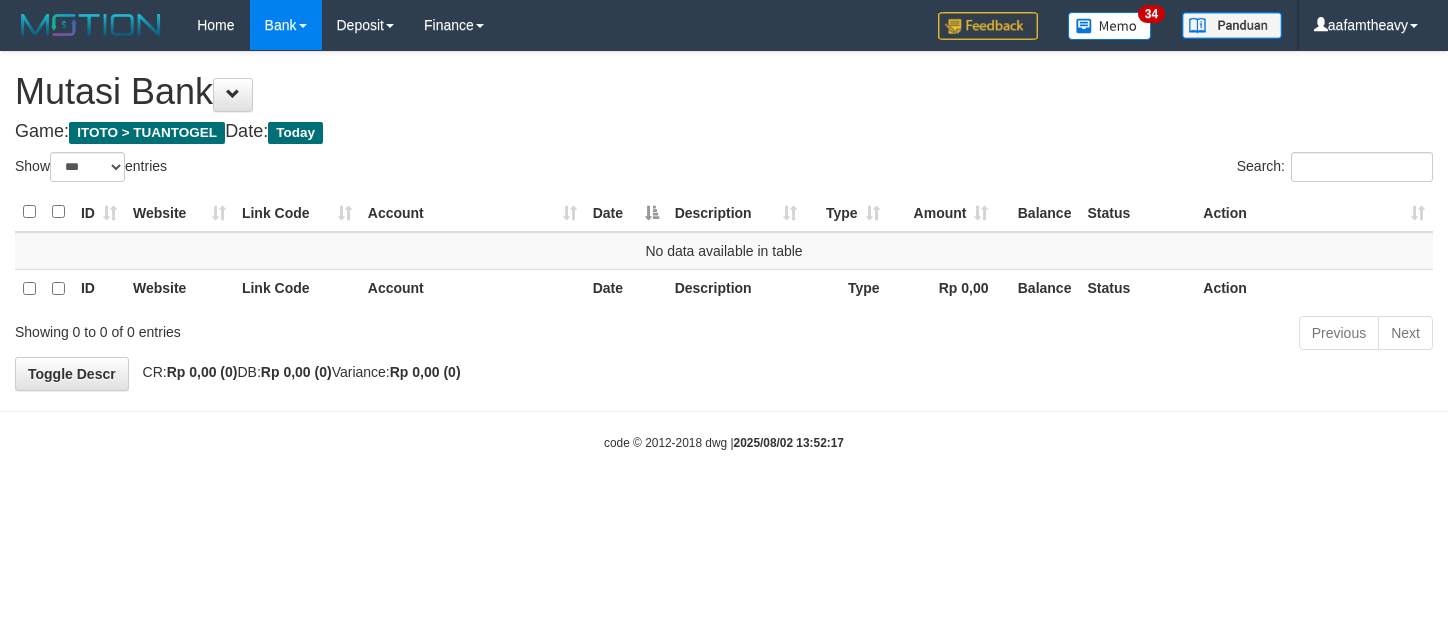 scroll, scrollTop: 0, scrollLeft: 0, axis: both 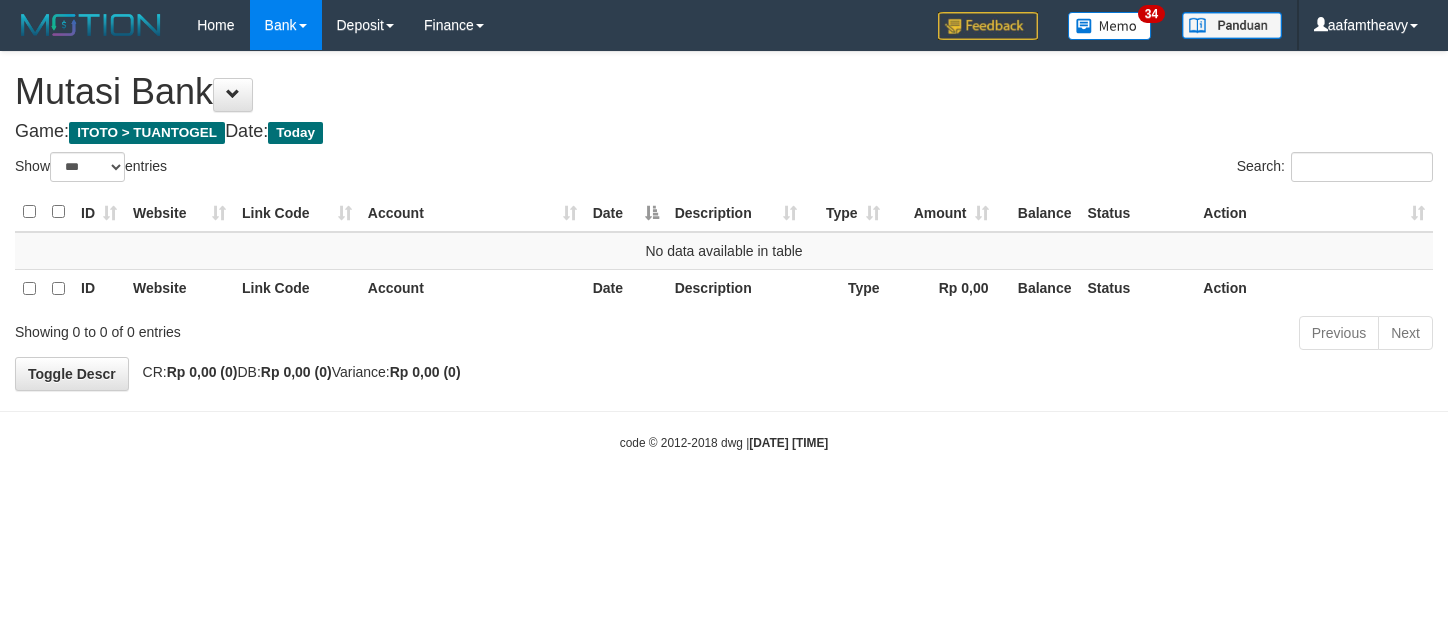 select on "***" 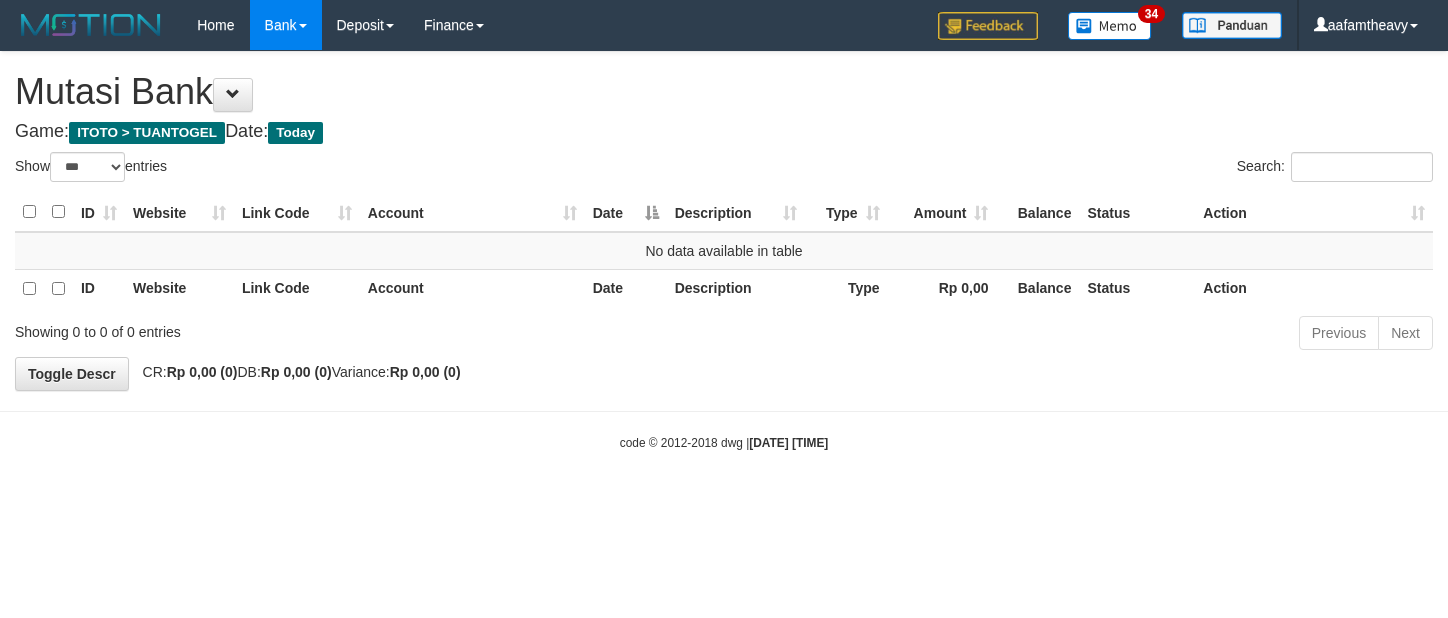 scroll, scrollTop: 0, scrollLeft: 0, axis: both 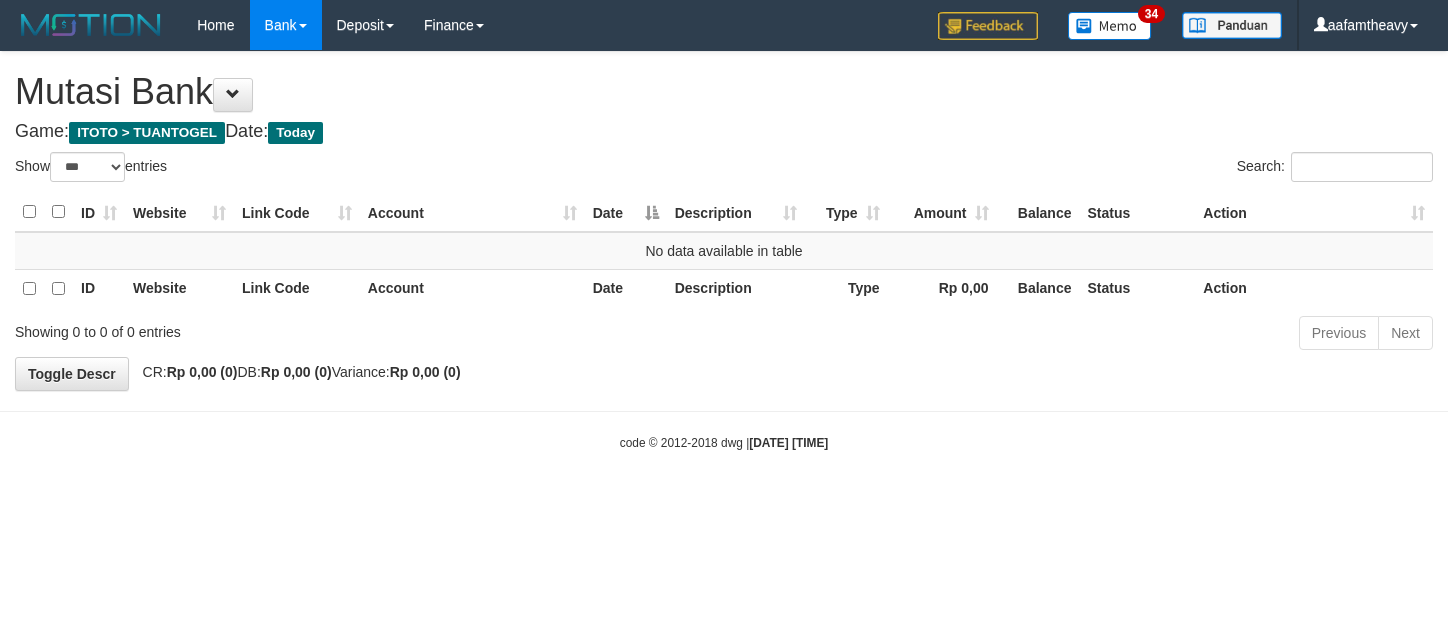 select on "***" 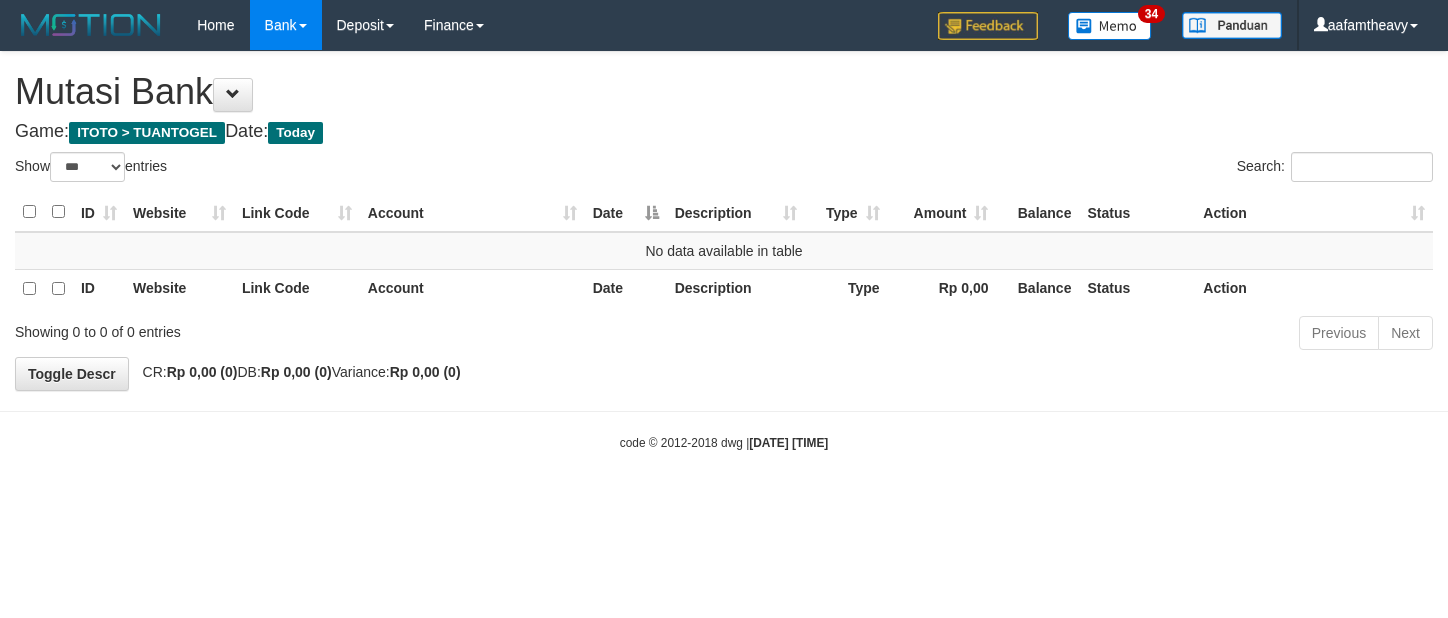 scroll, scrollTop: 0, scrollLeft: 0, axis: both 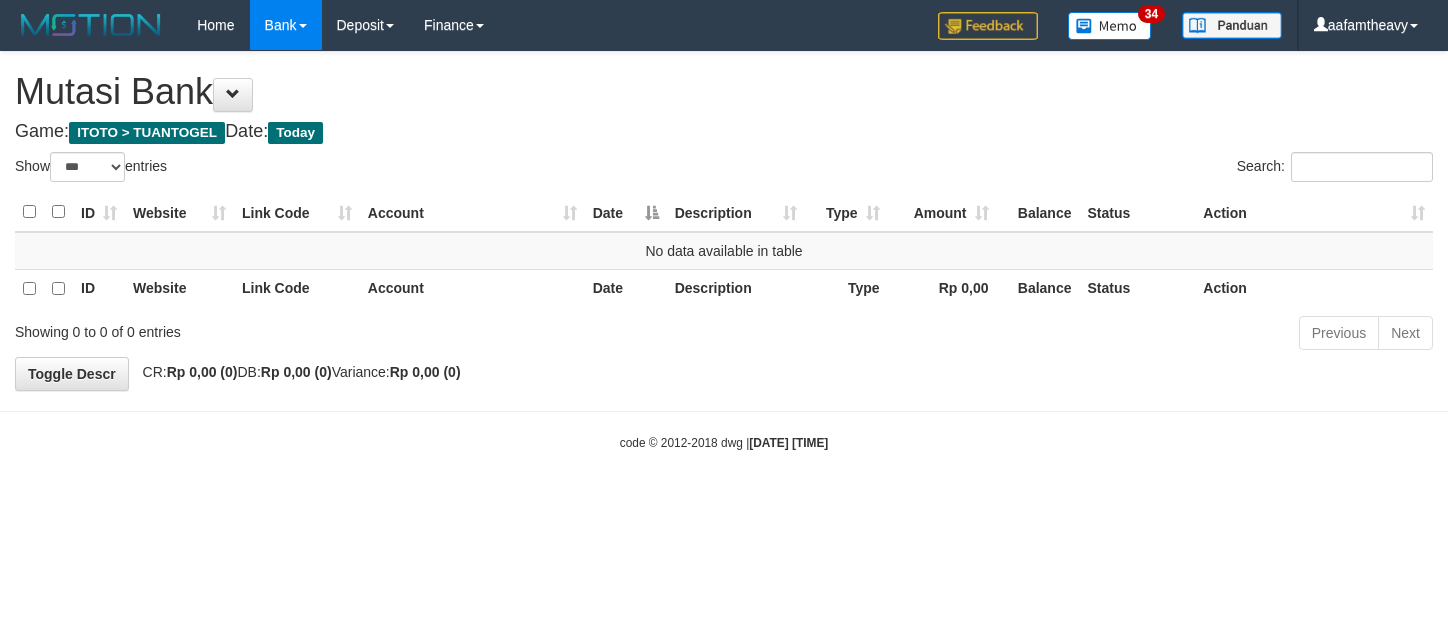 select on "***" 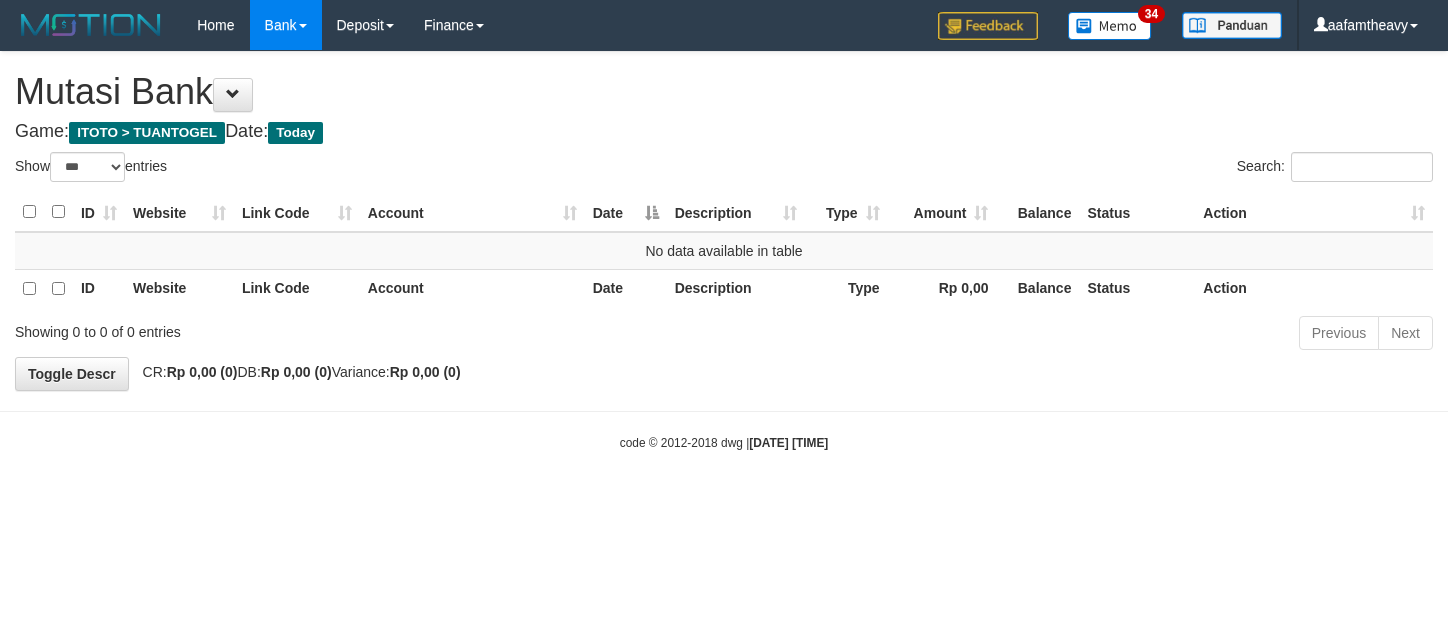 scroll, scrollTop: 0, scrollLeft: 0, axis: both 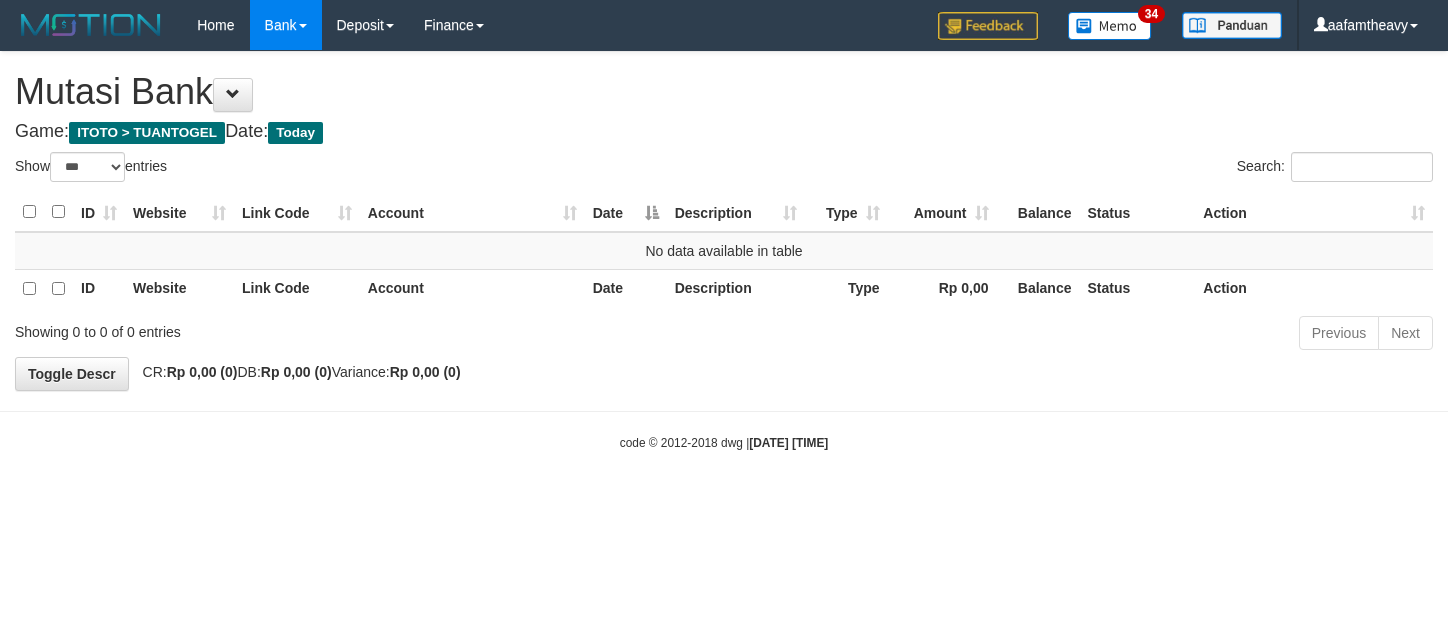 select on "***" 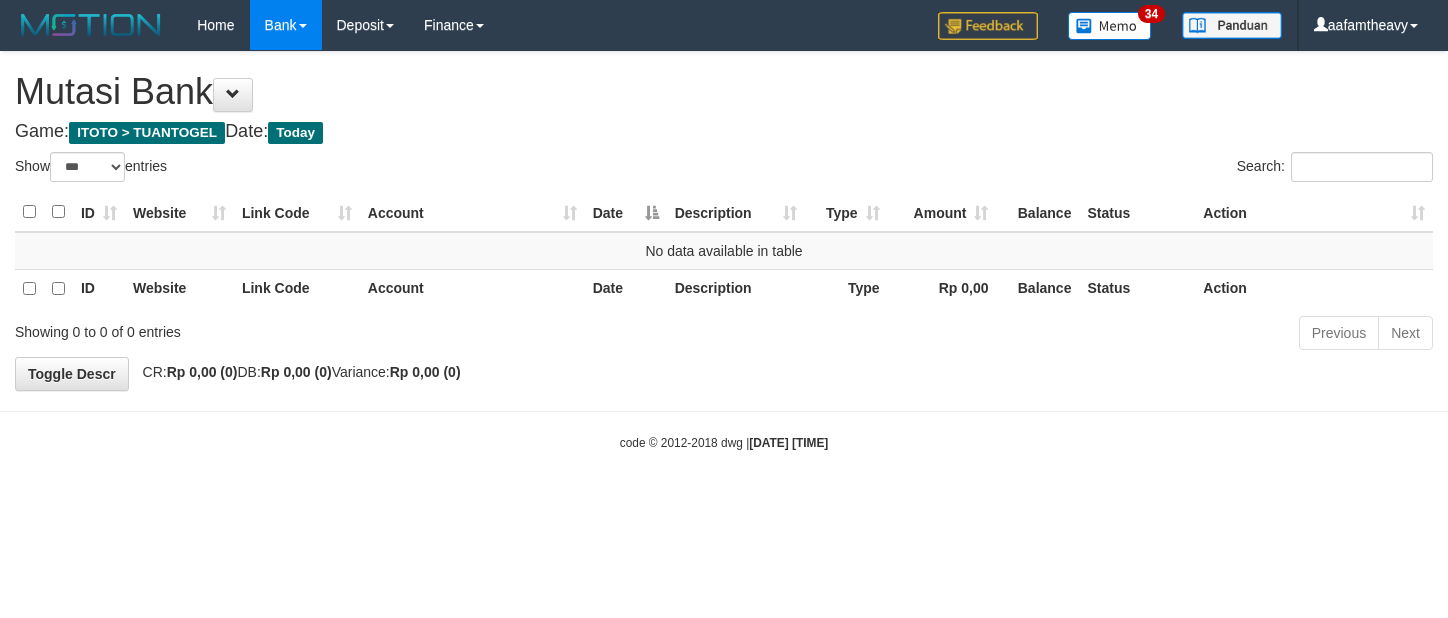scroll, scrollTop: 0, scrollLeft: 0, axis: both 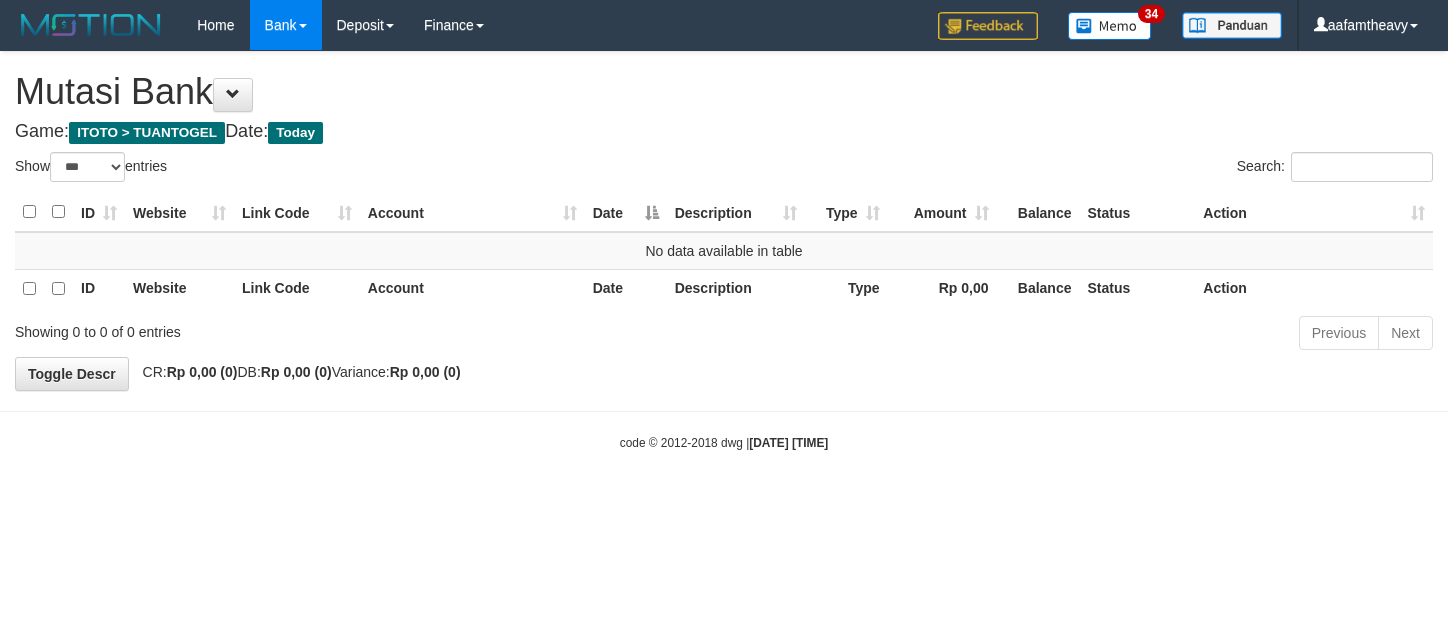 select on "***" 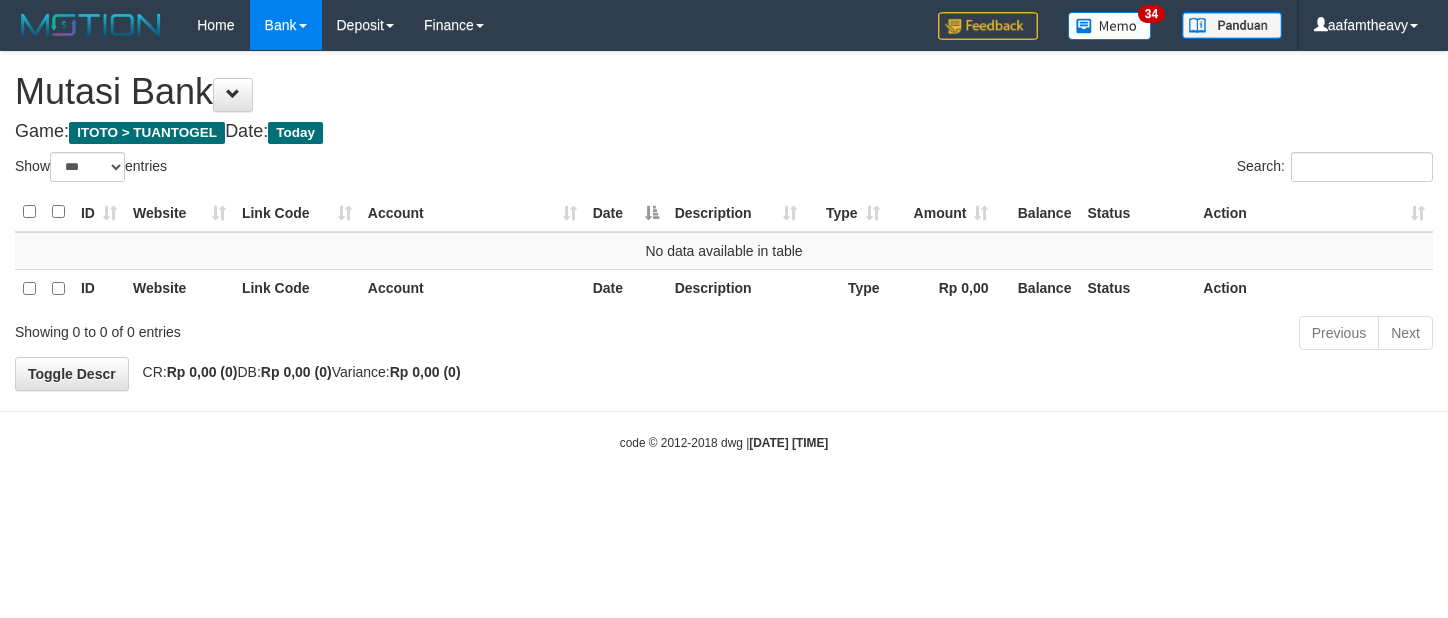 scroll, scrollTop: 0, scrollLeft: 0, axis: both 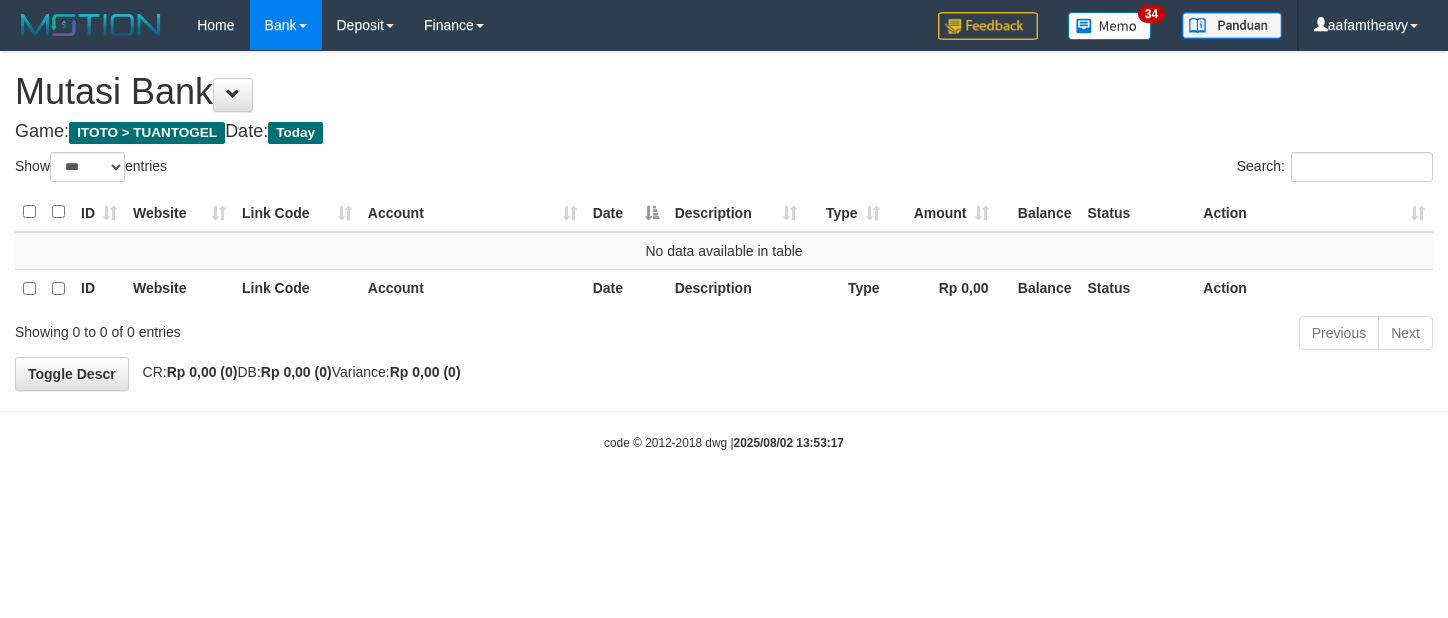 select on "***" 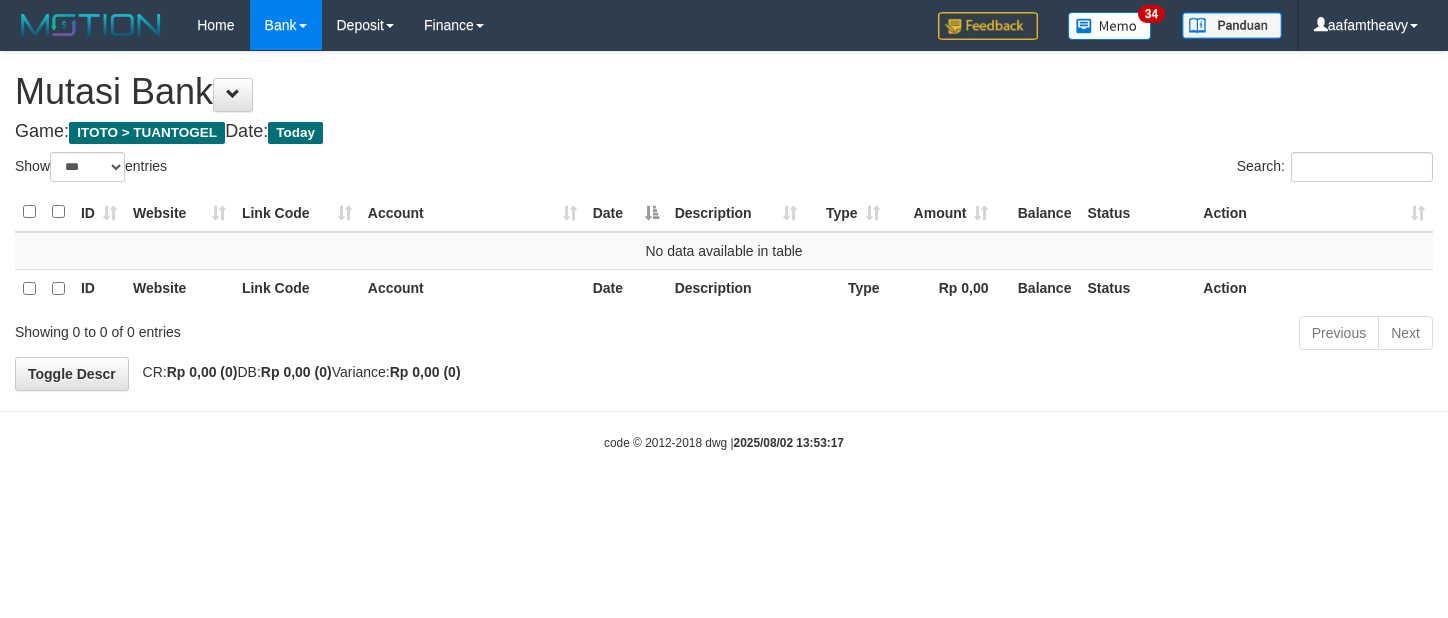 scroll, scrollTop: 0, scrollLeft: 0, axis: both 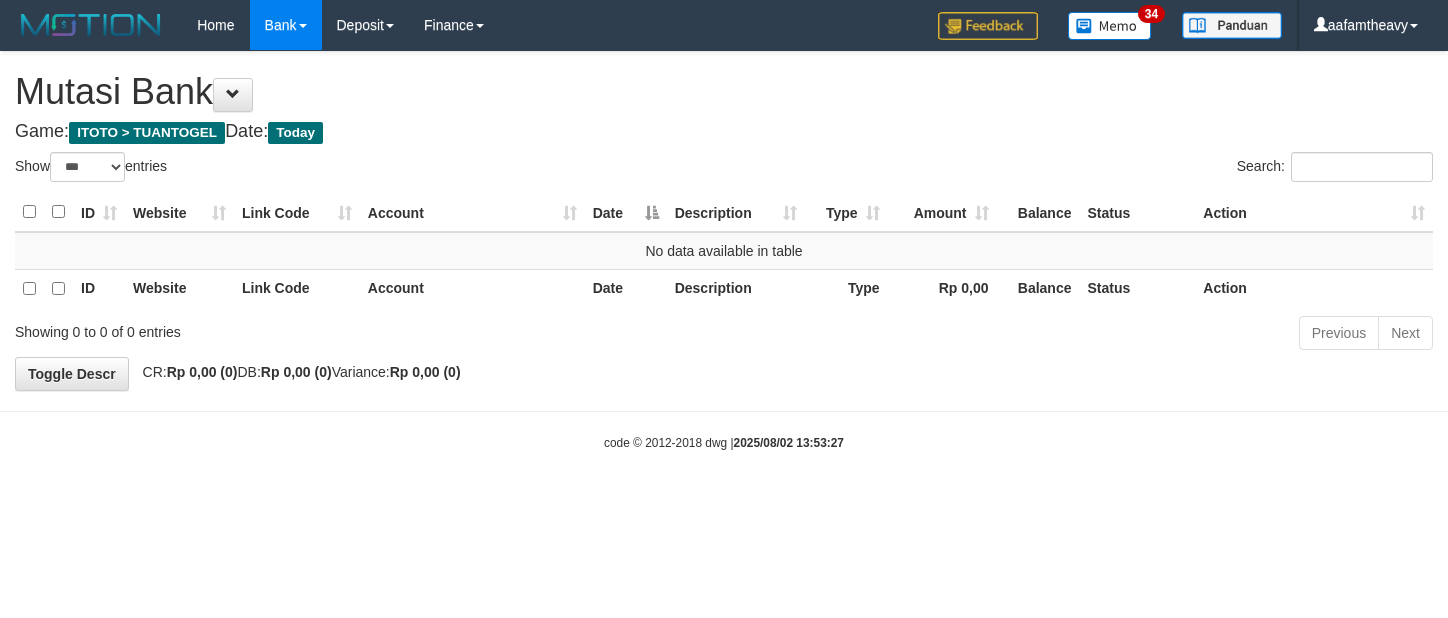 select on "***" 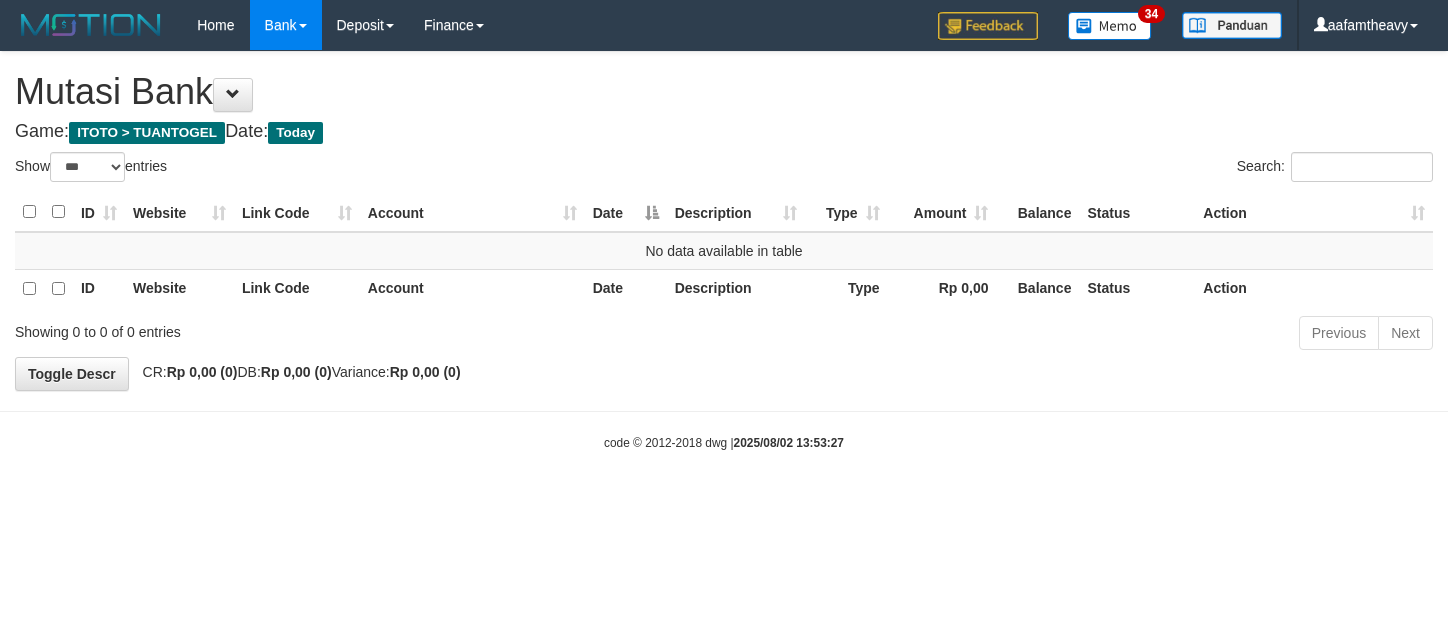 scroll, scrollTop: 0, scrollLeft: 0, axis: both 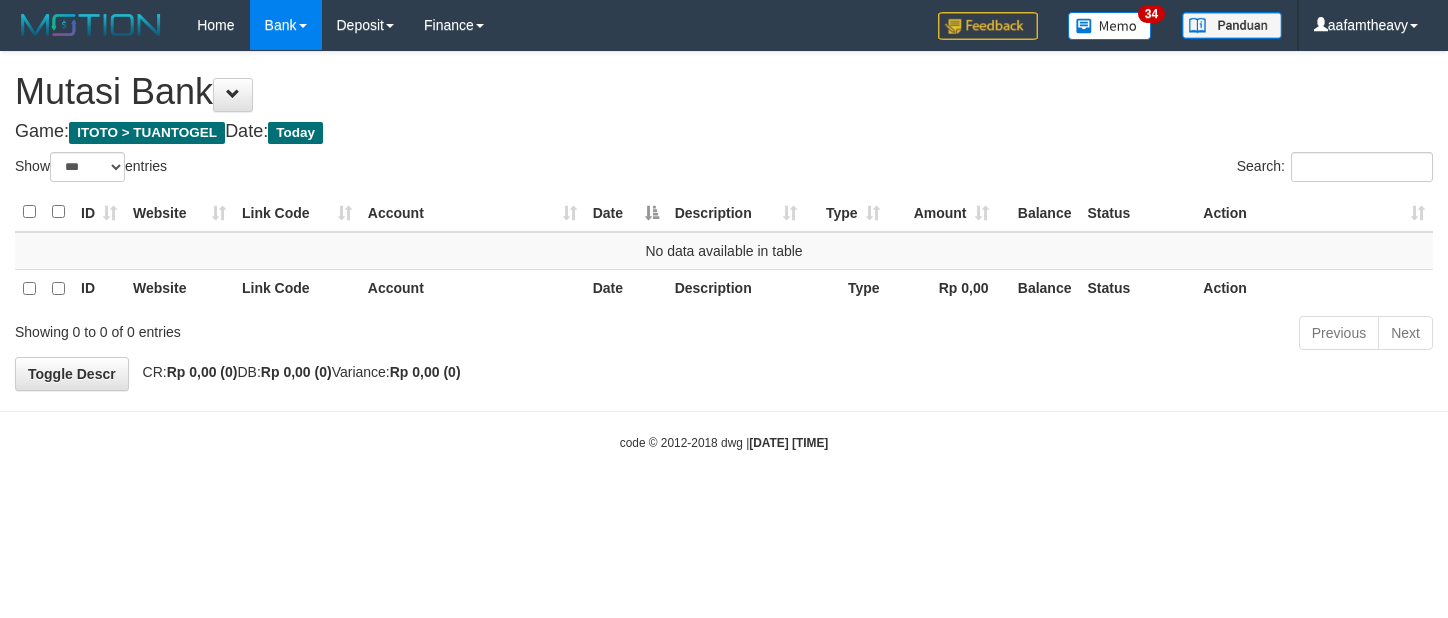 select on "***" 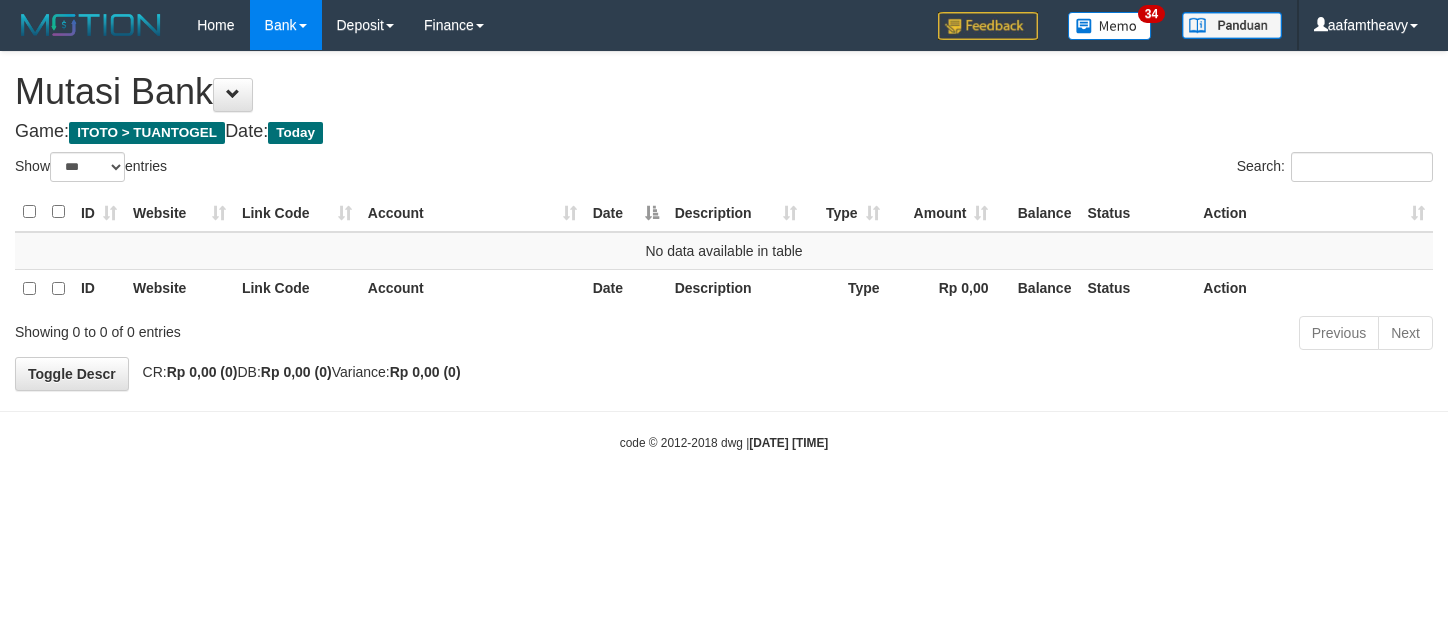 scroll, scrollTop: 0, scrollLeft: 0, axis: both 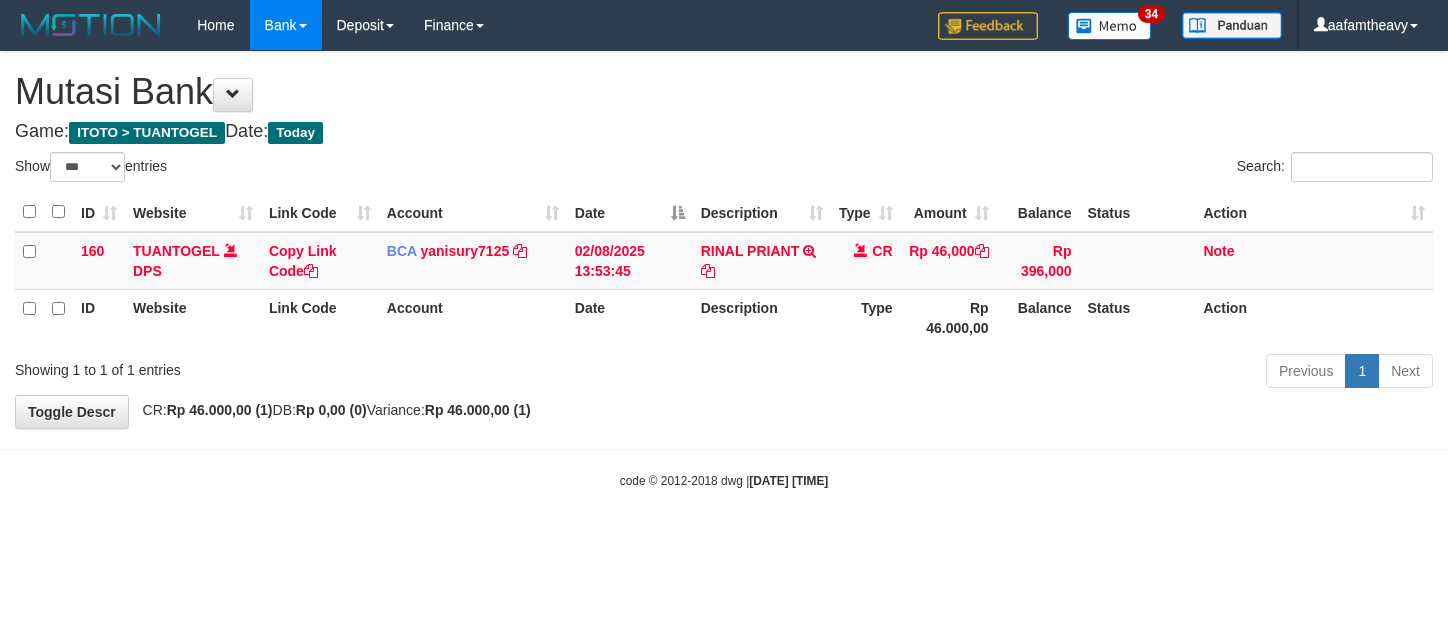 select on "***" 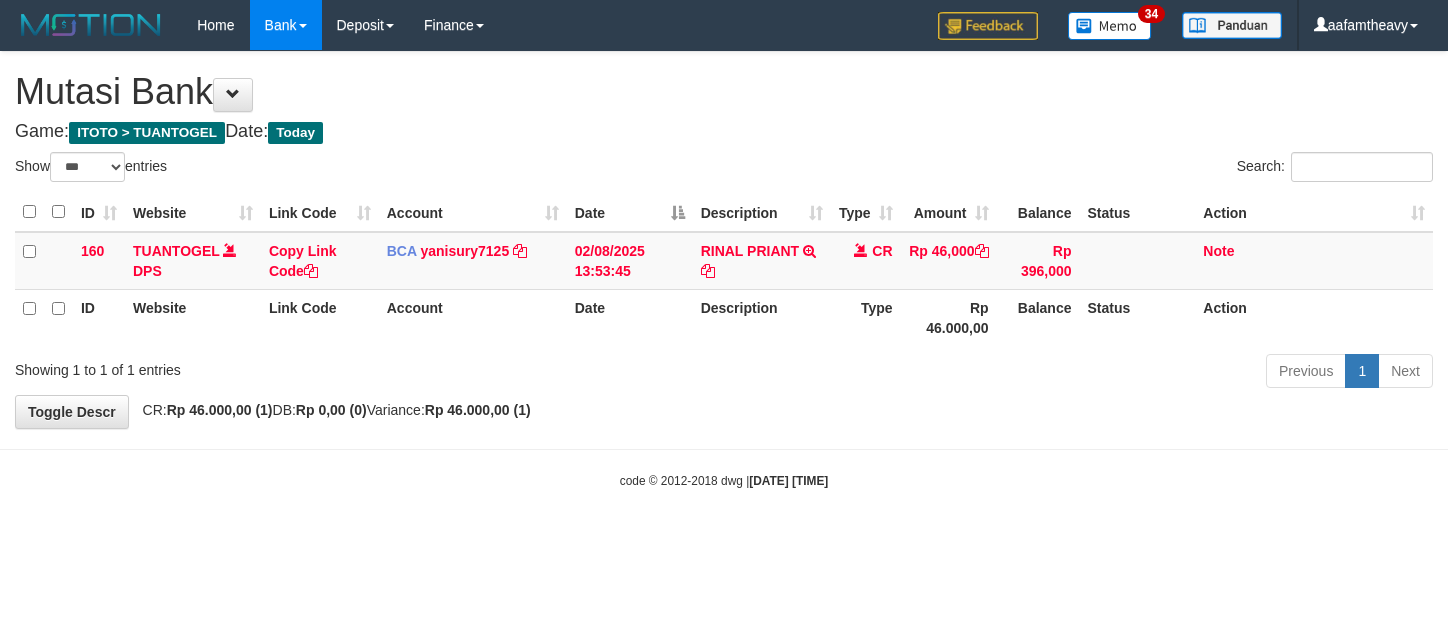scroll, scrollTop: 0, scrollLeft: 0, axis: both 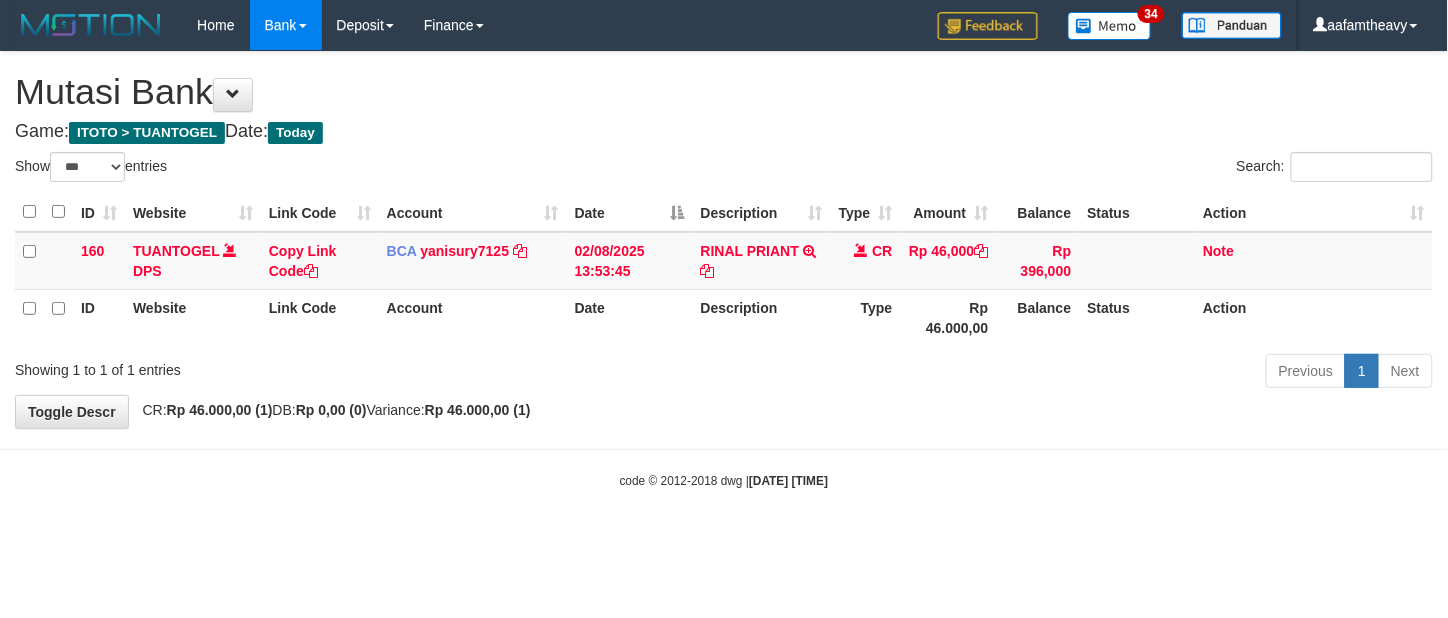 click on "Toggle navigation
Home
Bank
Account List
Load
By Website
Group
[ITOTO]													TUANTOGEL
By Load Group (DPS)
Group aaf-DPBCA02TUANTOGEL" at bounding box center [724, 270] 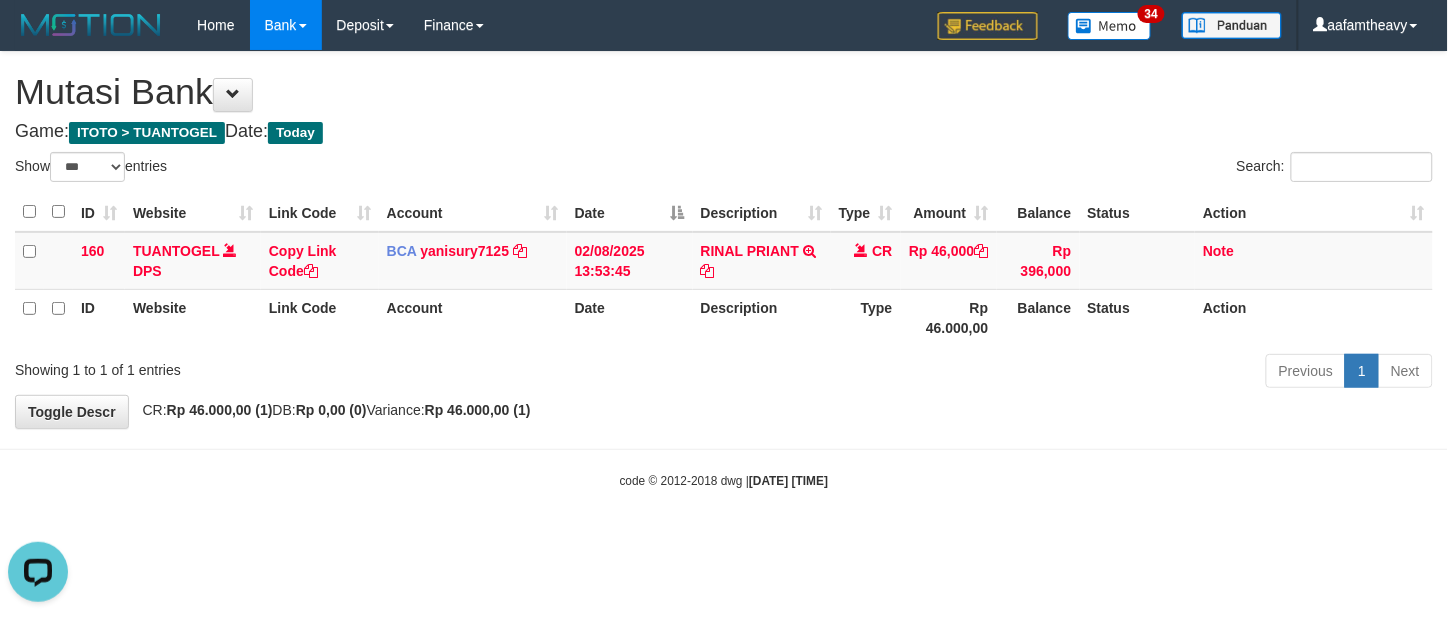 scroll, scrollTop: 0, scrollLeft: 0, axis: both 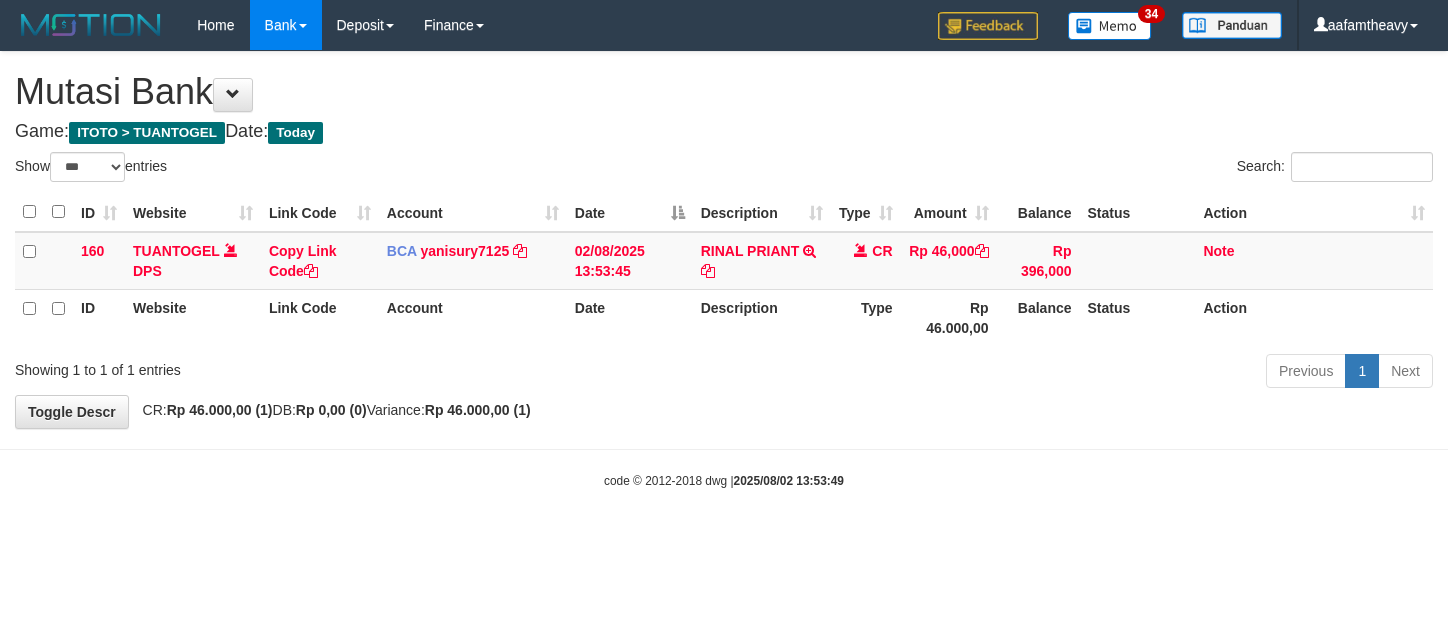 select on "***" 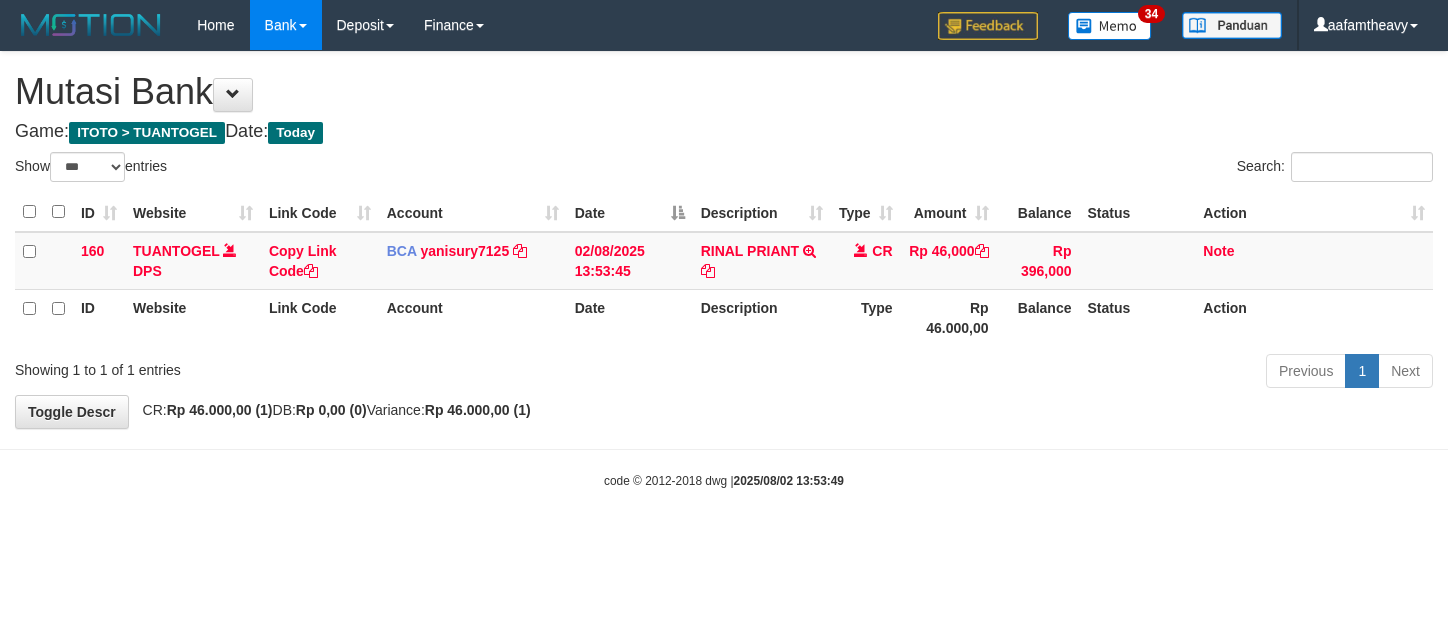 scroll, scrollTop: 0, scrollLeft: 0, axis: both 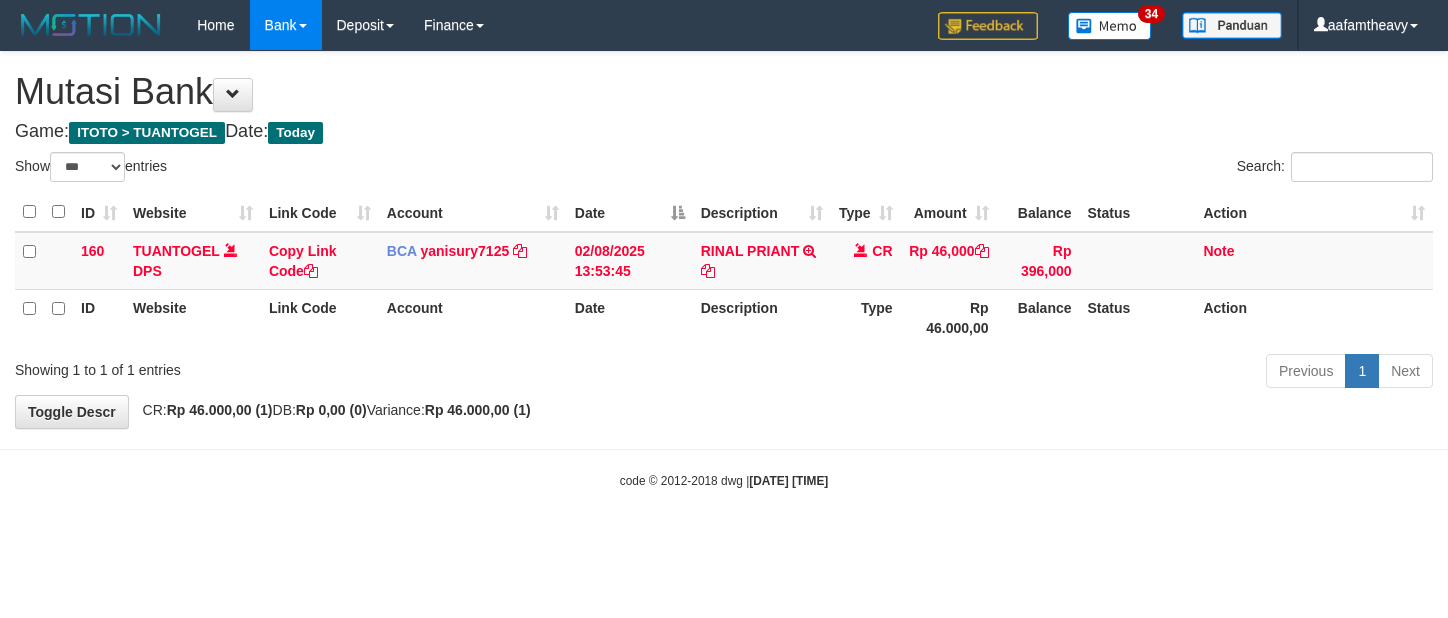 select on "***" 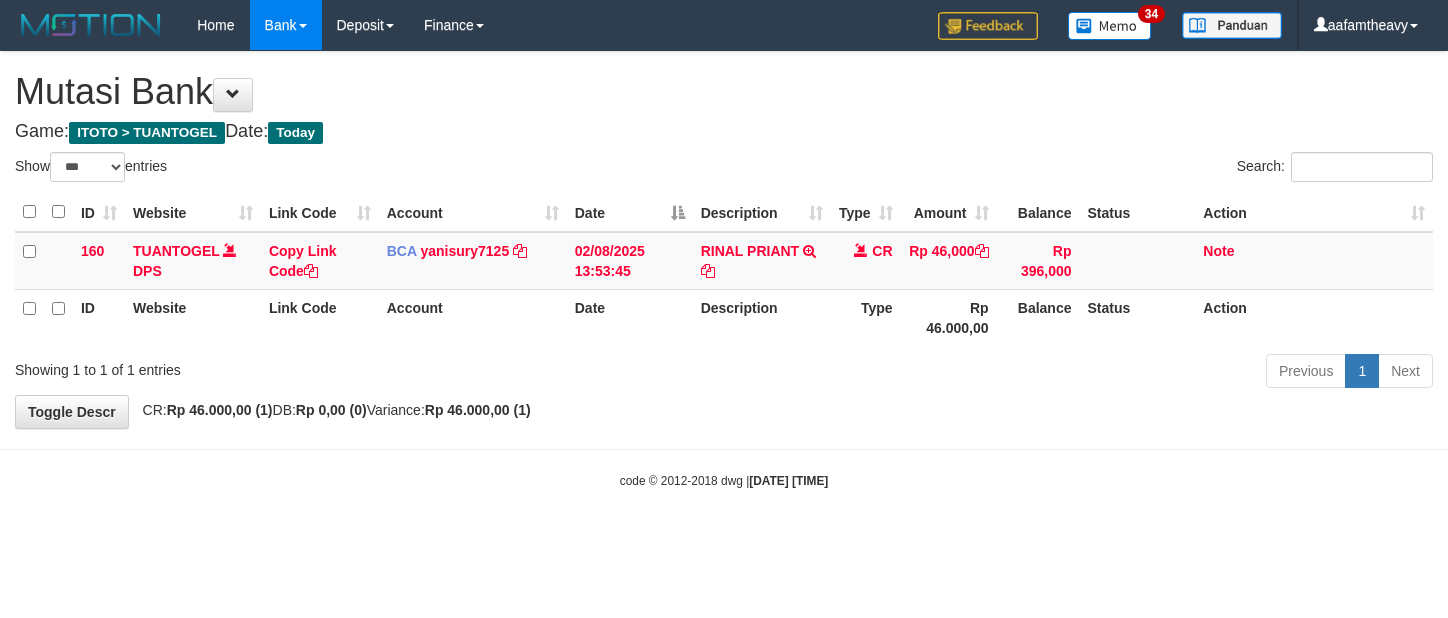 scroll, scrollTop: 0, scrollLeft: 0, axis: both 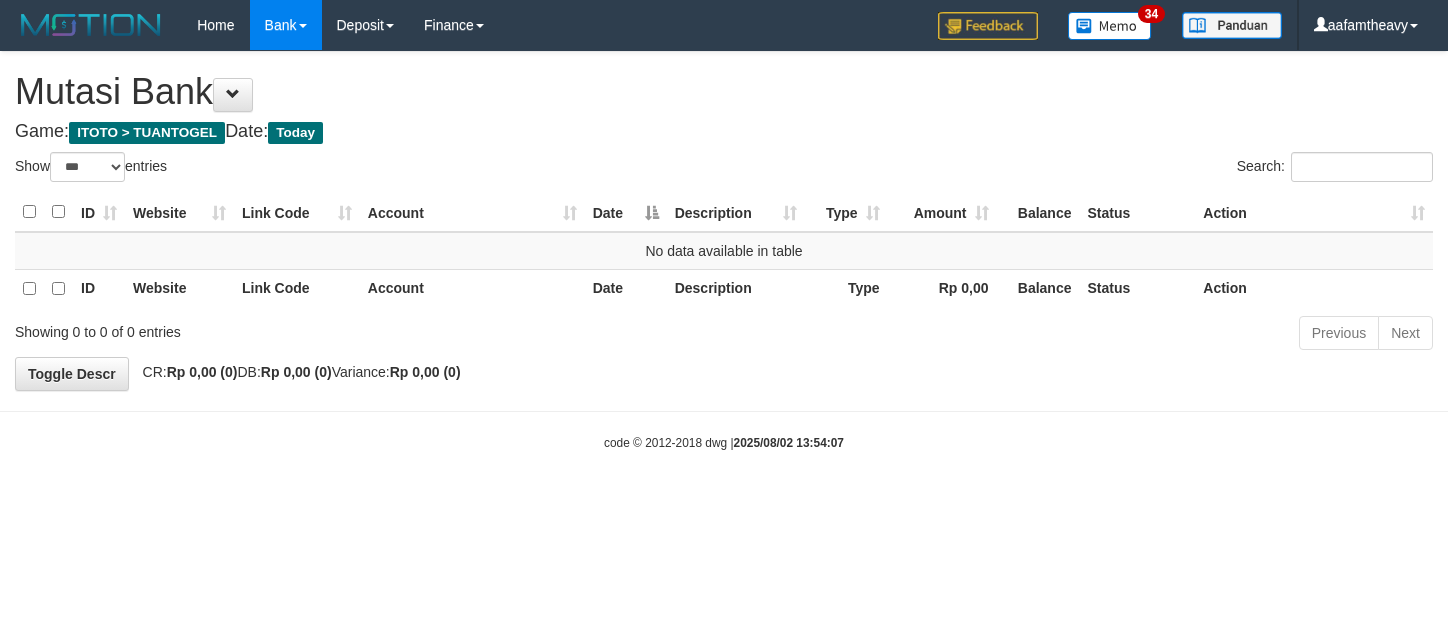 select on "***" 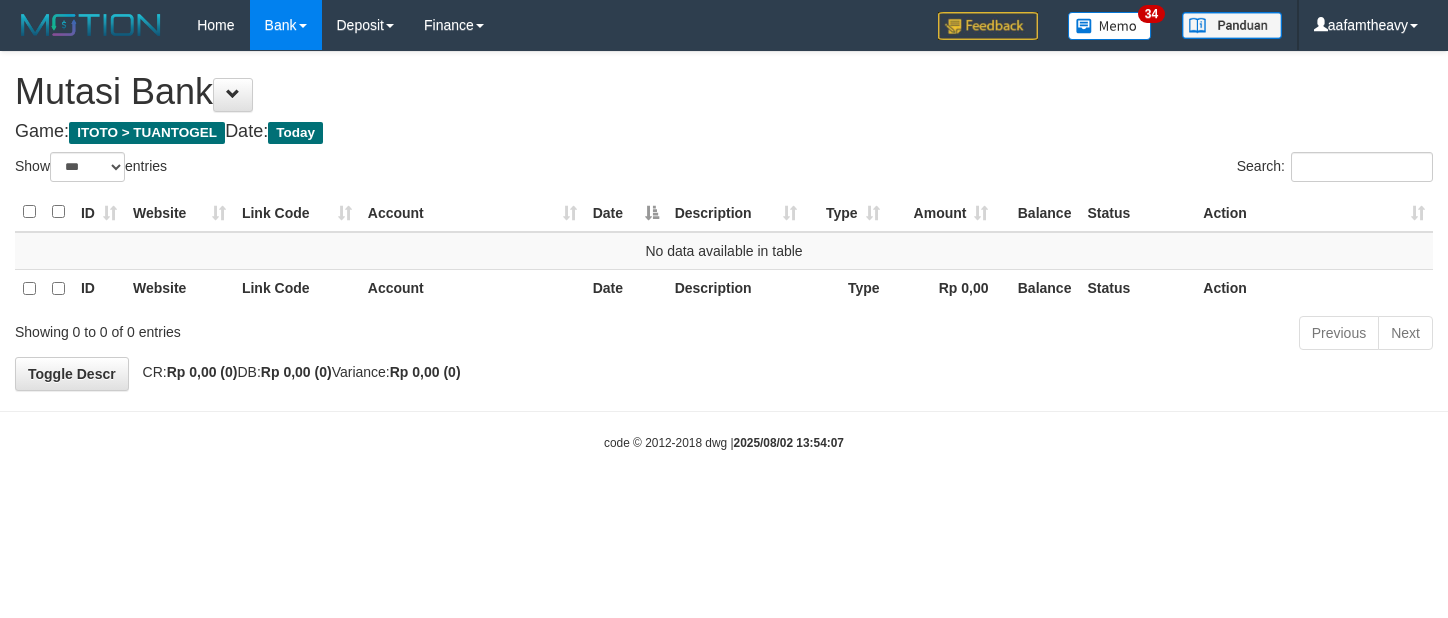 scroll, scrollTop: 0, scrollLeft: 0, axis: both 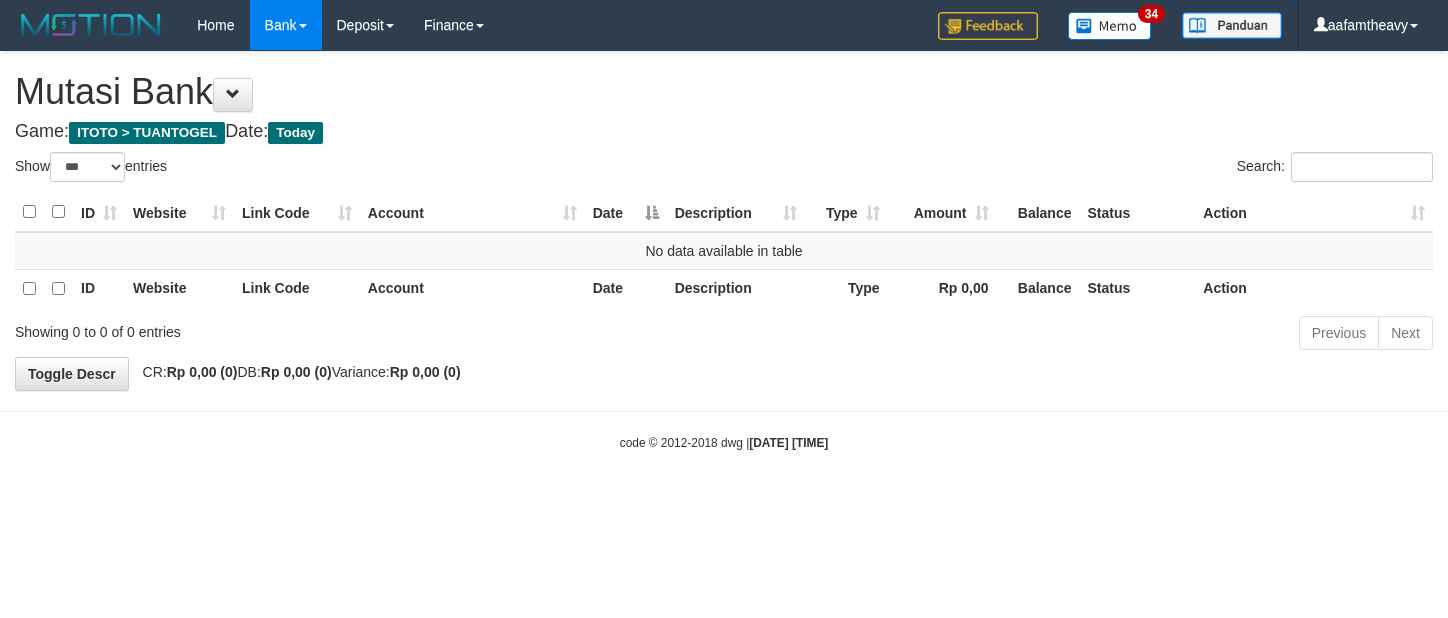 select on "***" 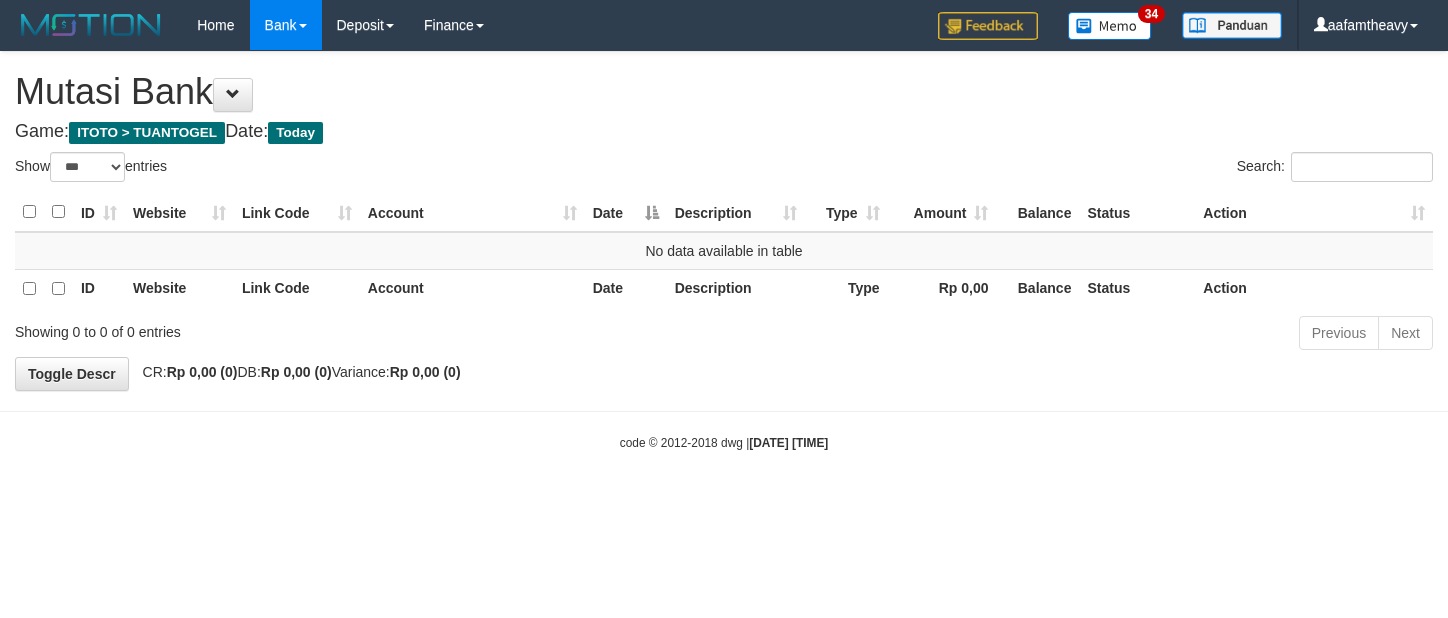 scroll, scrollTop: 0, scrollLeft: 0, axis: both 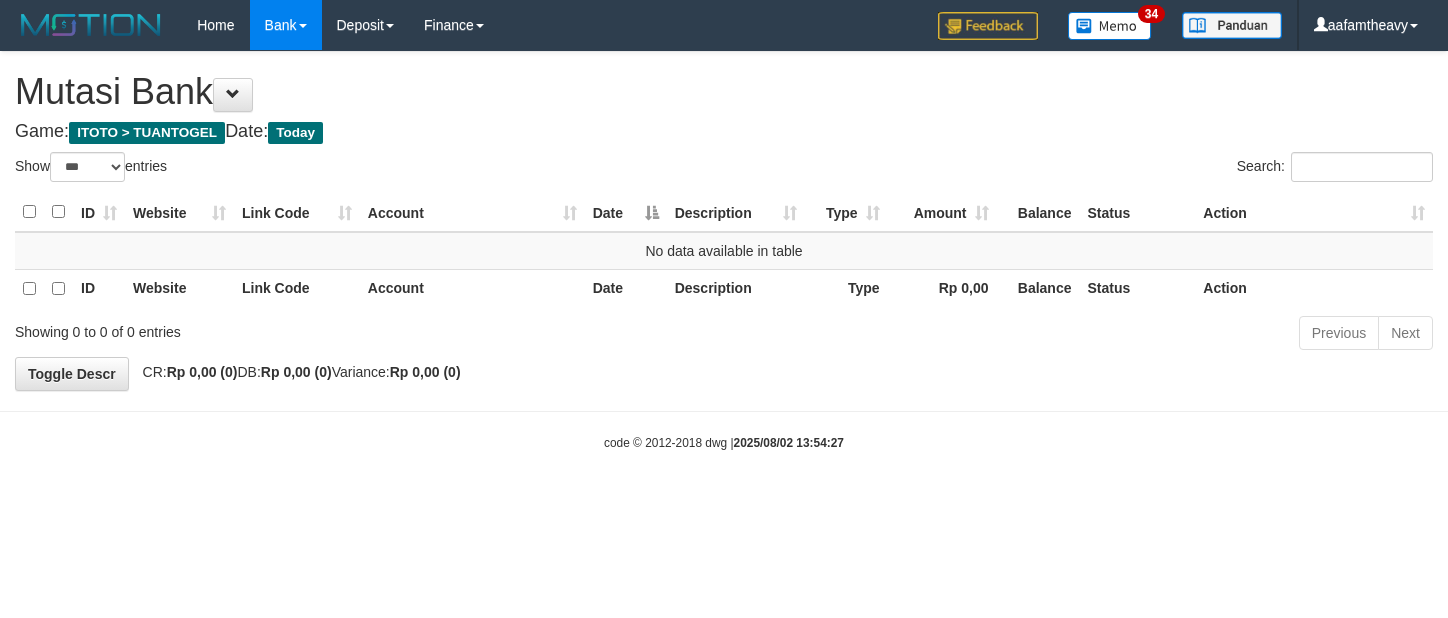 select on "***" 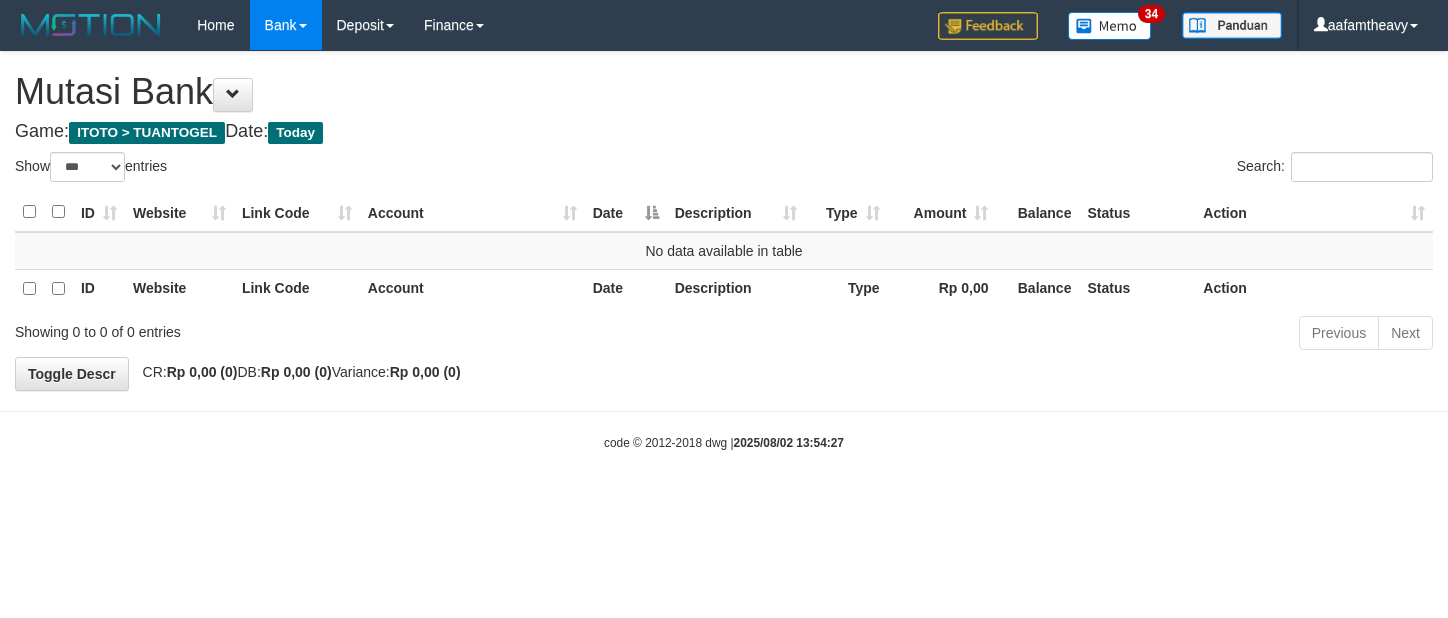 scroll, scrollTop: 0, scrollLeft: 0, axis: both 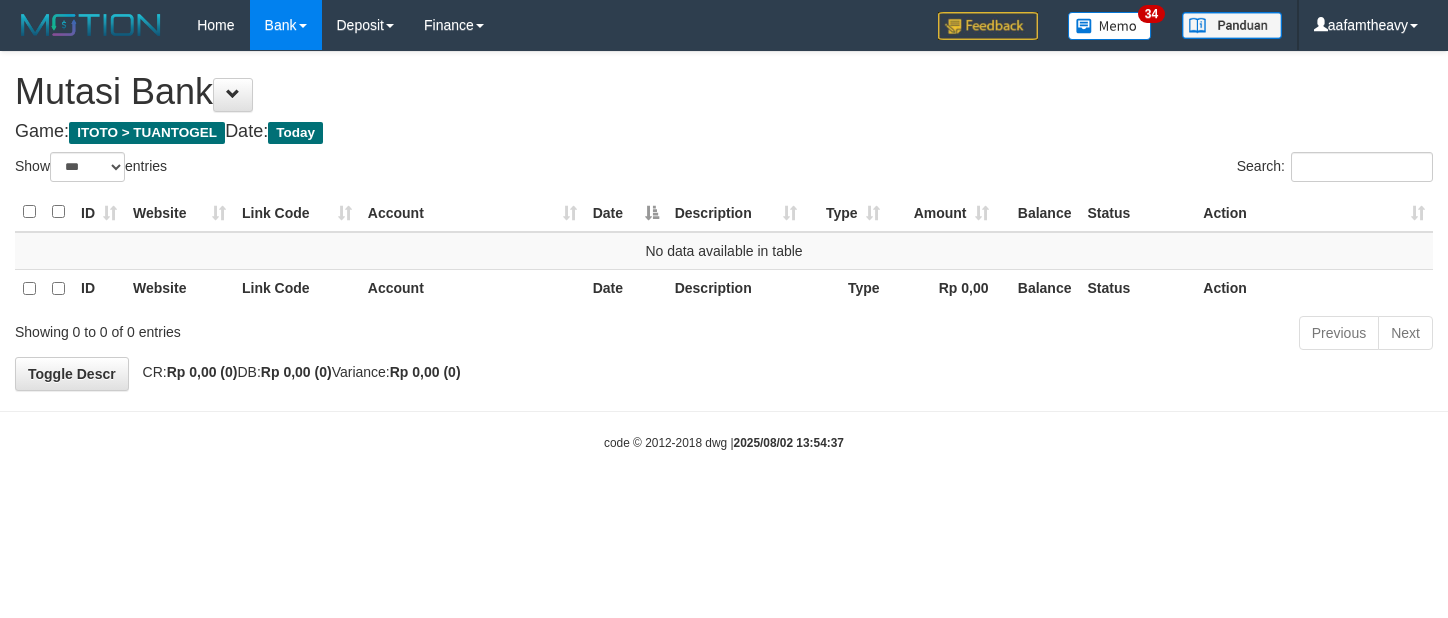 select on "***" 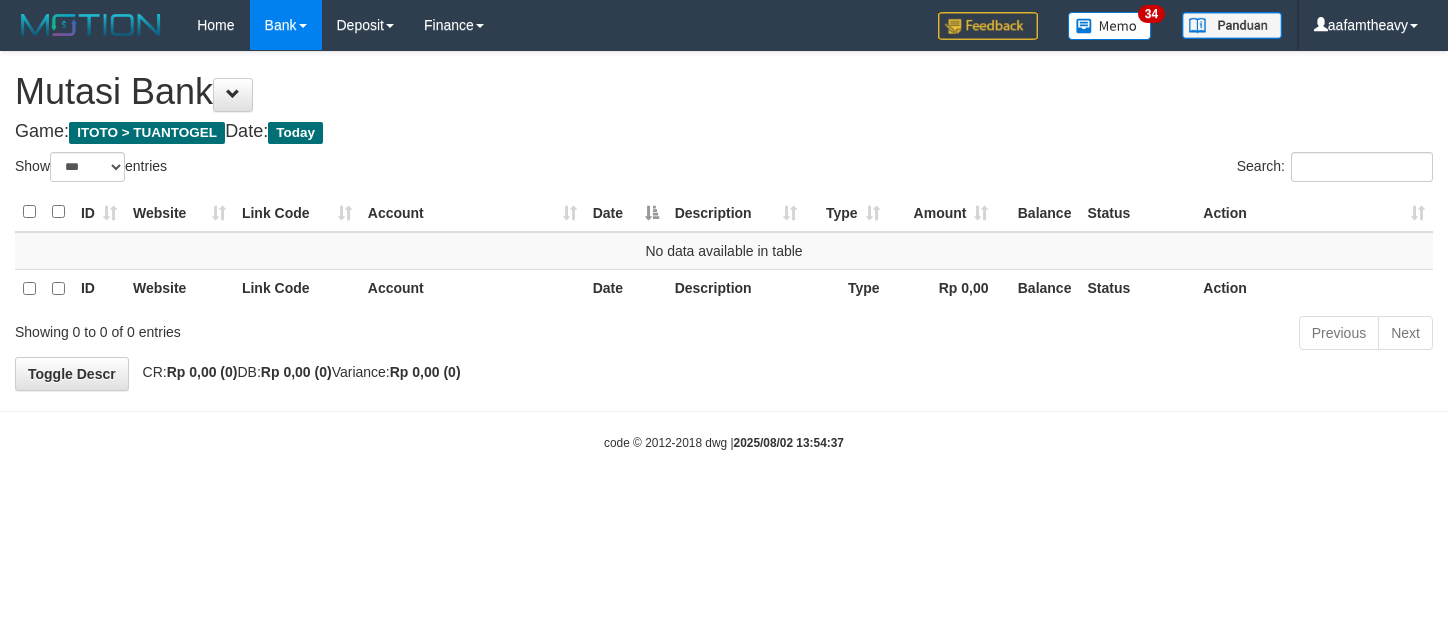 scroll, scrollTop: 0, scrollLeft: 0, axis: both 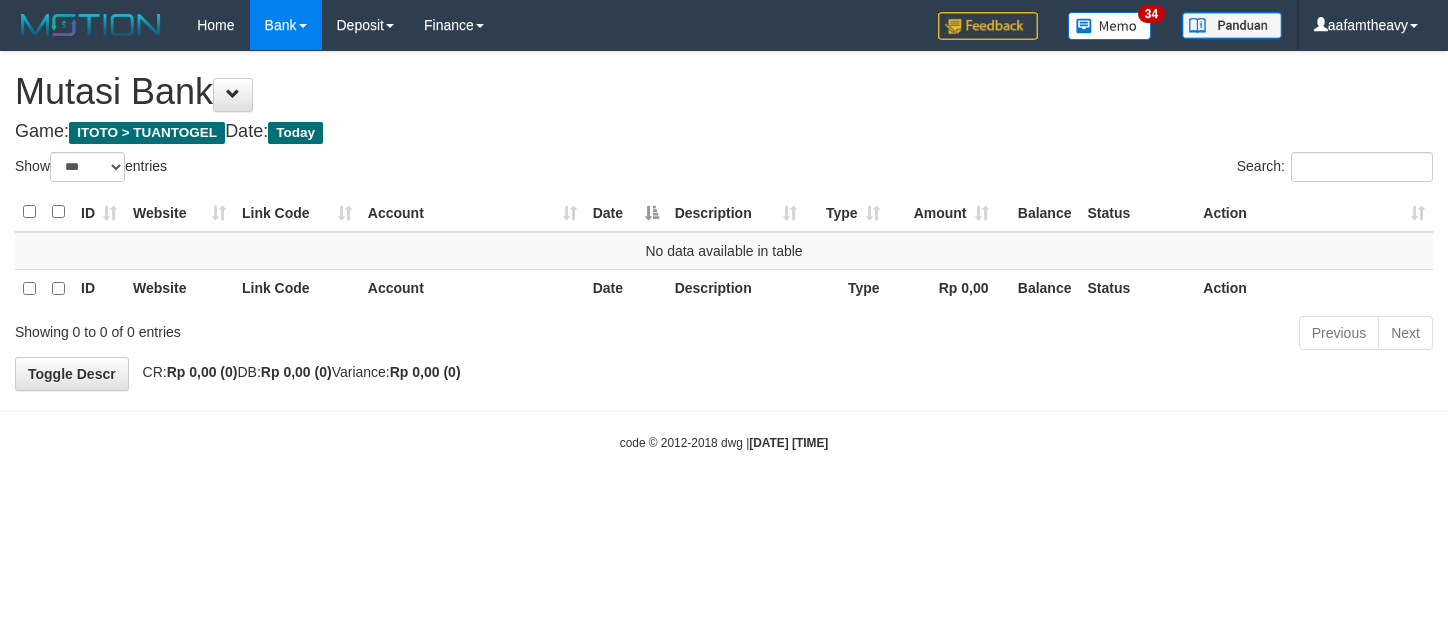 select on "***" 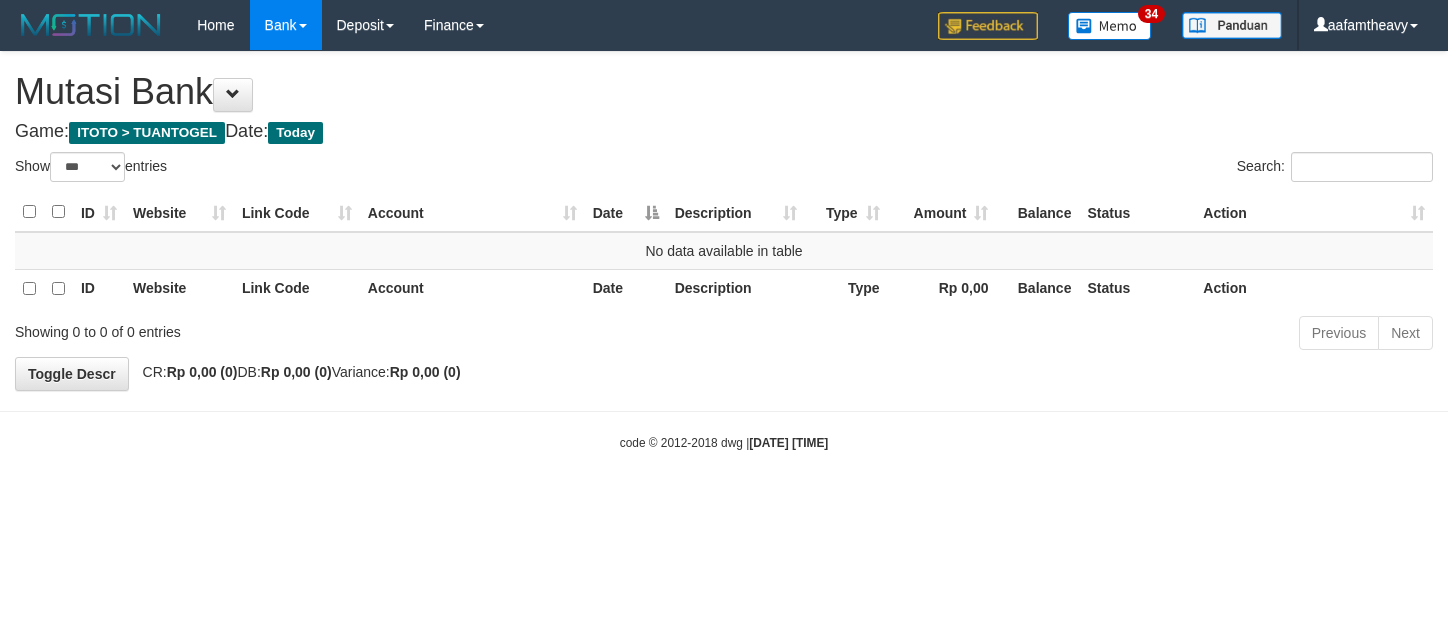 scroll, scrollTop: 0, scrollLeft: 0, axis: both 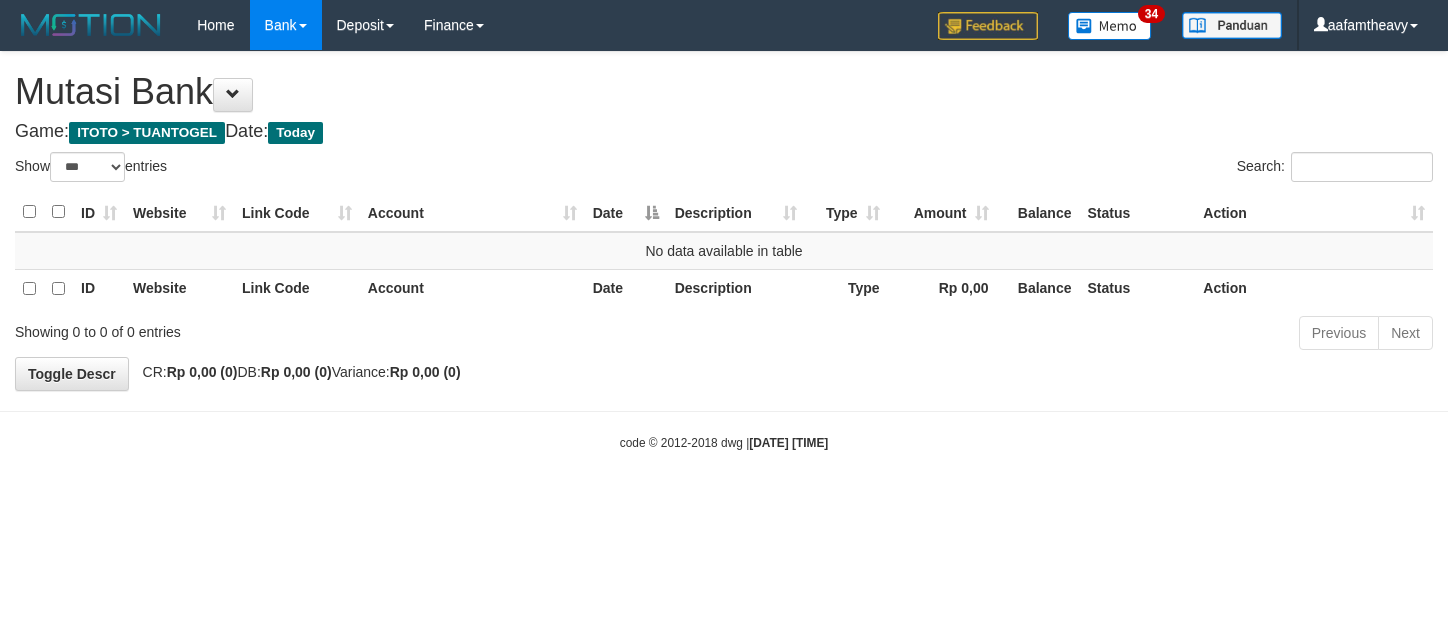 select on "***" 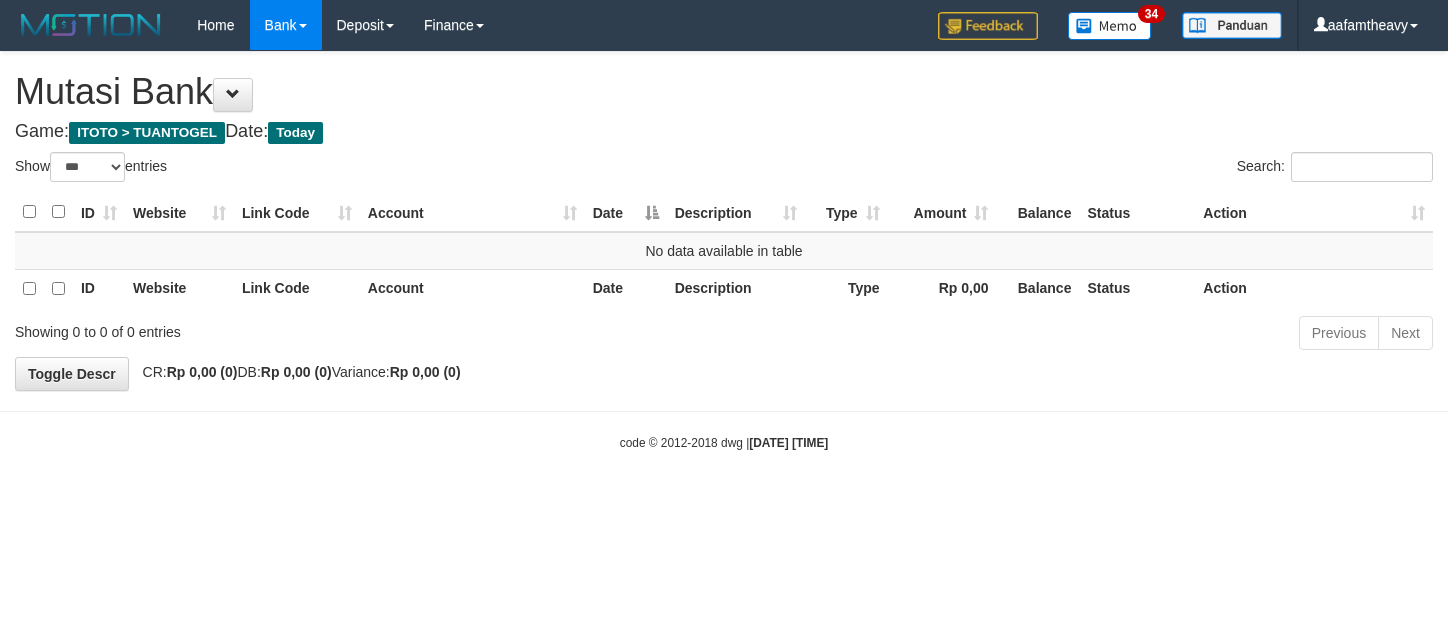 scroll, scrollTop: 0, scrollLeft: 0, axis: both 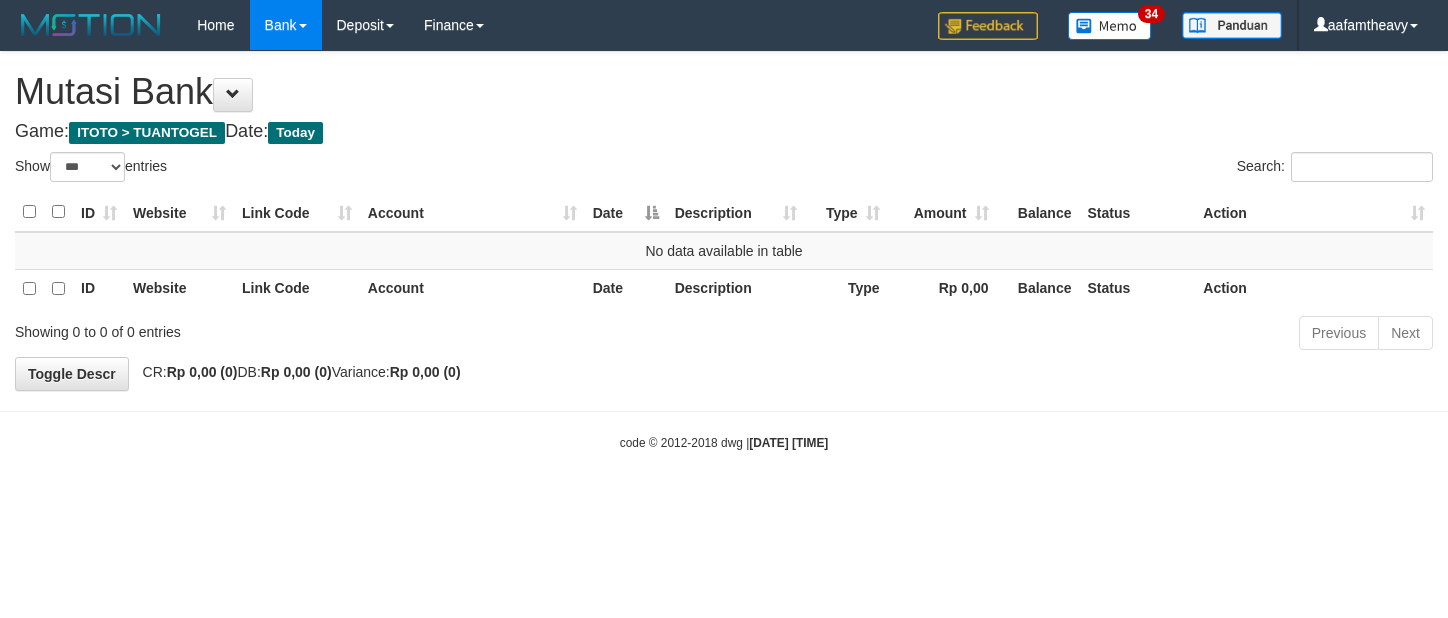 select on "***" 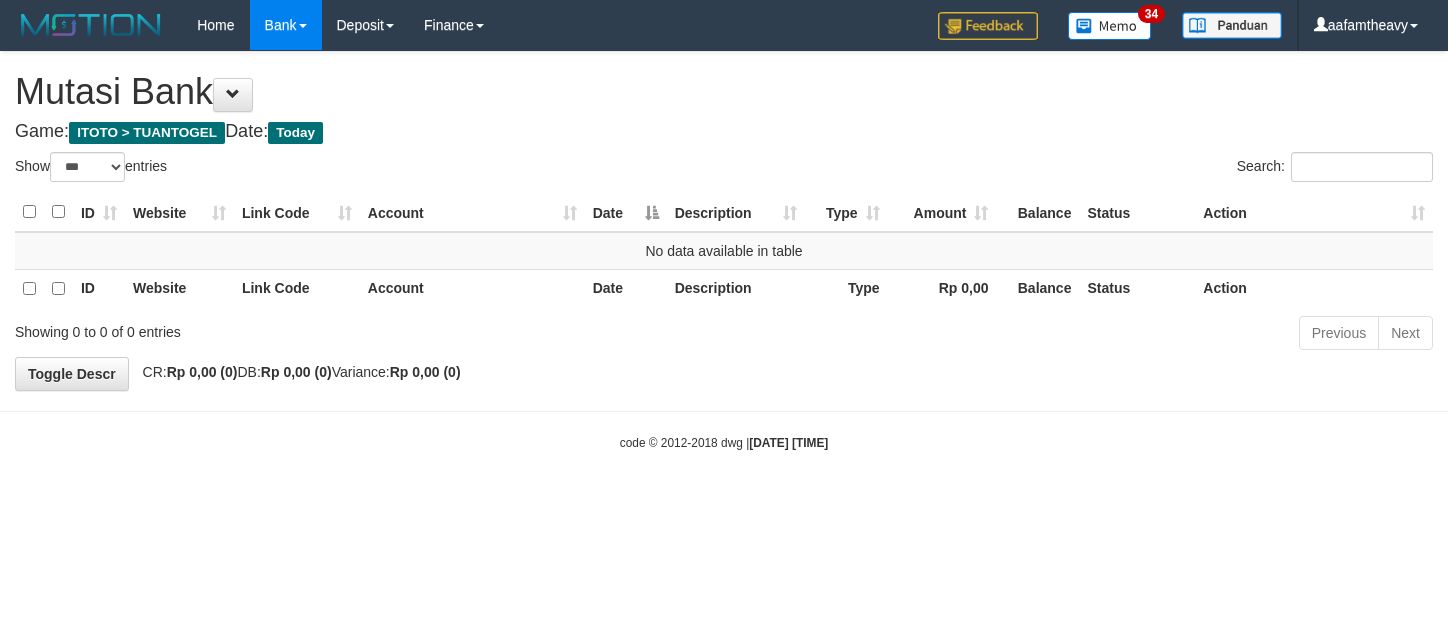 scroll, scrollTop: 0, scrollLeft: 0, axis: both 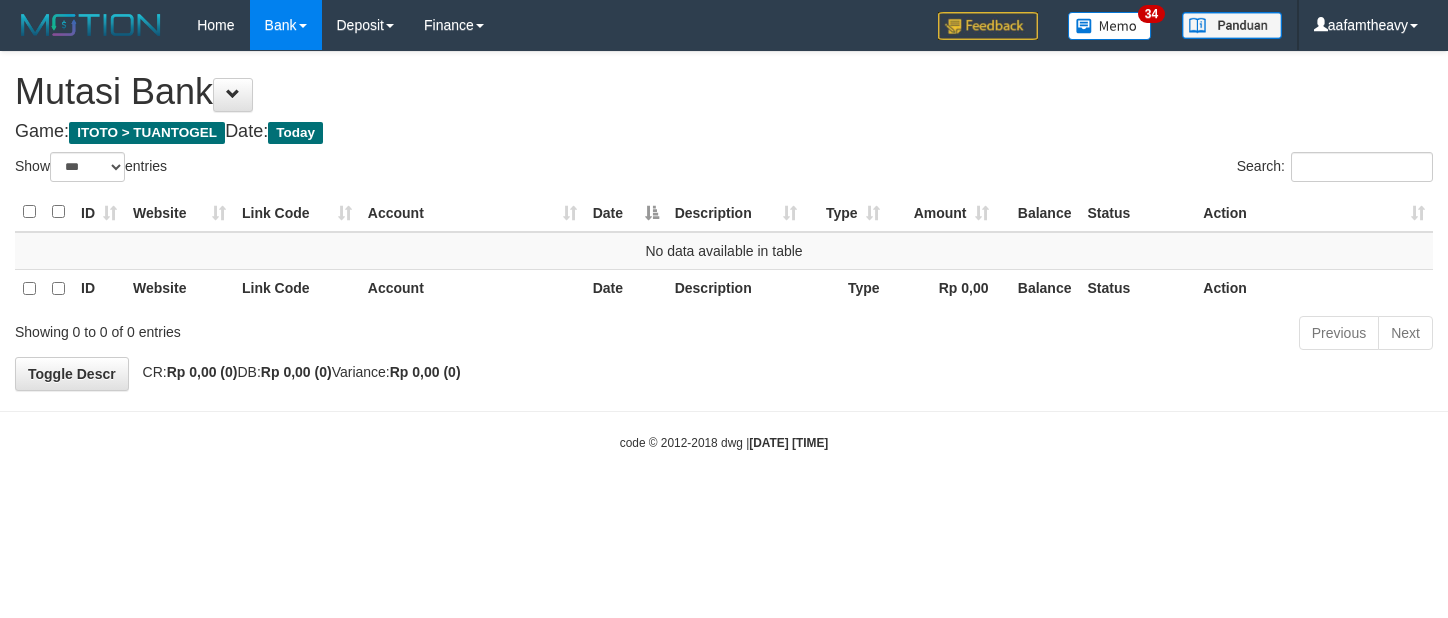 select on "***" 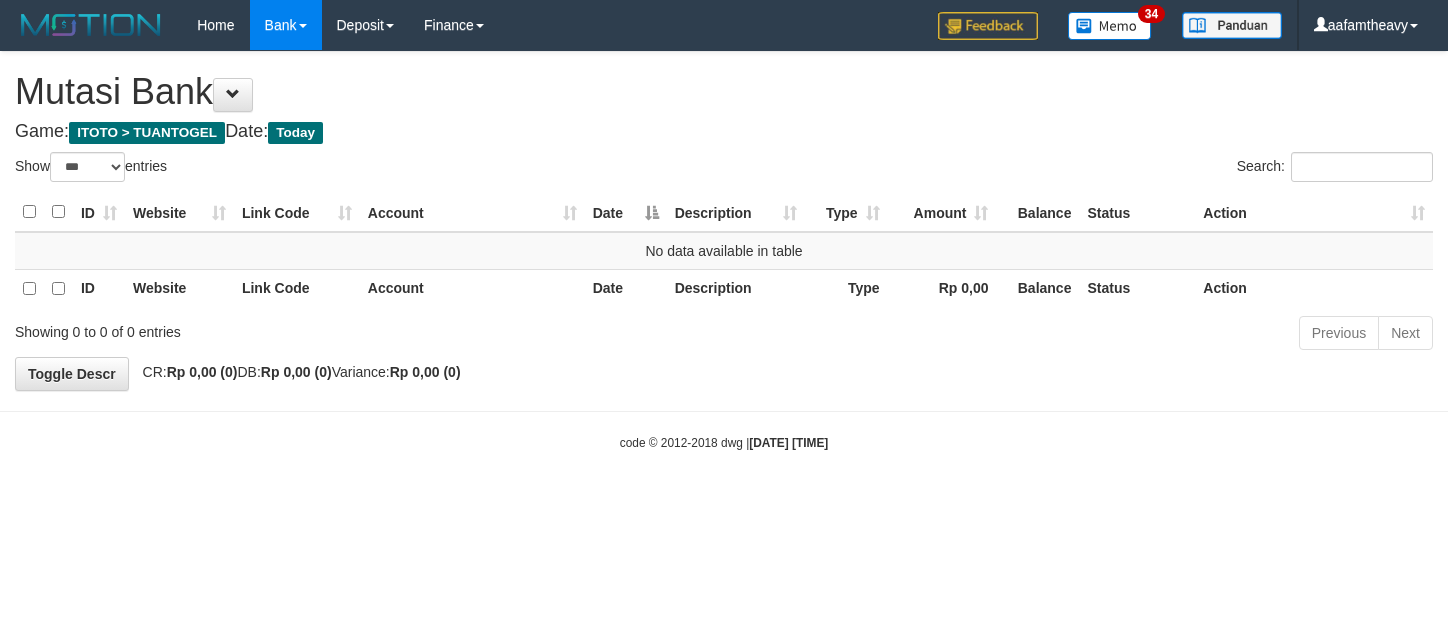 scroll, scrollTop: 0, scrollLeft: 0, axis: both 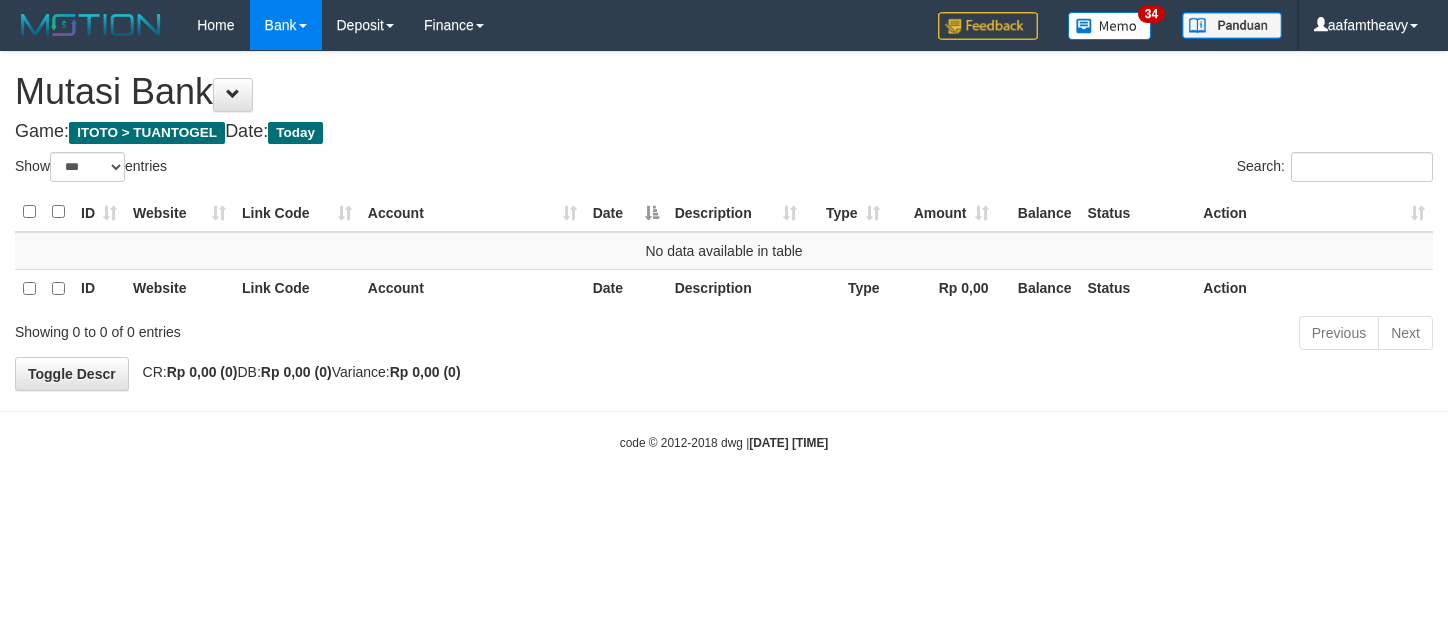 select on "***" 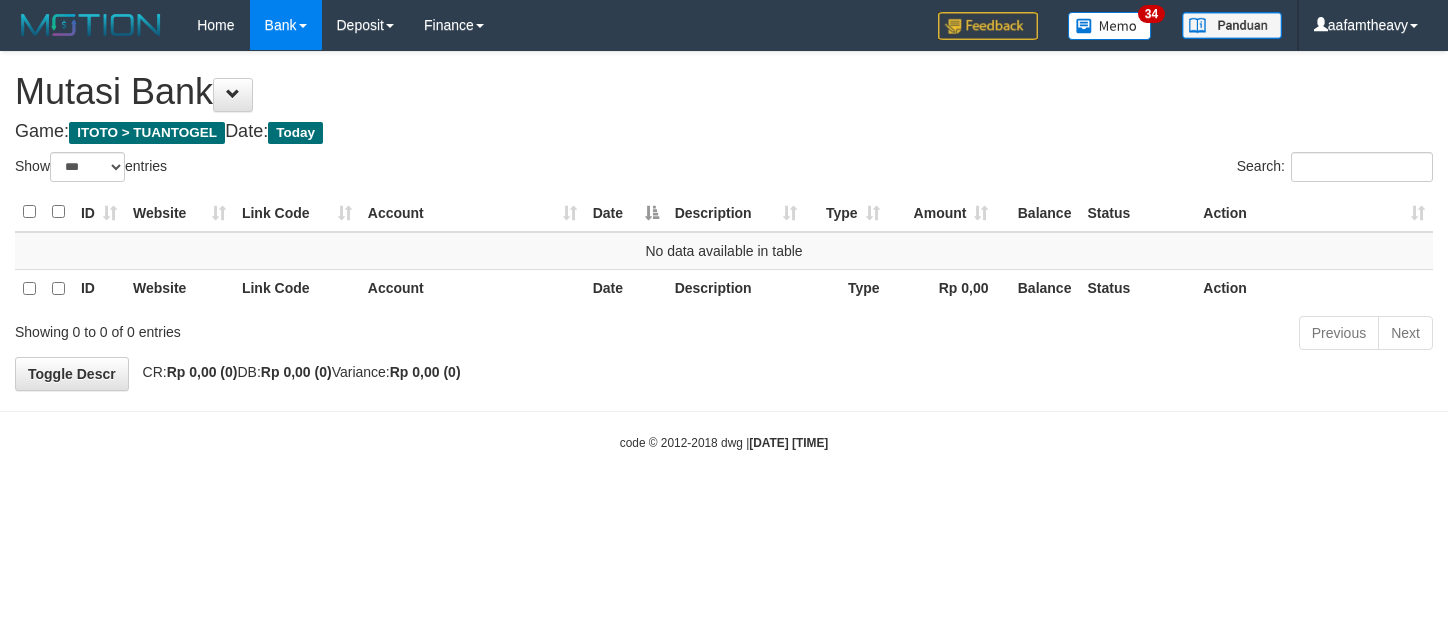 scroll, scrollTop: 0, scrollLeft: 0, axis: both 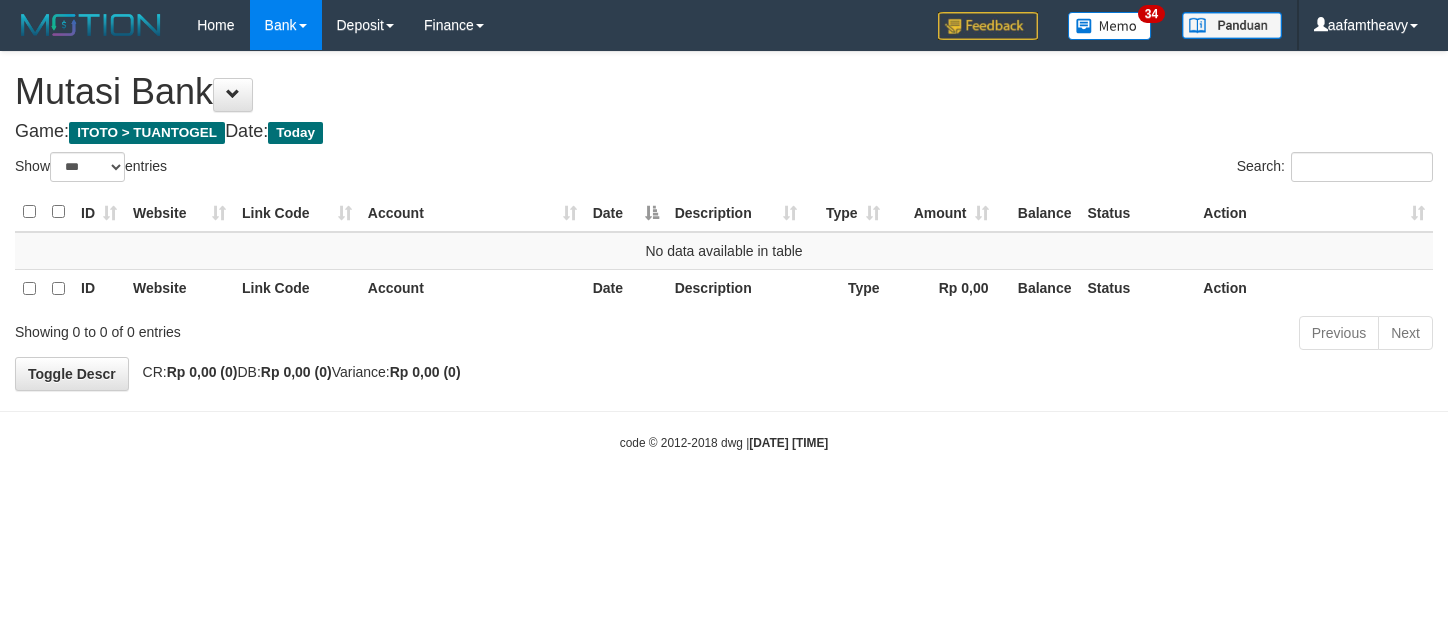 select on "***" 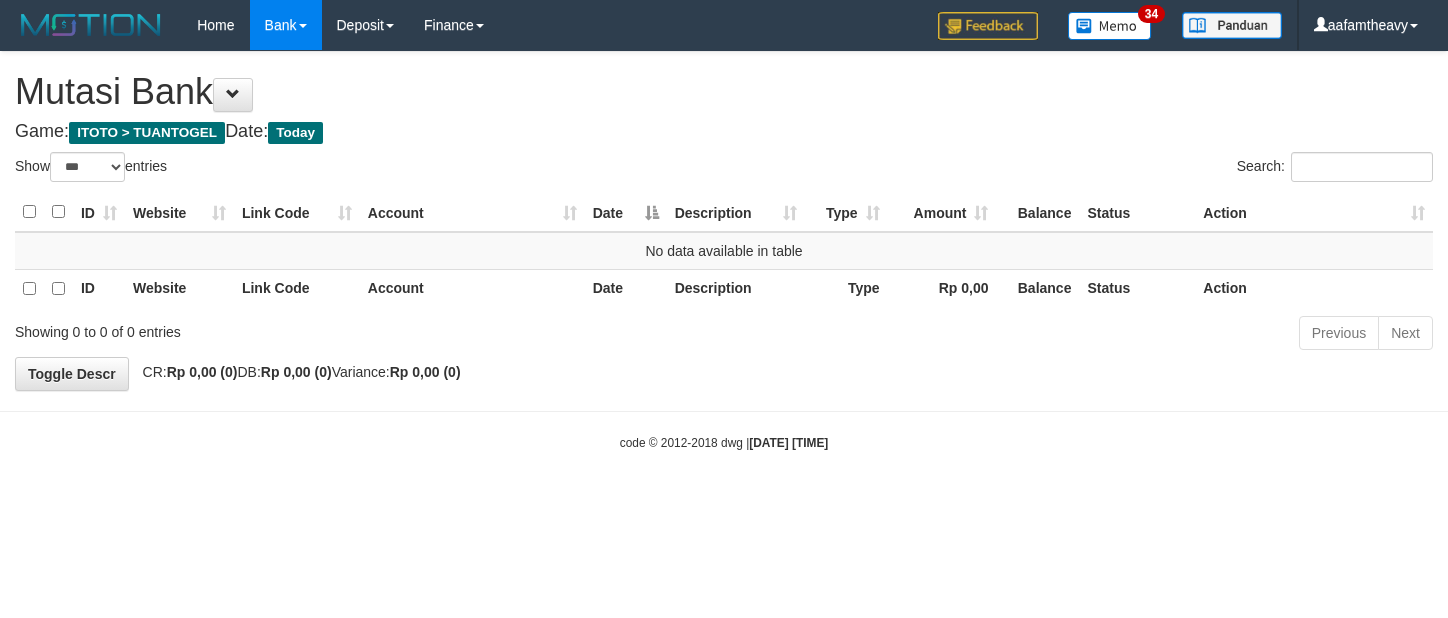 scroll, scrollTop: 0, scrollLeft: 0, axis: both 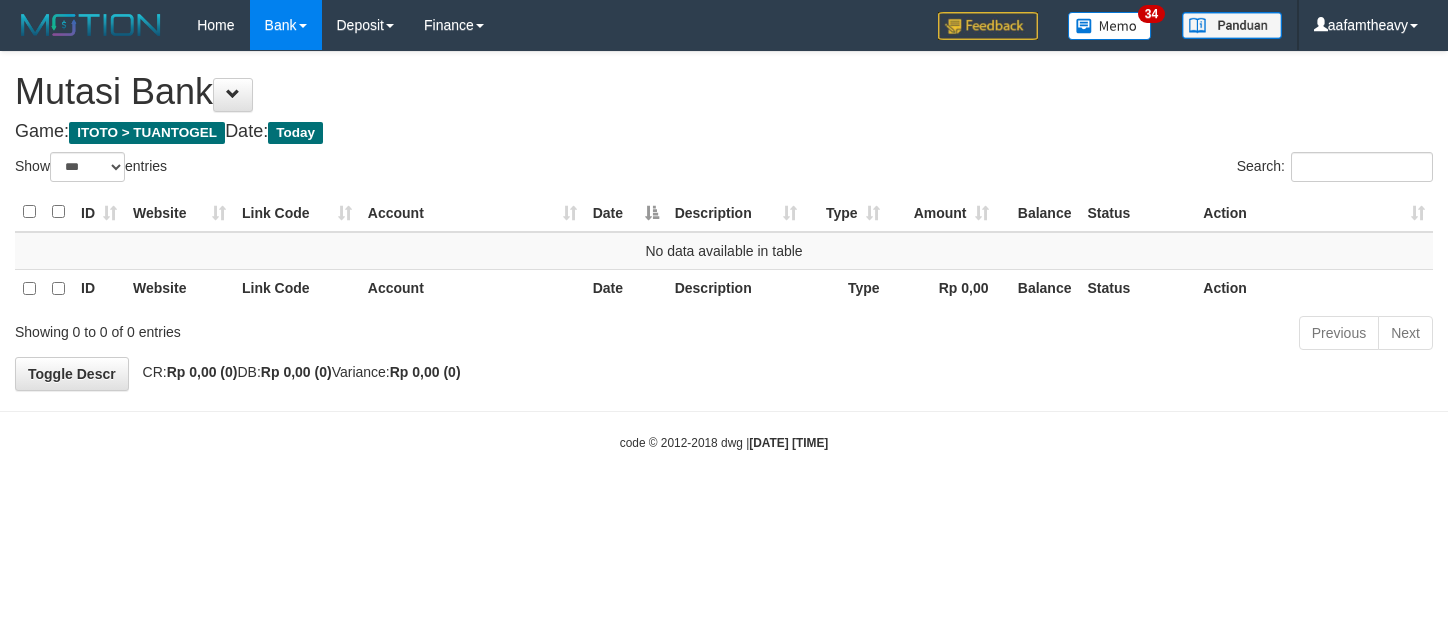 select on "***" 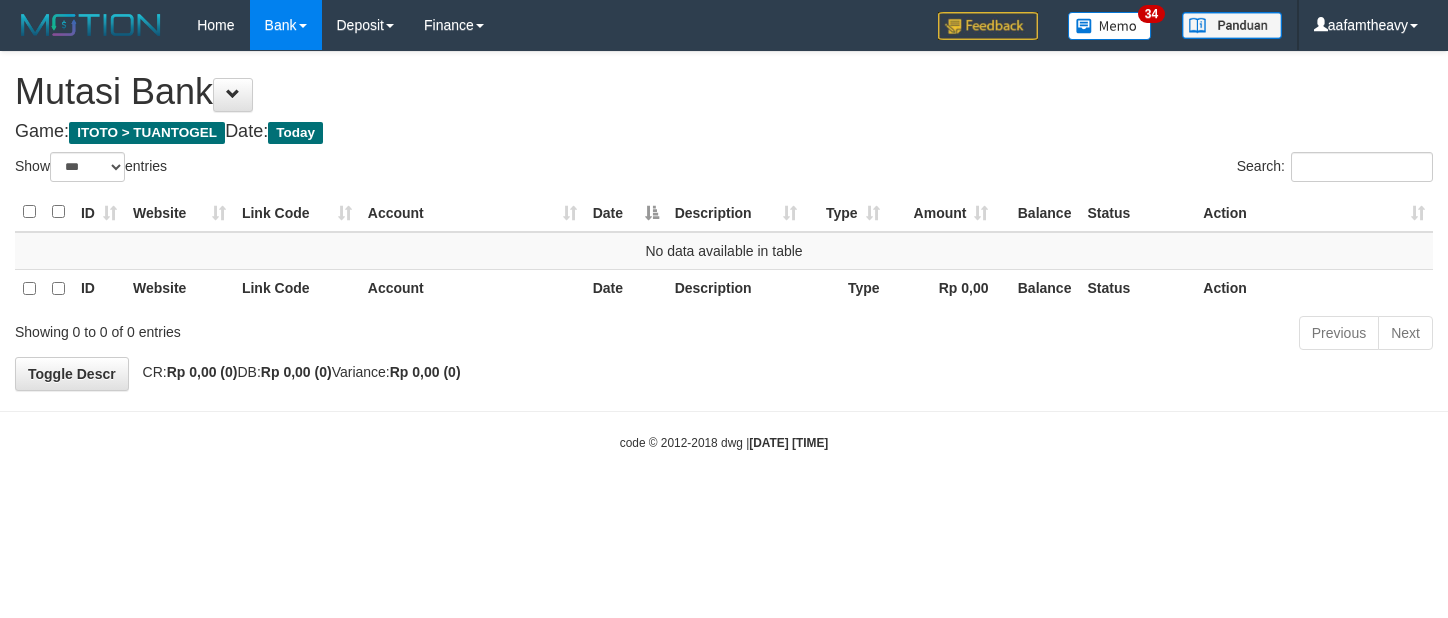 scroll, scrollTop: 0, scrollLeft: 0, axis: both 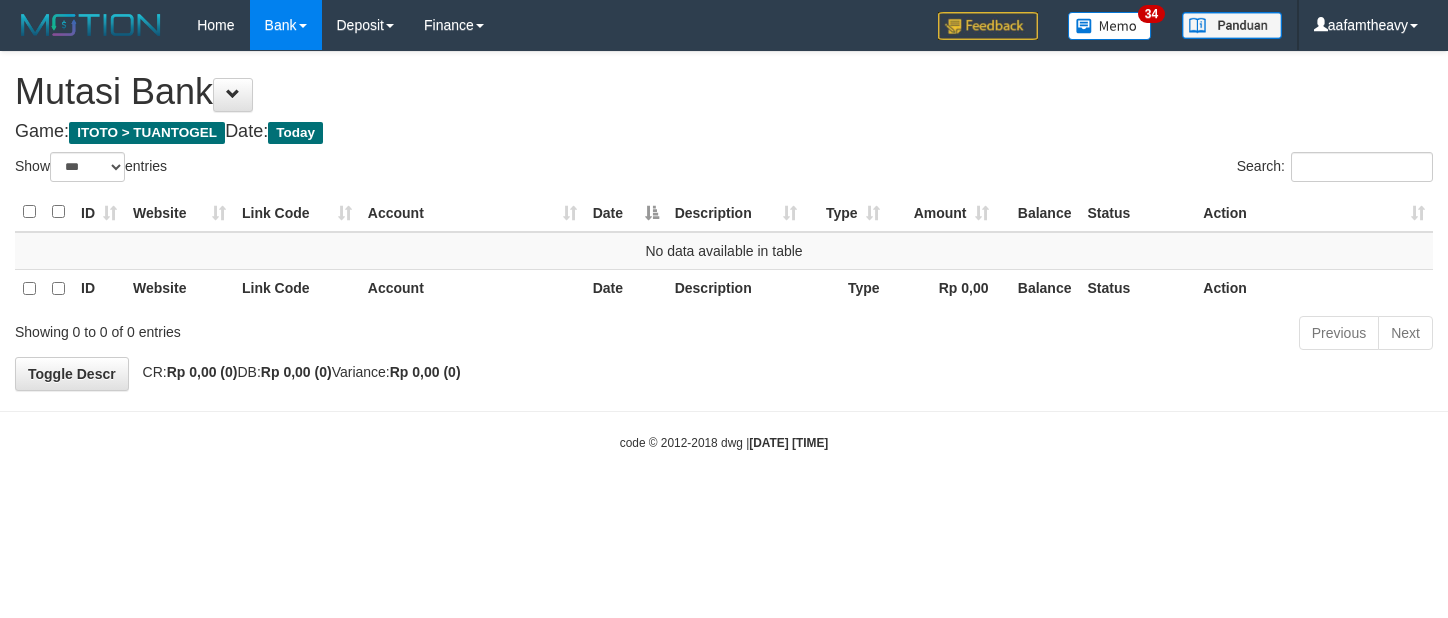 select on "***" 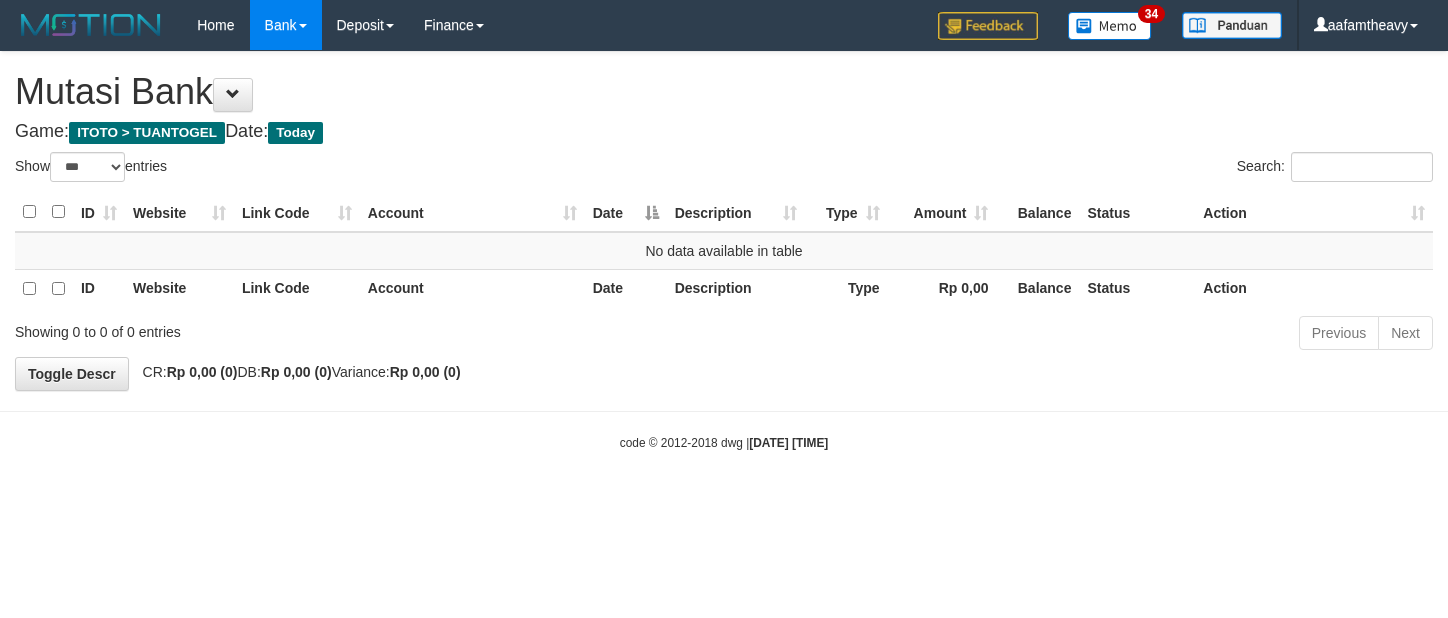 scroll, scrollTop: 0, scrollLeft: 0, axis: both 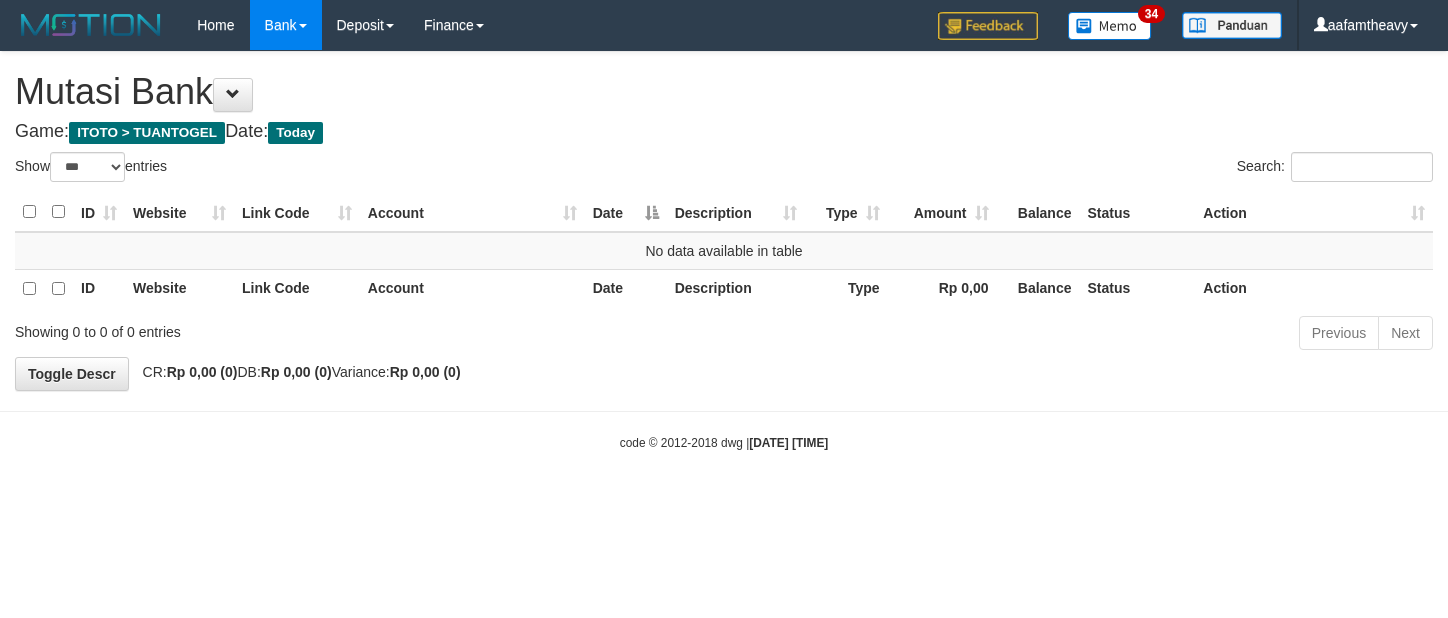 select on "***" 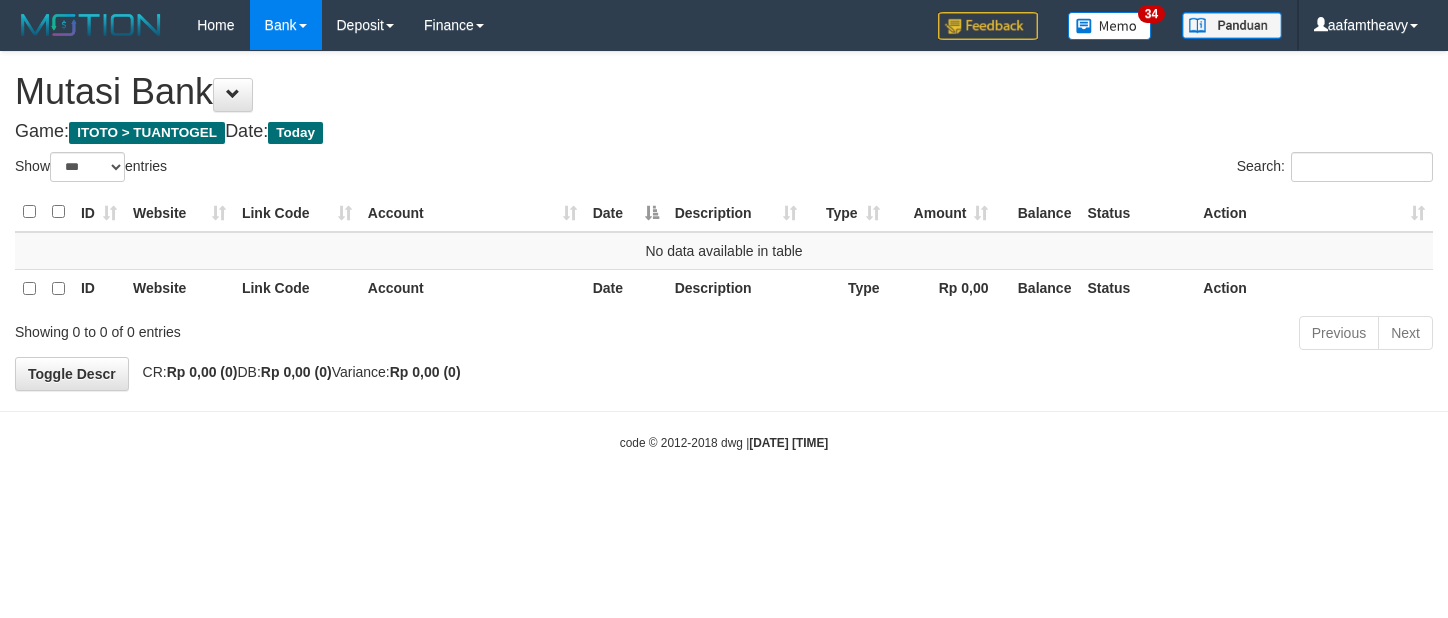 scroll, scrollTop: 0, scrollLeft: 0, axis: both 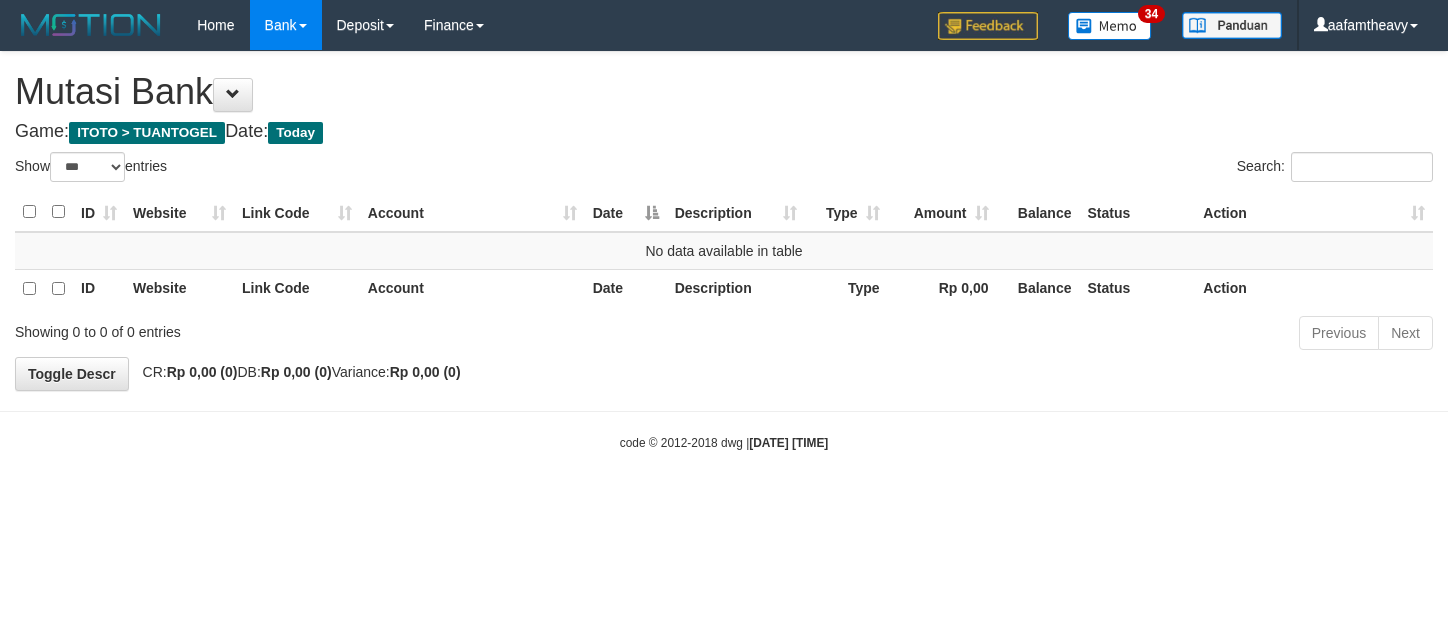 select on "***" 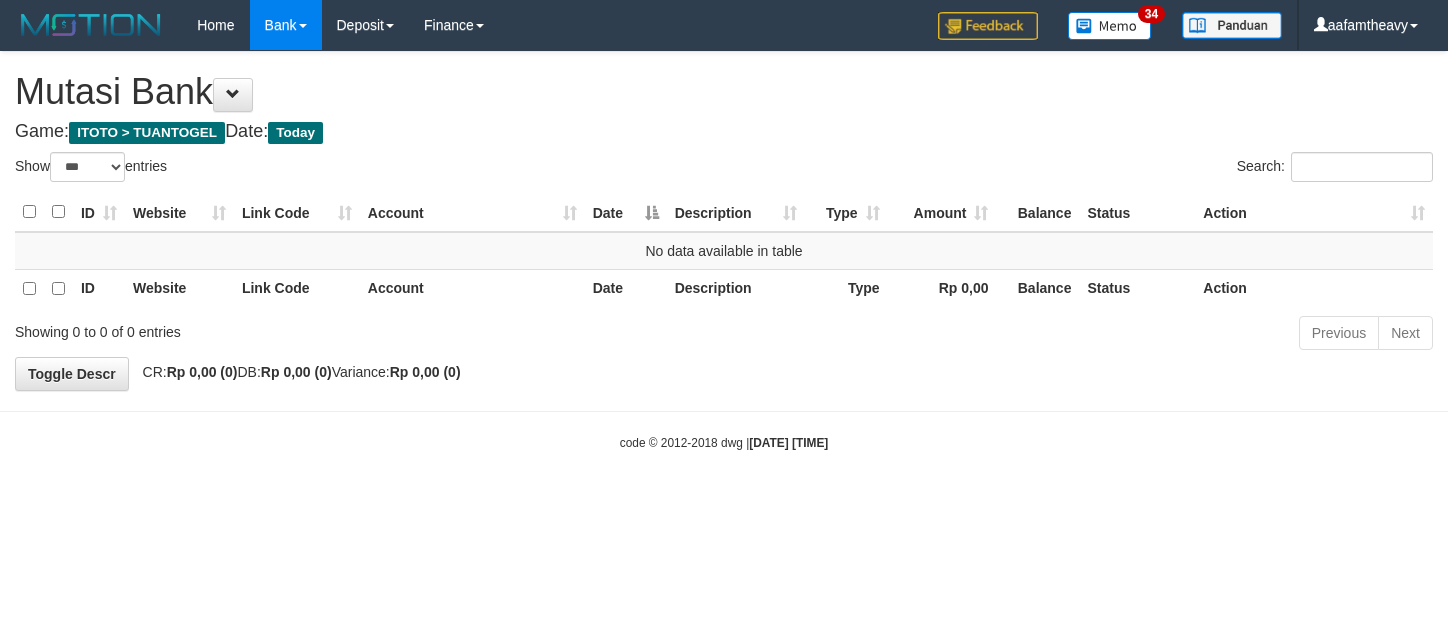 scroll, scrollTop: 0, scrollLeft: 0, axis: both 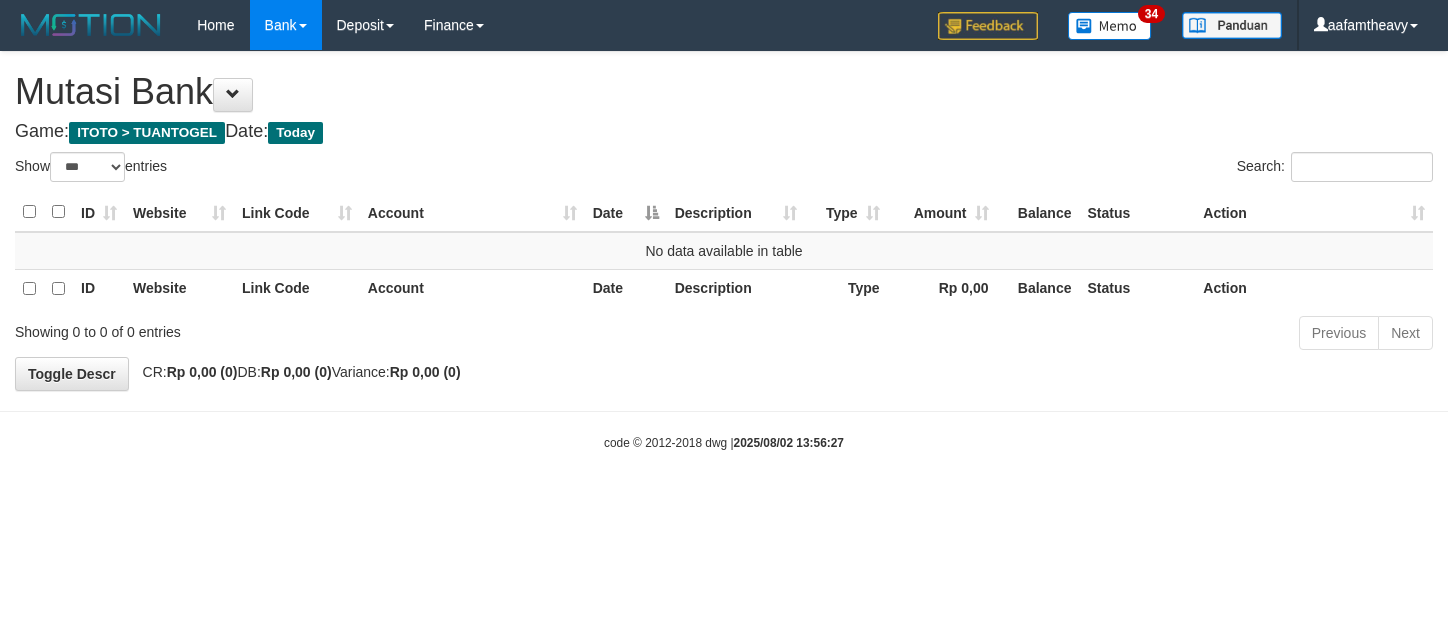 select on "***" 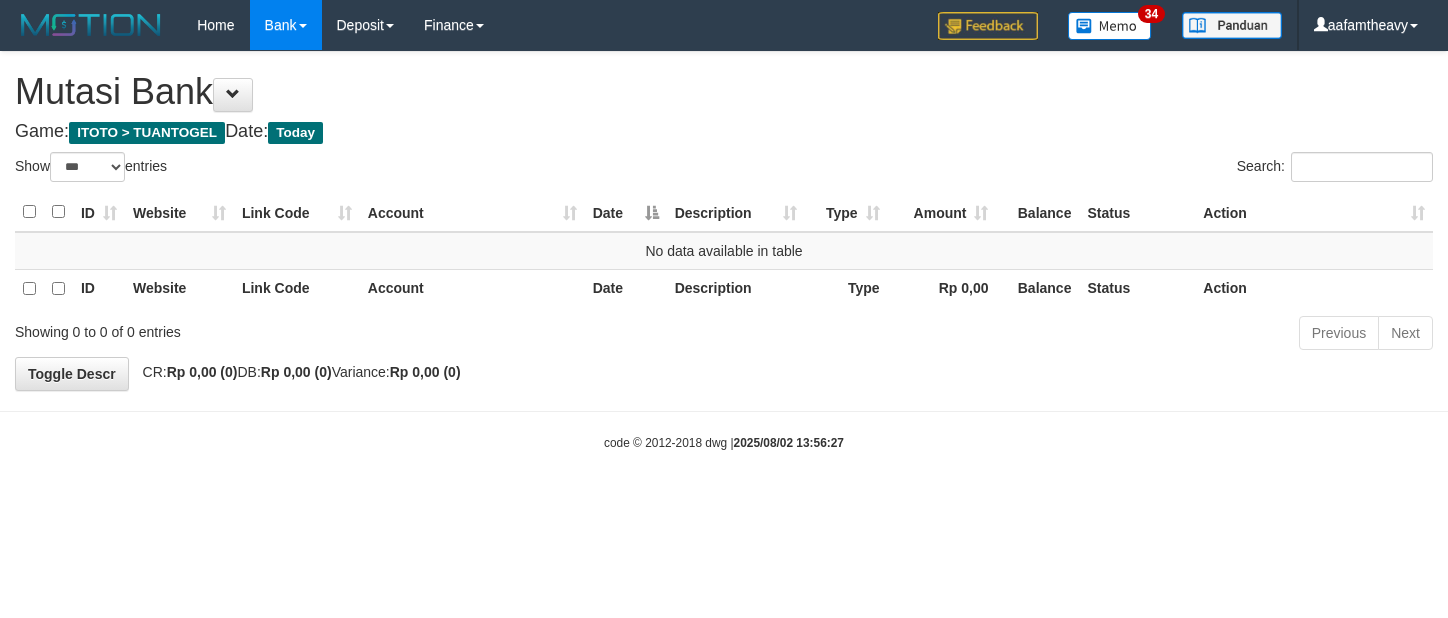 scroll, scrollTop: 0, scrollLeft: 0, axis: both 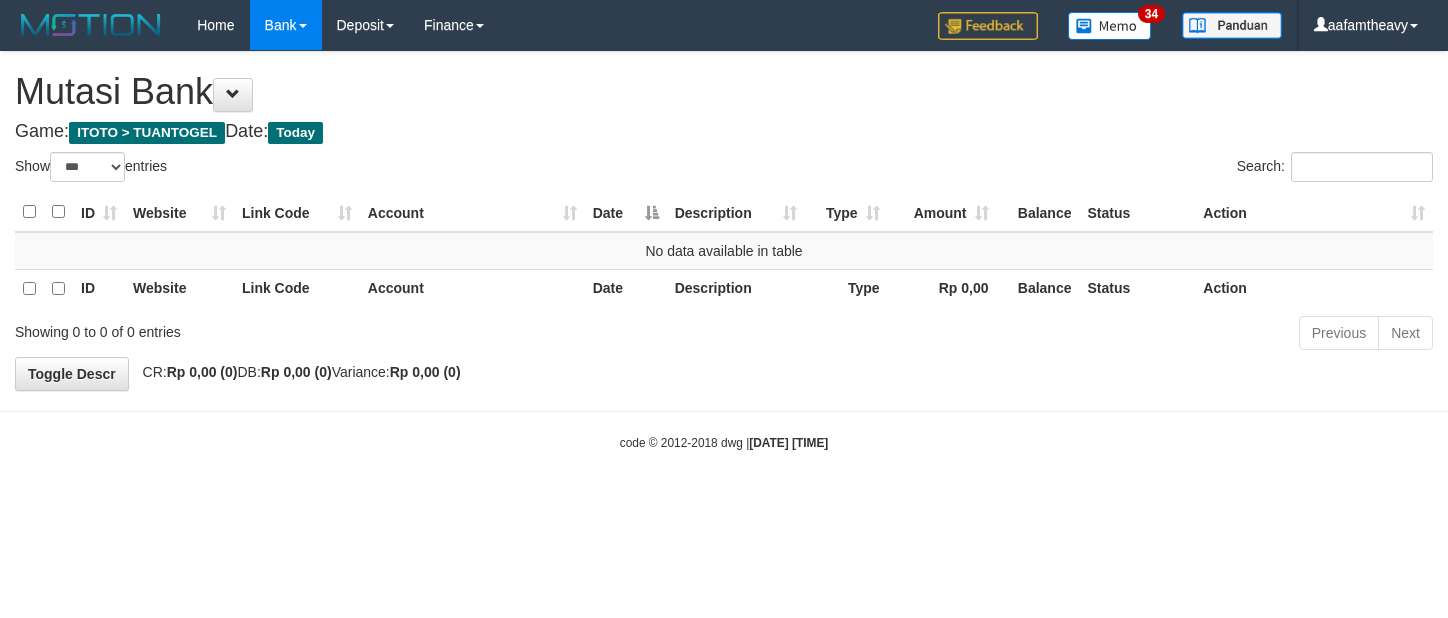 select on "***" 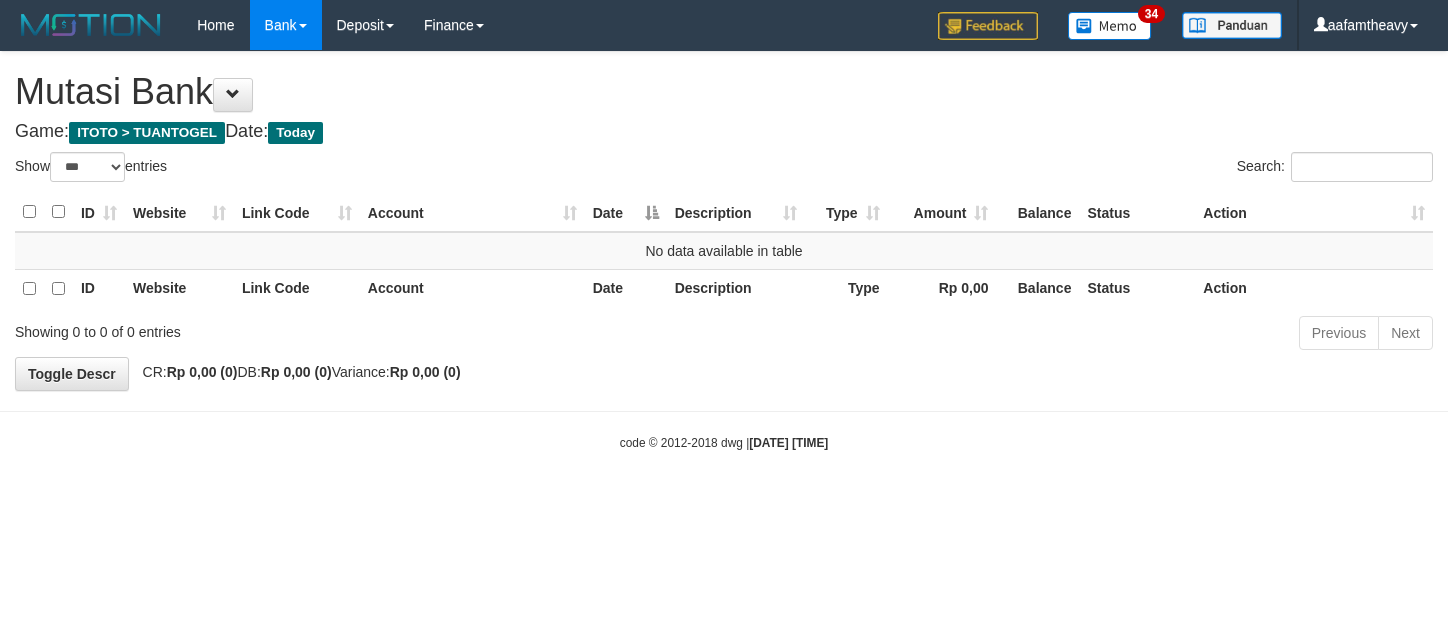scroll, scrollTop: 0, scrollLeft: 0, axis: both 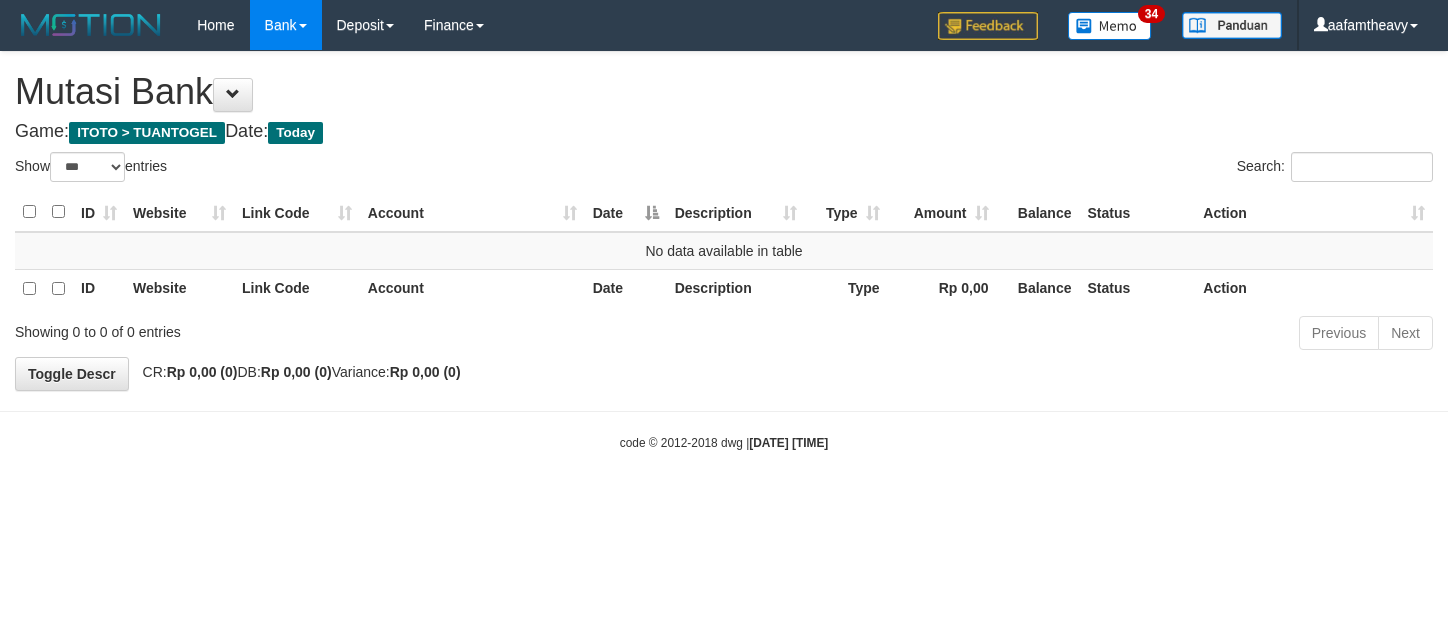 select on "***" 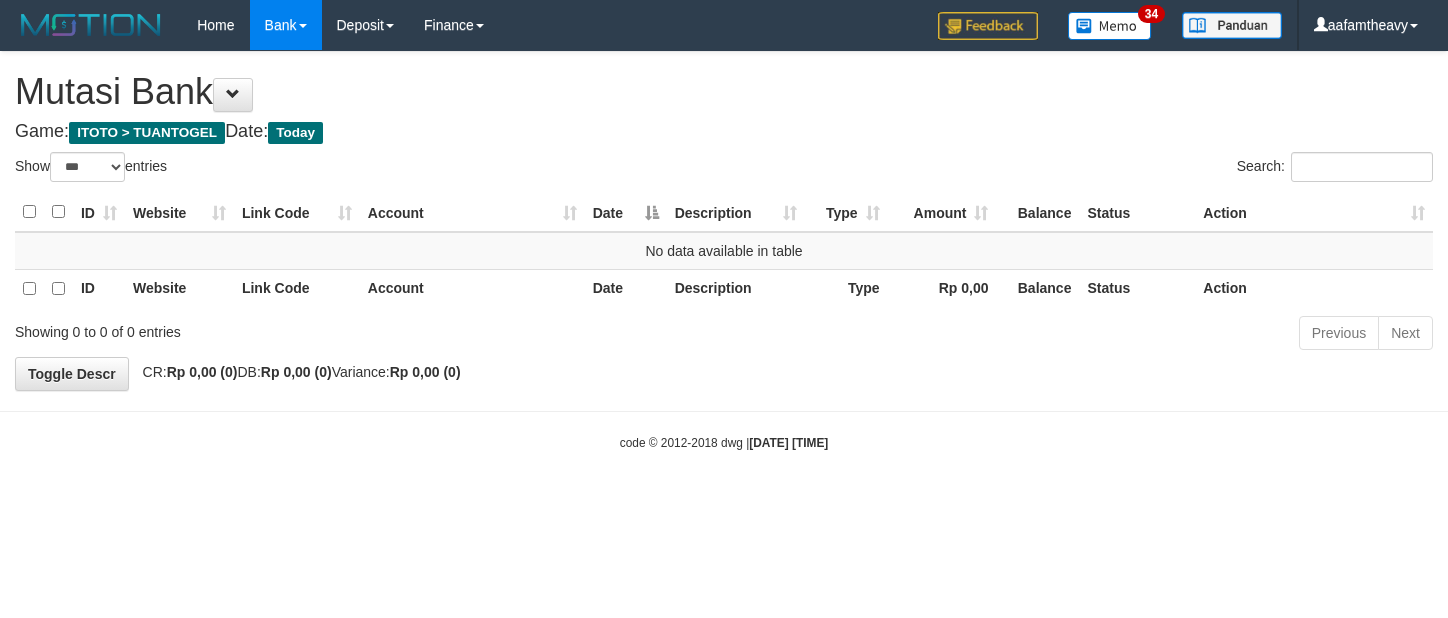scroll, scrollTop: 0, scrollLeft: 0, axis: both 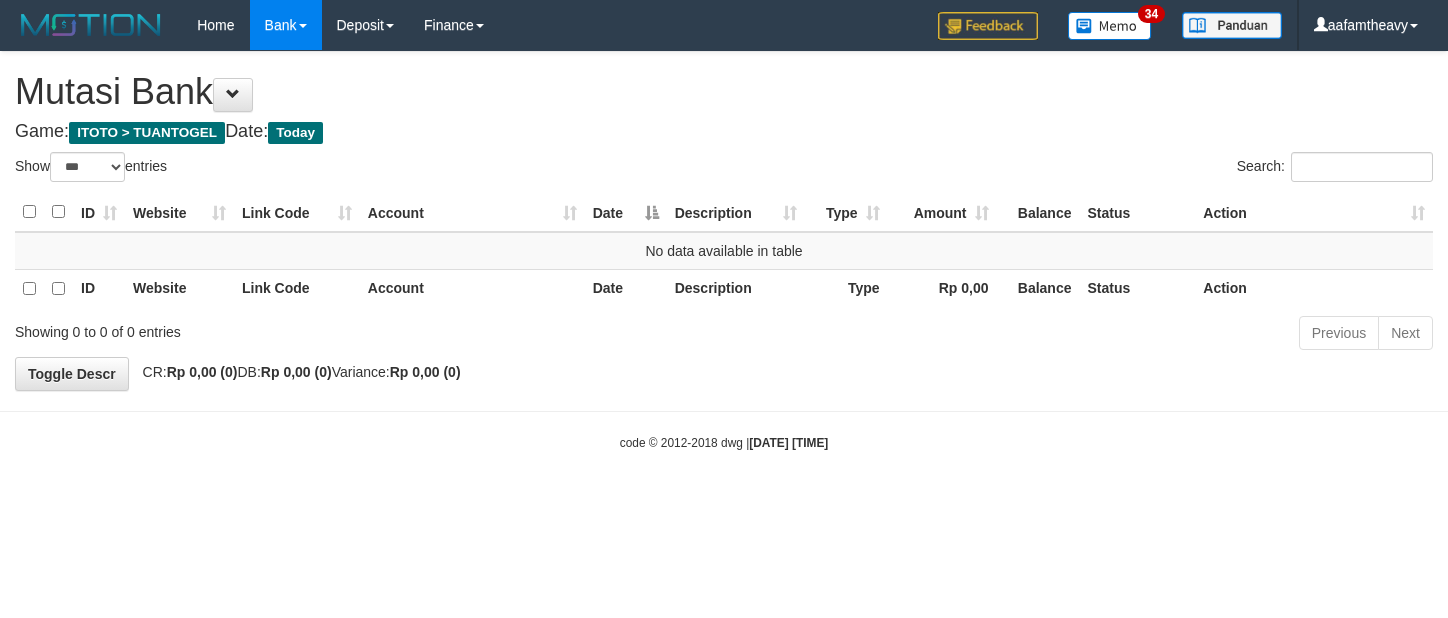 select on "***" 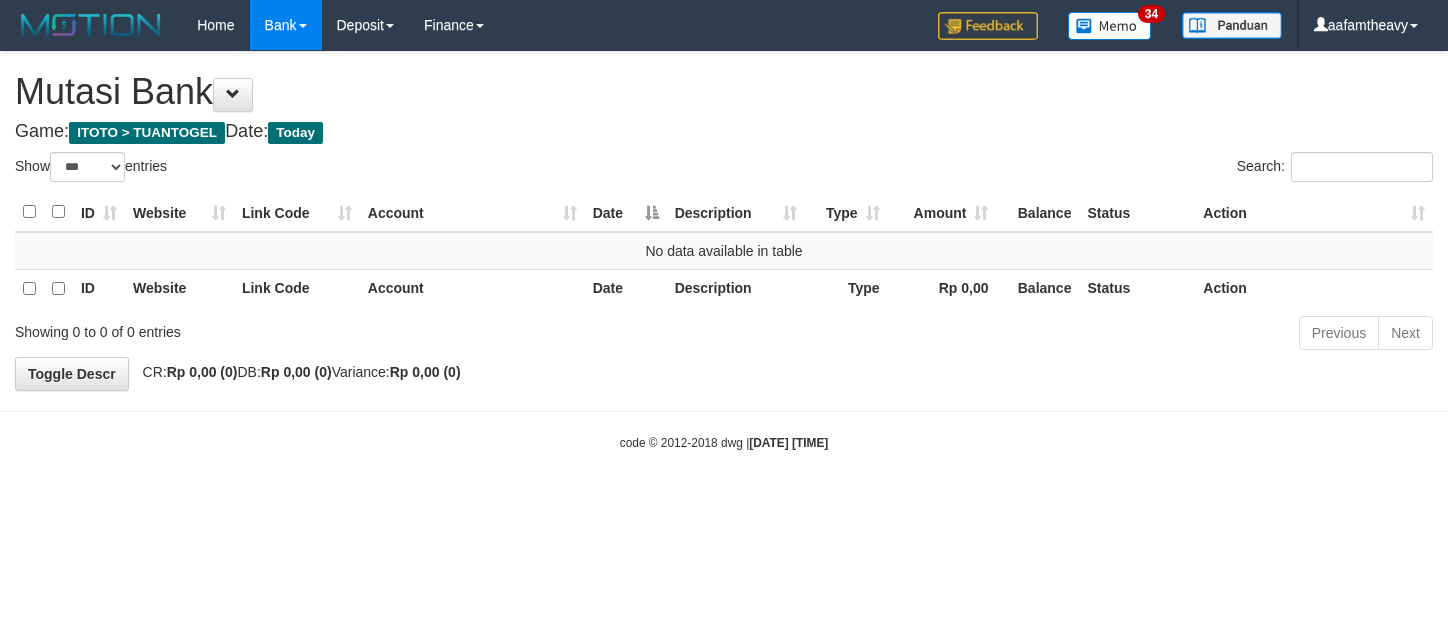 scroll, scrollTop: 0, scrollLeft: 0, axis: both 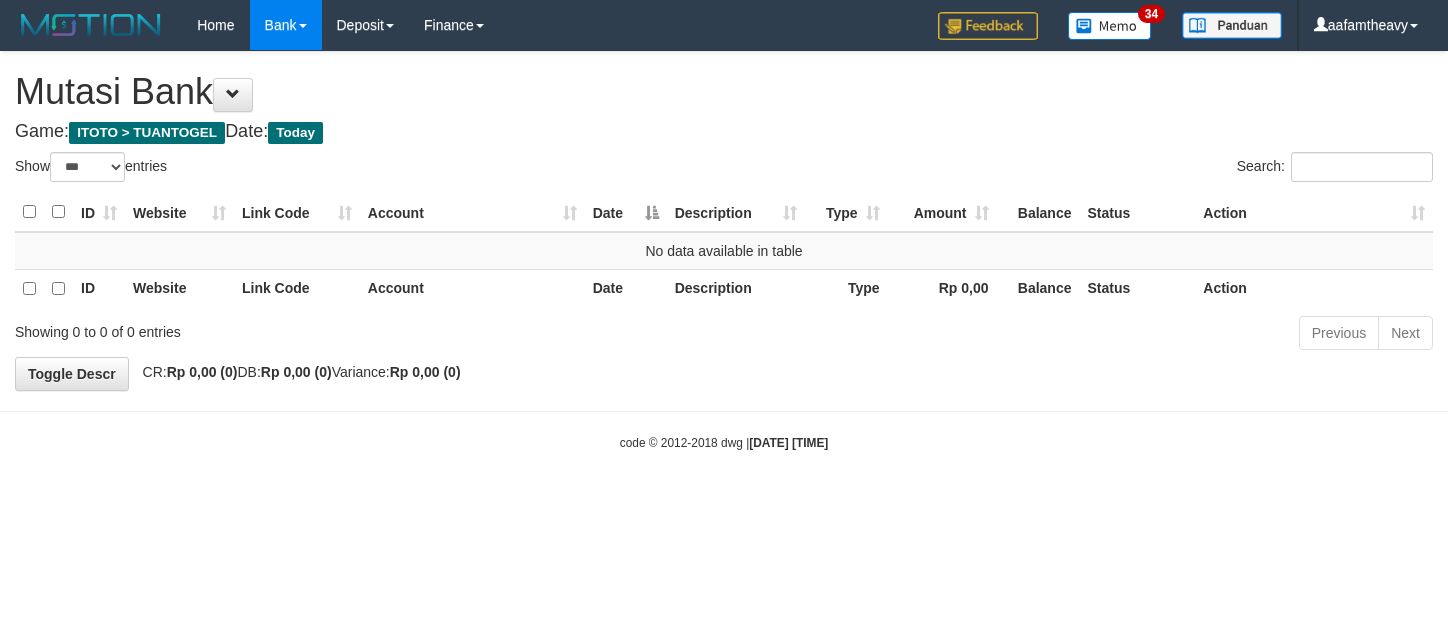 select on "***" 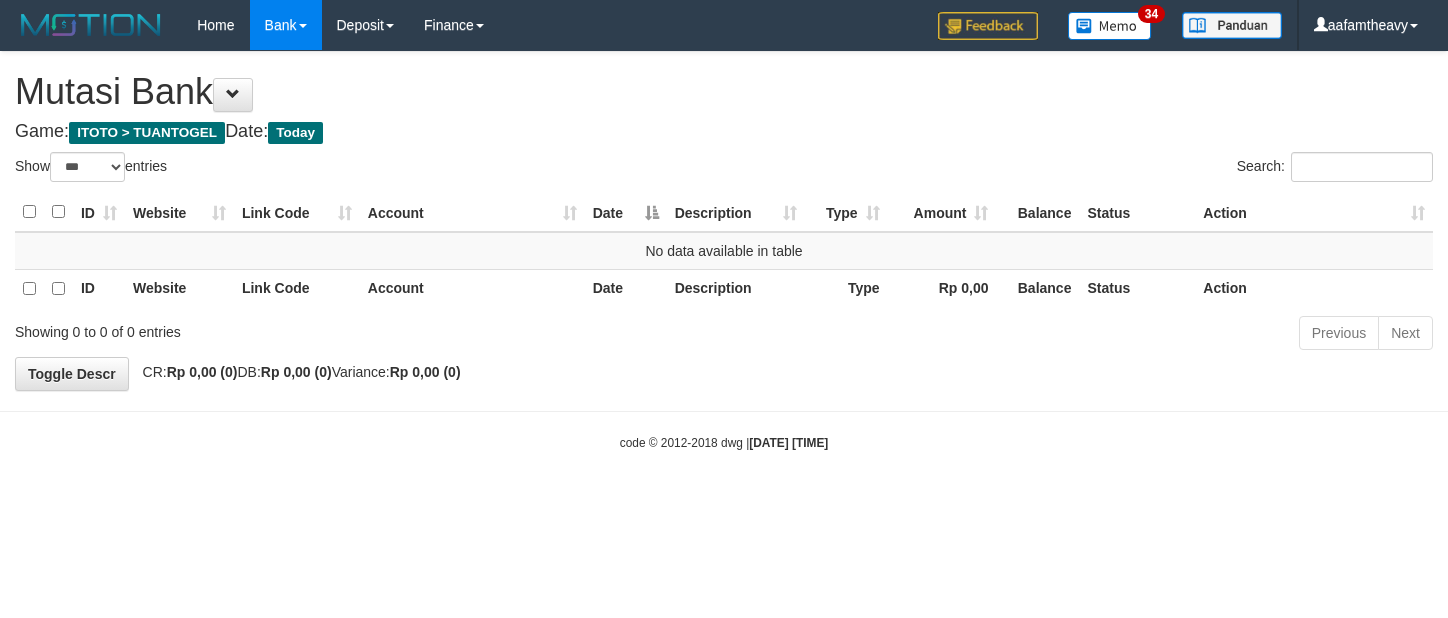 scroll, scrollTop: 0, scrollLeft: 0, axis: both 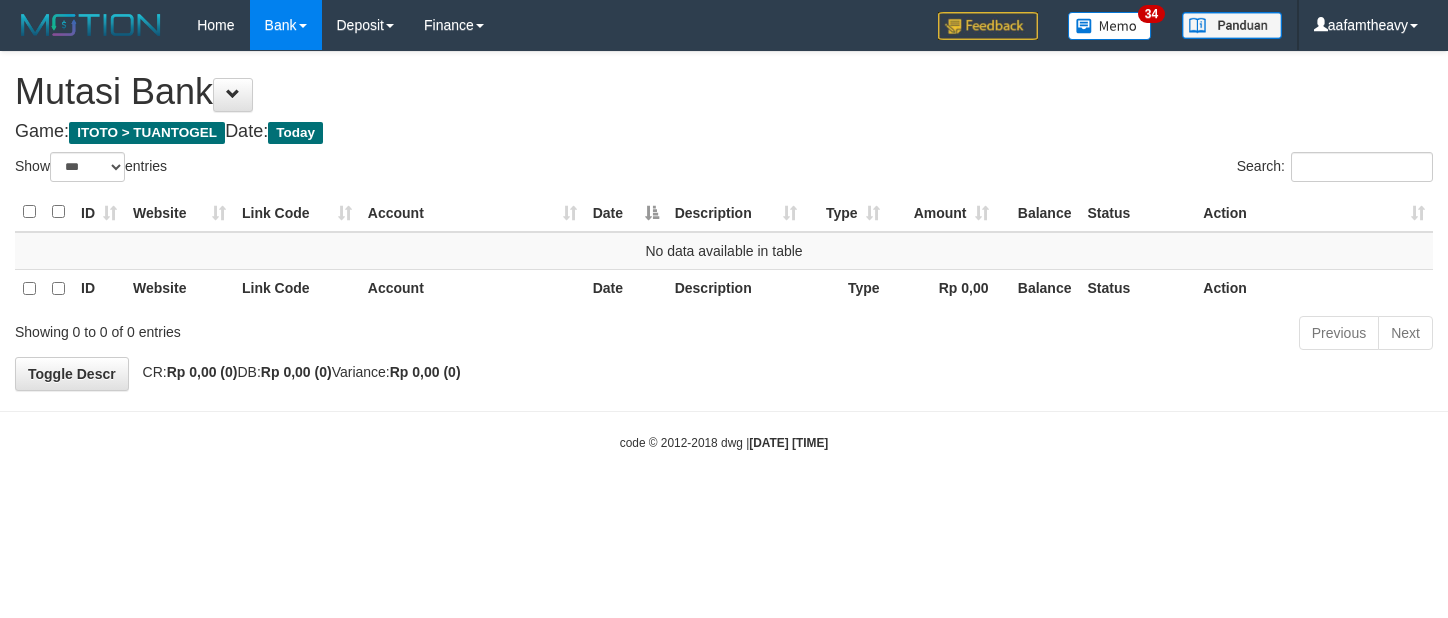 select on "***" 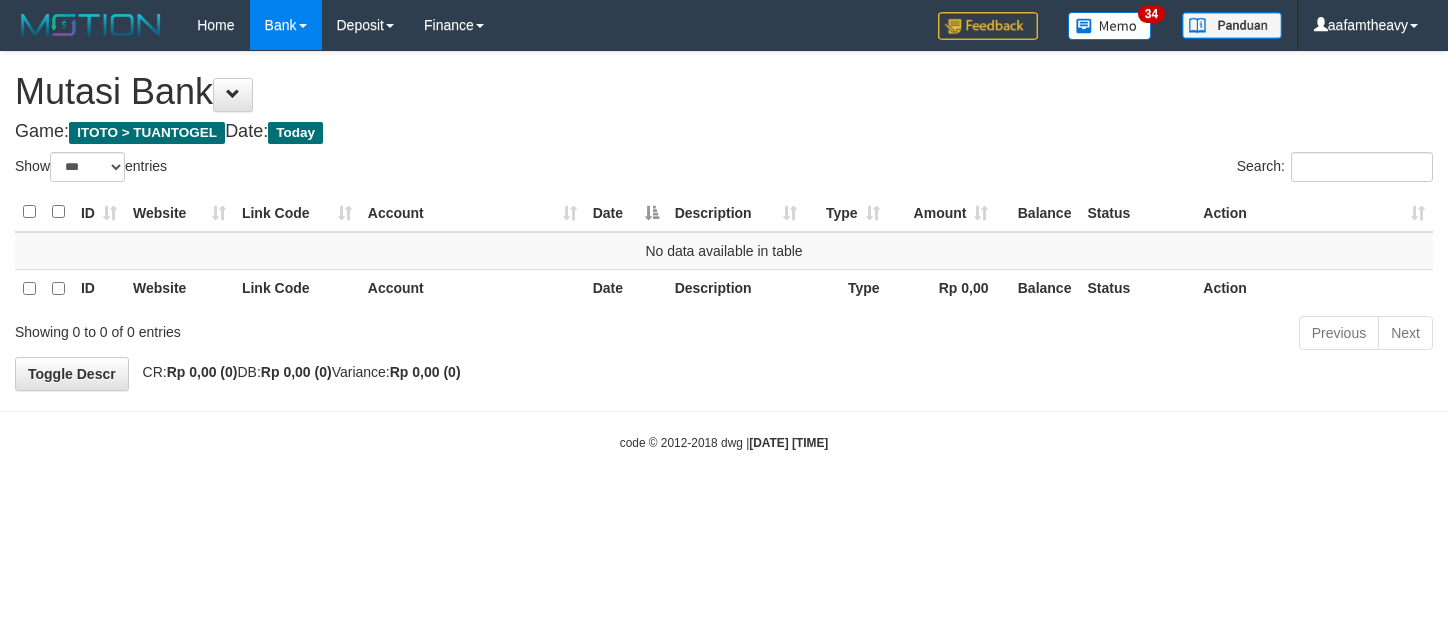 scroll, scrollTop: 0, scrollLeft: 0, axis: both 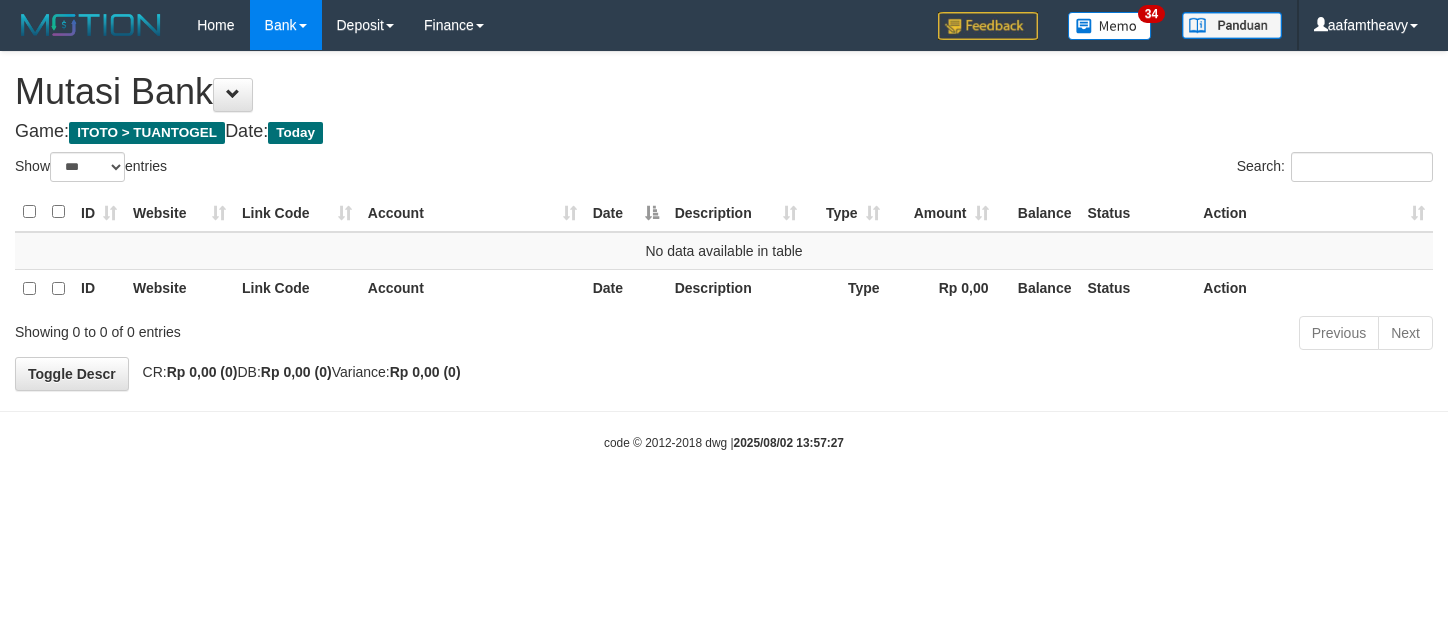 select on "***" 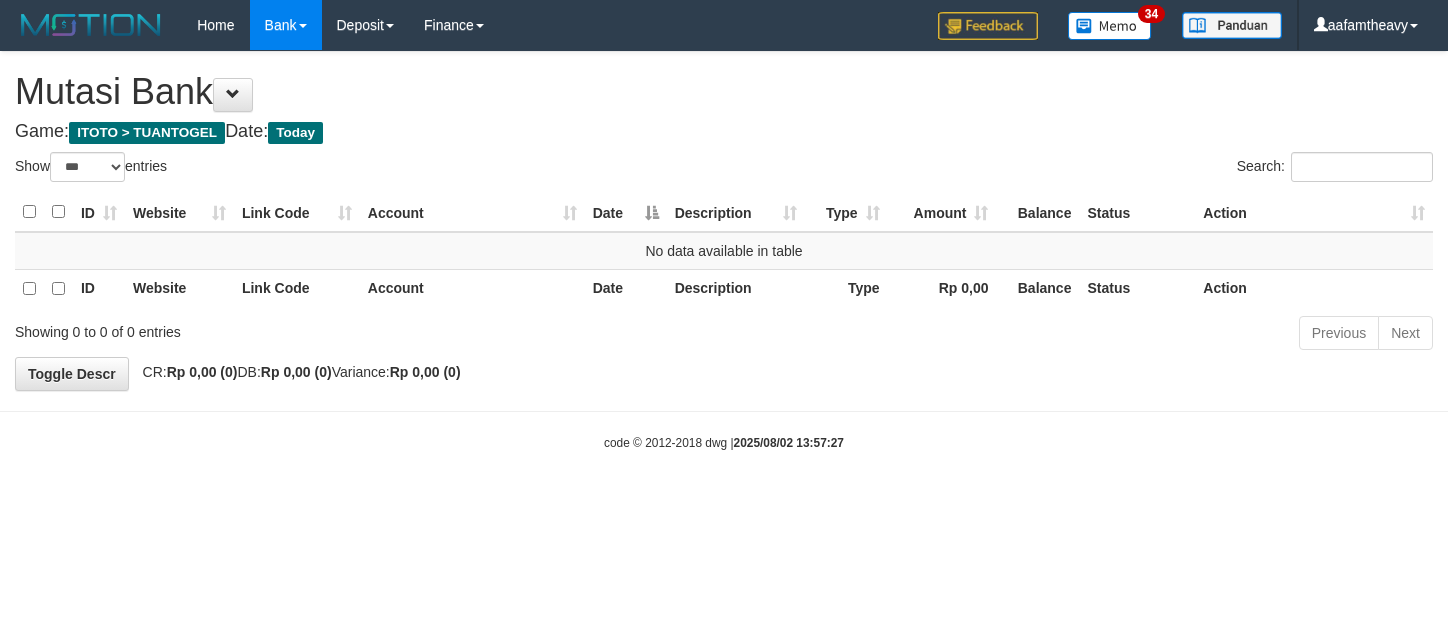 scroll, scrollTop: 0, scrollLeft: 0, axis: both 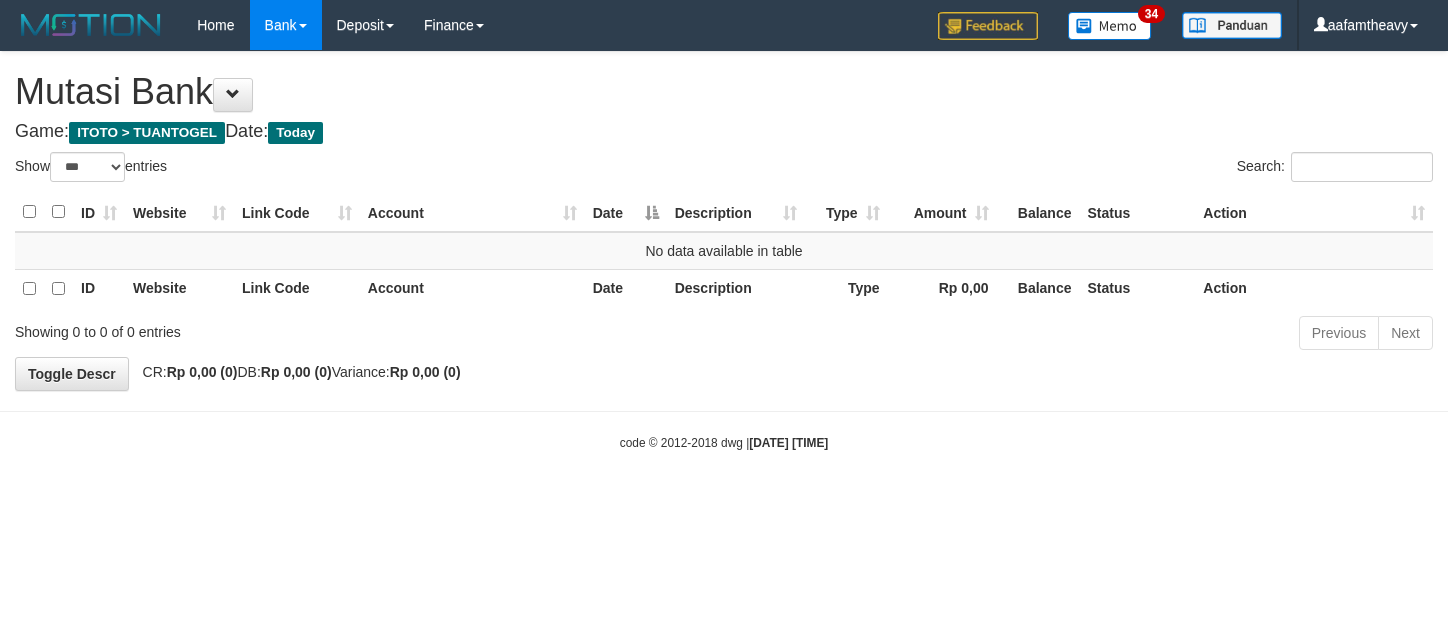 select on "***" 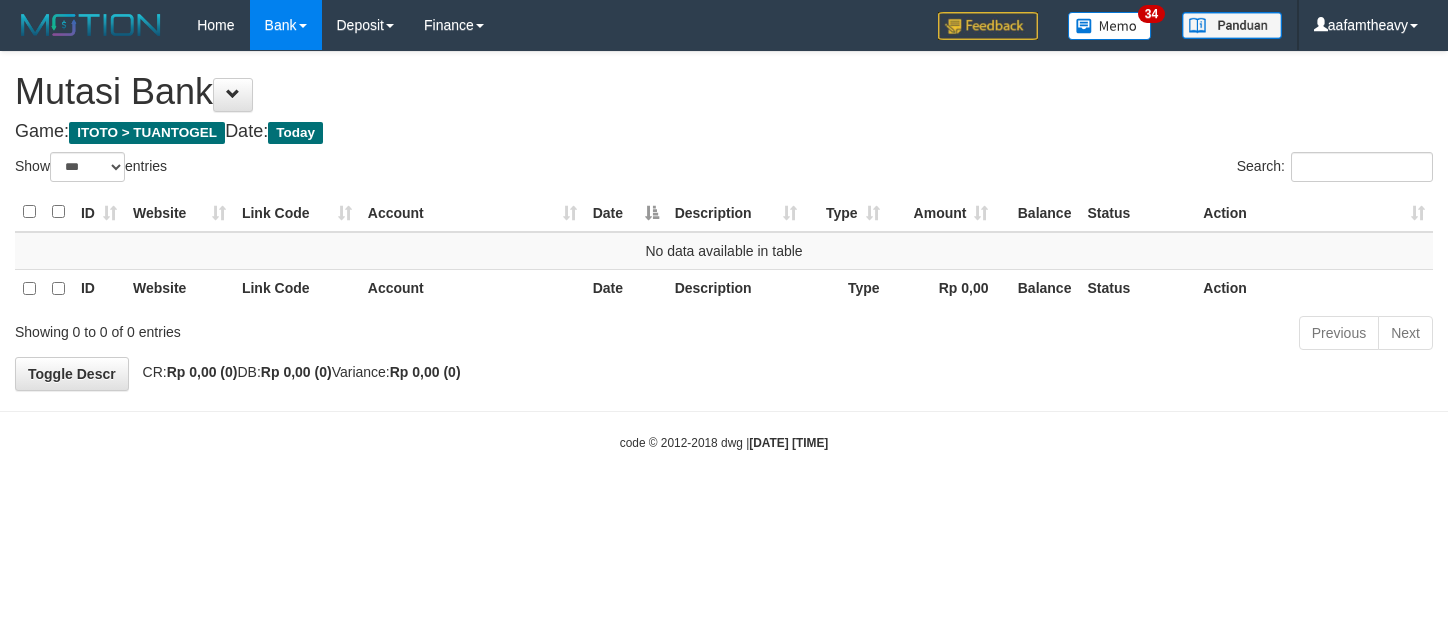 scroll, scrollTop: 0, scrollLeft: 0, axis: both 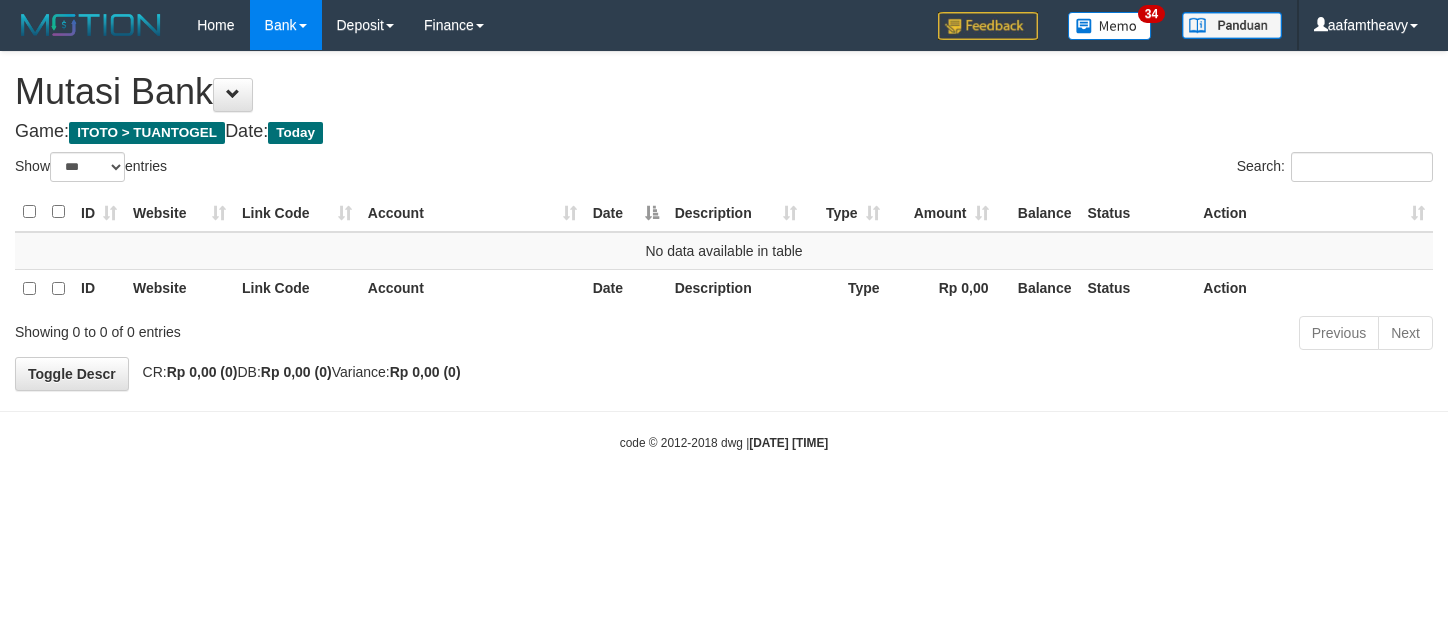 select on "***" 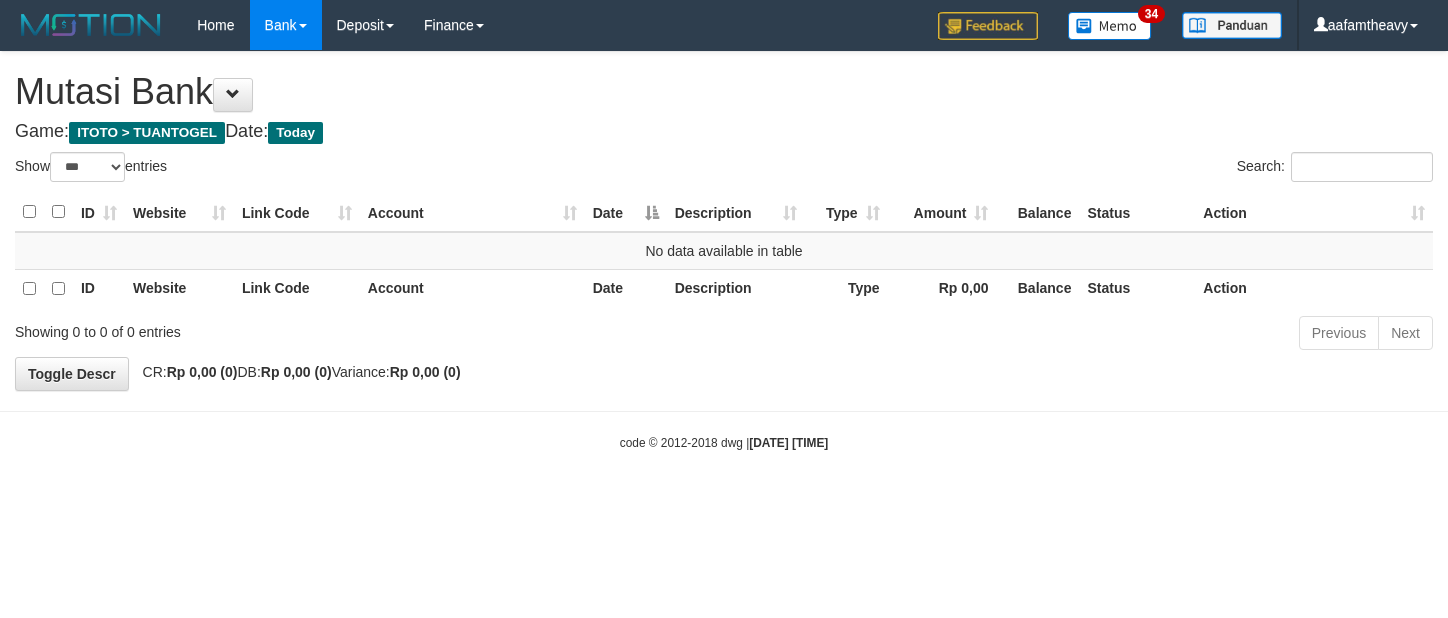 scroll, scrollTop: 0, scrollLeft: 0, axis: both 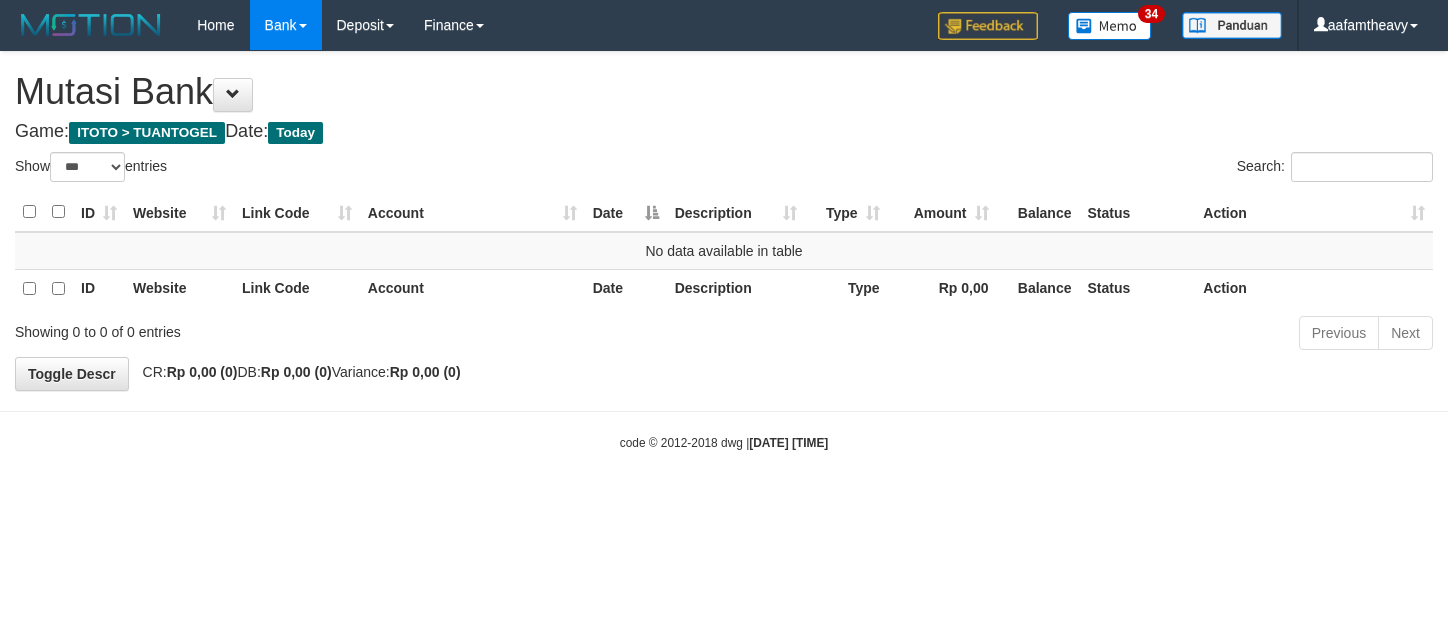 select on "***" 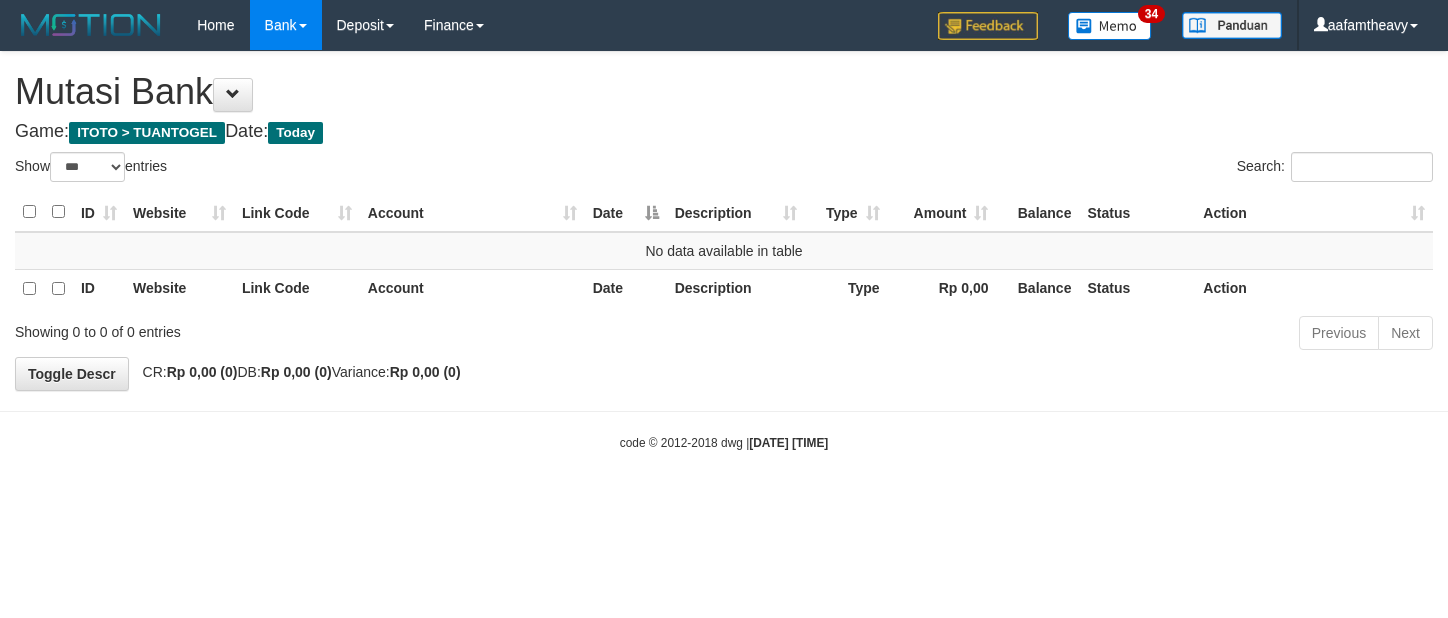 scroll, scrollTop: 0, scrollLeft: 0, axis: both 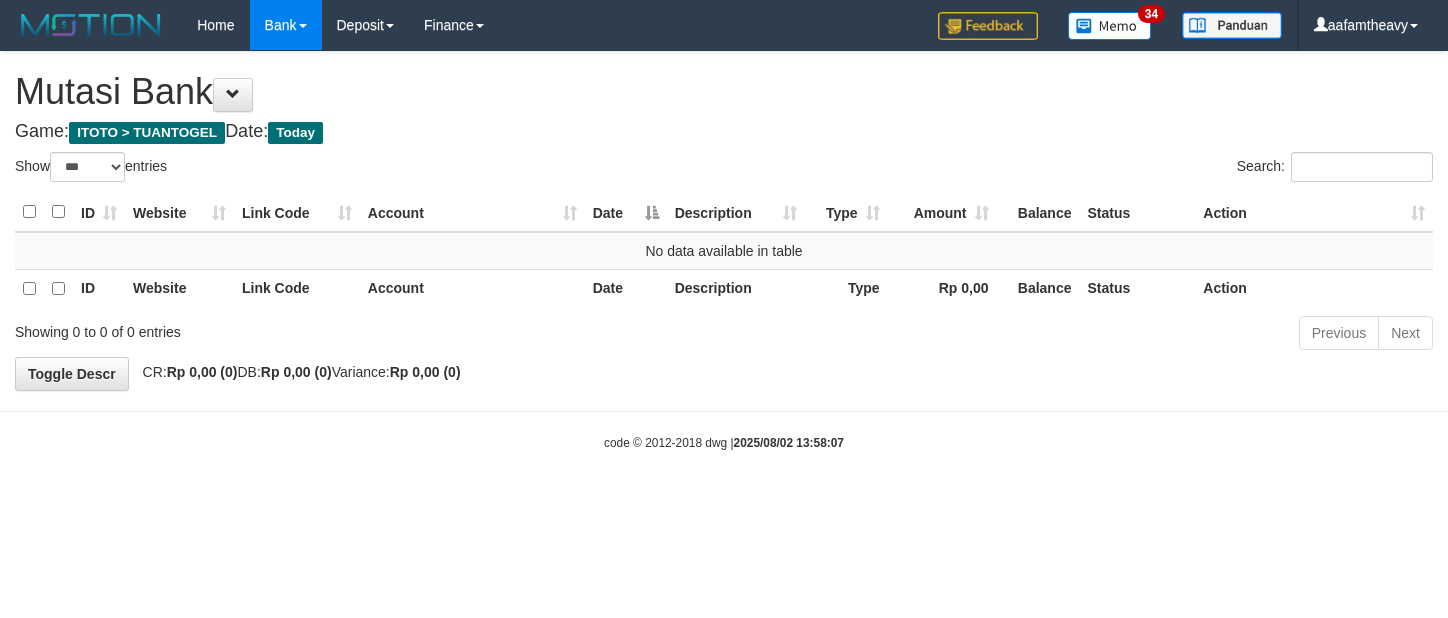 select on "***" 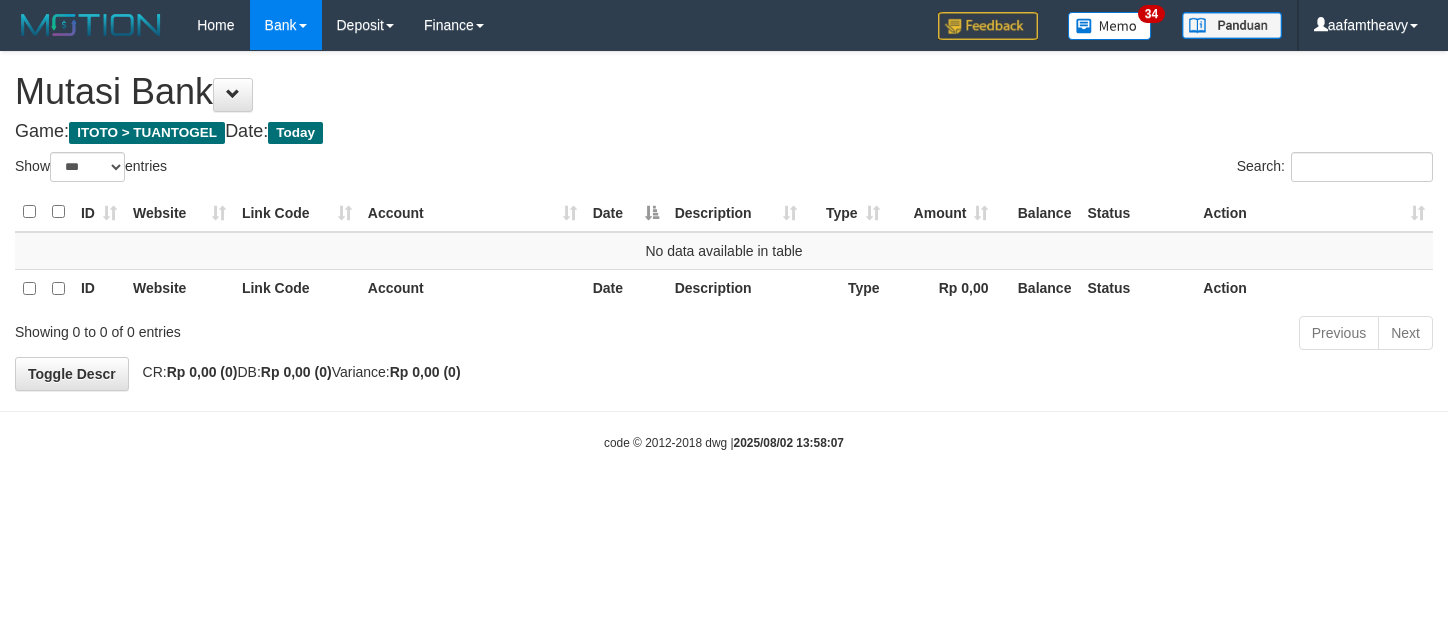 scroll, scrollTop: 0, scrollLeft: 0, axis: both 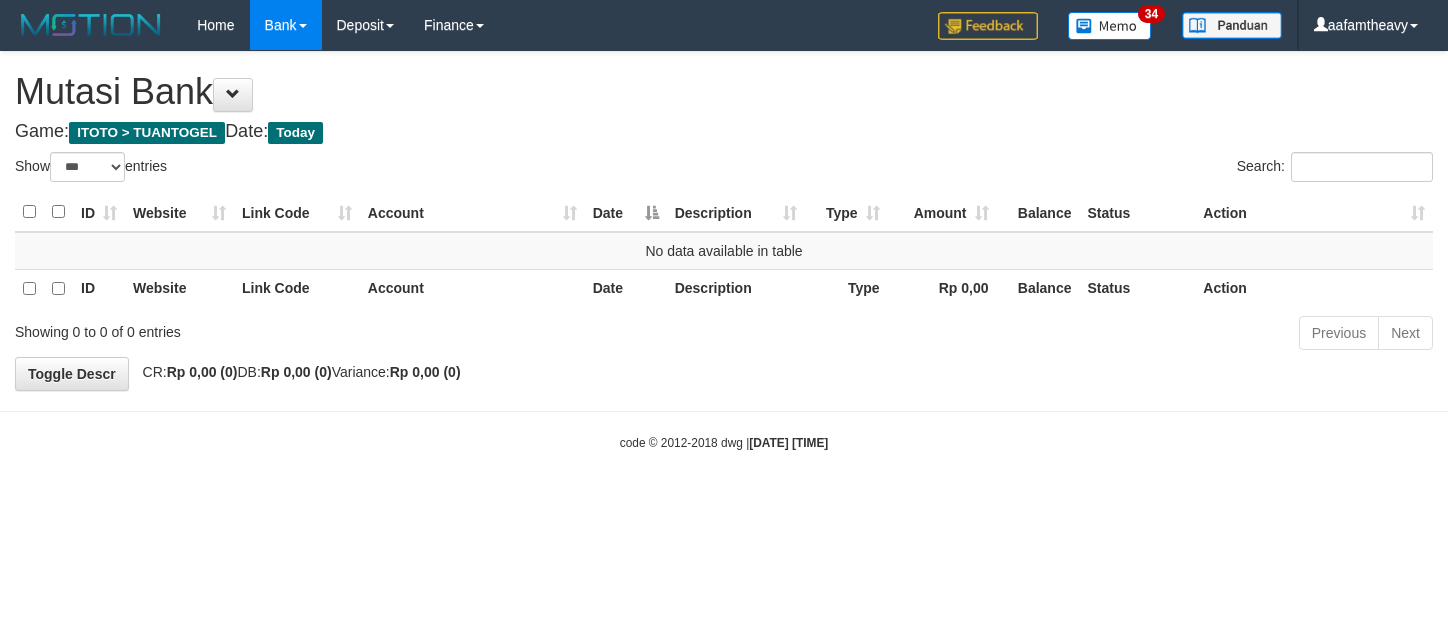 select on "***" 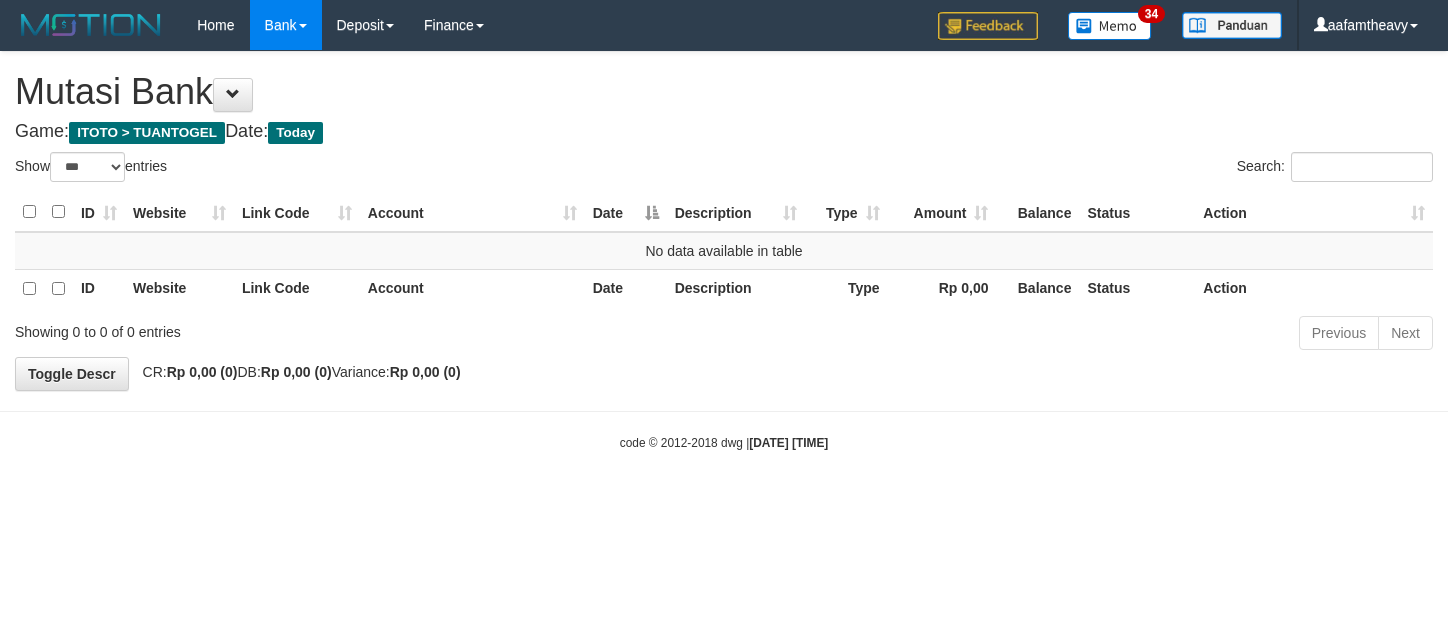 scroll, scrollTop: 0, scrollLeft: 0, axis: both 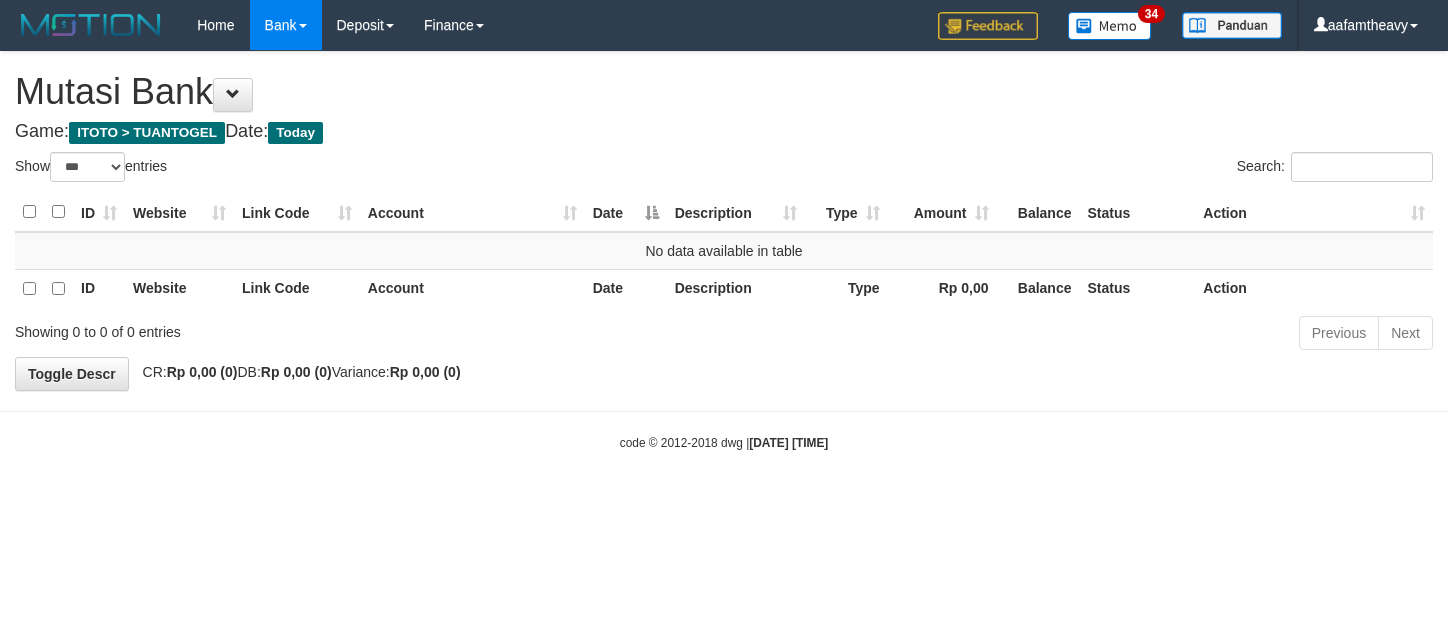 select on "***" 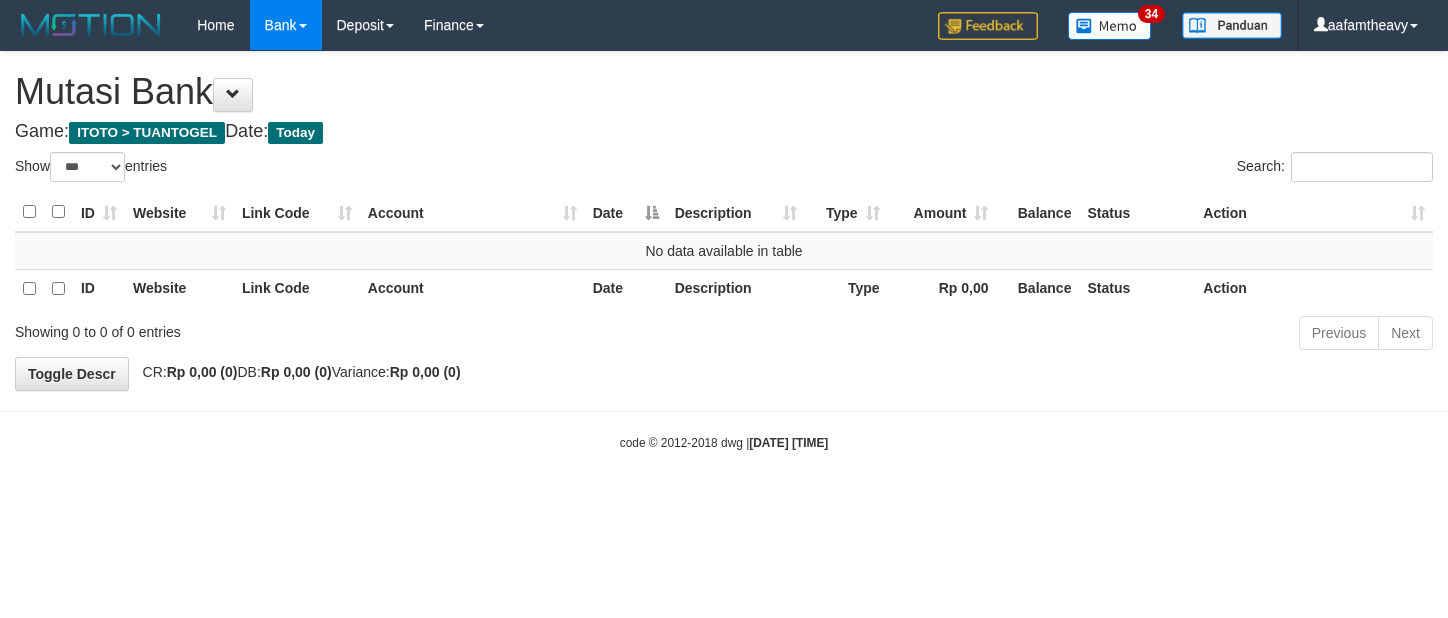 scroll, scrollTop: 0, scrollLeft: 0, axis: both 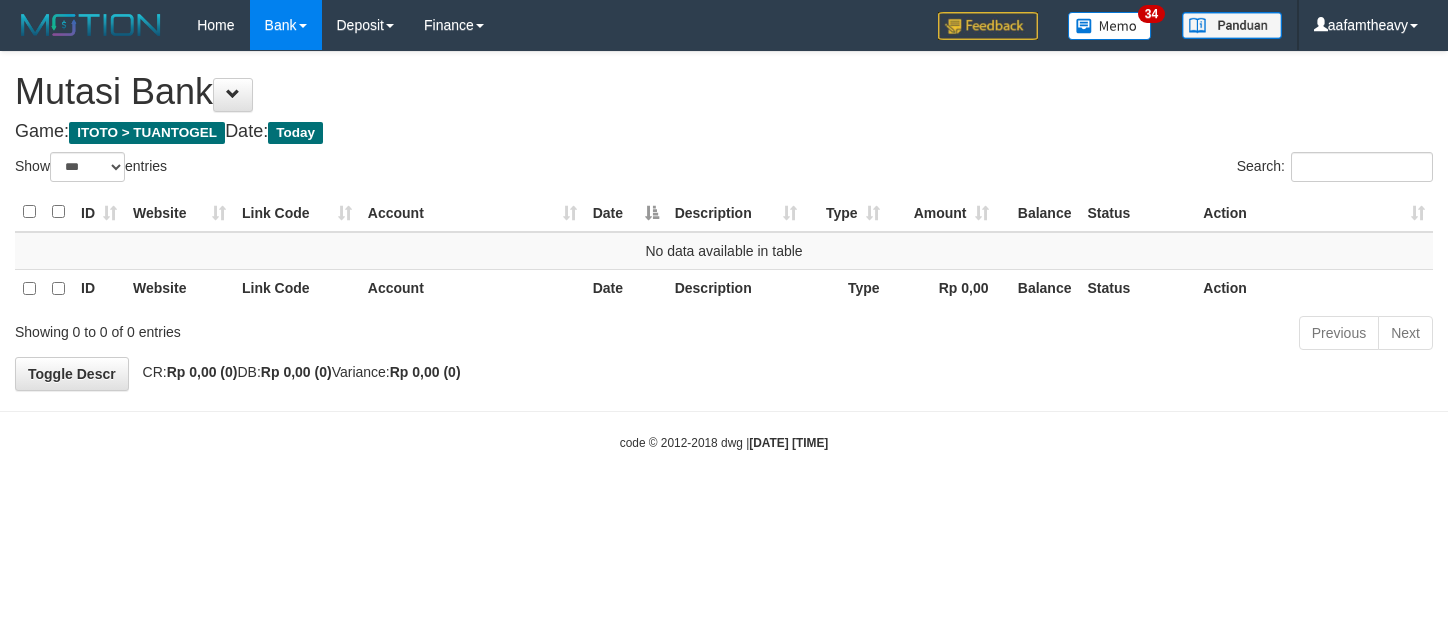 select on "***" 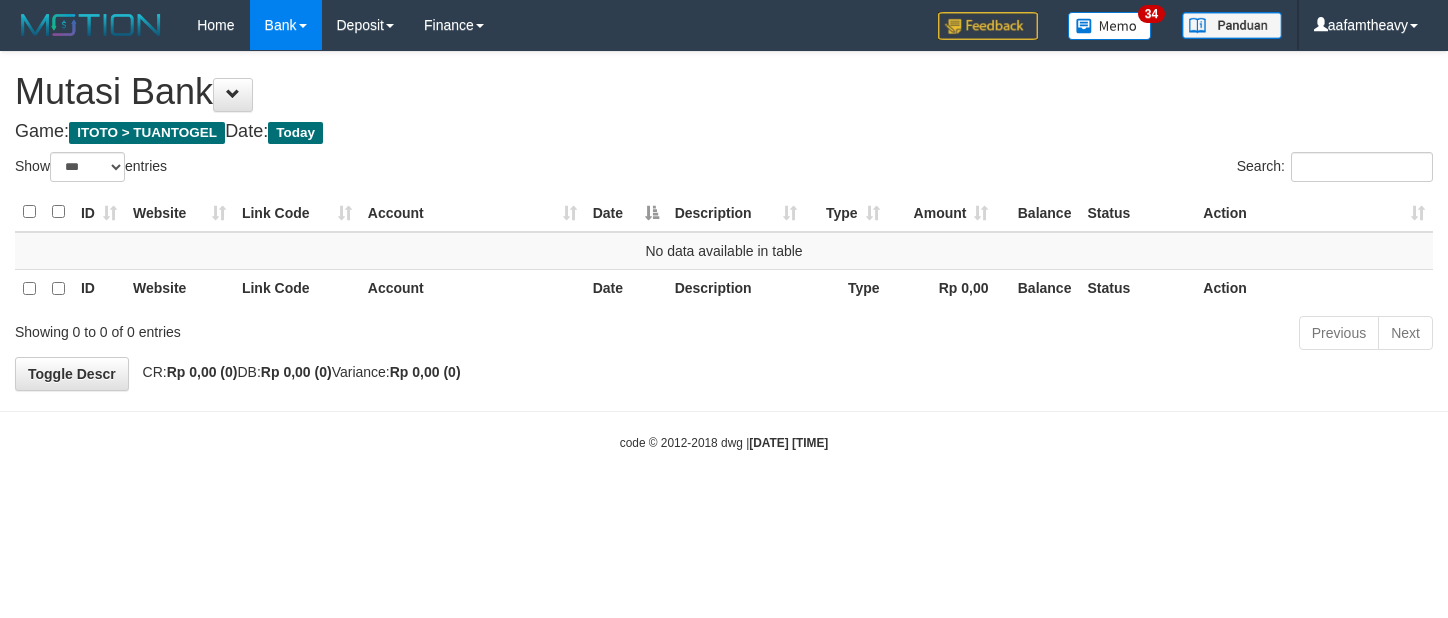 scroll, scrollTop: 0, scrollLeft: 0, axis: both 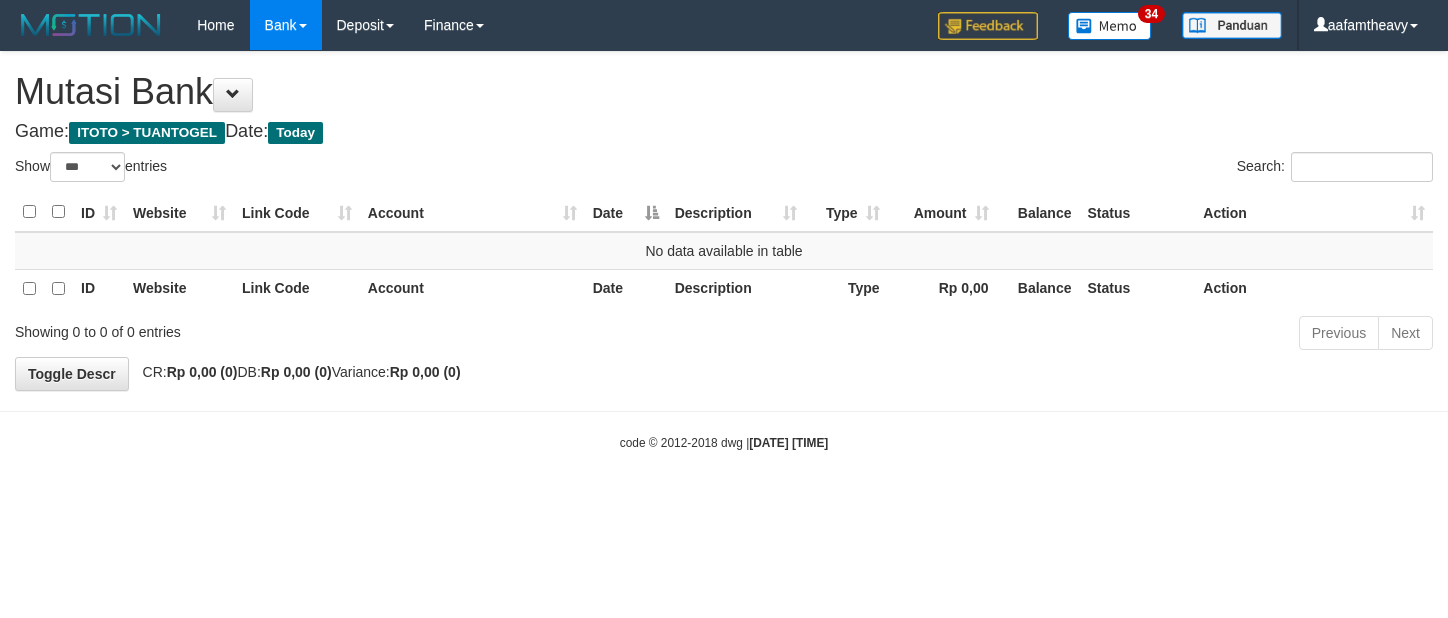 select on "***" 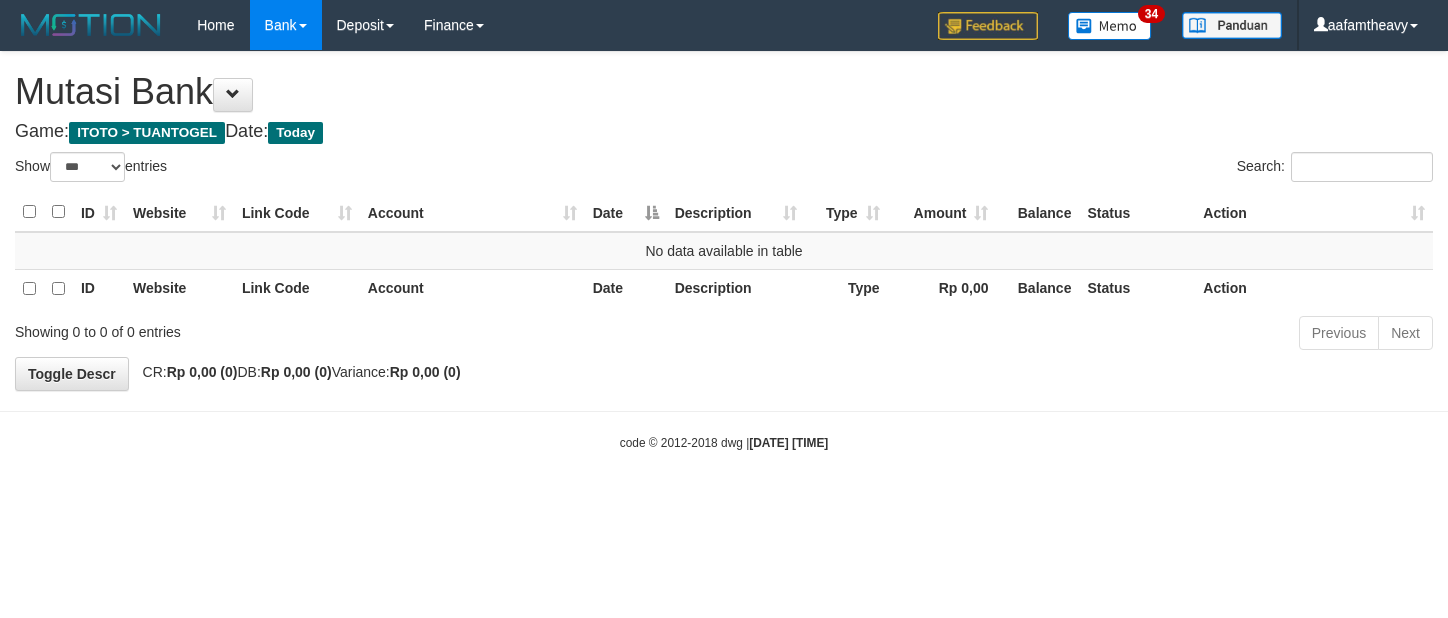 scroll, scrollTop: 0, scrollLeft: 0, axis: both 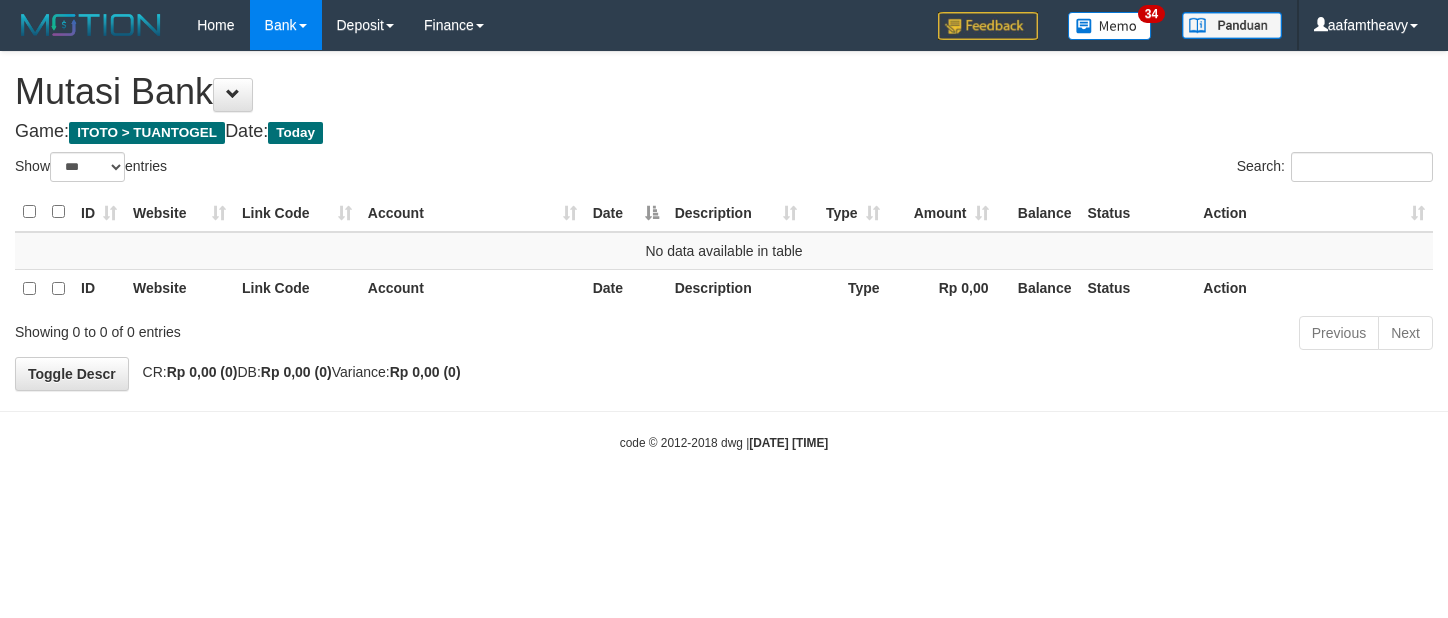 select on "***" 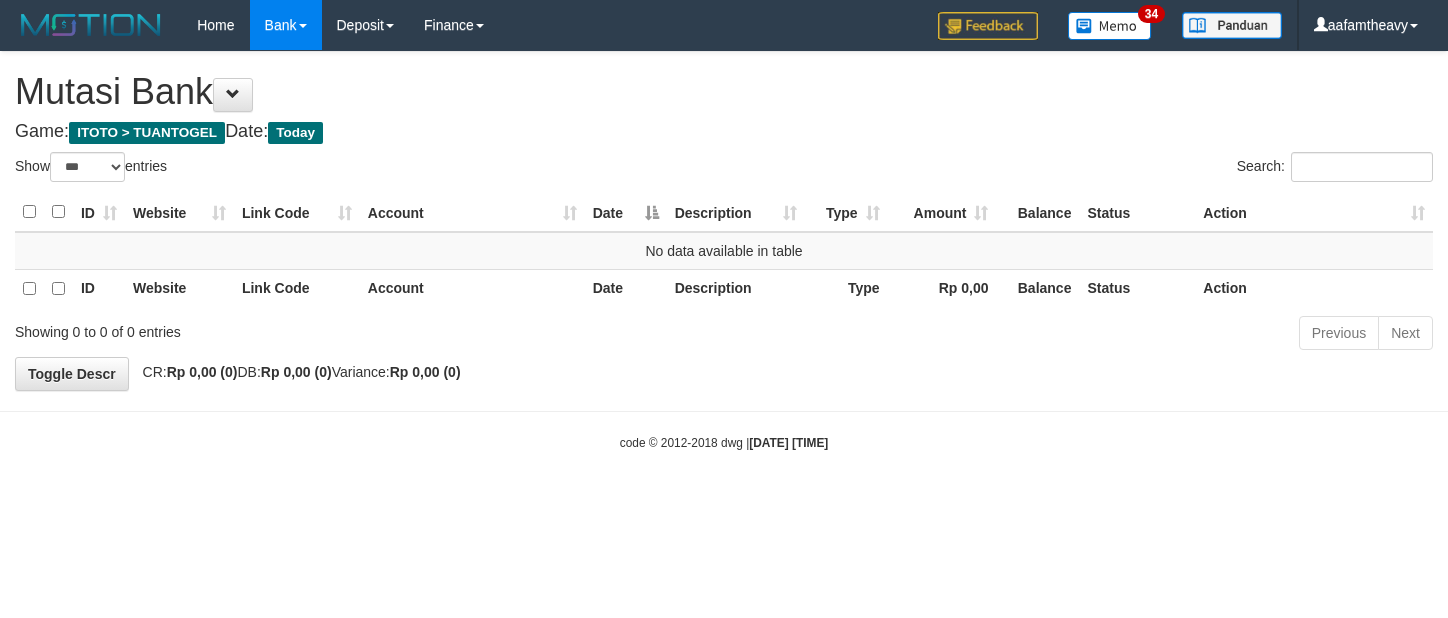 scroll, scrollTop: 0, scrollLeft: 0, axis: both 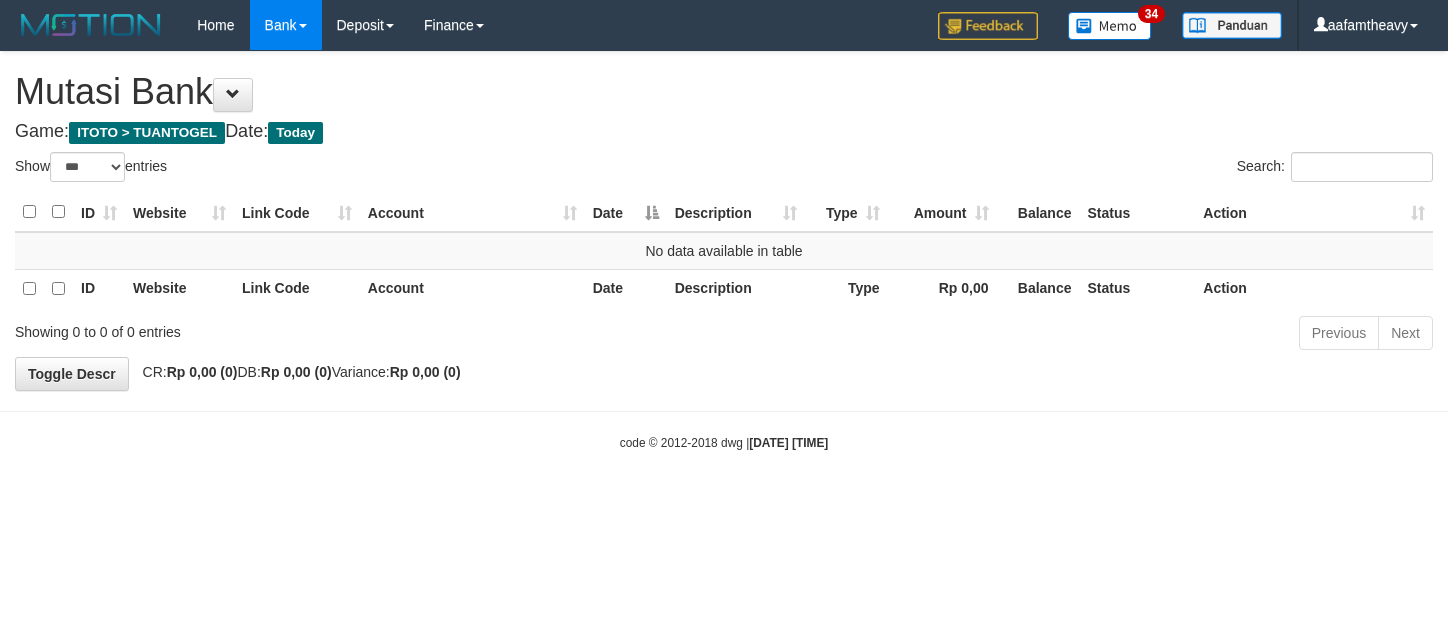 select on "***" 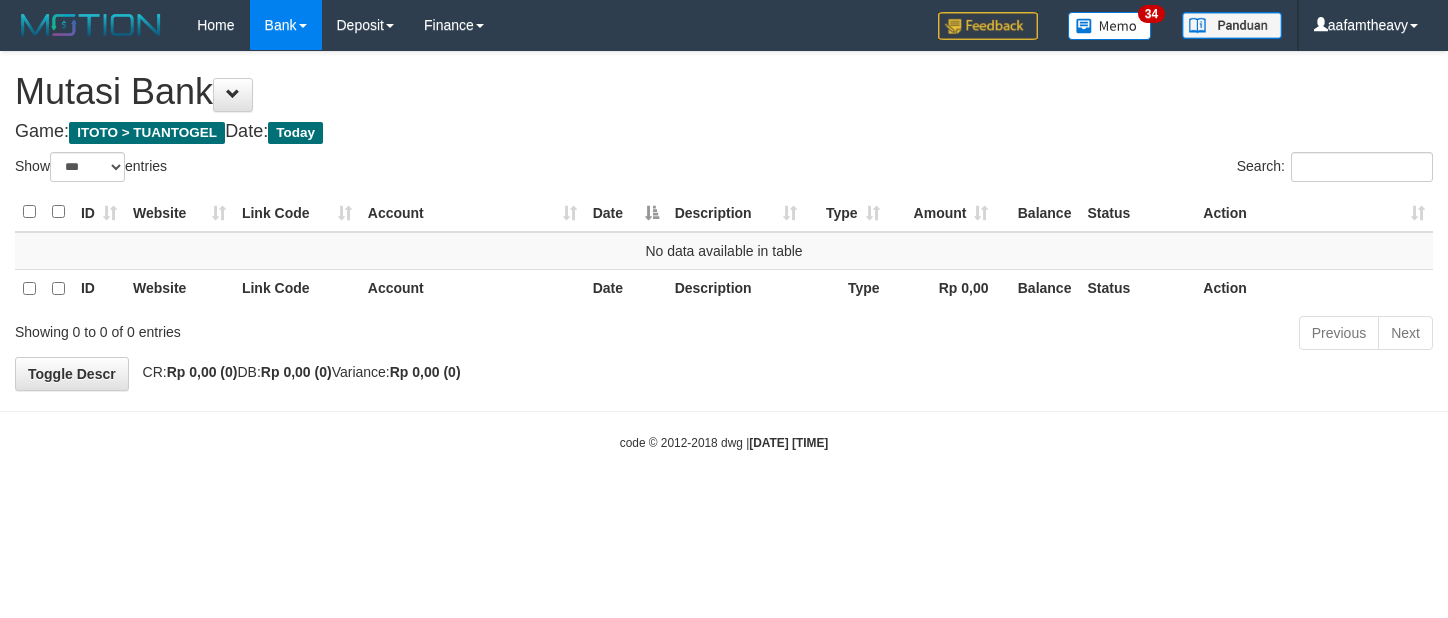 scroll, scrollTop: 0, scrollLeft: 0, axis: both 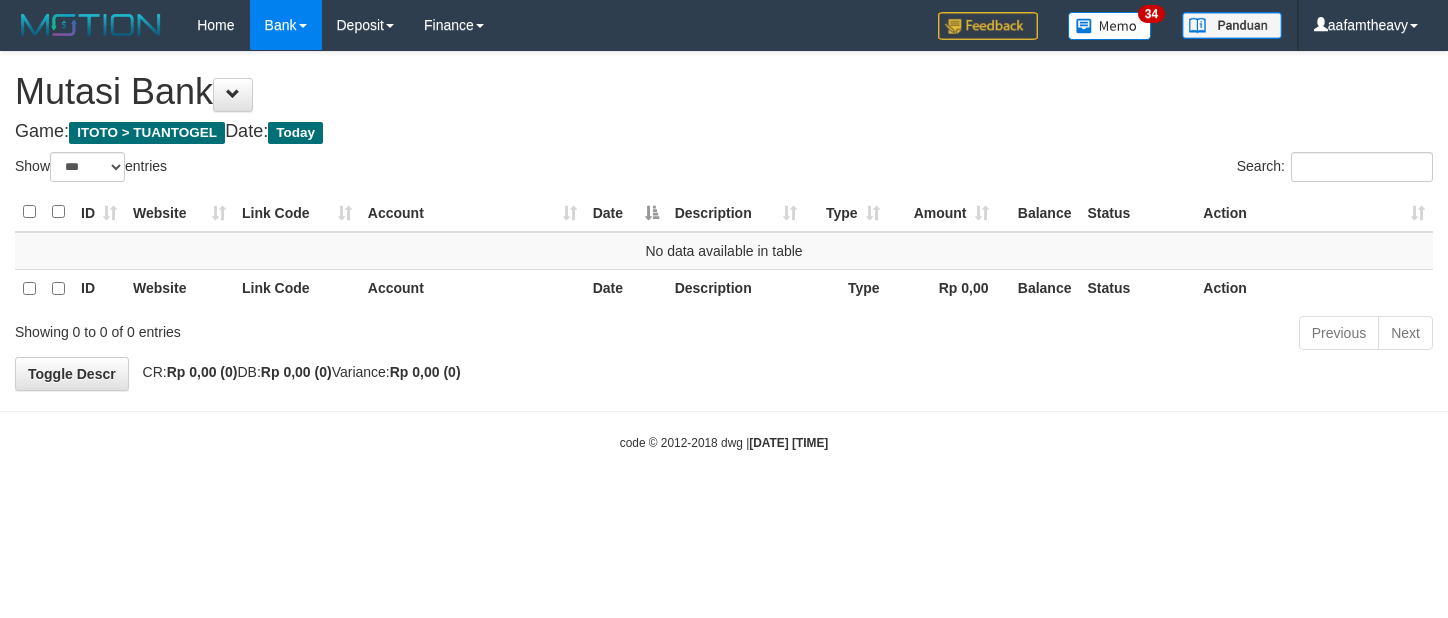 select on "***" 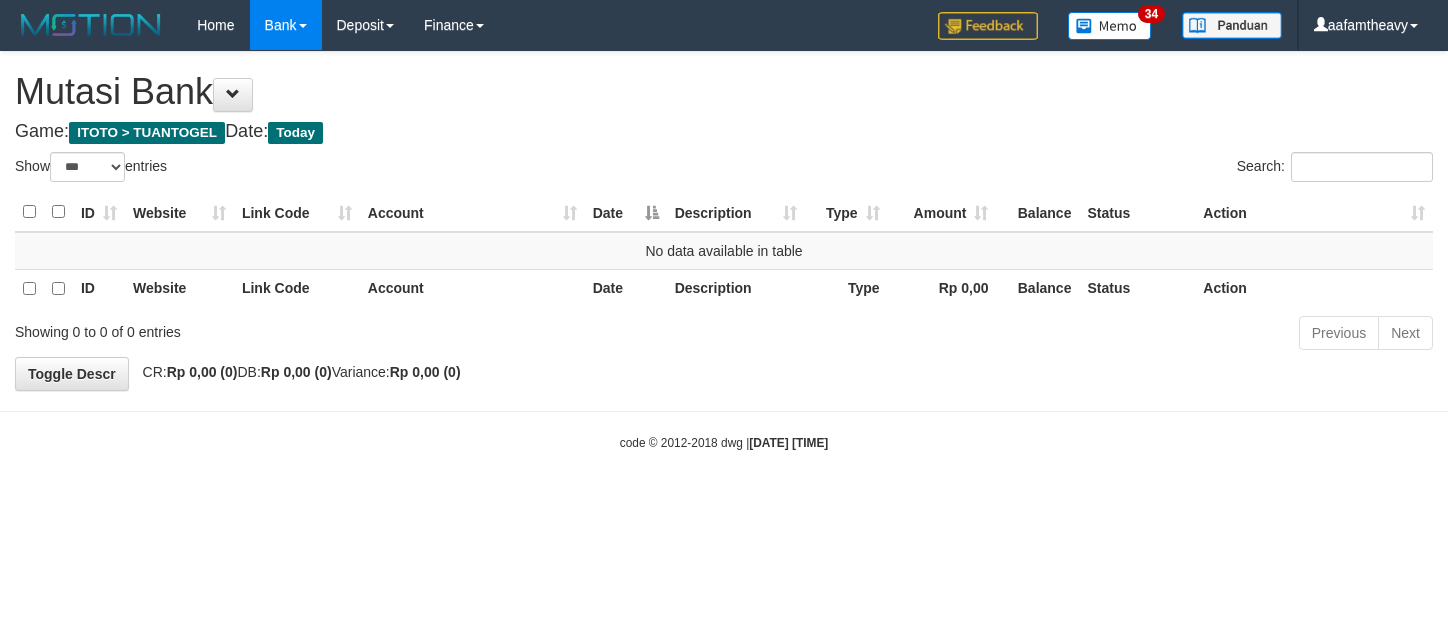 scroll, scrollTop: 0, scrollLeft: 0, axis: both 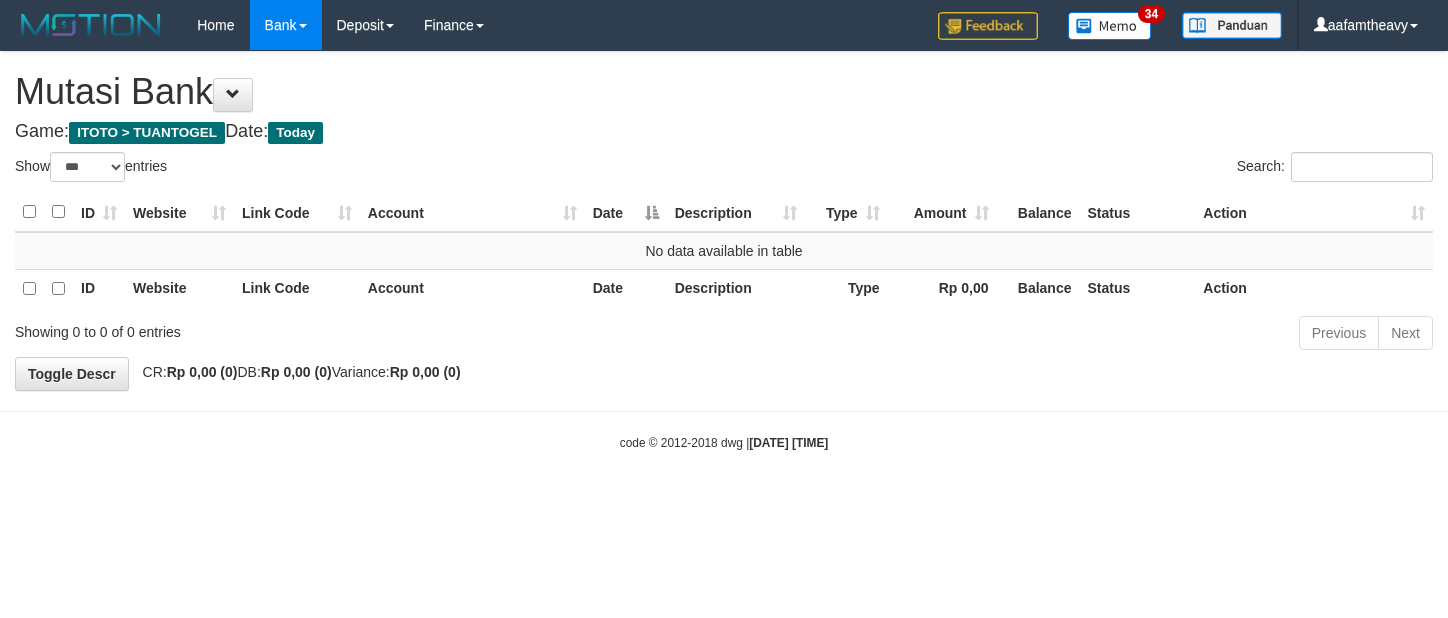 select on "***" 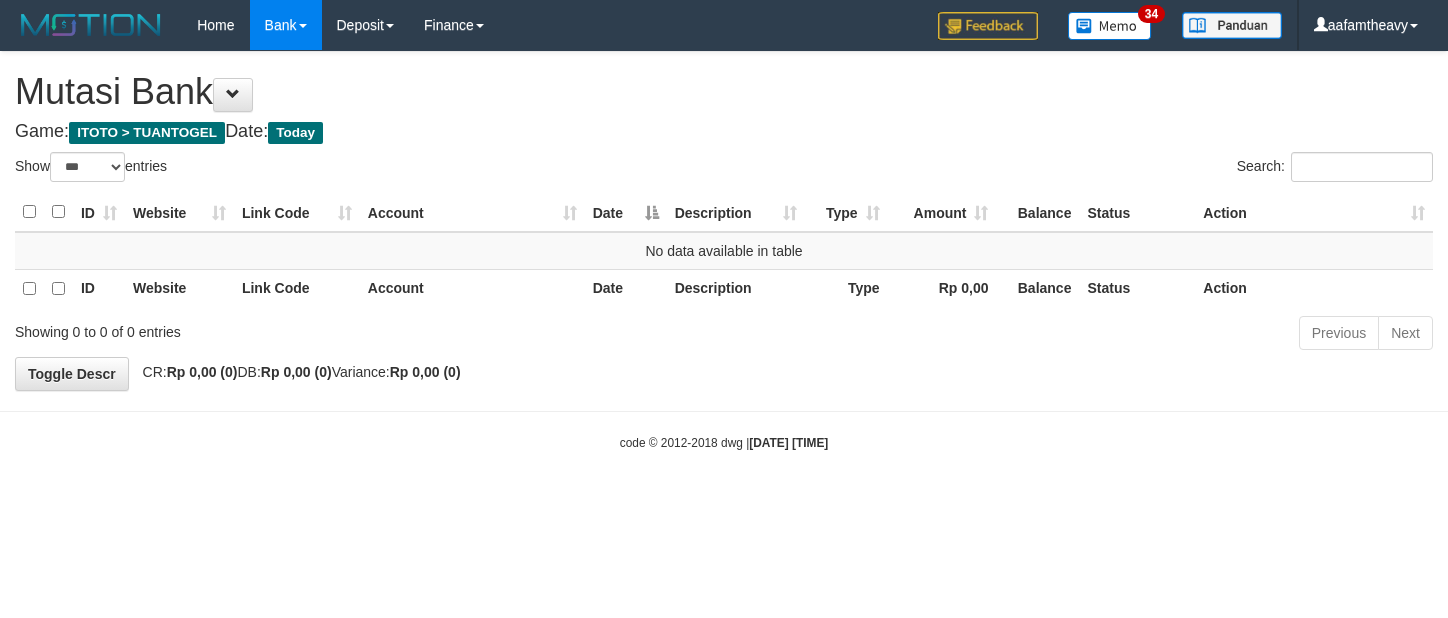 scroll, scrollTop: 0, scrollLeft: 0, axis: both 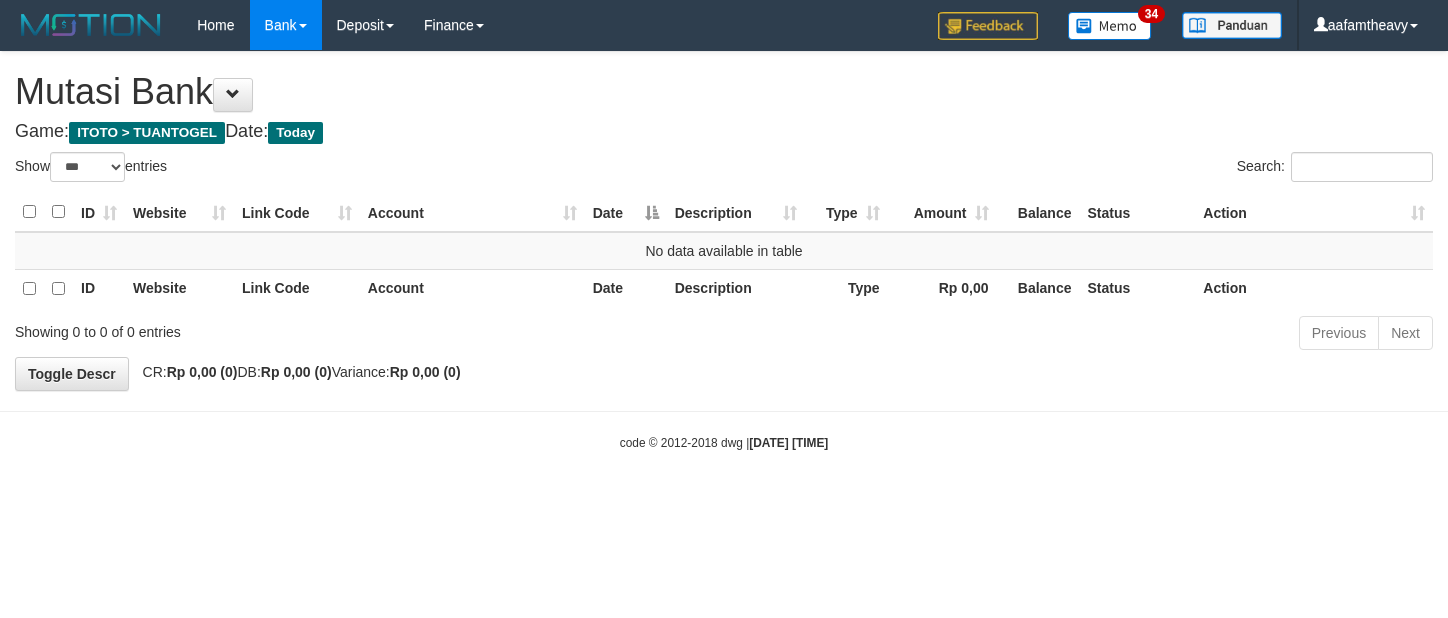 select on "***" 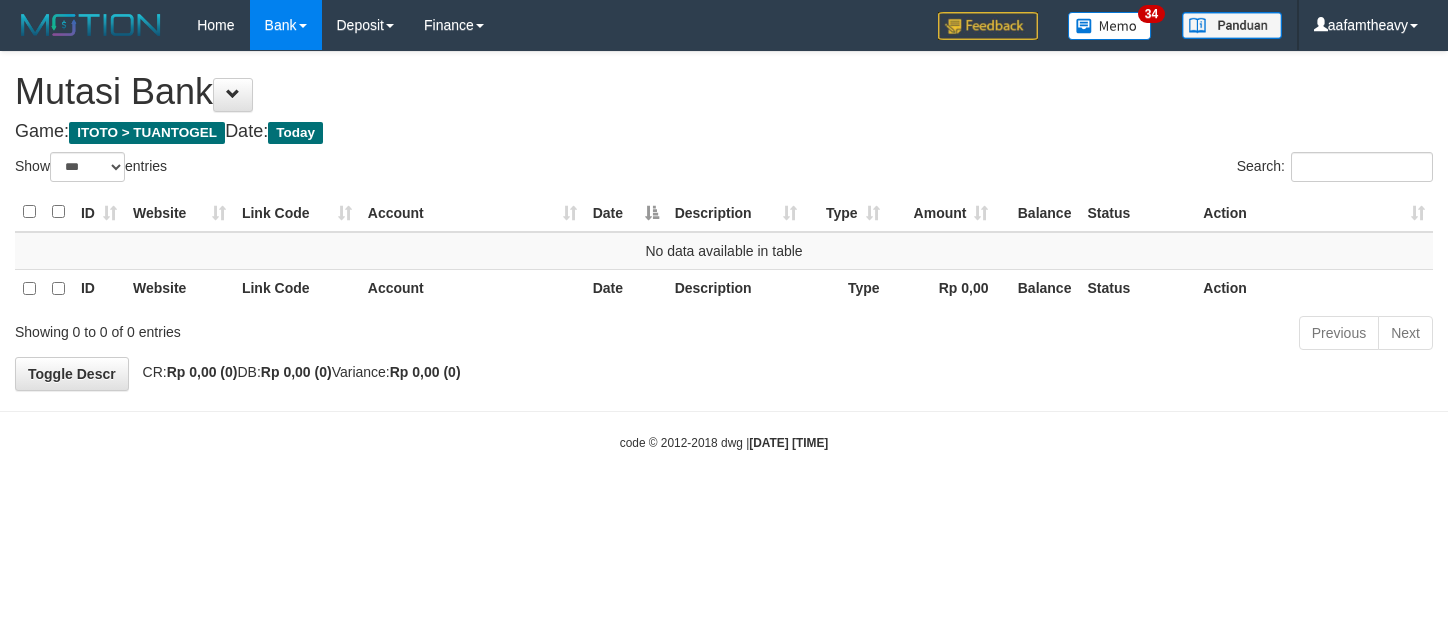 scroll, scrollTop: 0, scrollLeft: 0, axis: both 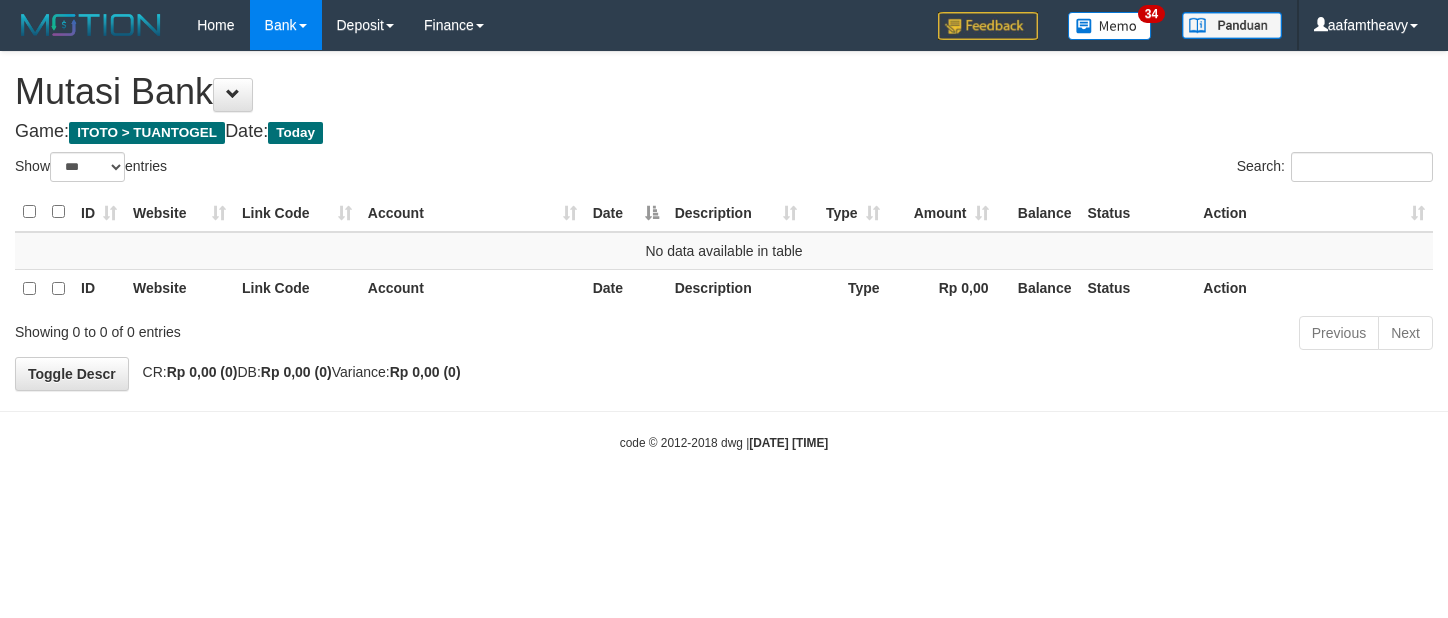 select on "***" 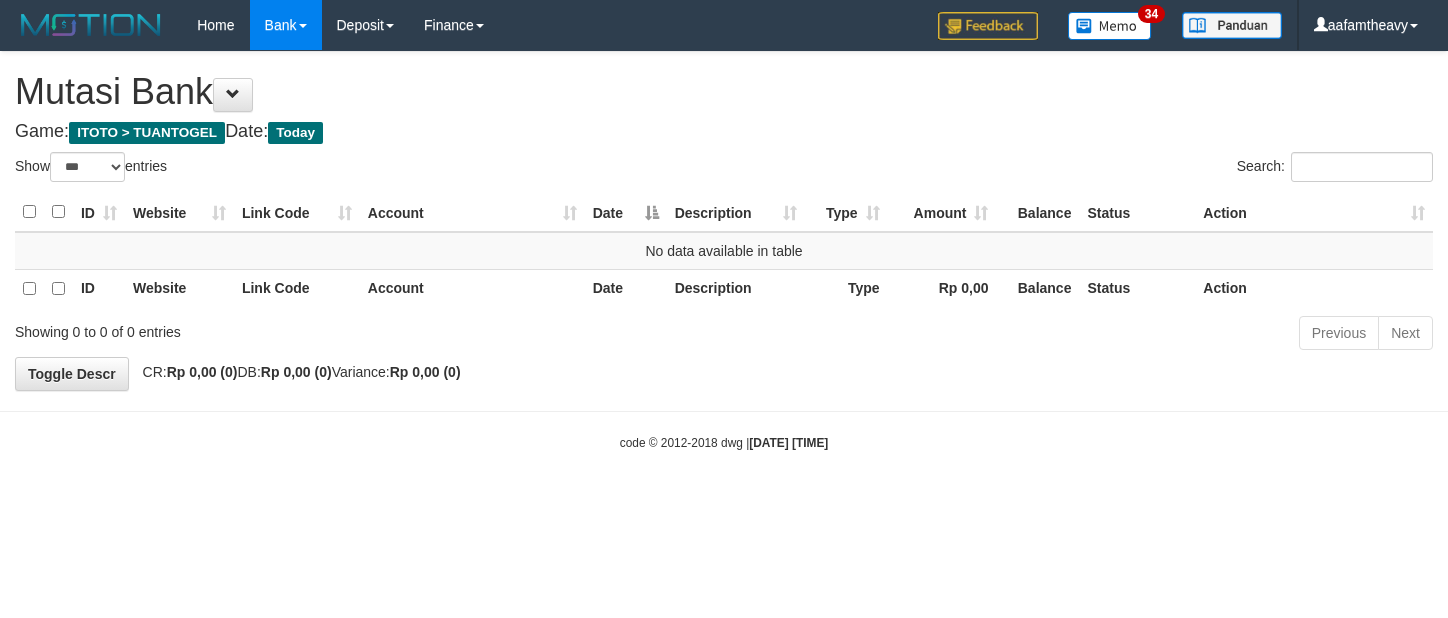 scroll, scrollTop: 0, scrollLeft: 0, axis: both 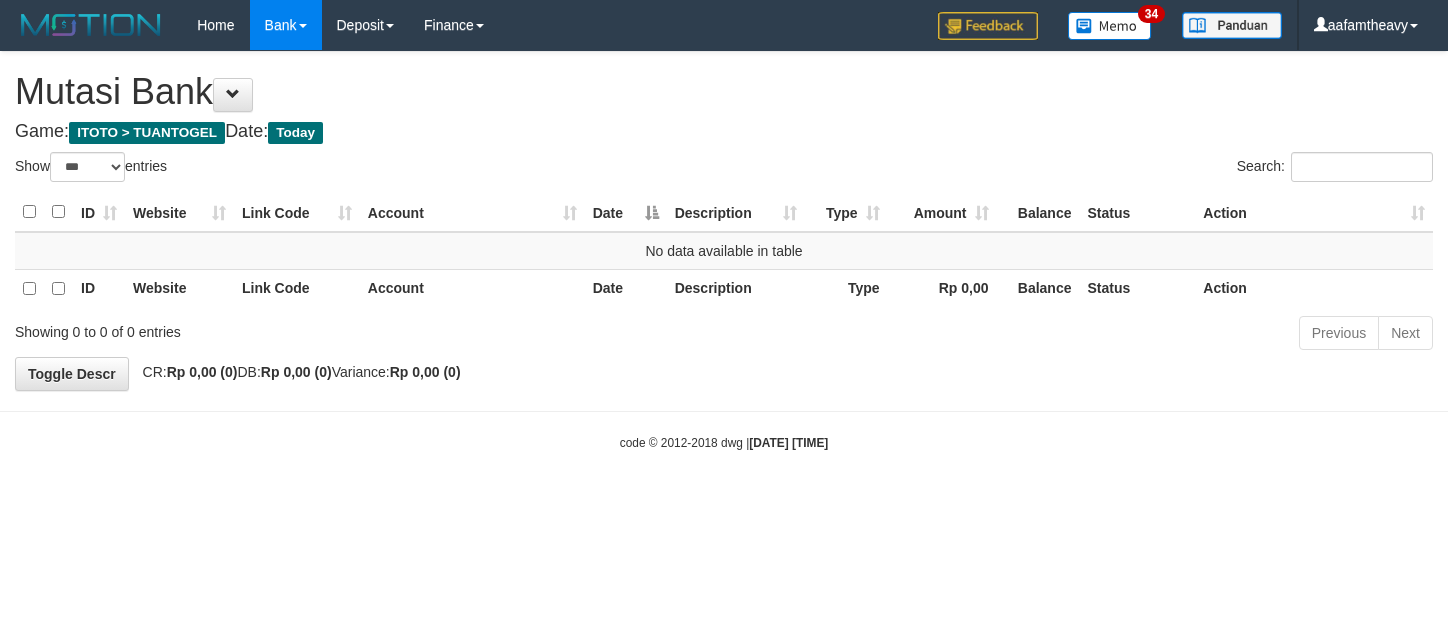 select on "***" 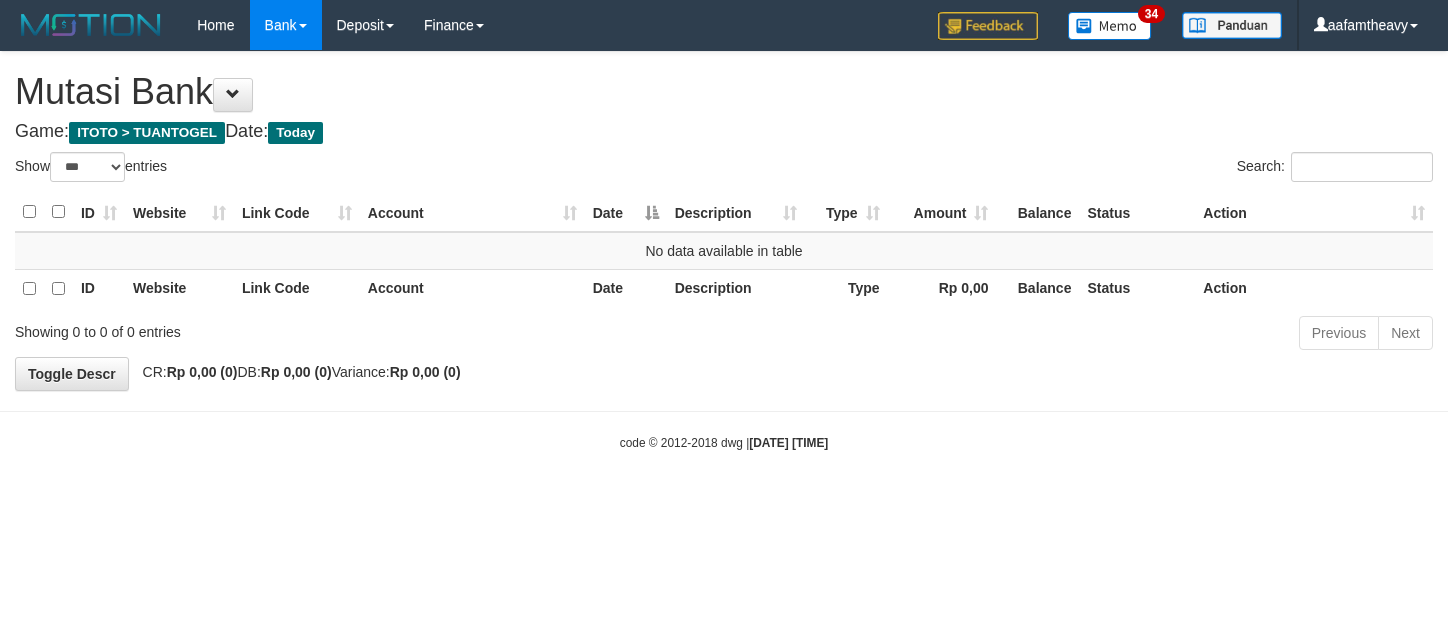scroll, scrollTop: 0, scrollLeft: 0, axis: both 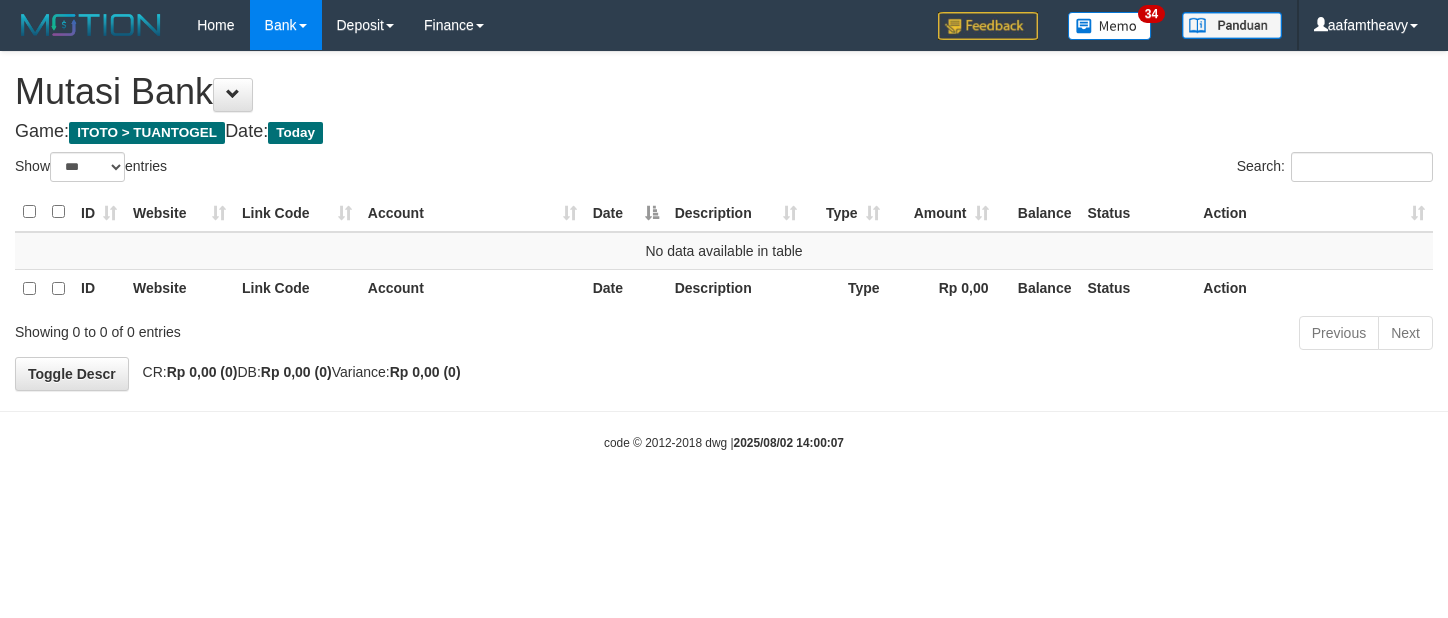 select on "***" 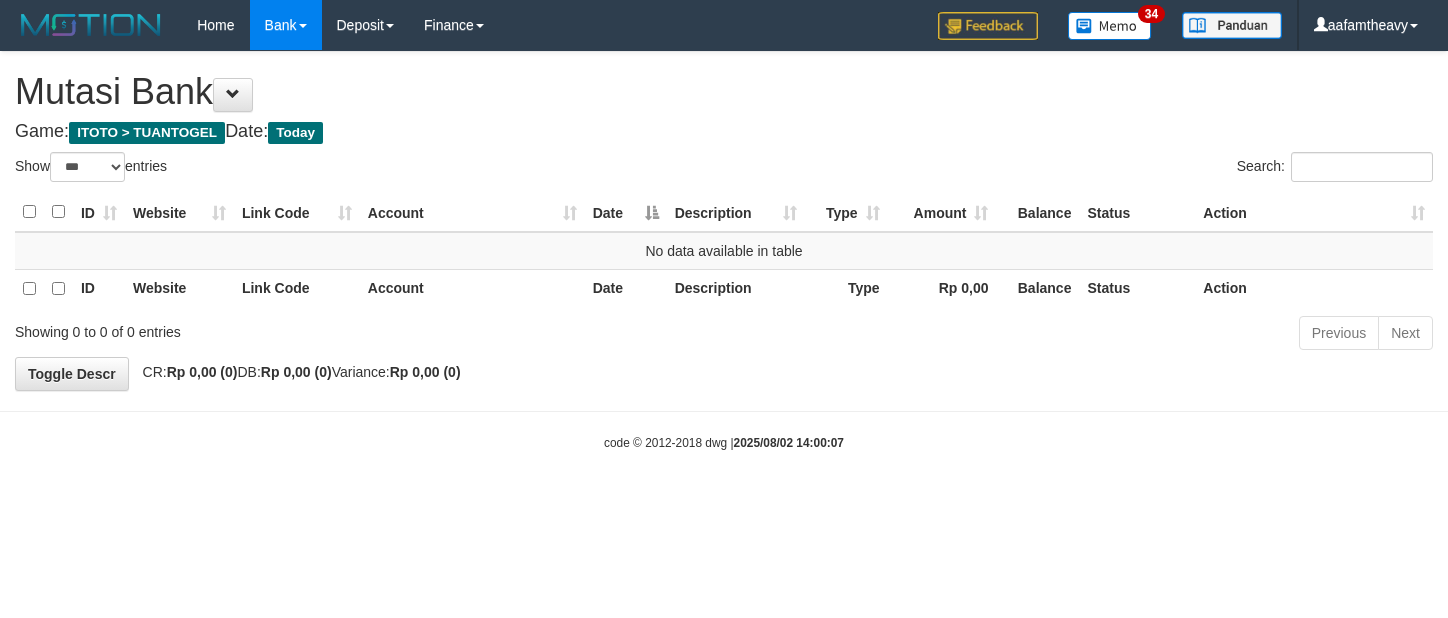 scroll, scrollTop: 0, scrollLeft: 0, axis: both 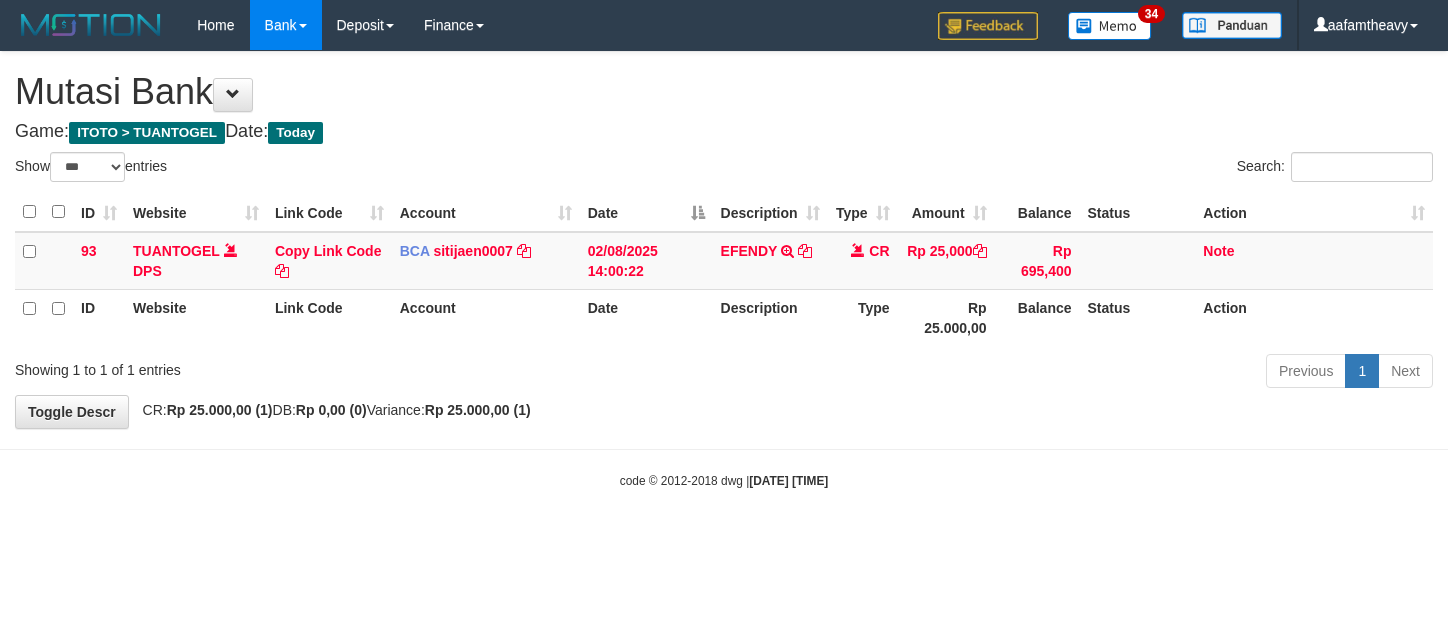 select on "***" 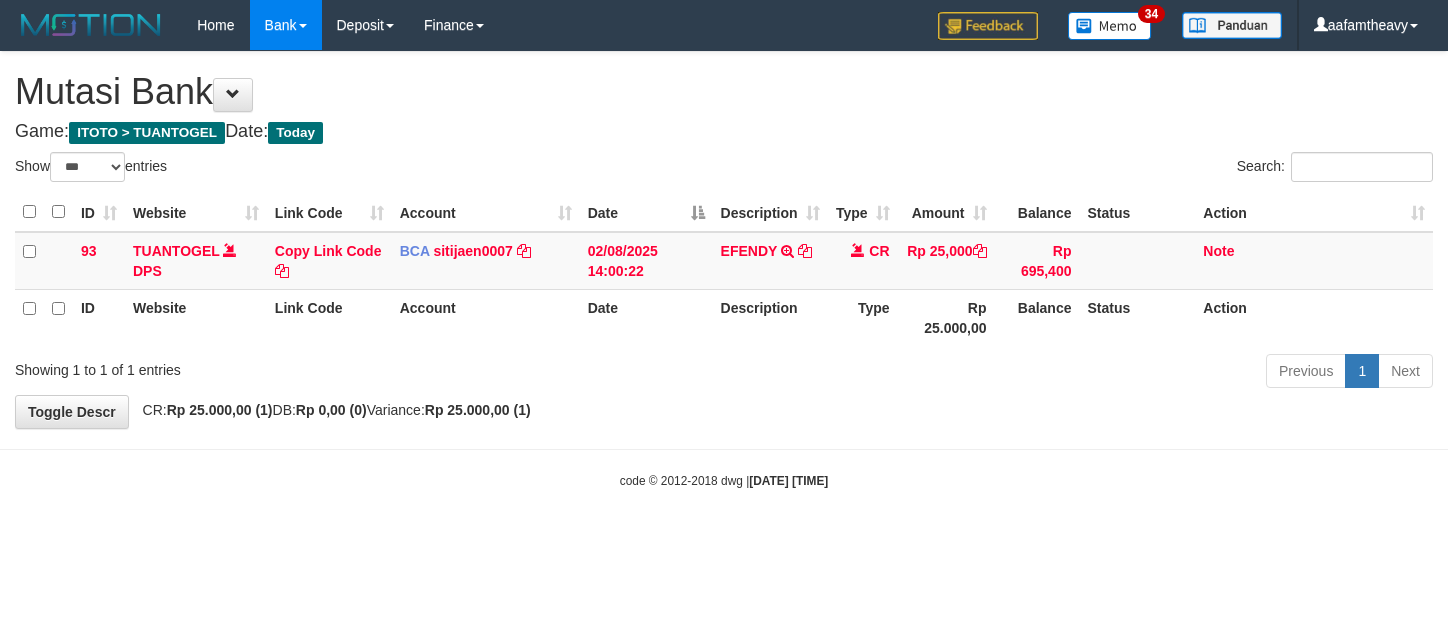 scroll, scrollTop: 0, scrollLeft: 0, axis: both 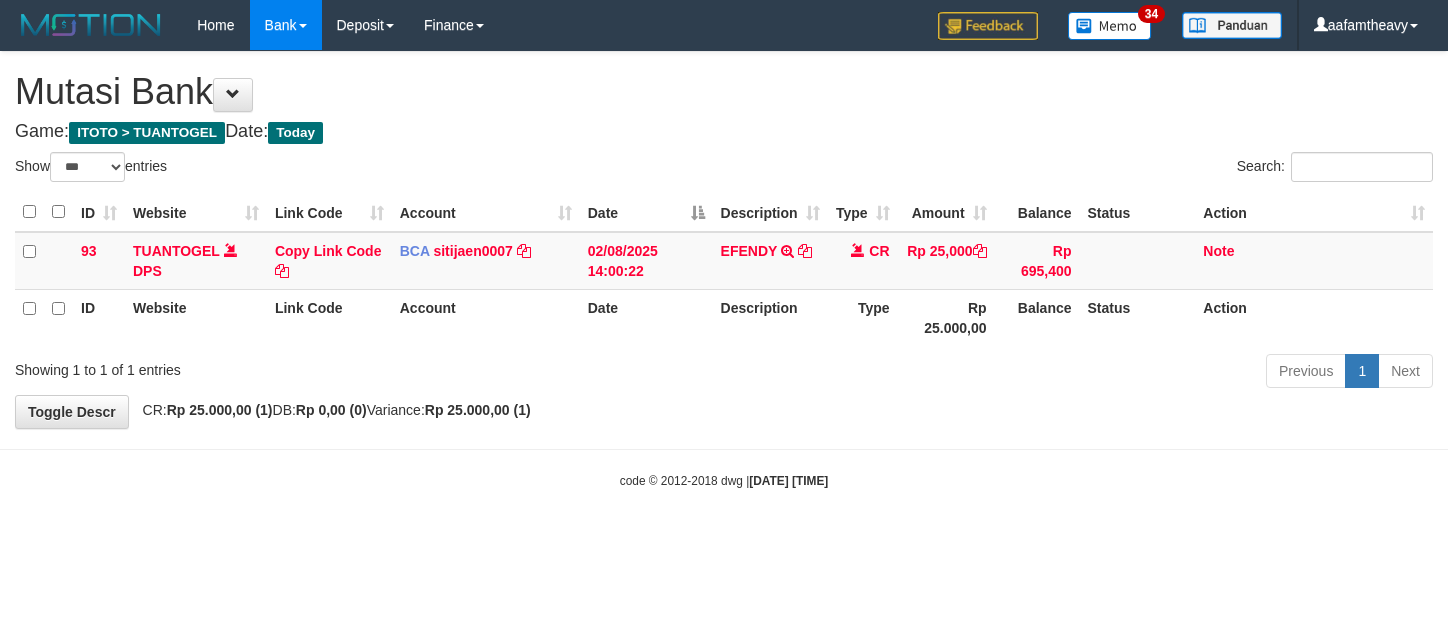 select on "***" 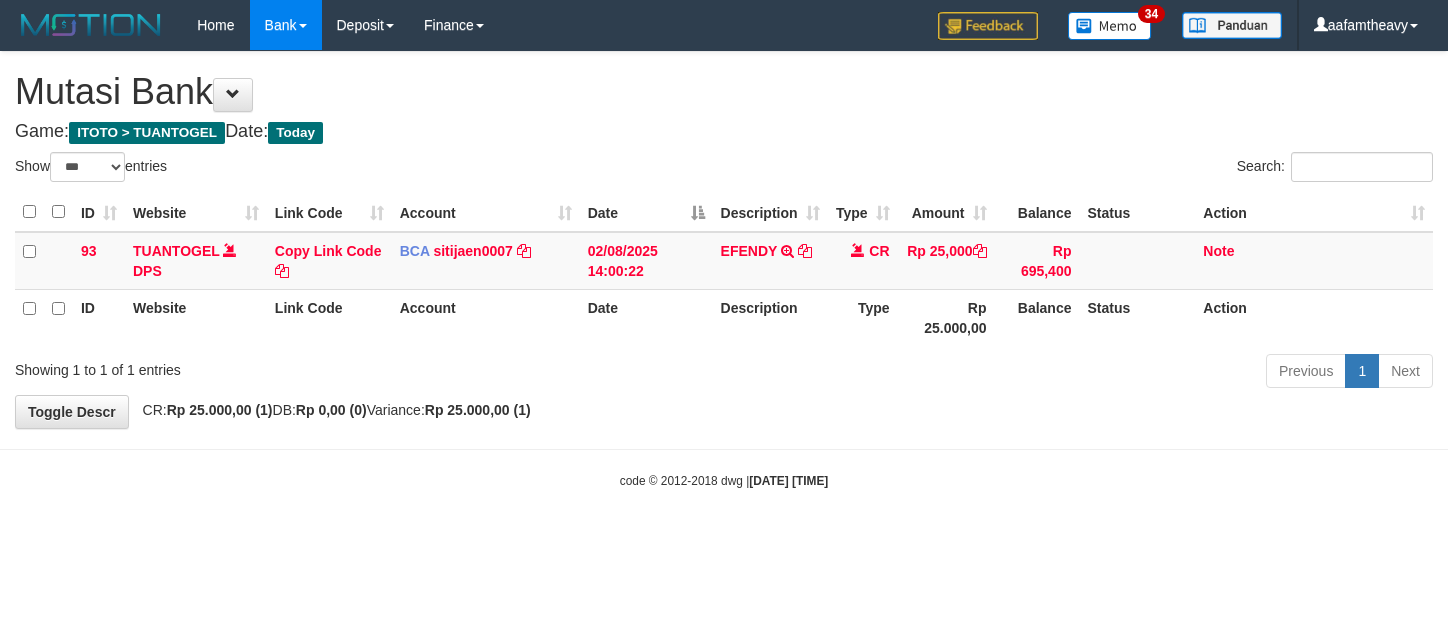 scroll, scrollTop: 0, scrollLeft: 0, axis: both 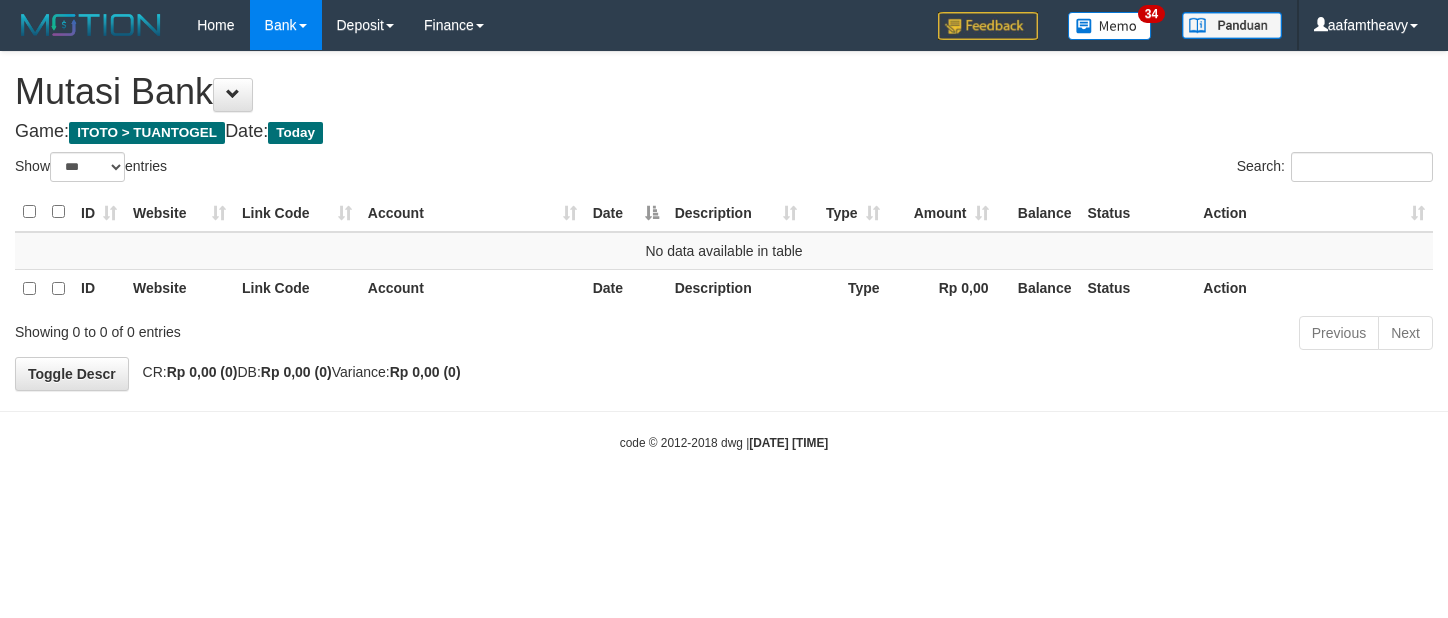 select on "***" 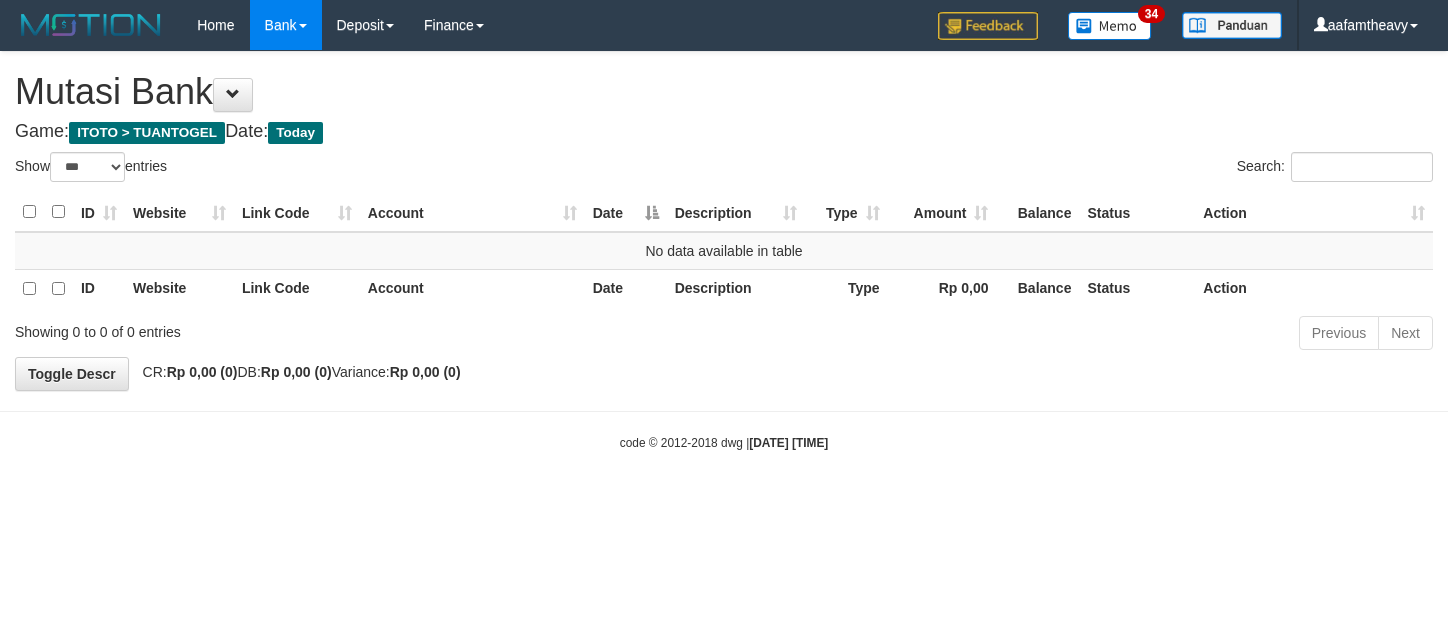 scroll, scrollTop: 0, scrollLeft: 0, axis: both 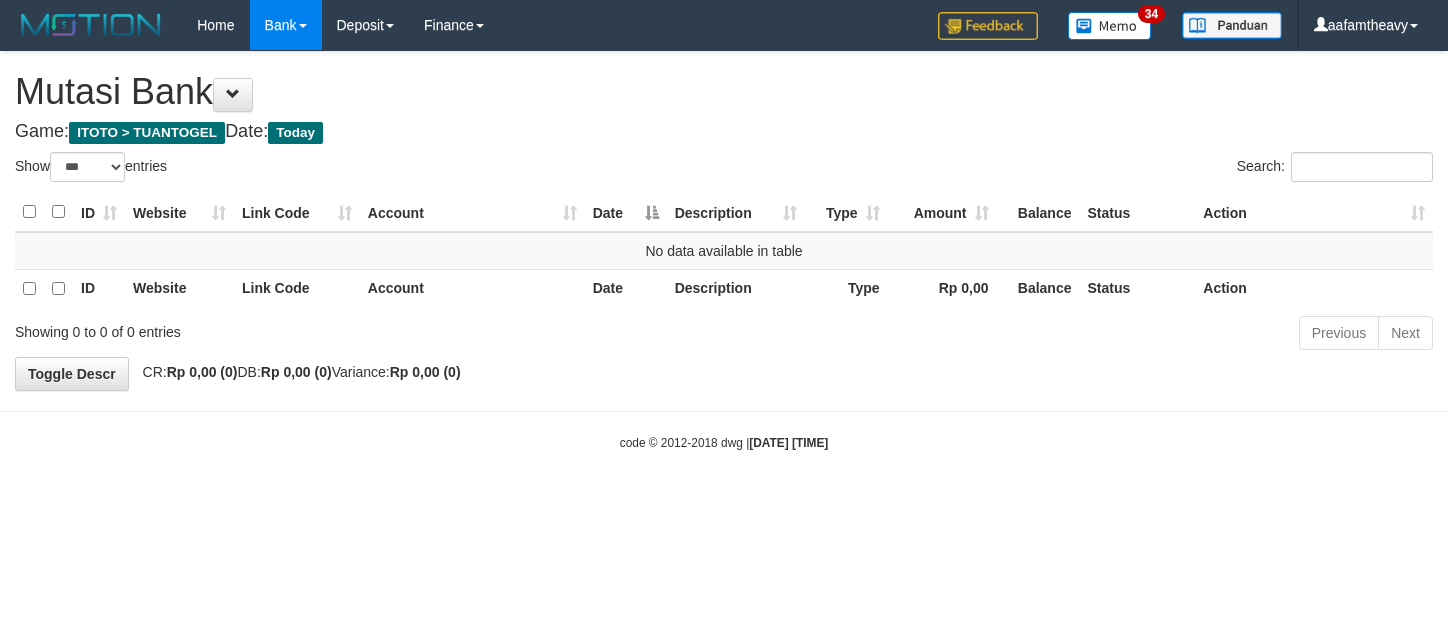 select on "***" 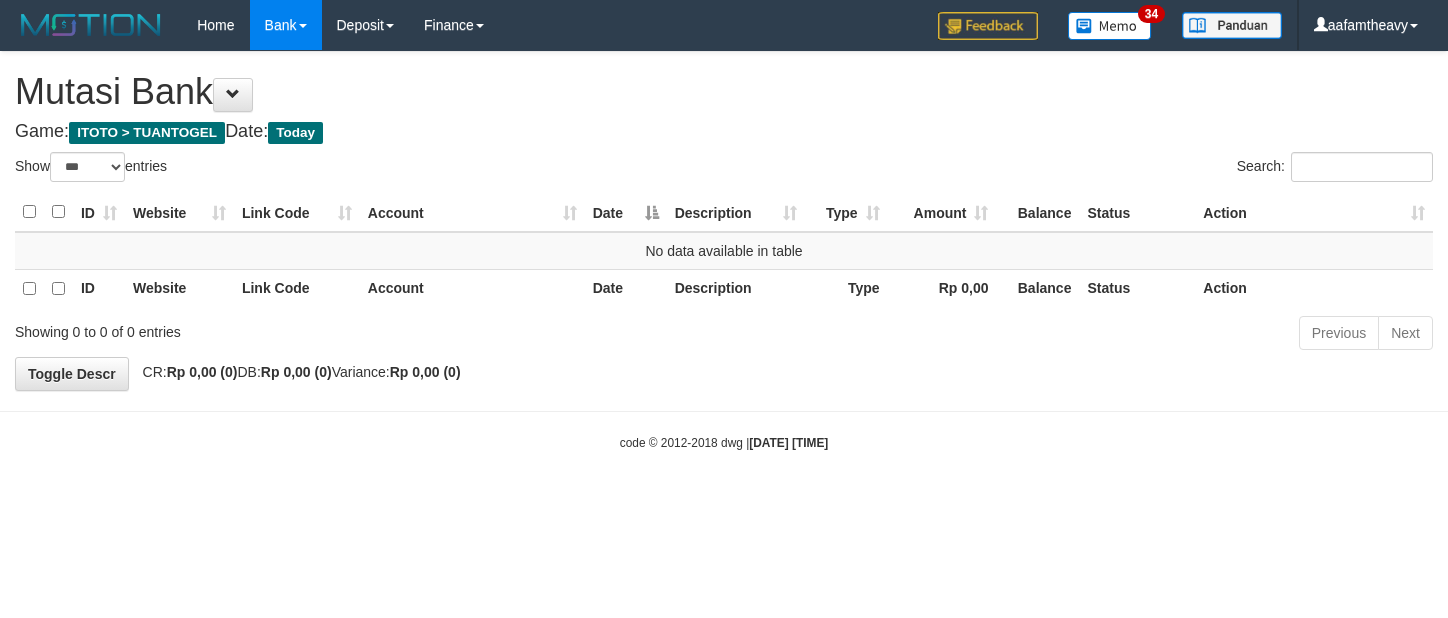 scroll, scrollTop: 0, scrollLeft: 0, axis: both 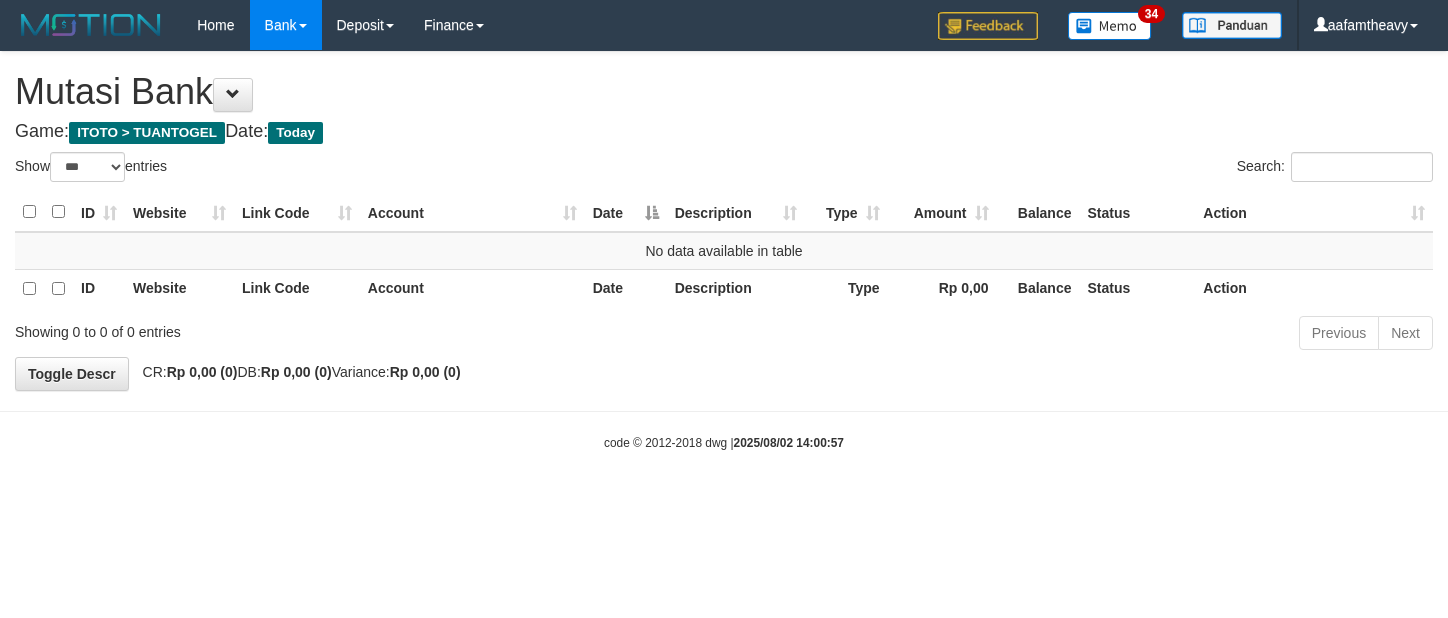 select on "***" 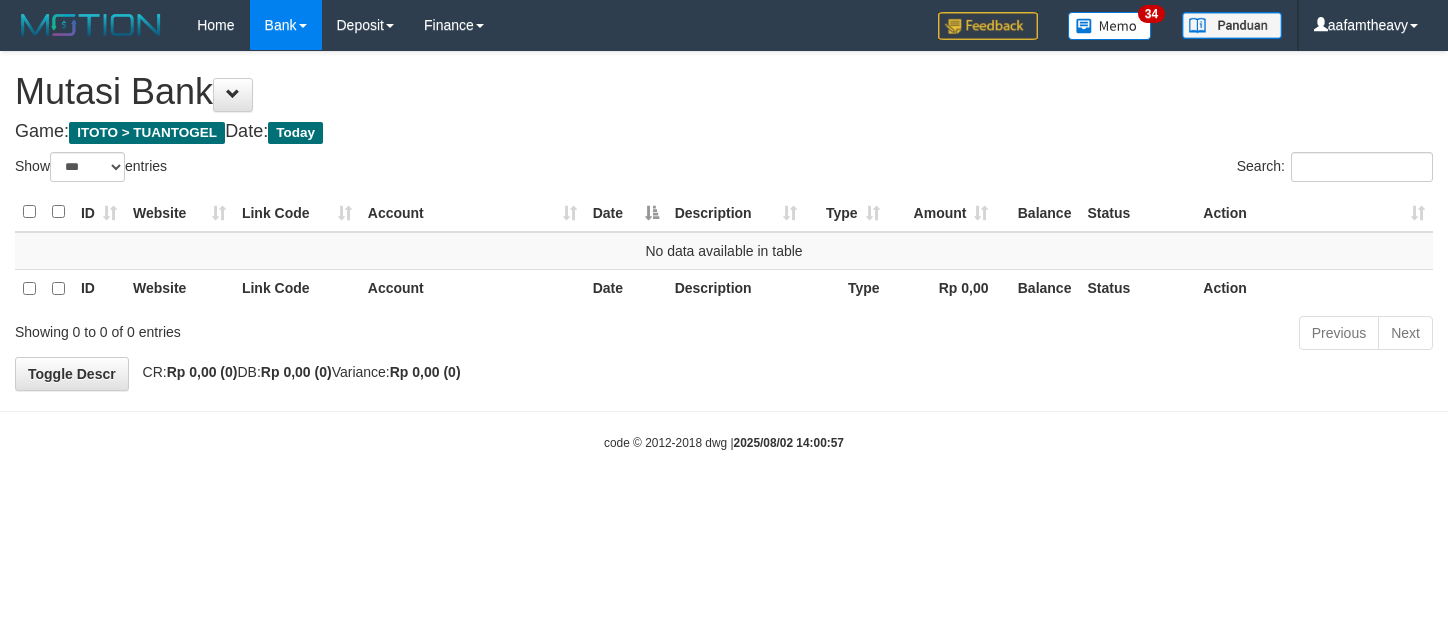 scroll, scrollTop: 0, scrollLeft: 0, axis: both 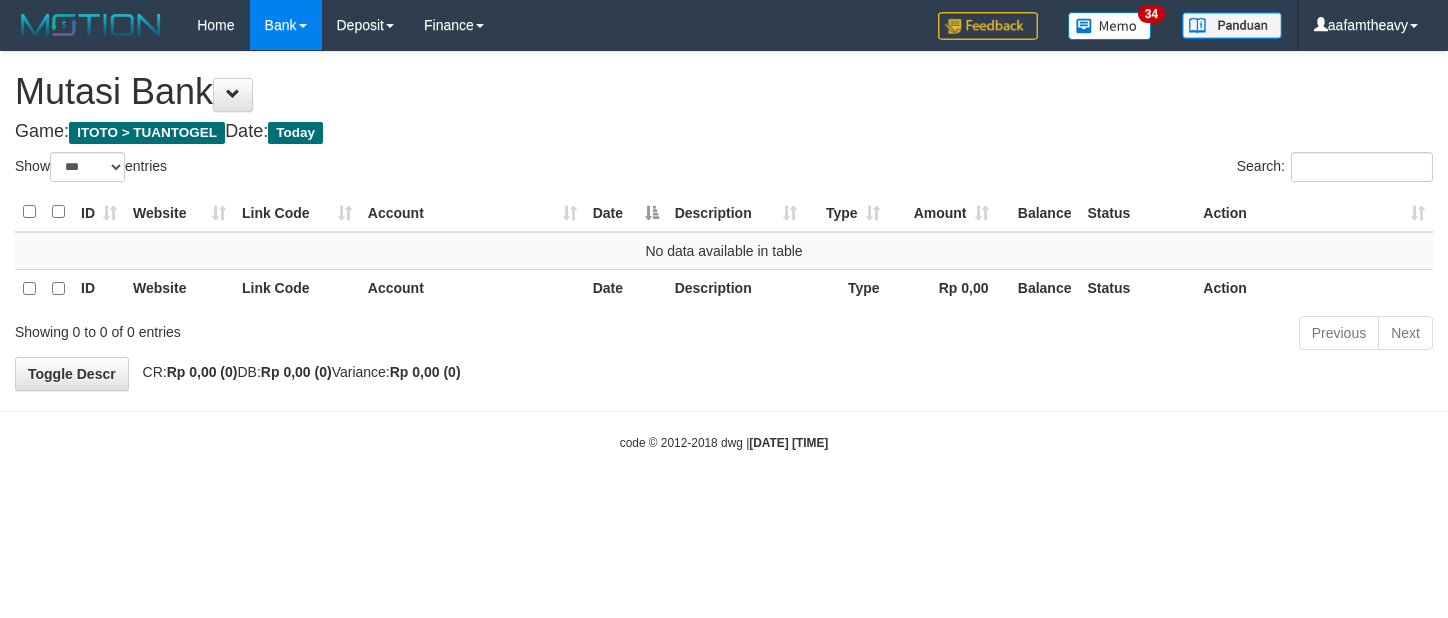 select on "***" 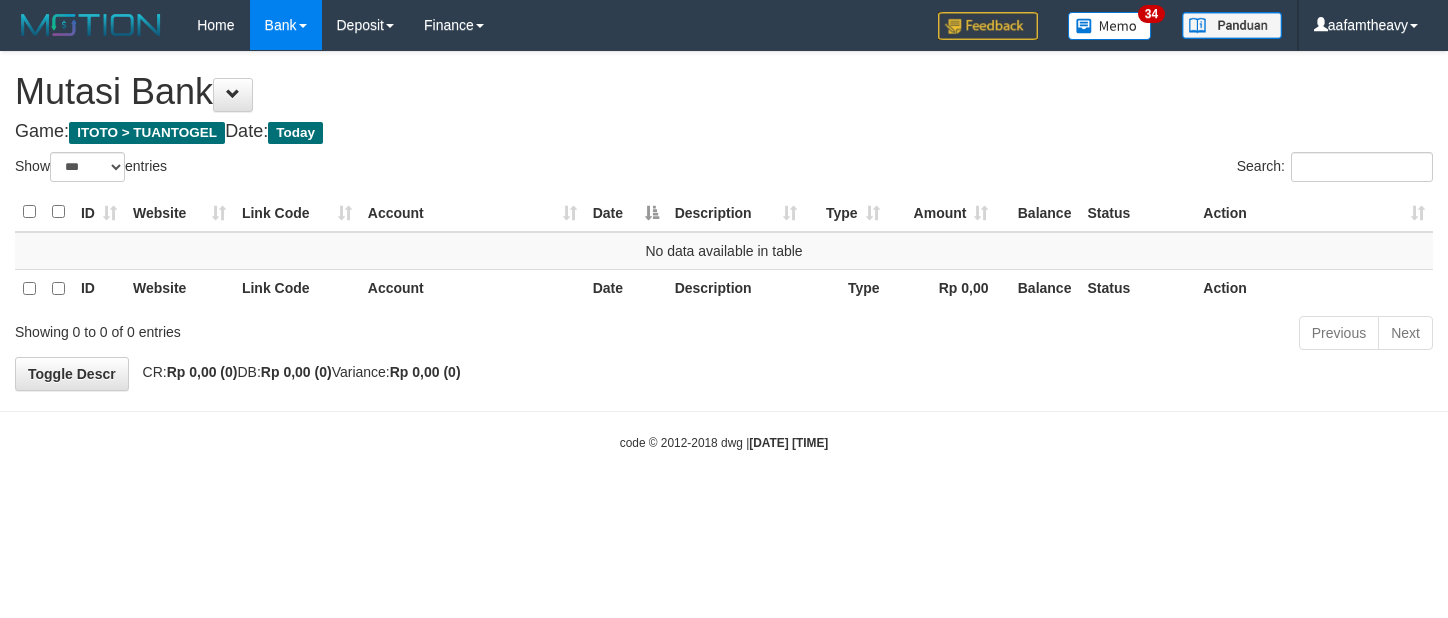 scroll, scrollTop: 0, scrollLeft: 0, axis: both 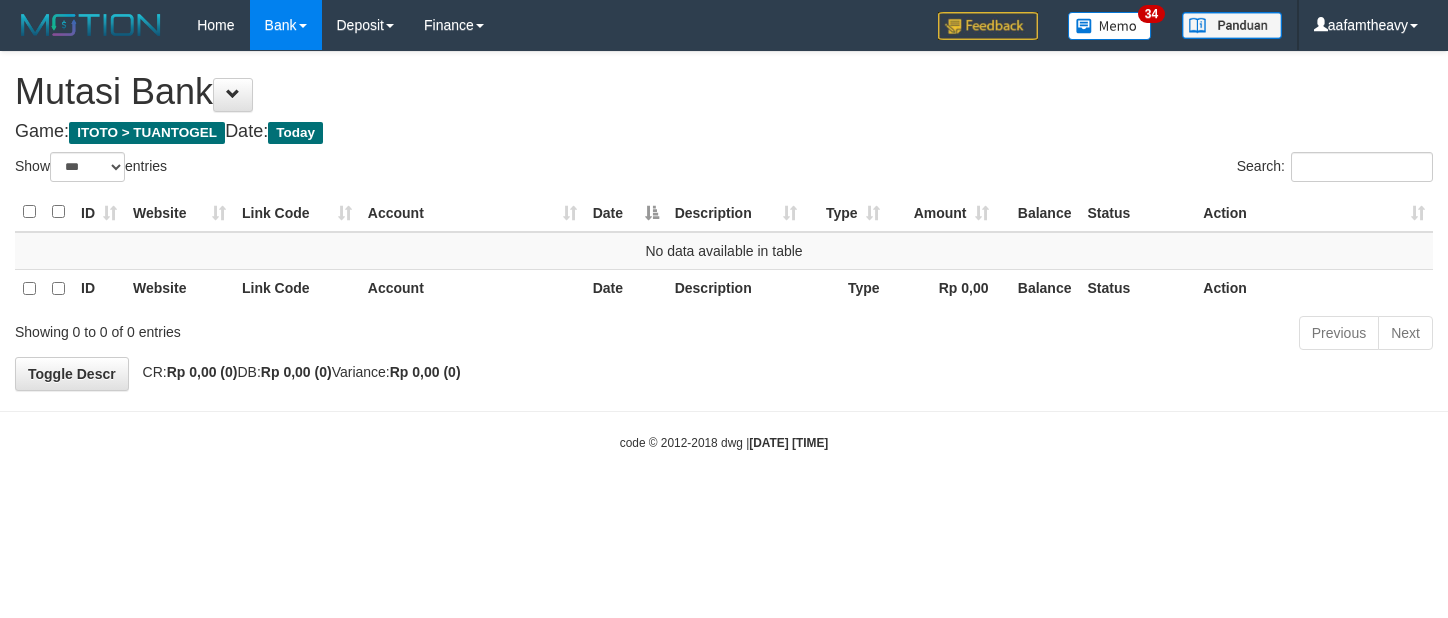 select on "***" 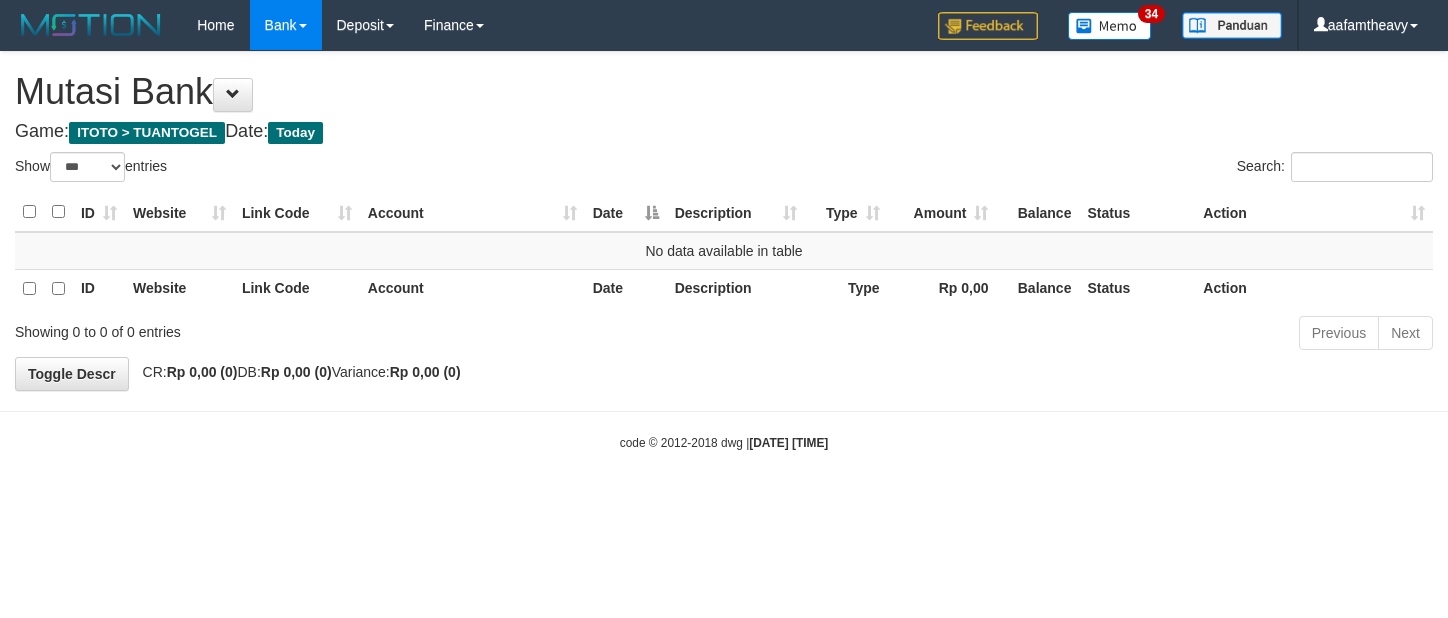 scroll, scrollTop: 0, scrollLeft: 0, axis: both 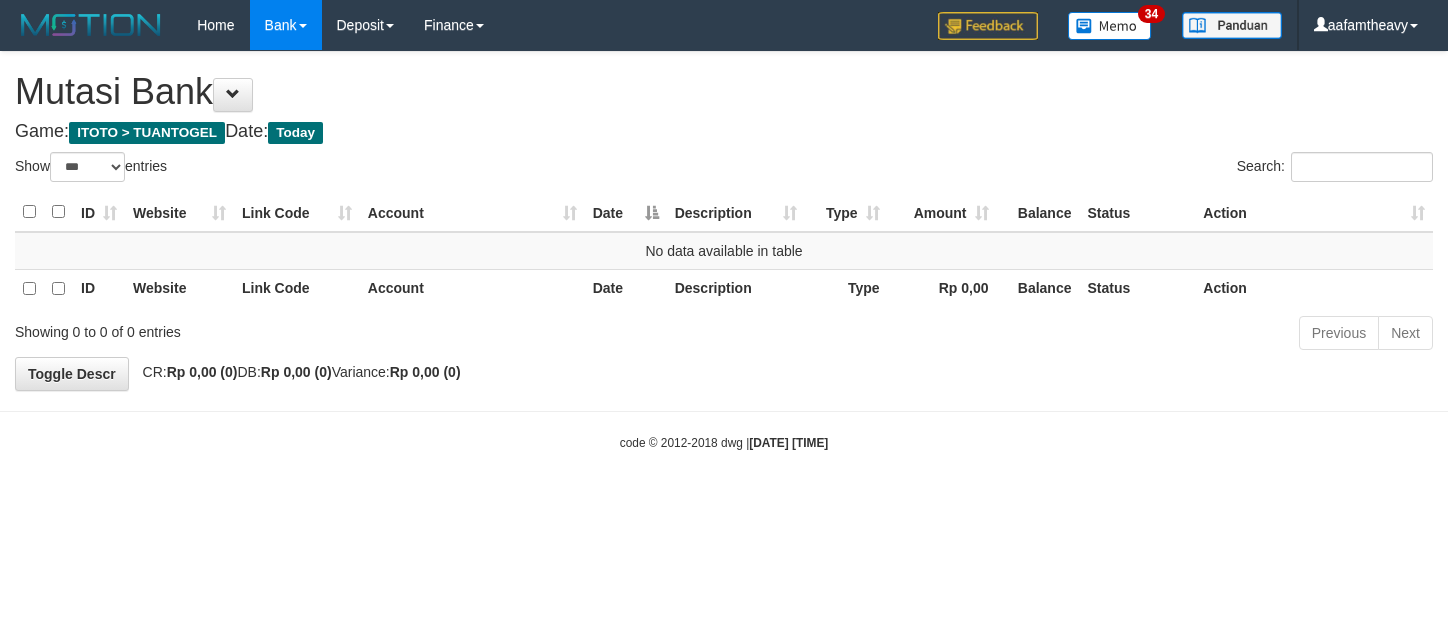 select on "***" 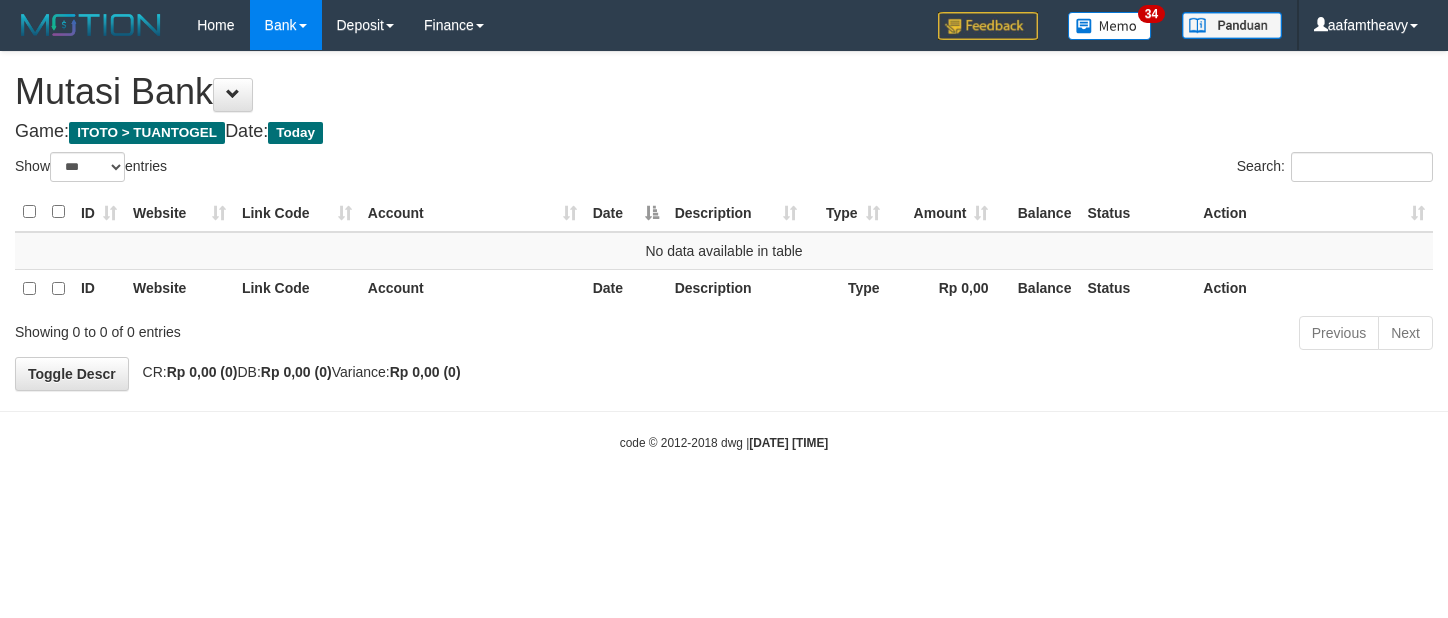 scroll, scrollTop: 0, scrollLeft: 0, axis: both 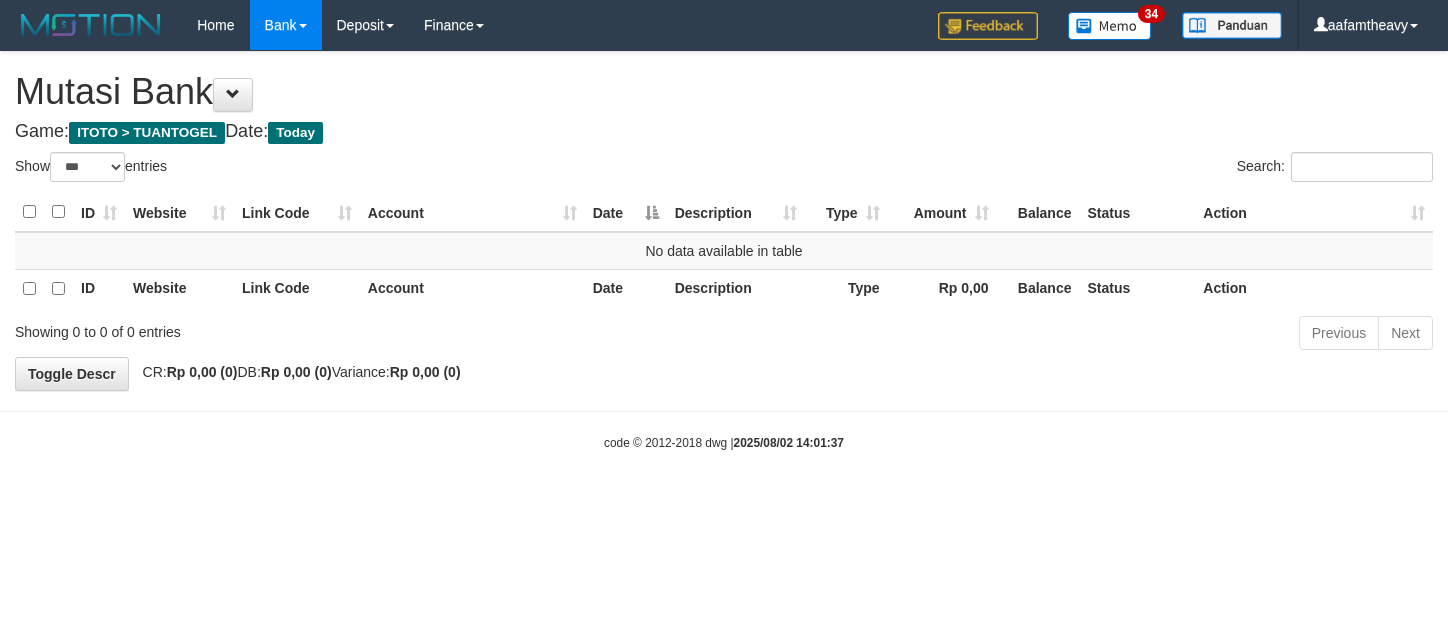 select on "***" 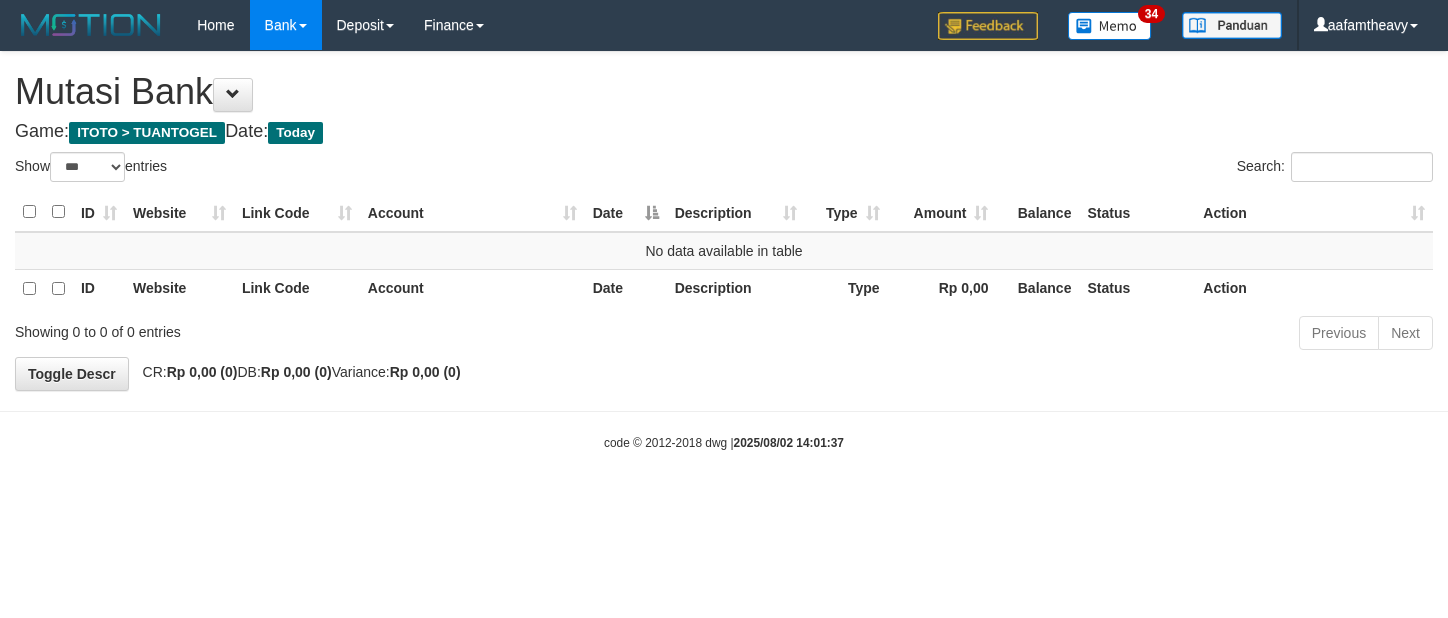 scroll, scrollTop: 0, scrollLeft: 0, axis: both 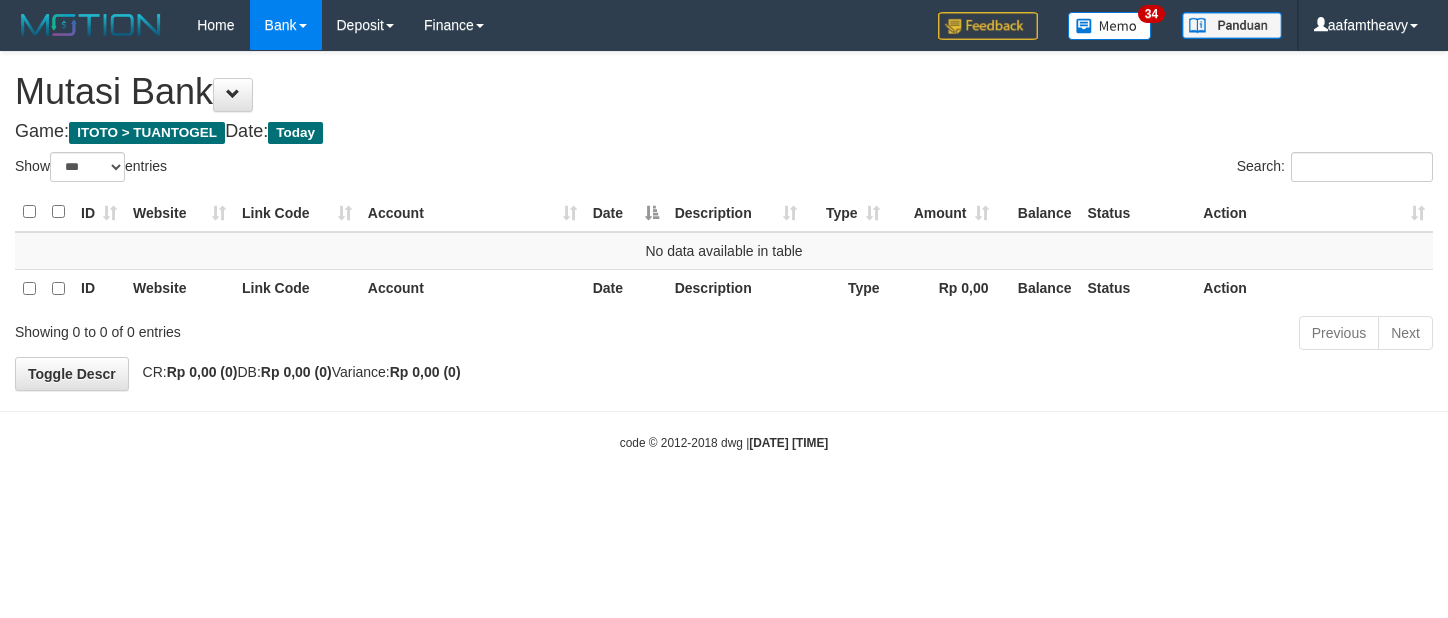 select on "***" 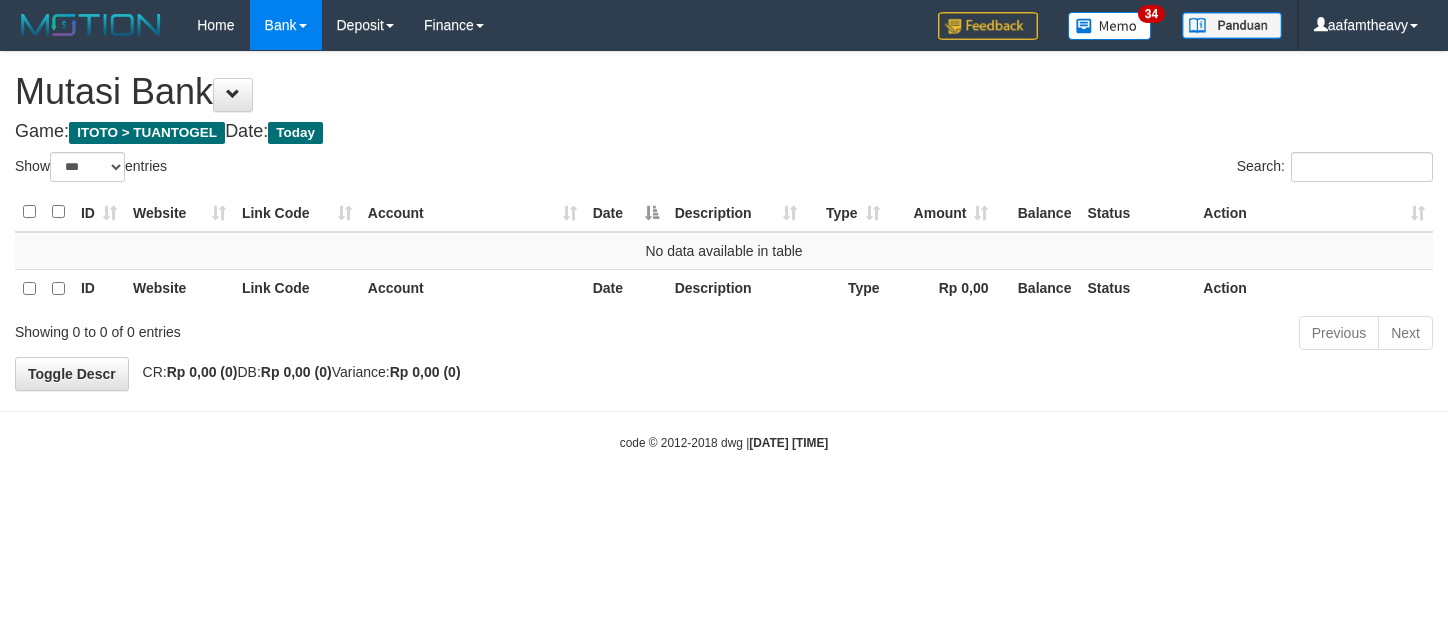 scroll, scrollTop: 0, scrollLeft: 0, axis: both 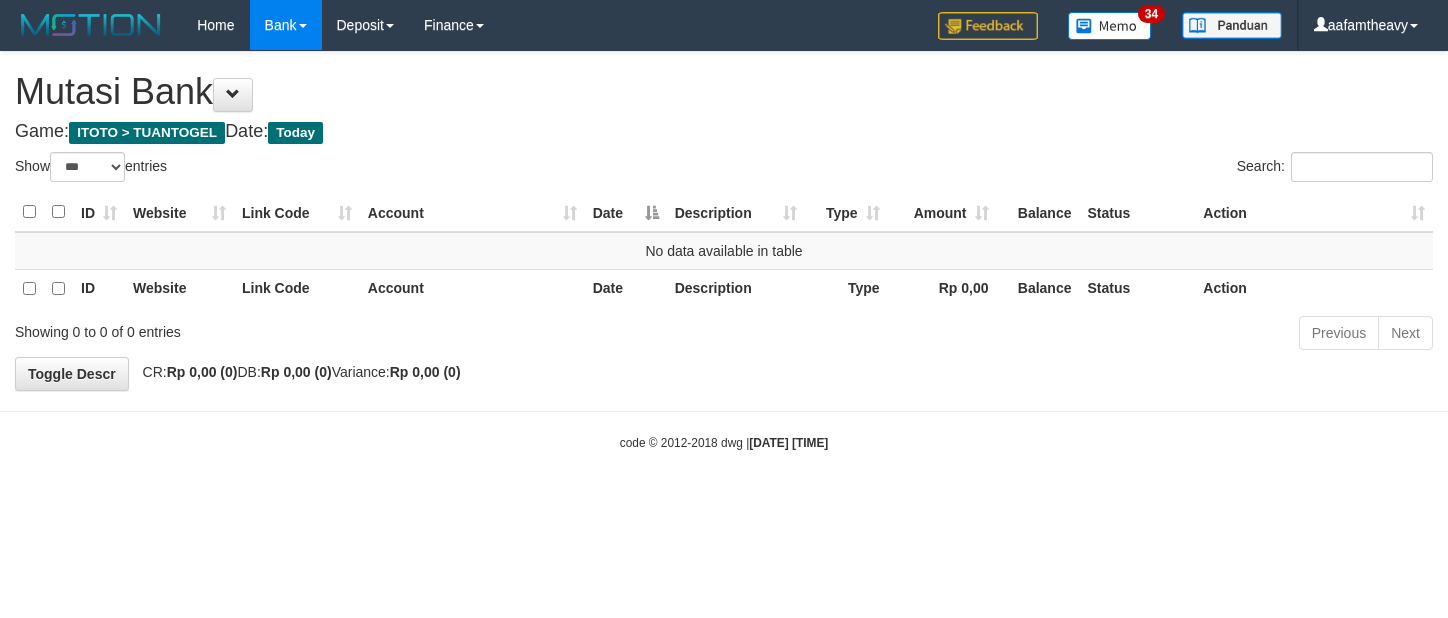 select on "***" 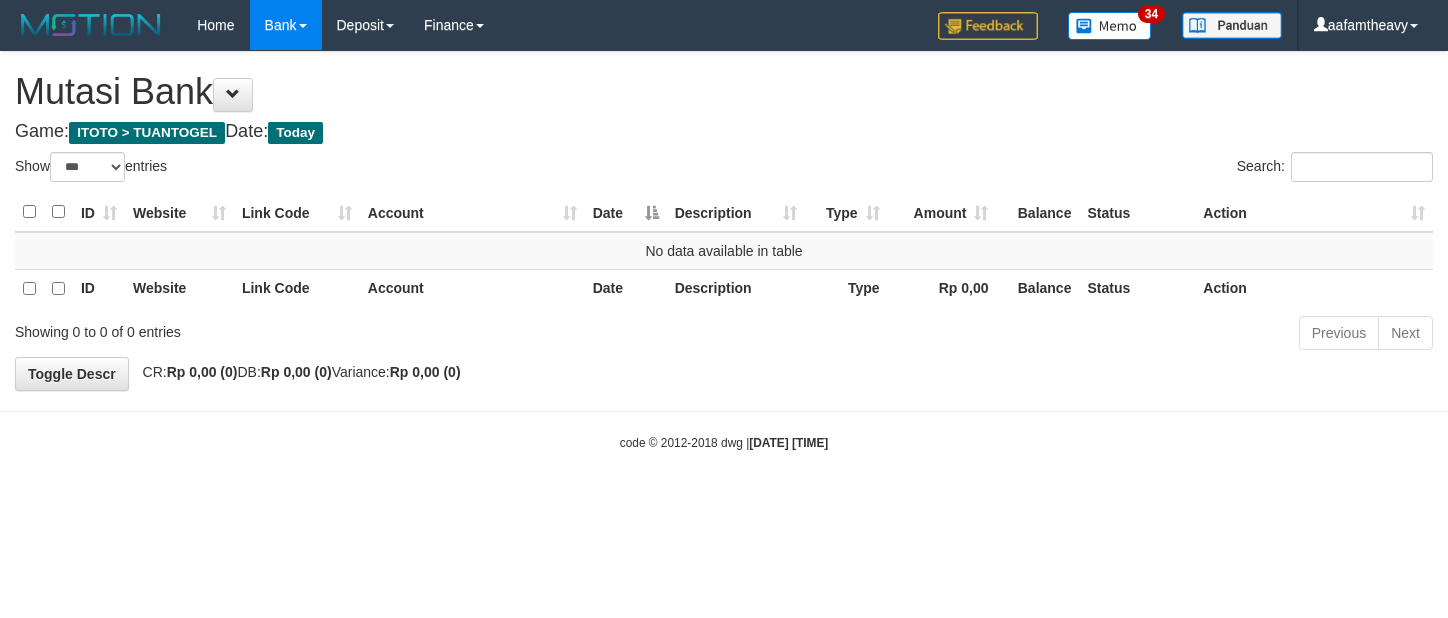 scroll, scrollTop: 0, scrollLeft: 0, axis: both 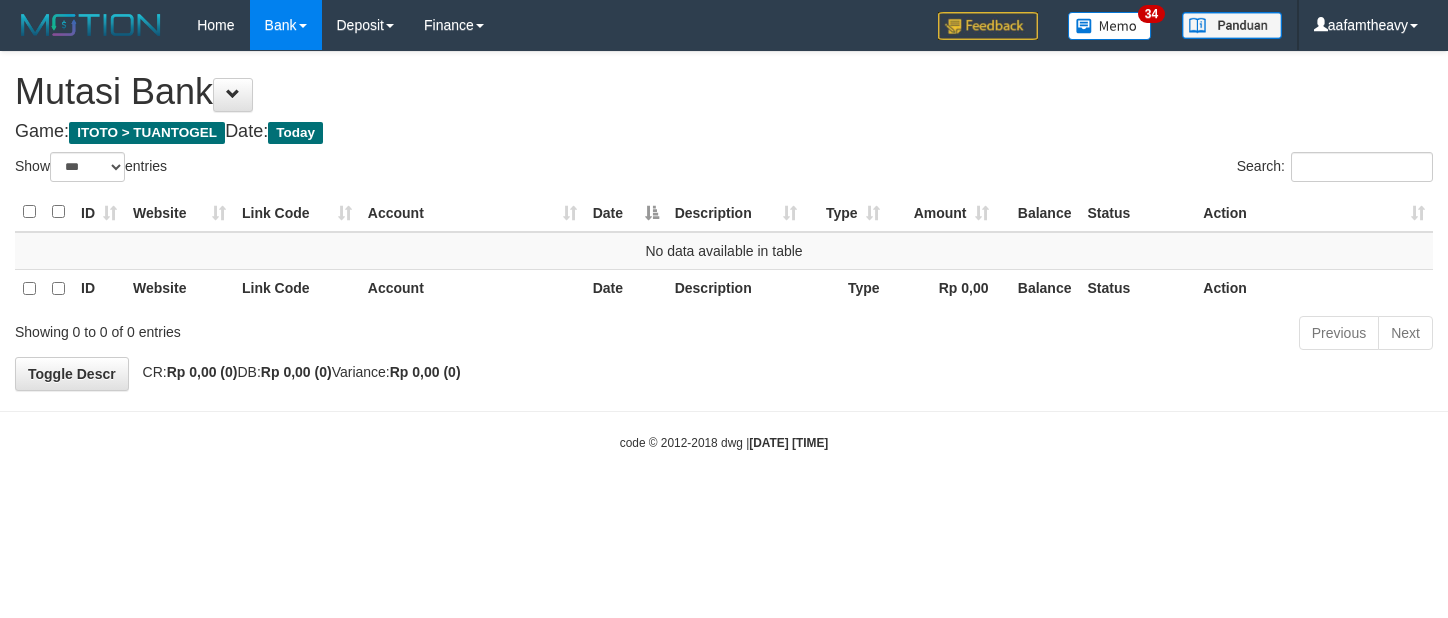 select on "***" 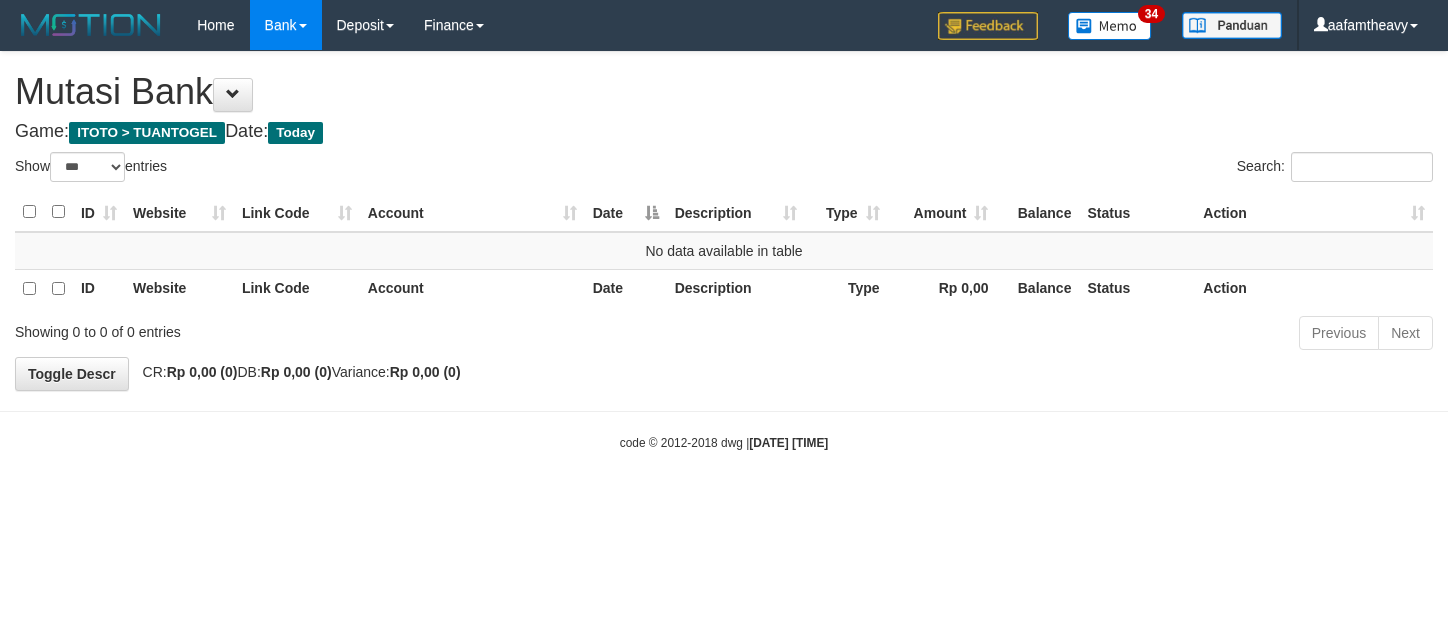scroll, scrollTop: 0, scrollLeft: 0, axis: both 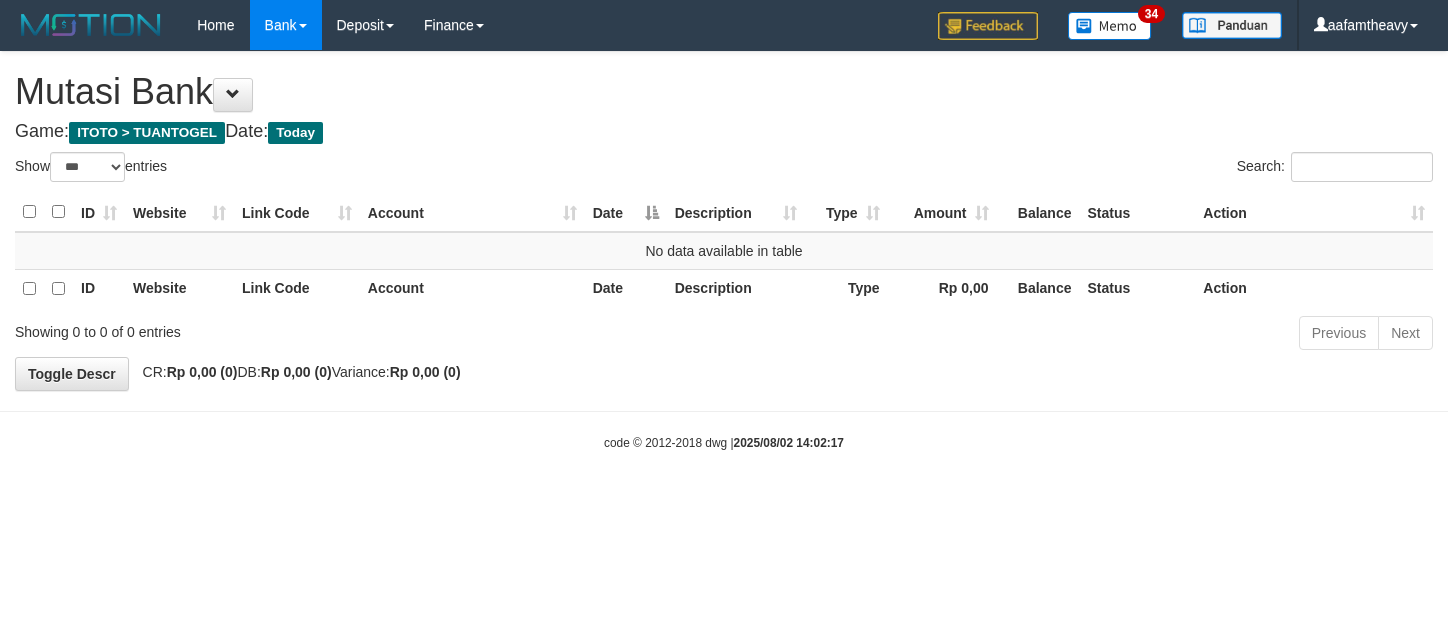 select on "***" 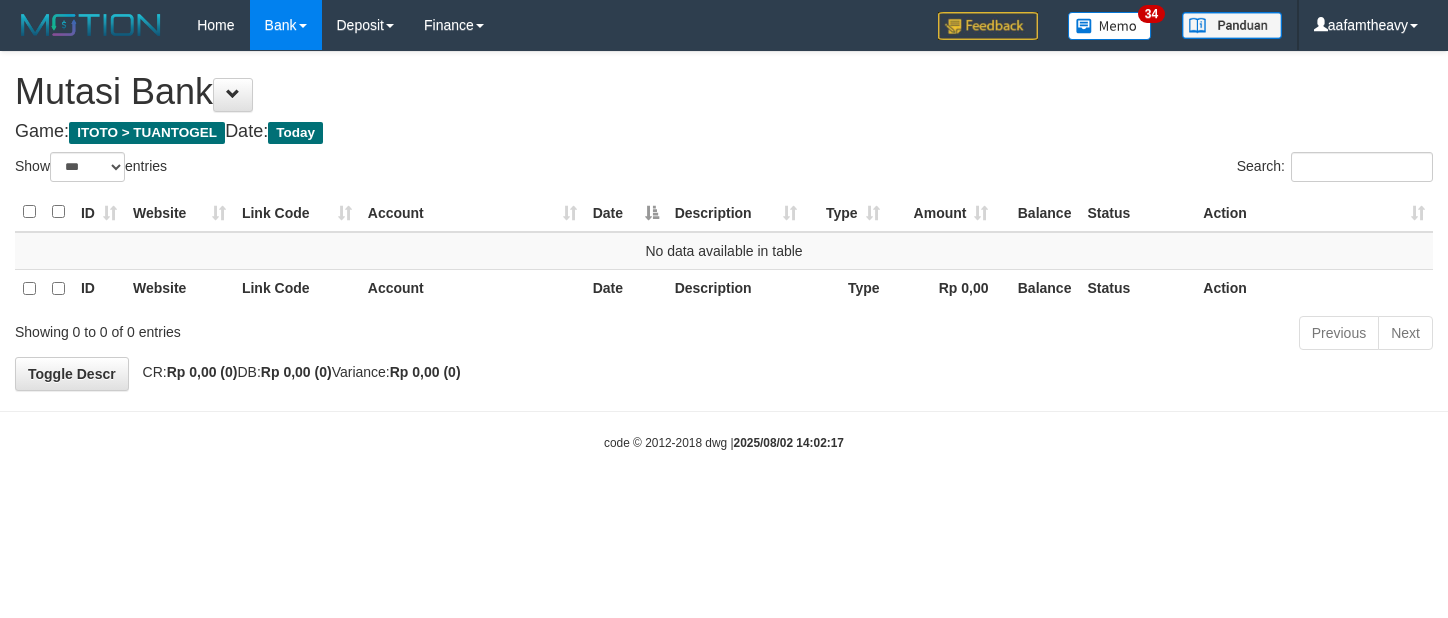 scroll, scrollTop: 0, scrollLeft: 0, axis: both 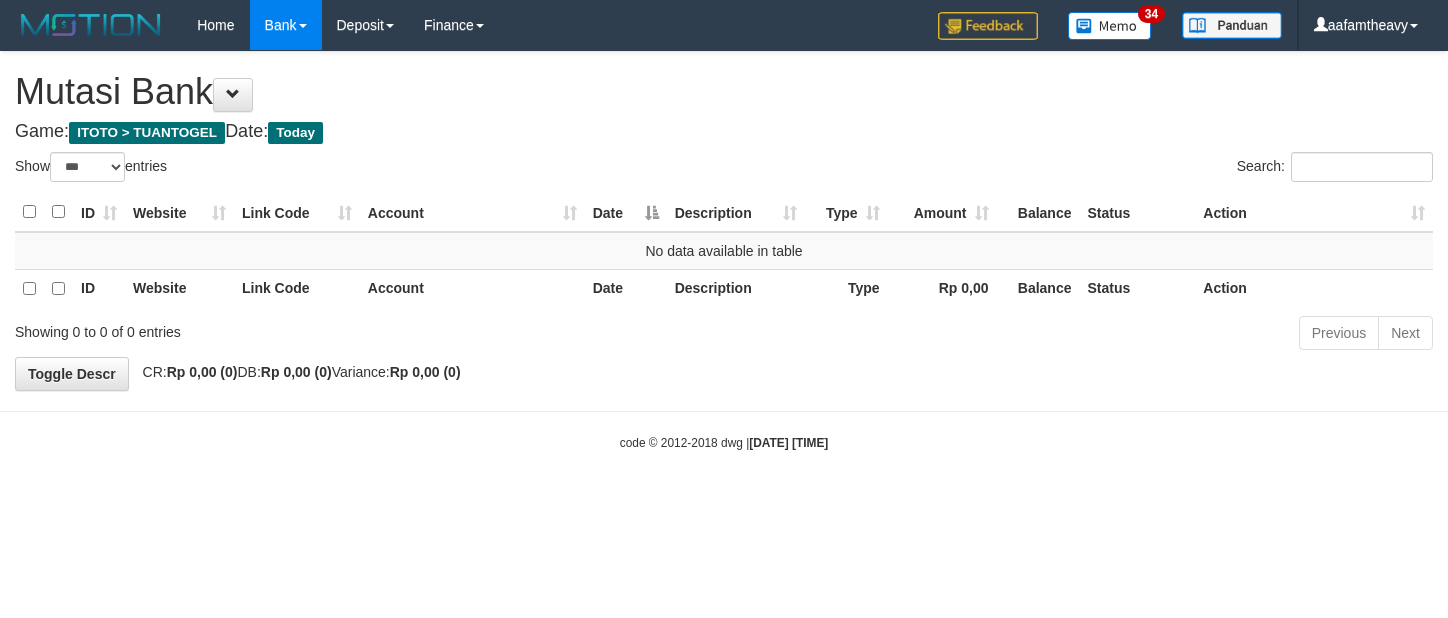 select on "***" 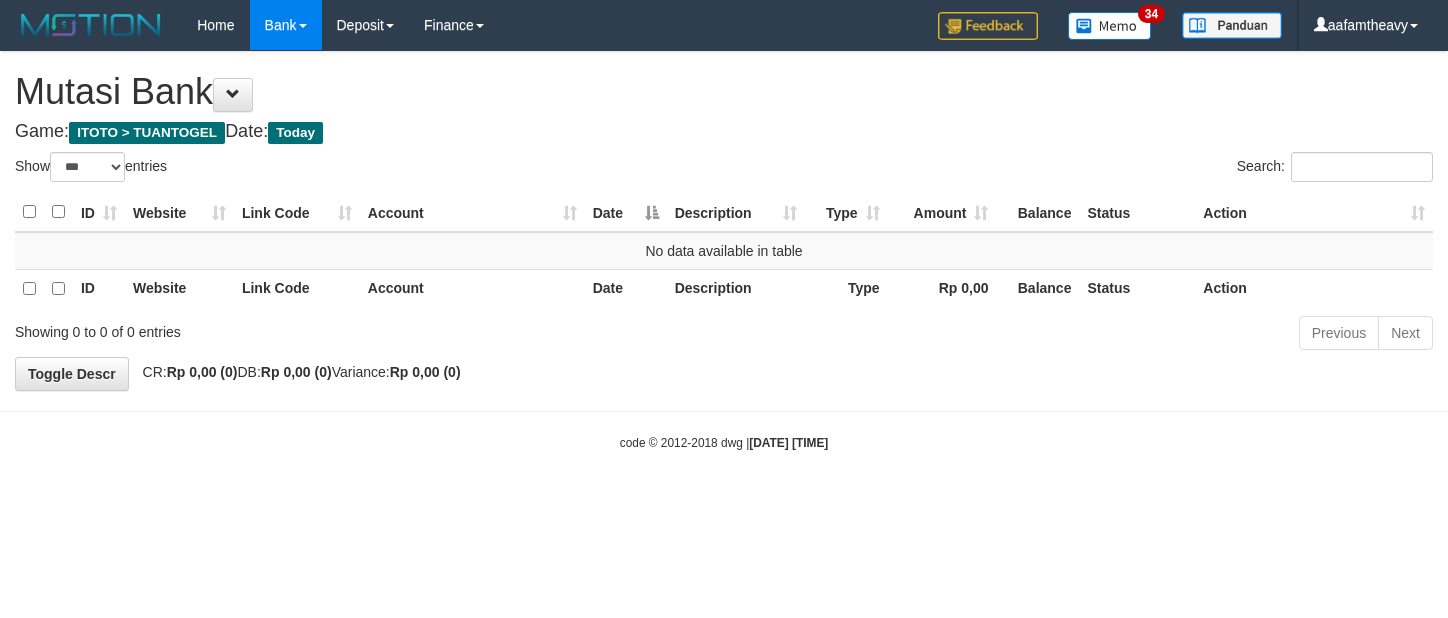 scroll, scrollTop: 0, scrollLeft: 0, axis: both 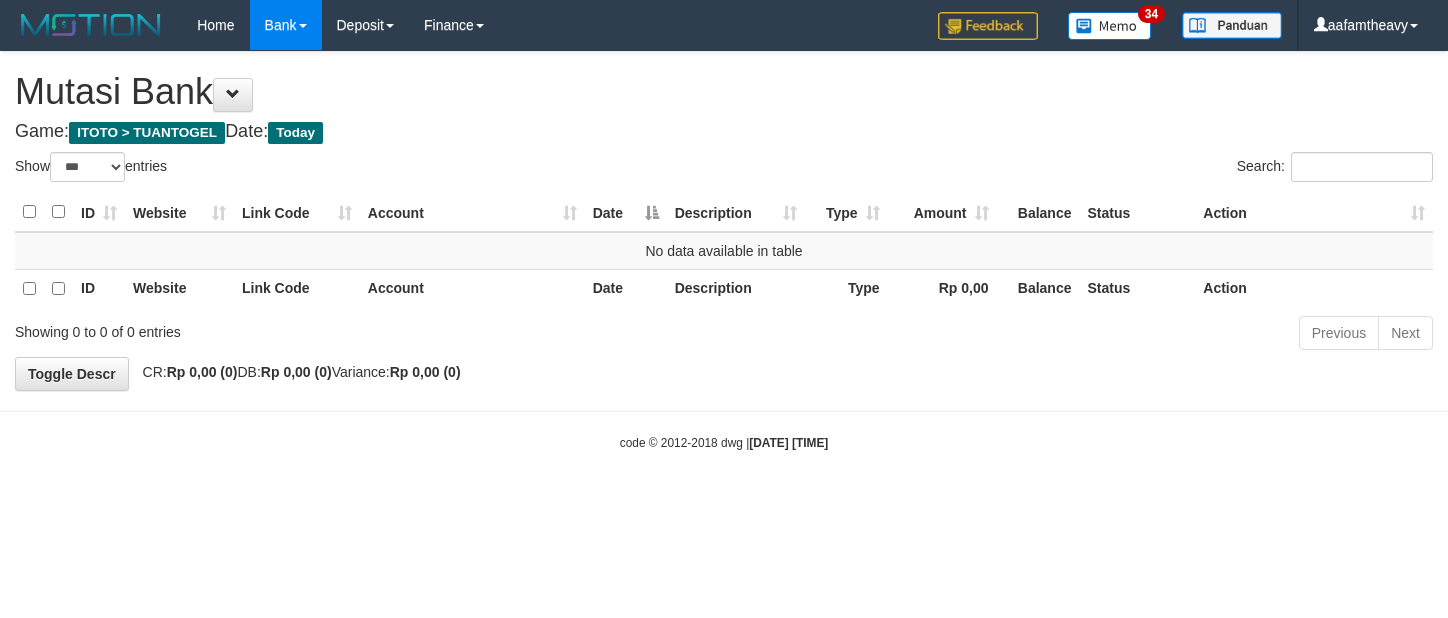 select on "***" 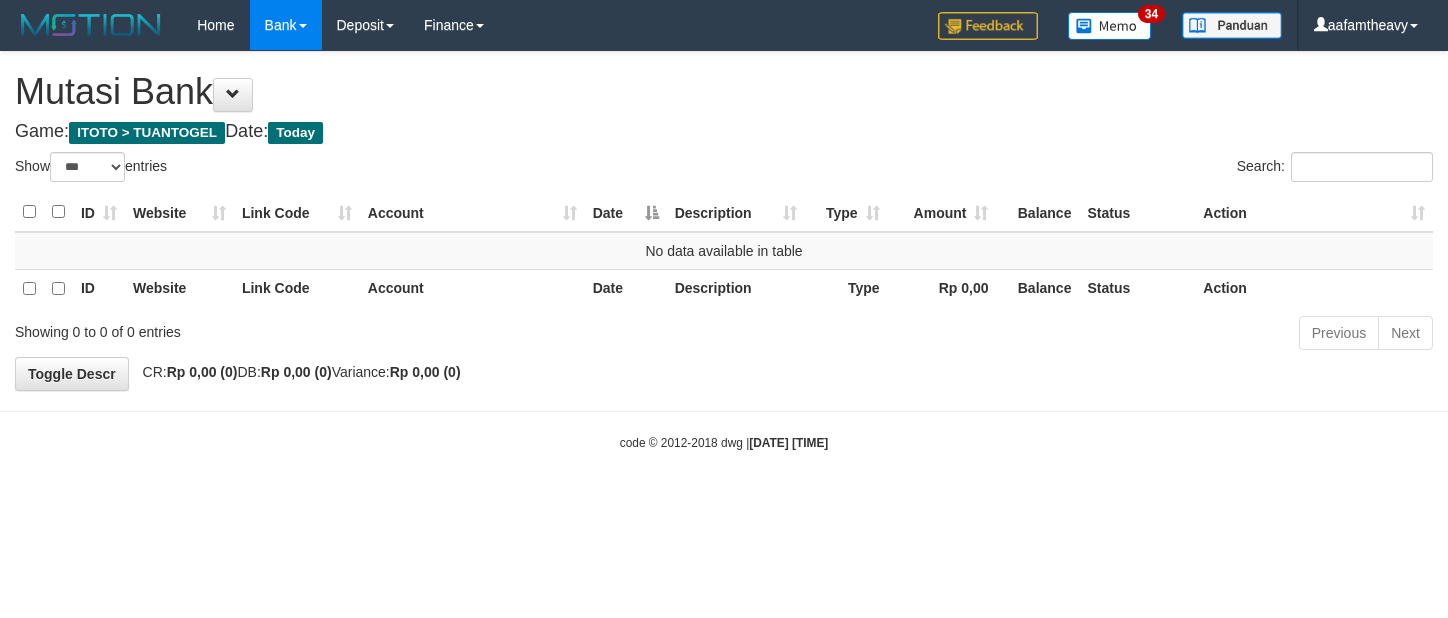 scroll, scrollTop: 0, scrollLeft: 0, axis: both 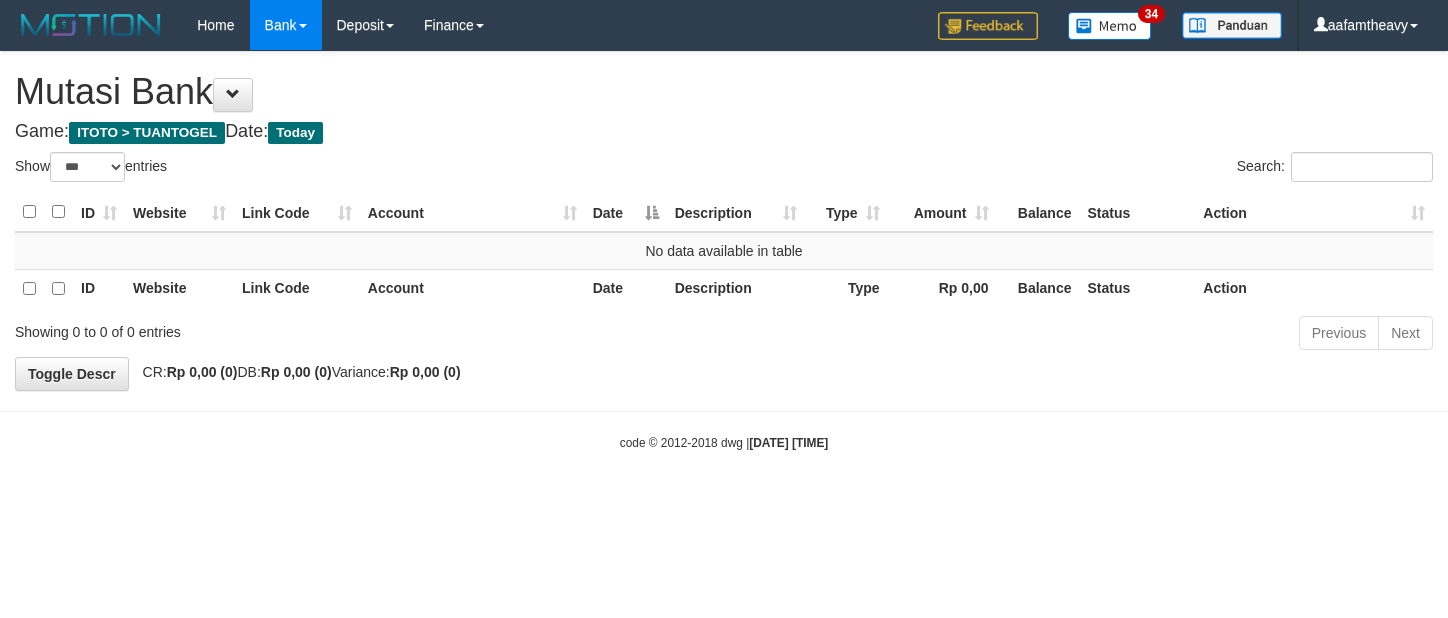 select on "***" 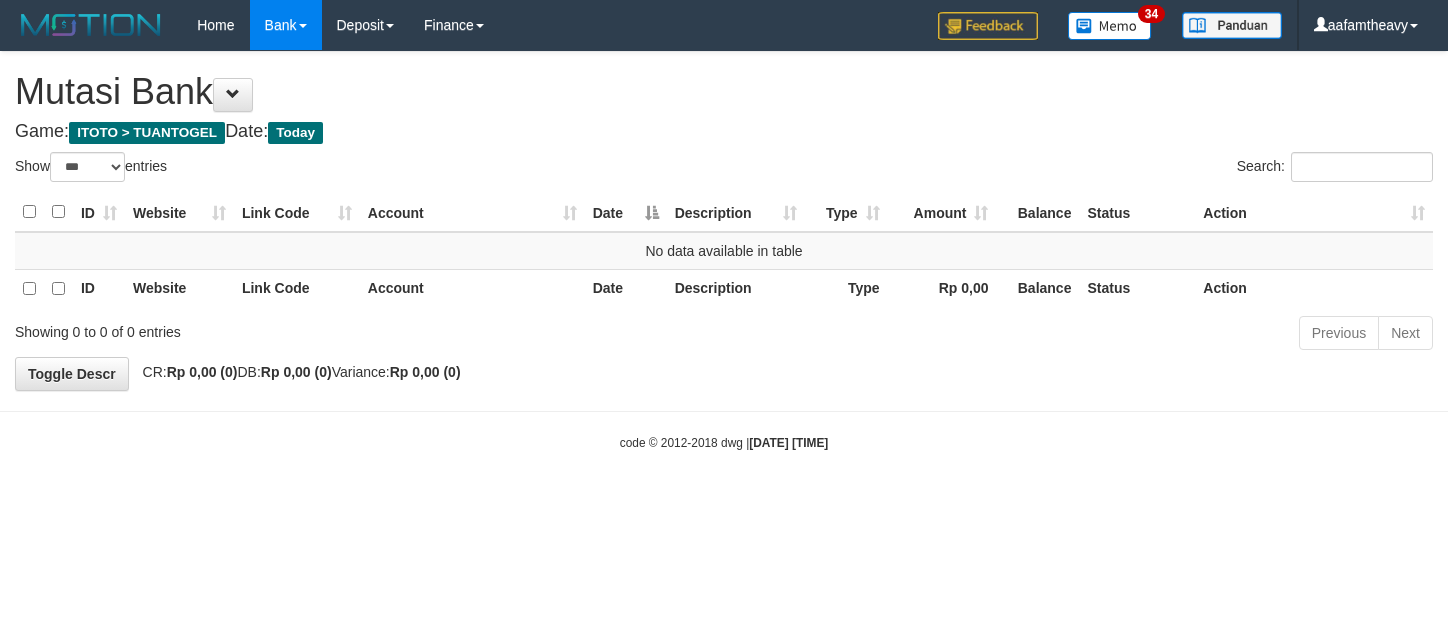 scroll, scrollTop: 0, scrollLeft: 0, axis: both 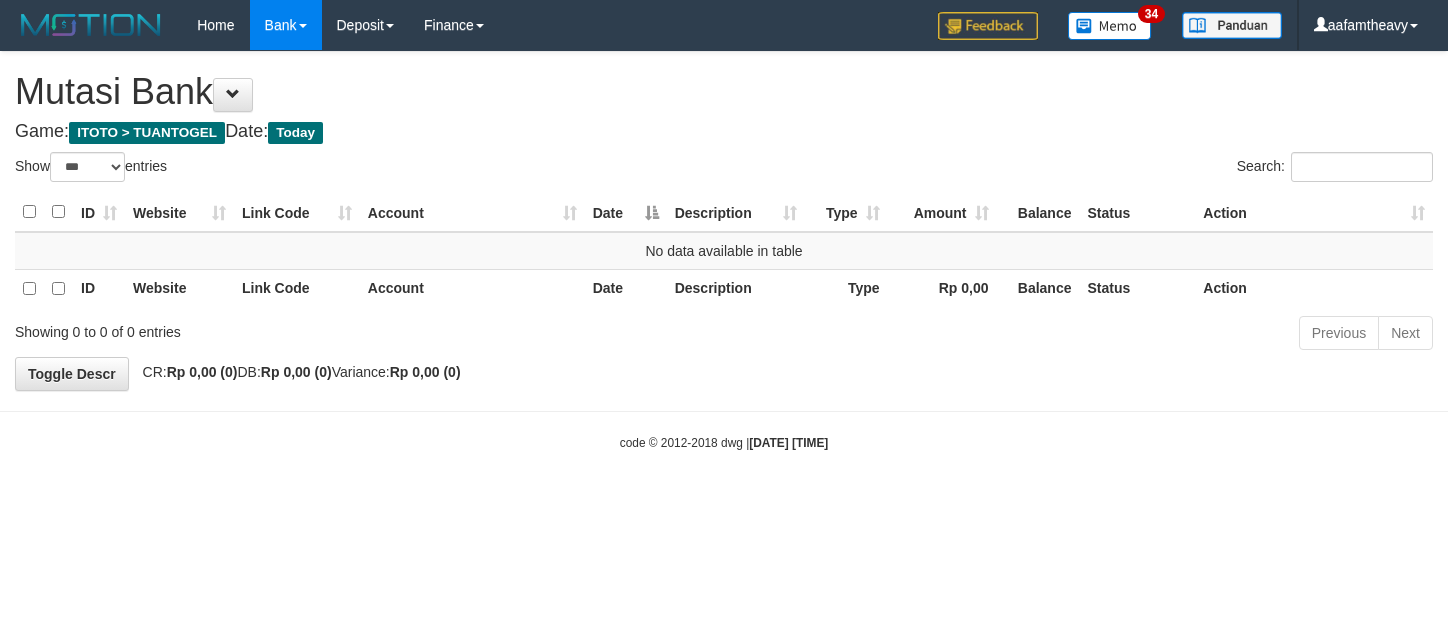select on "***" 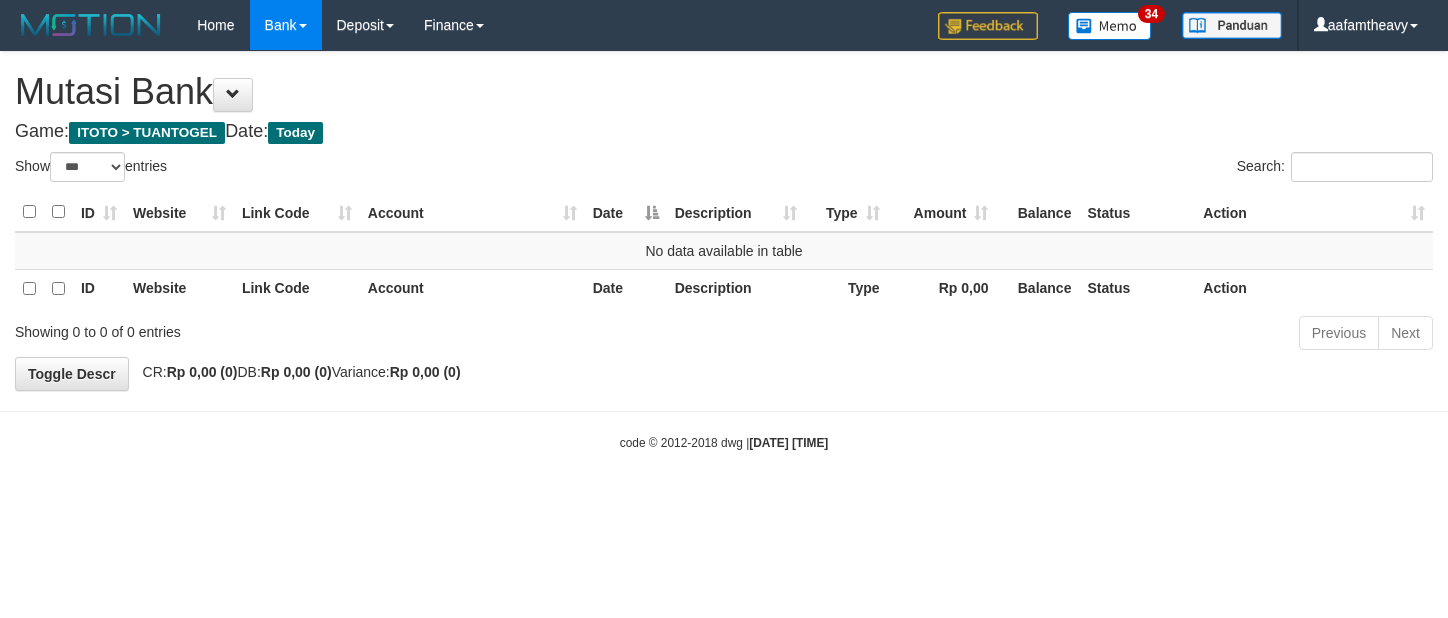scroll, scrollTop: 0, scrollLeft: 0, axis: both 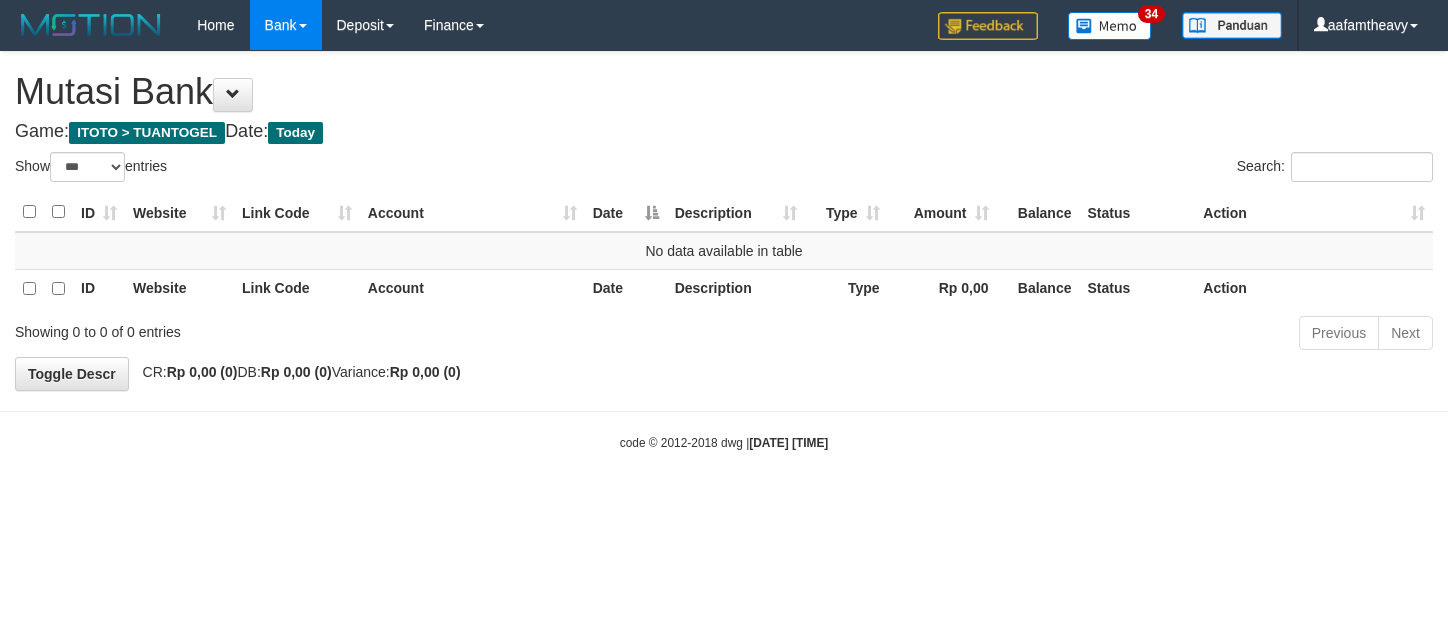 select on "***" 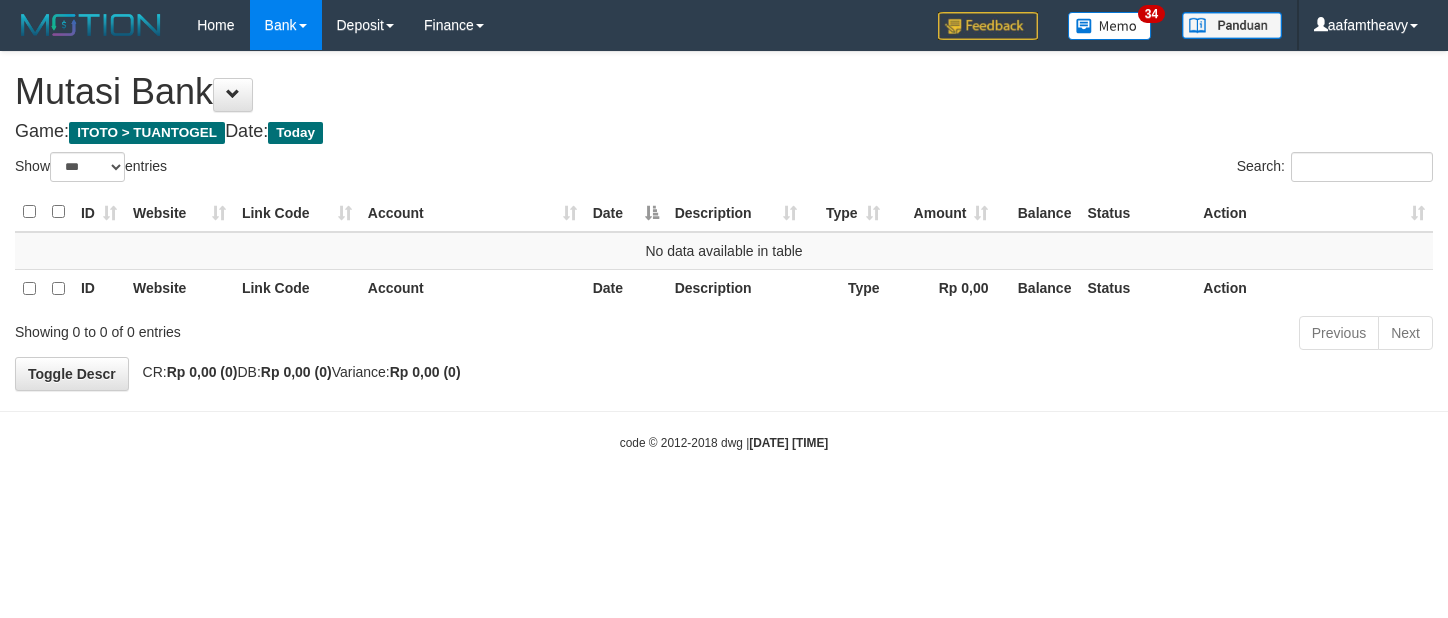 scroll, scrollTop: 0, scrollLeft: 0, axis: both 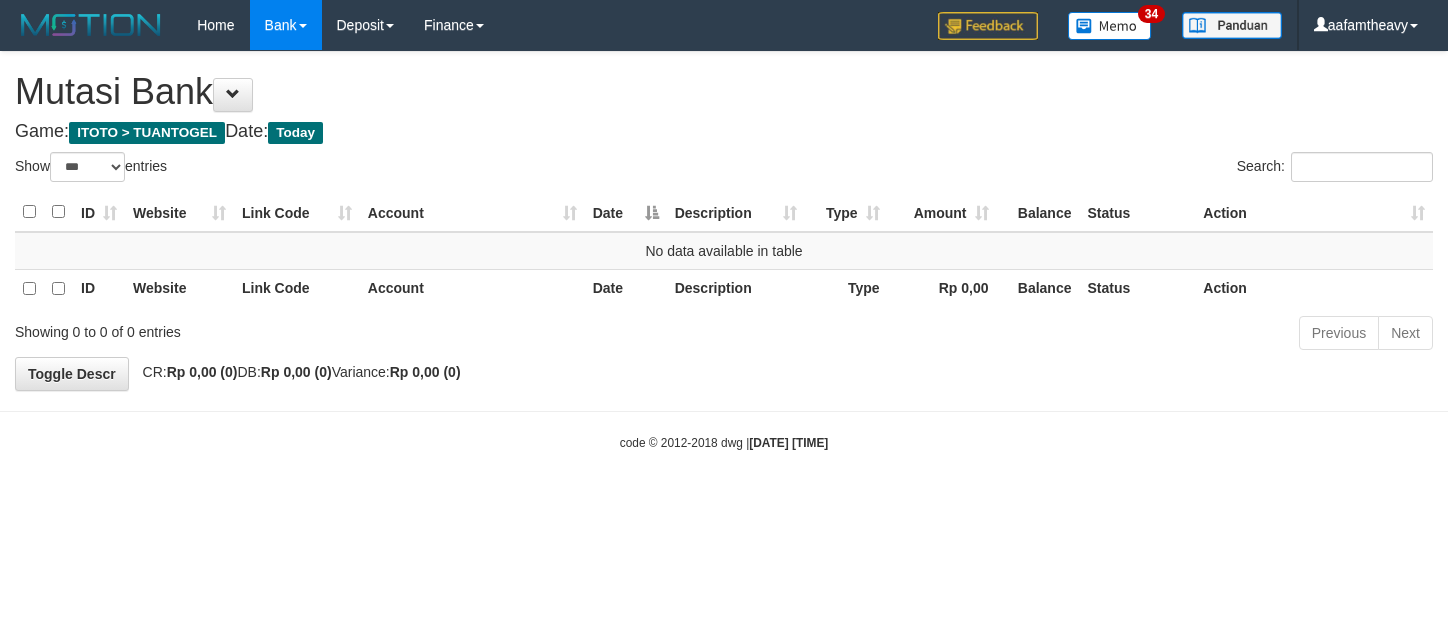 select on "***" 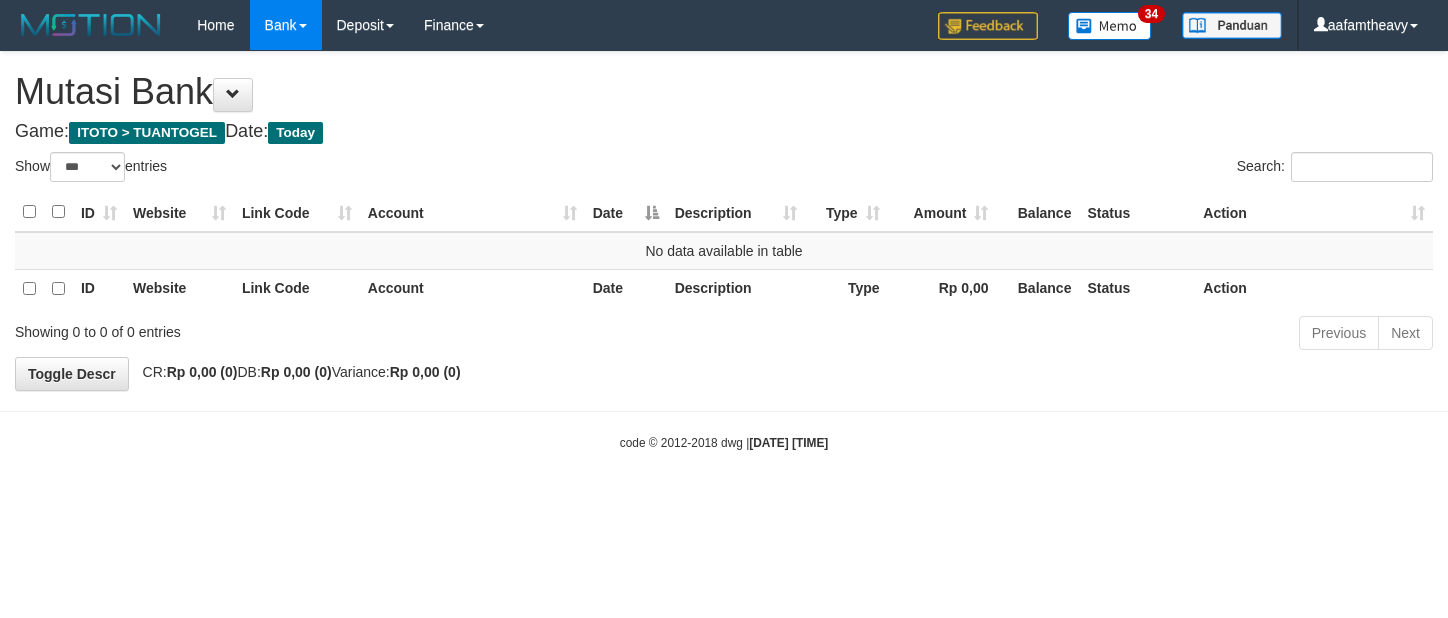 scroll, scrollTop: 0, scrollLeft: 0, axis: both 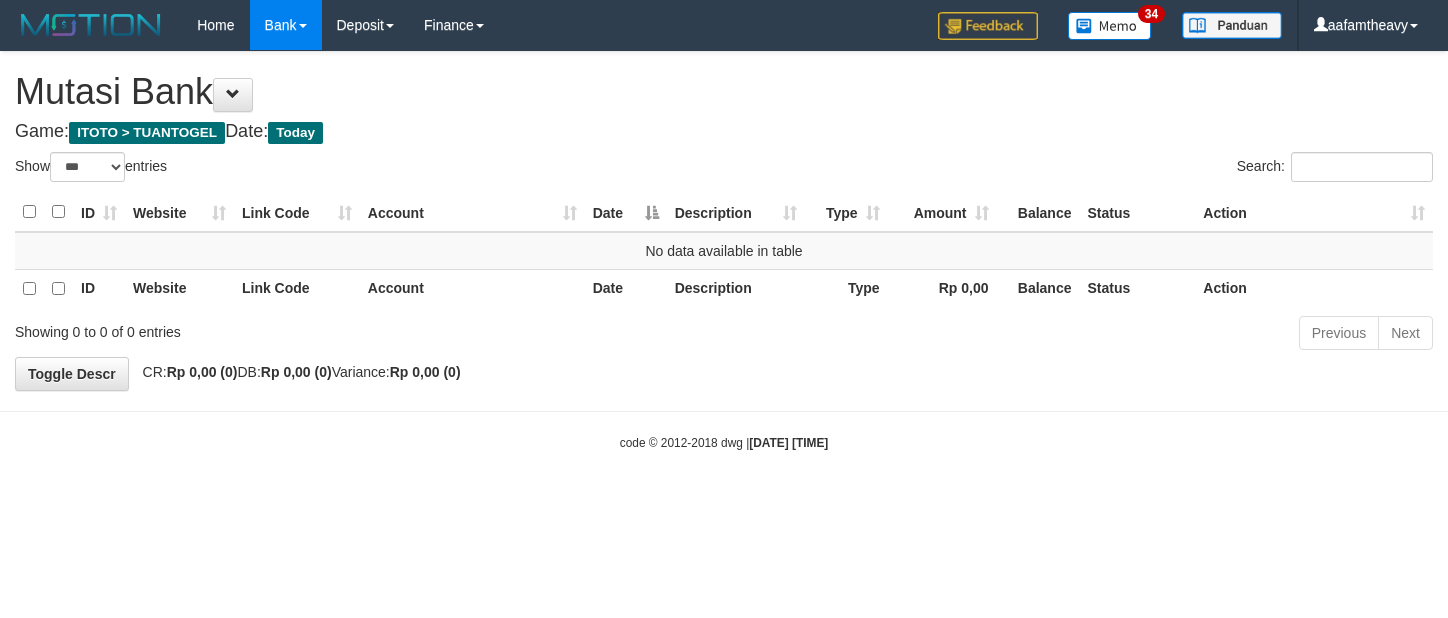 select on "***" 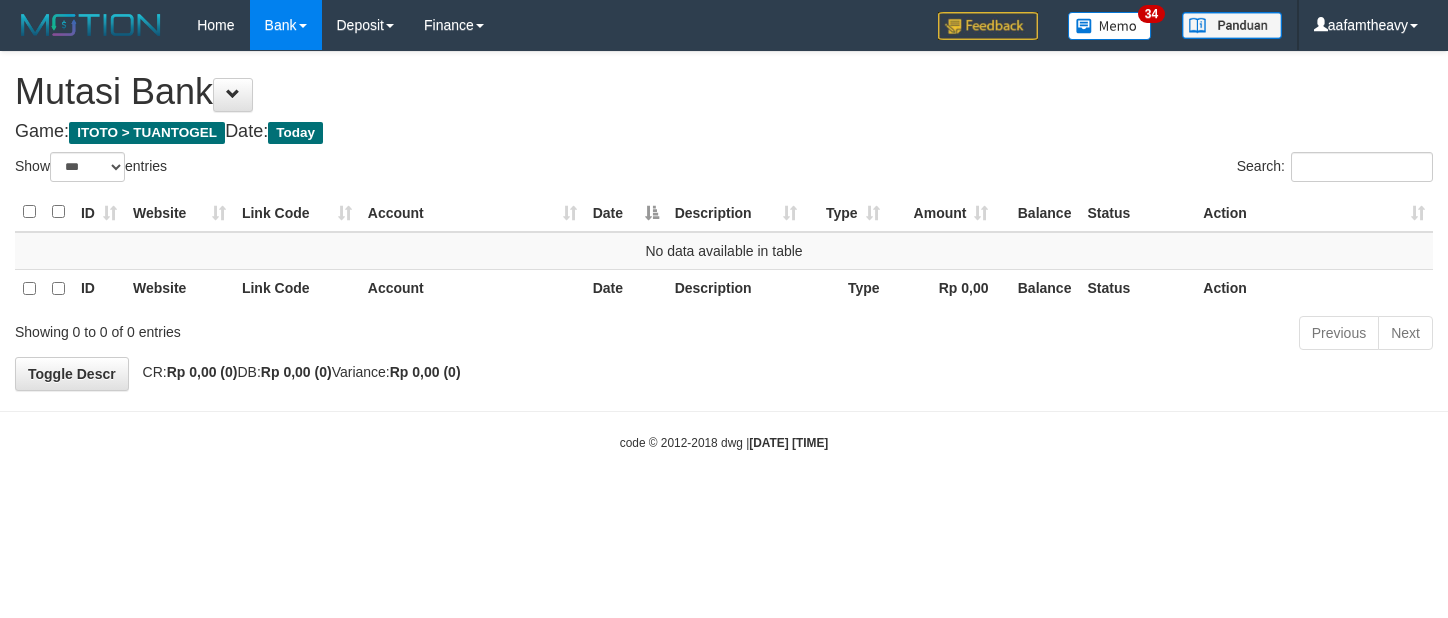 scroll, scrollTop: 0, scrollLeft: 0, axis: both 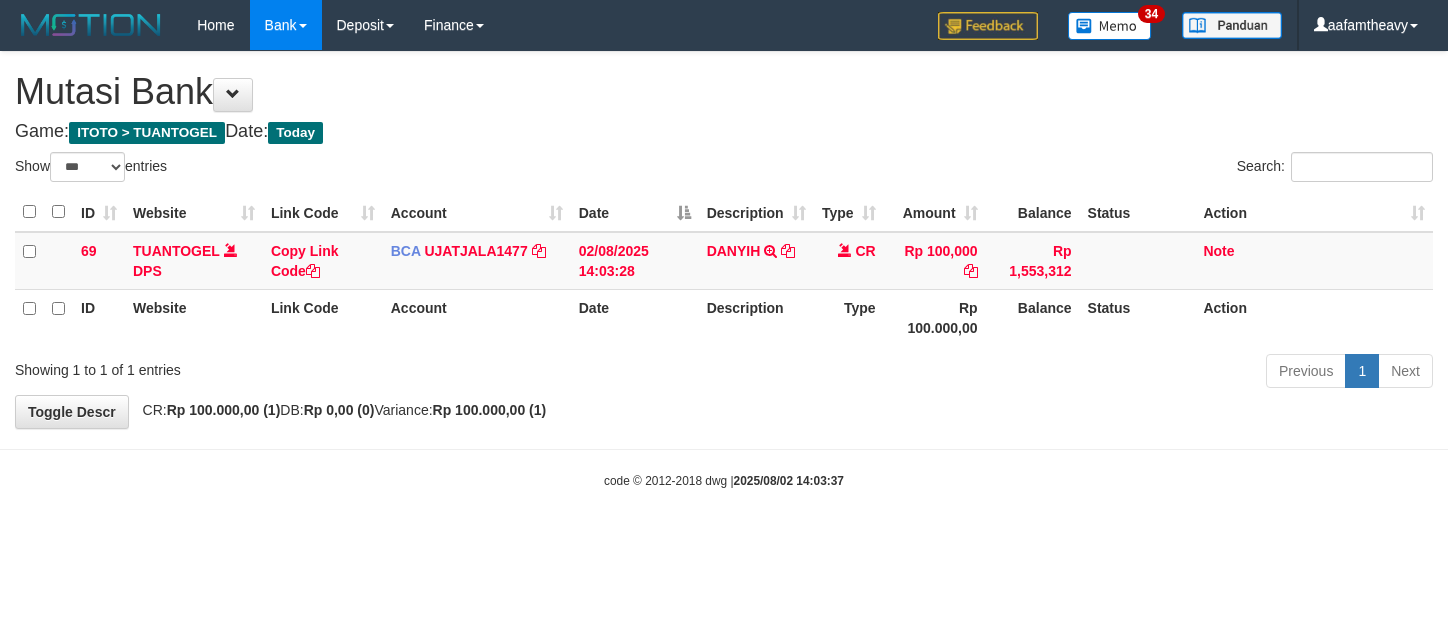 select on "***" 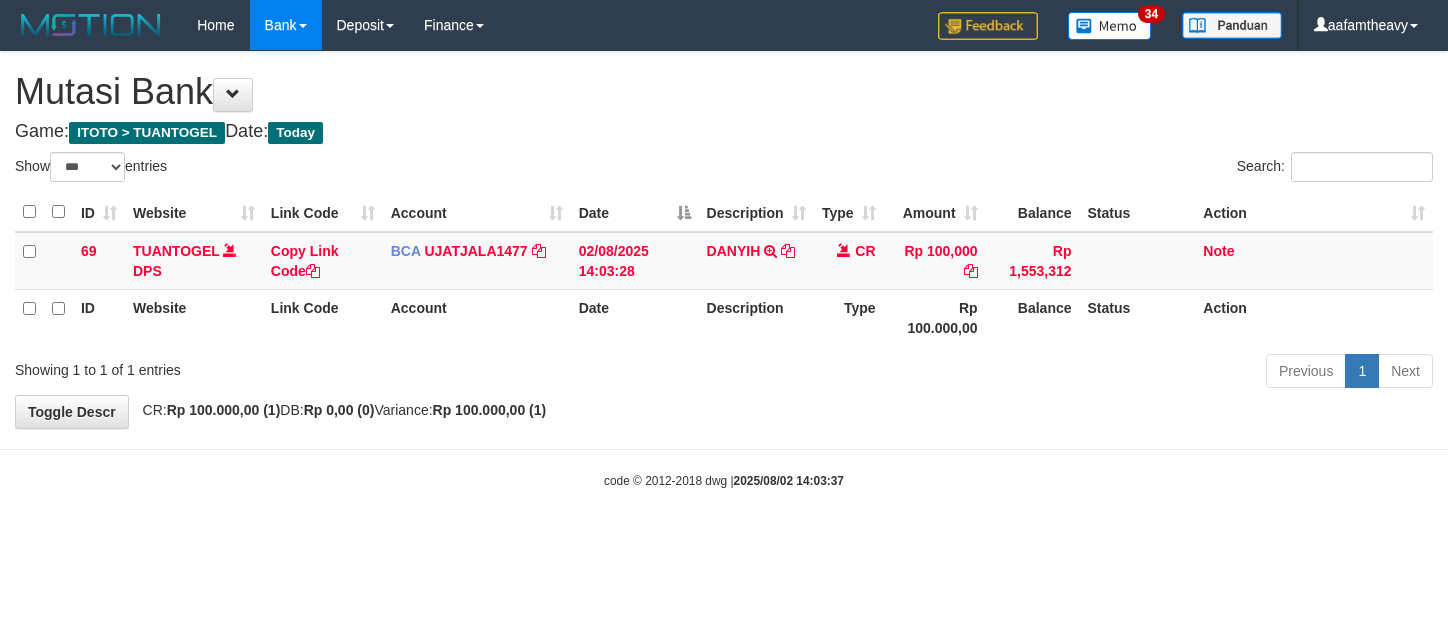 scroll, scrollTop: 0, scrollLeft: 0, axis: both 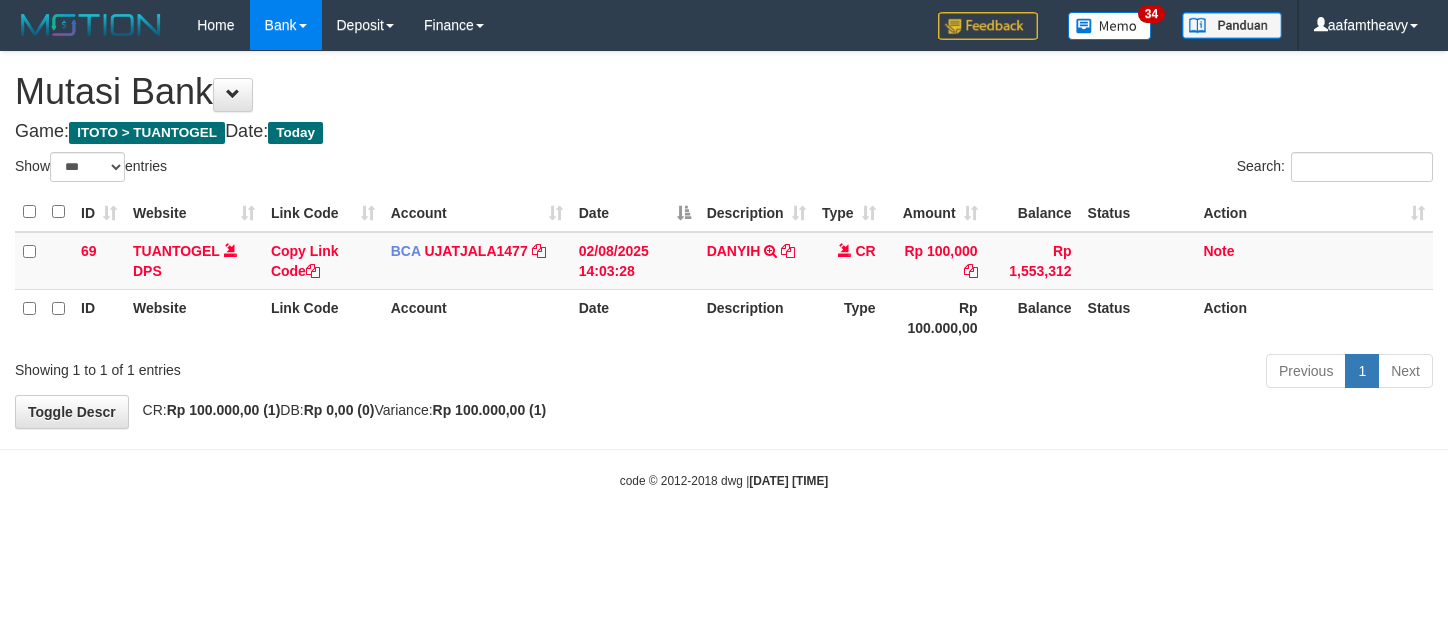 select on "***" 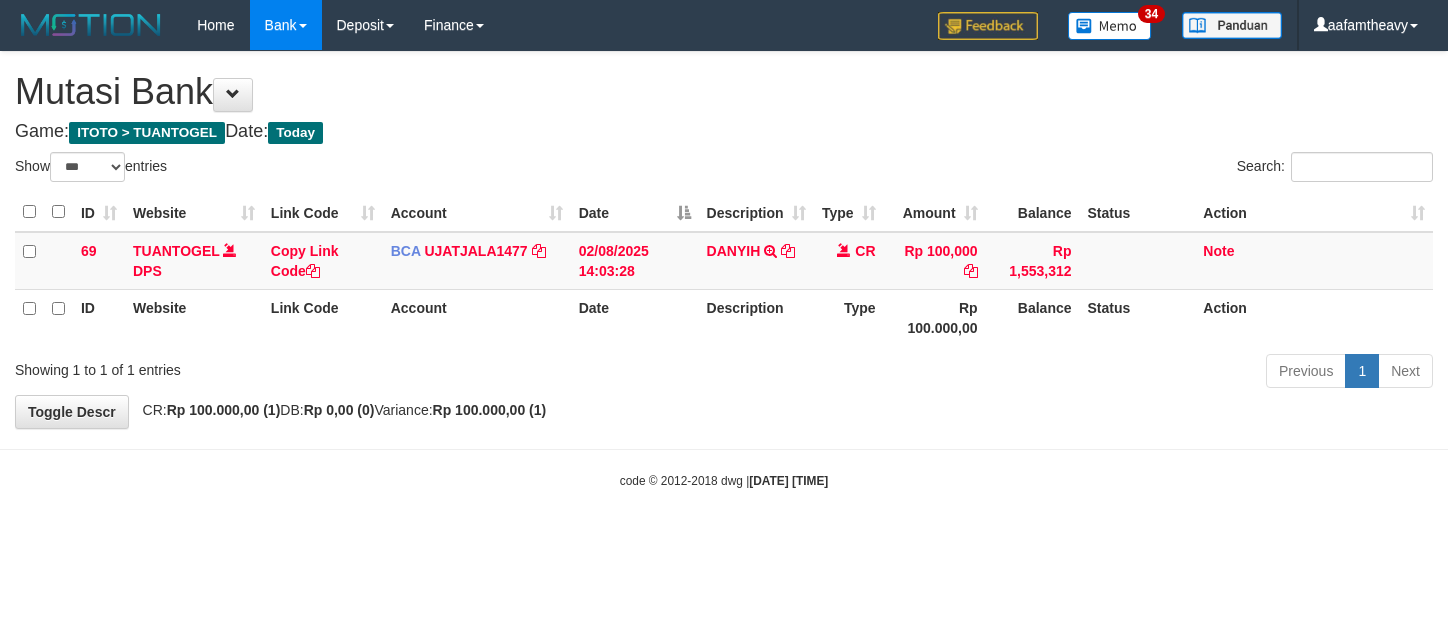 scroll, scrollTop: 0, scrollLeft: 0, axis: both 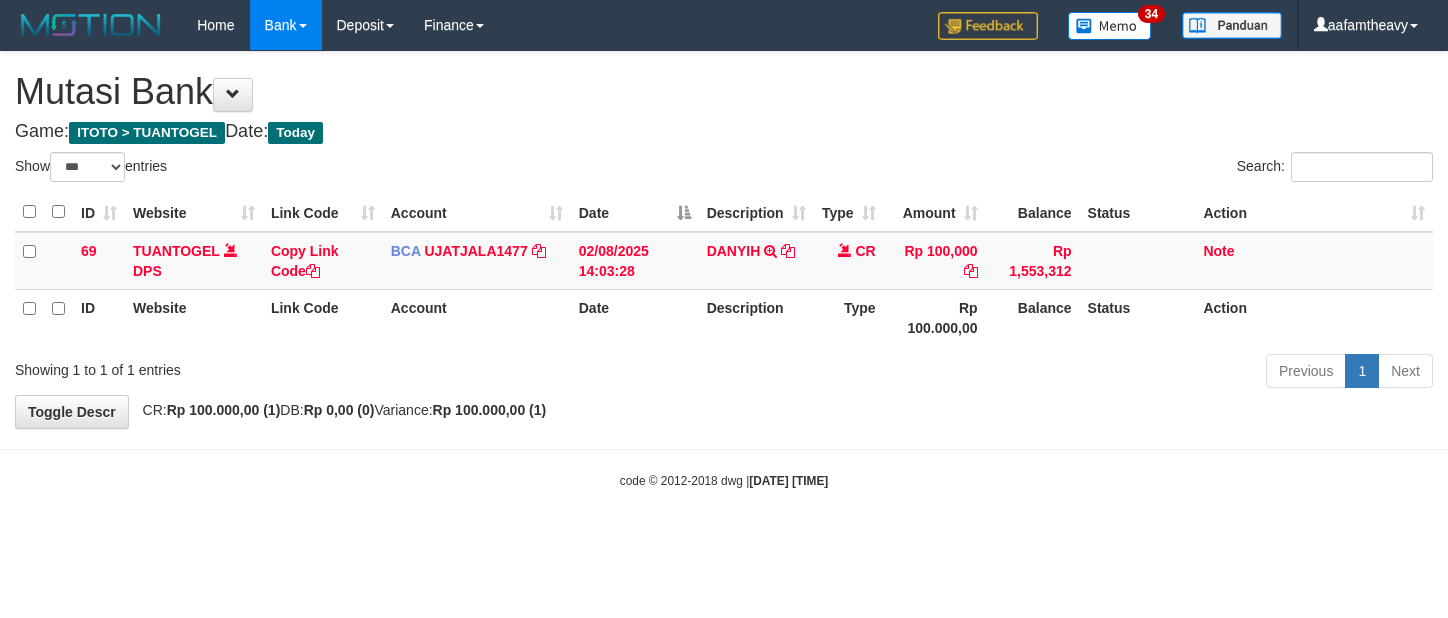 select on "***" 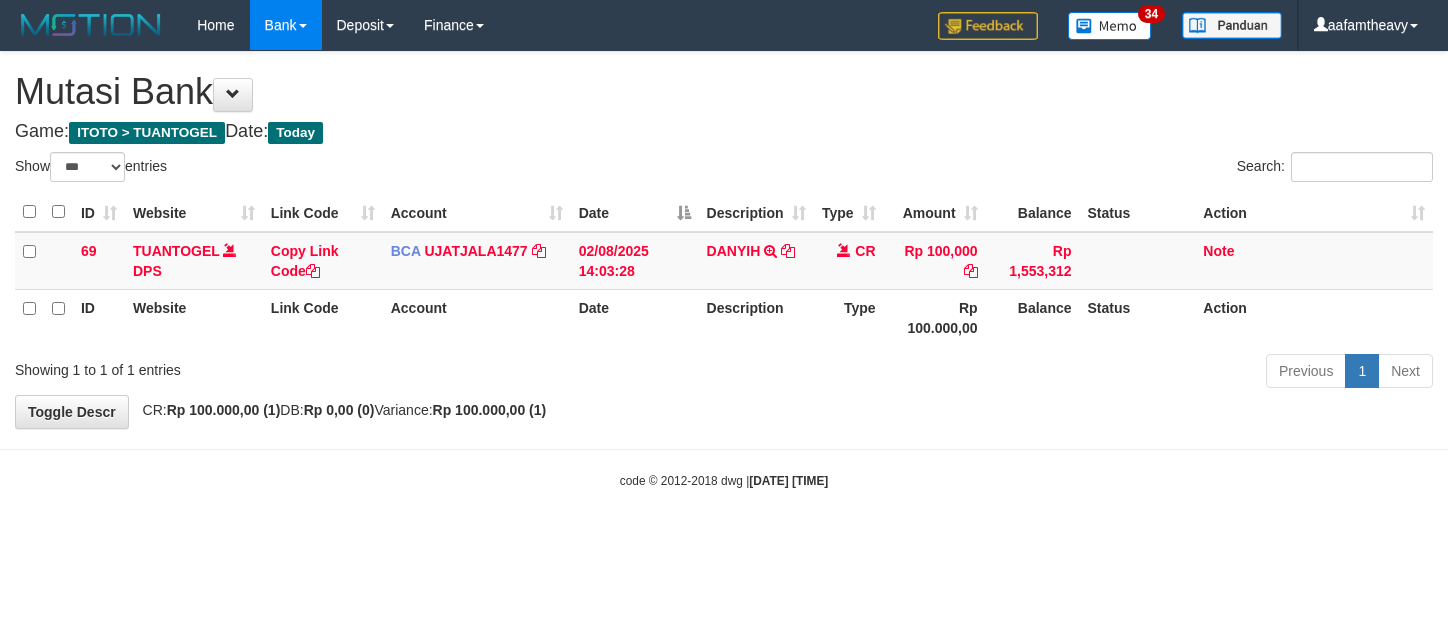 scroll, scrollTop: 0, scrollLeft: 0, axis: both 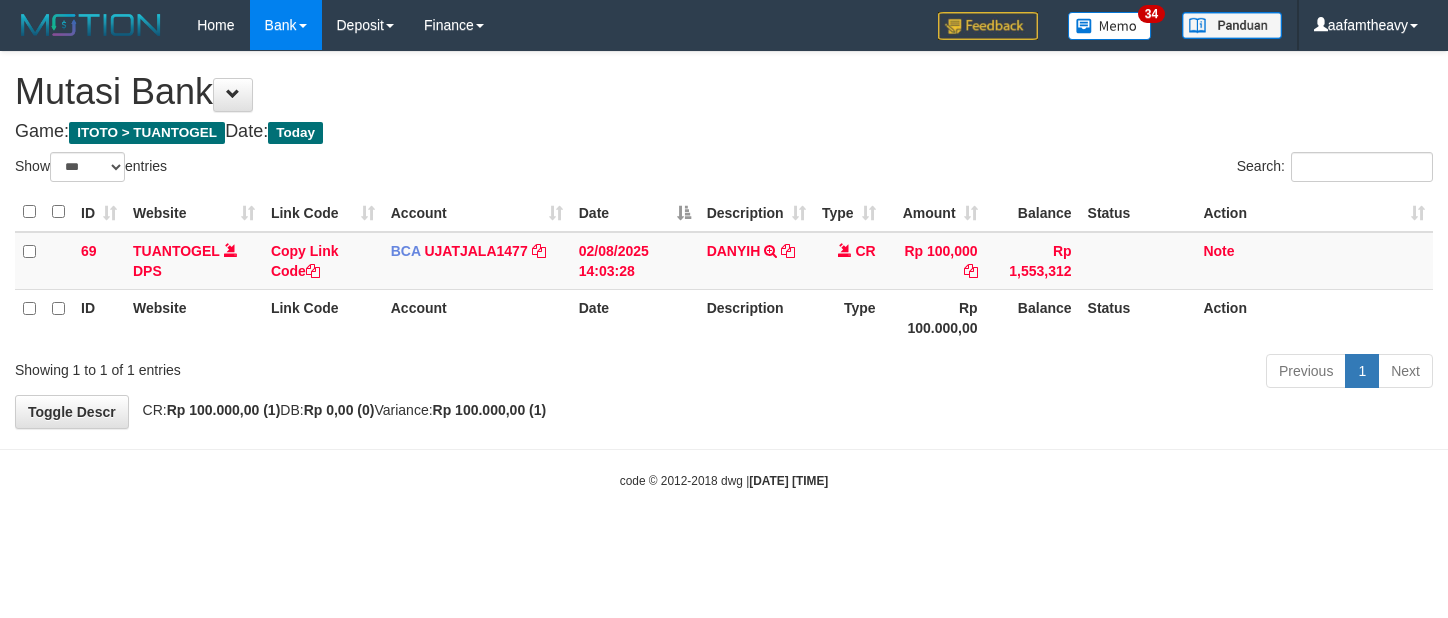 select on "***" 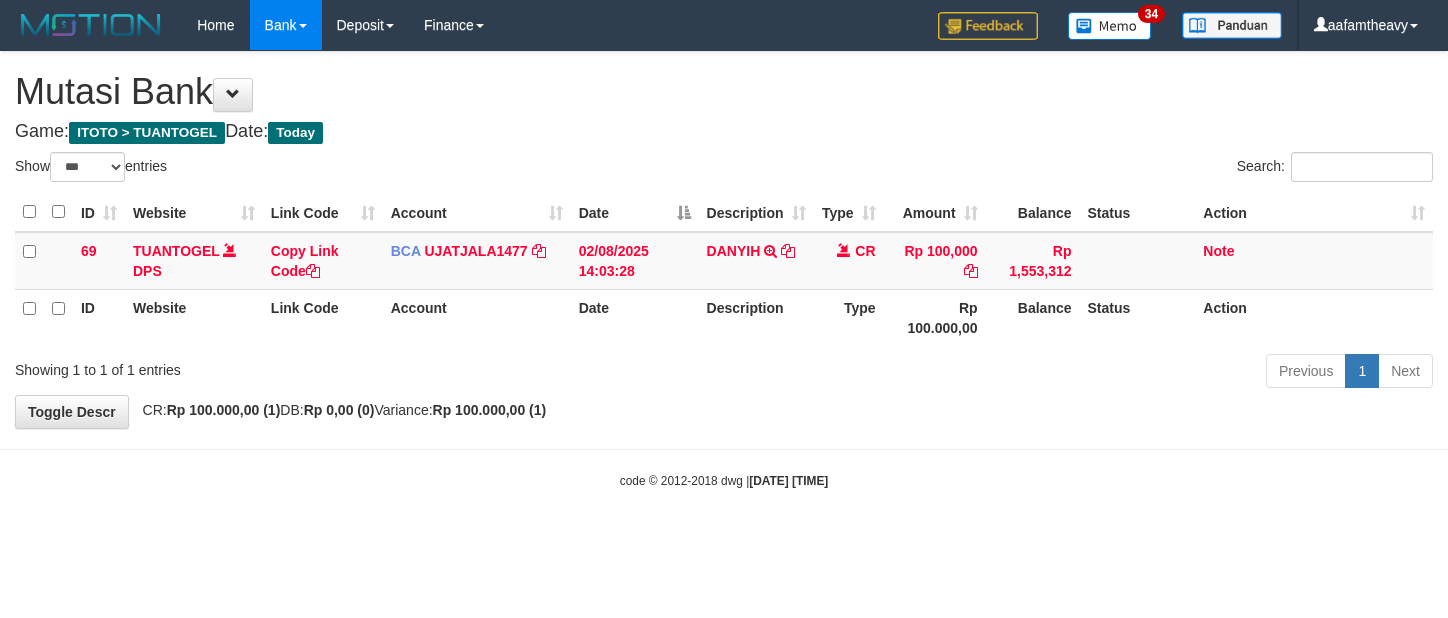 scroll, scrollTop: 0, scrollLeft: 0, axis: both 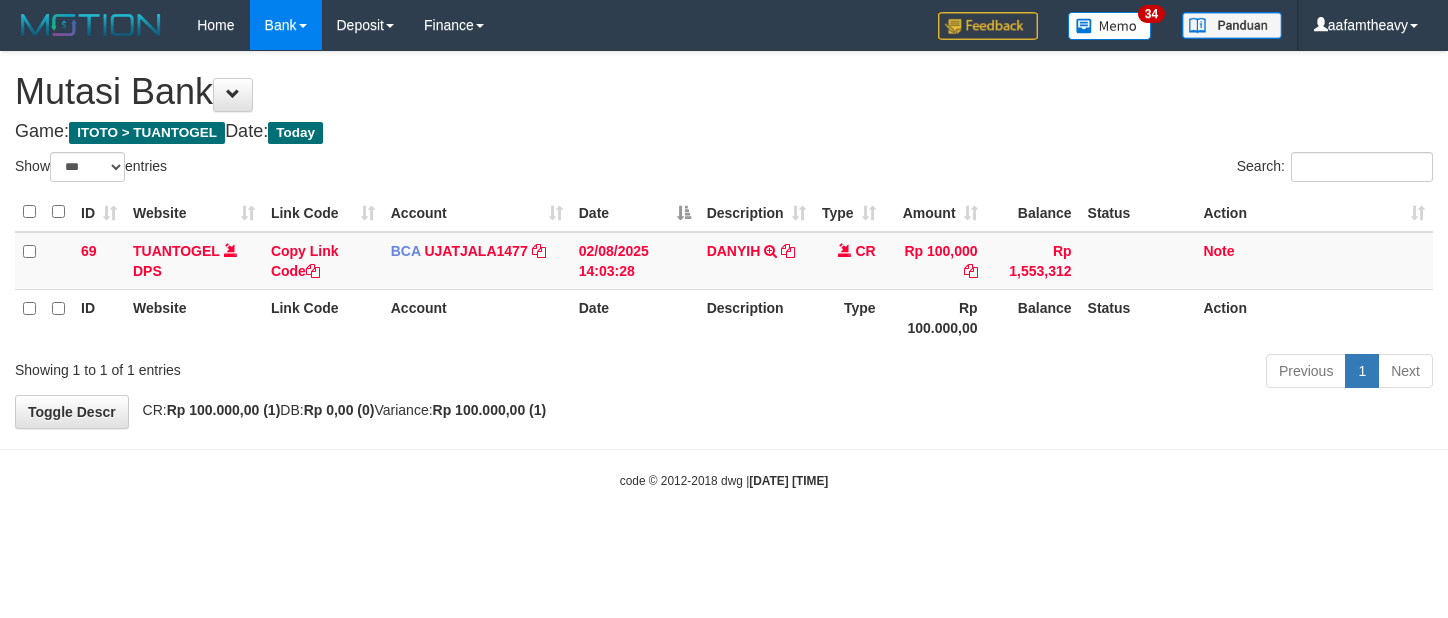 select on "***" 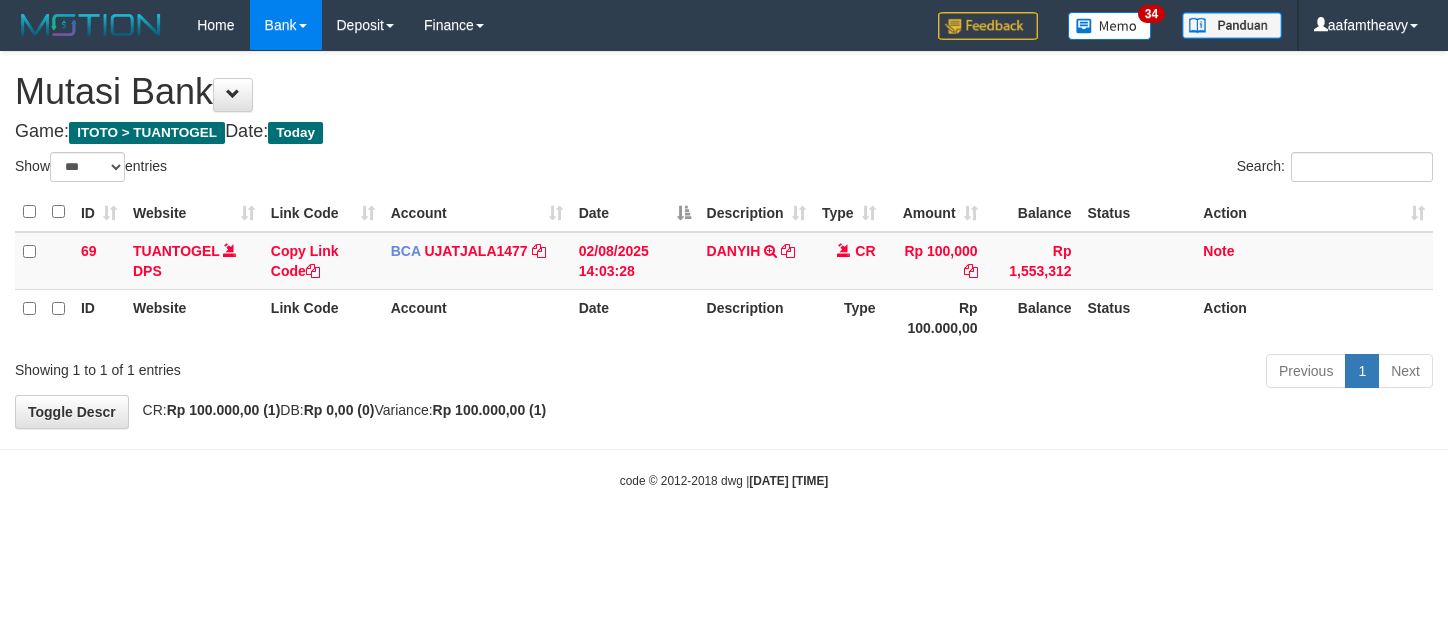 scroll, scrollTop: 0, scrollLeft: 0, axis: both 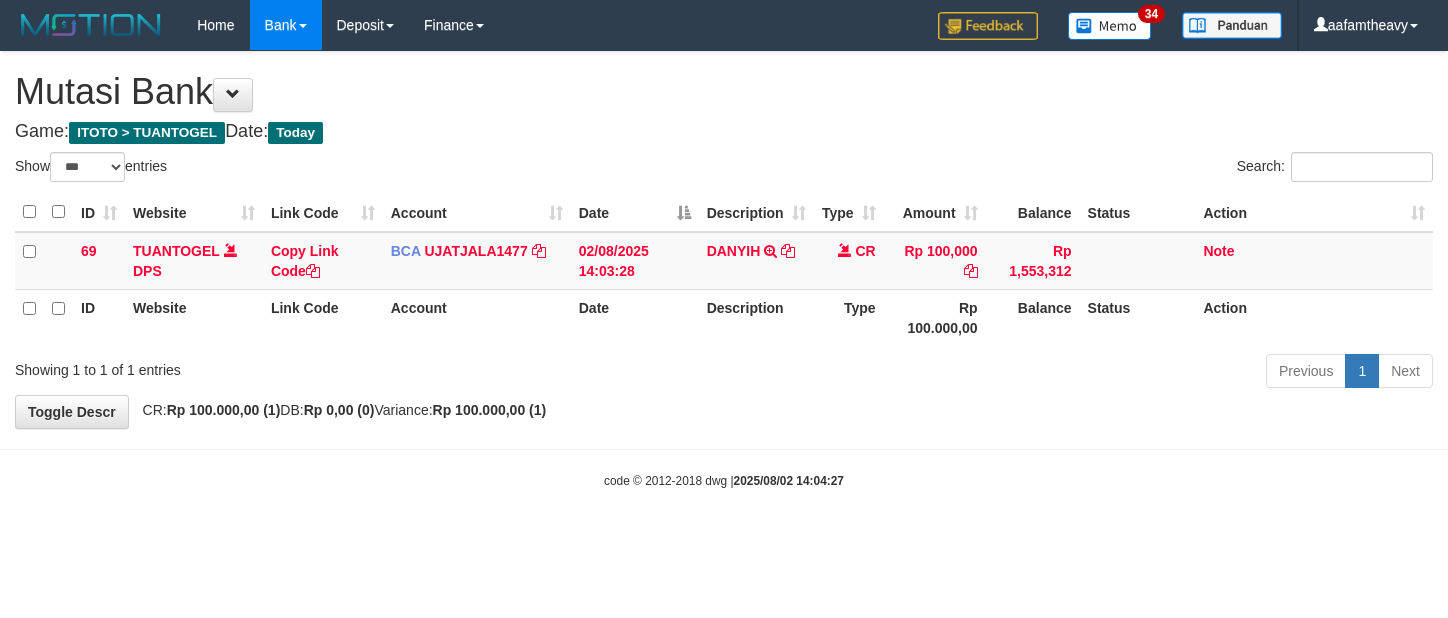 select on "***" 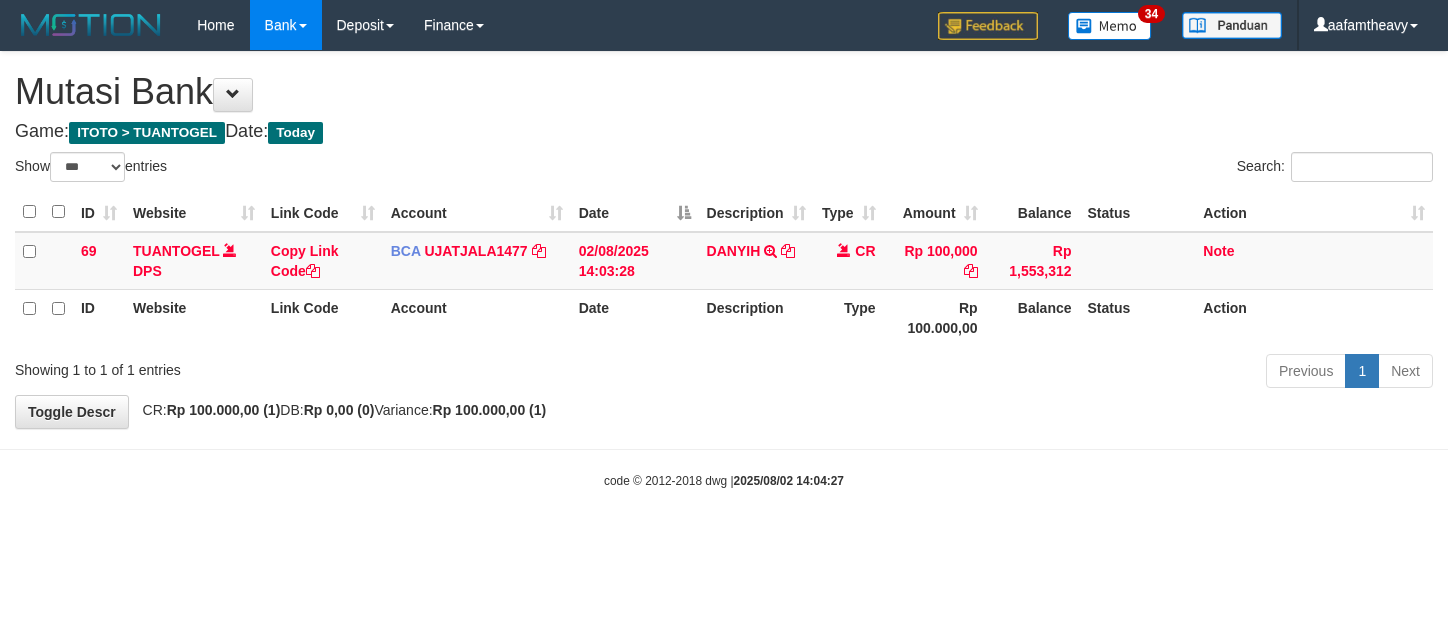 scroll, scrollTop: 0, scrollLeft: 0, axis: both 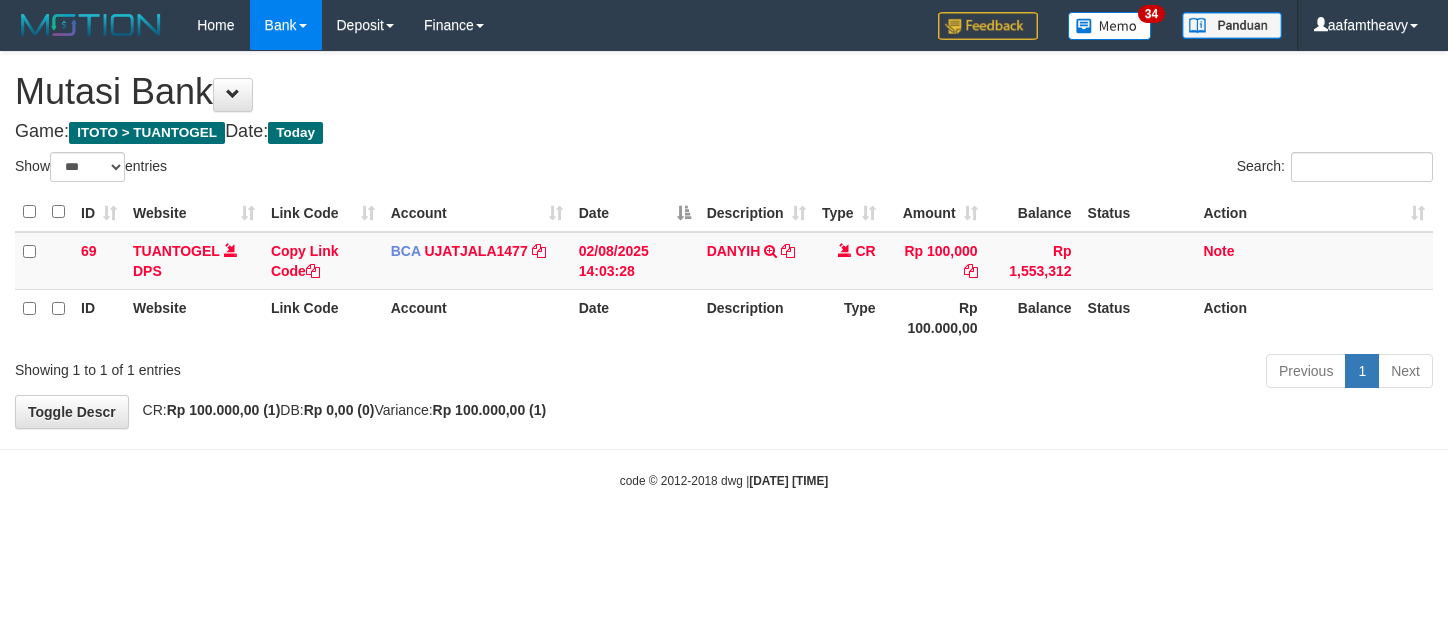 select on "***" 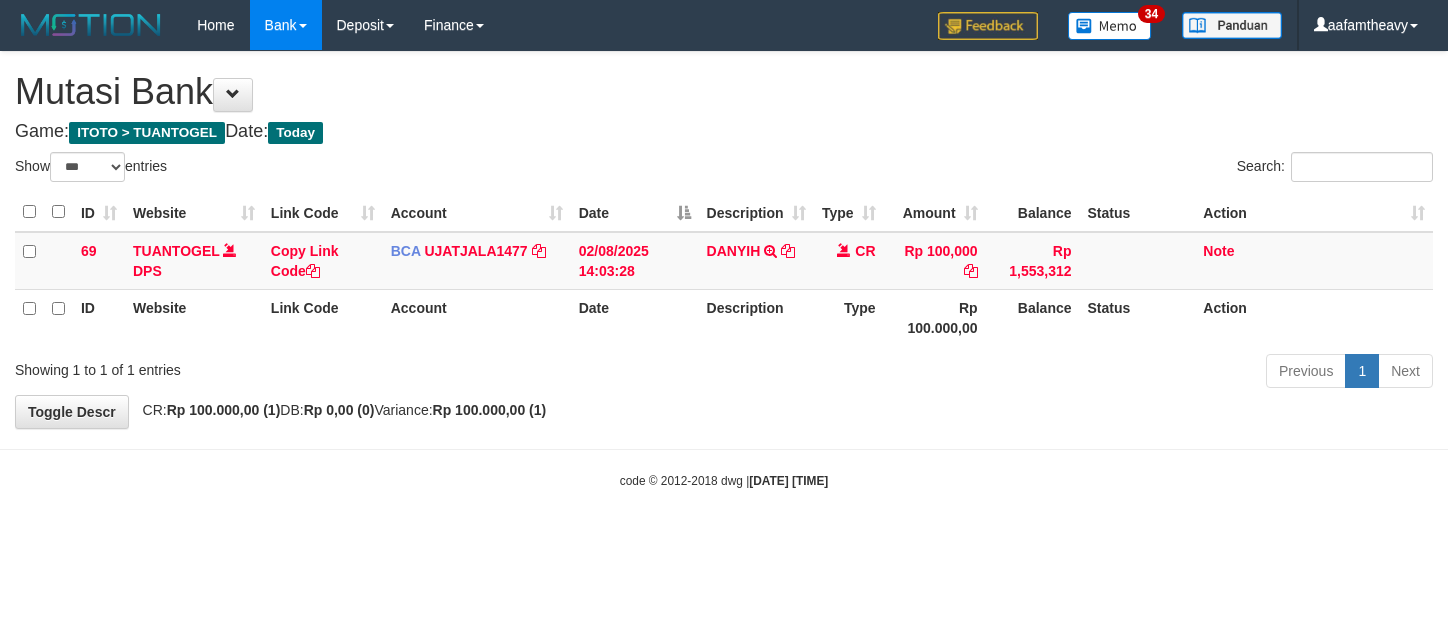 scroll, scrollTop: 0, scrollLeft: 0, axis: both 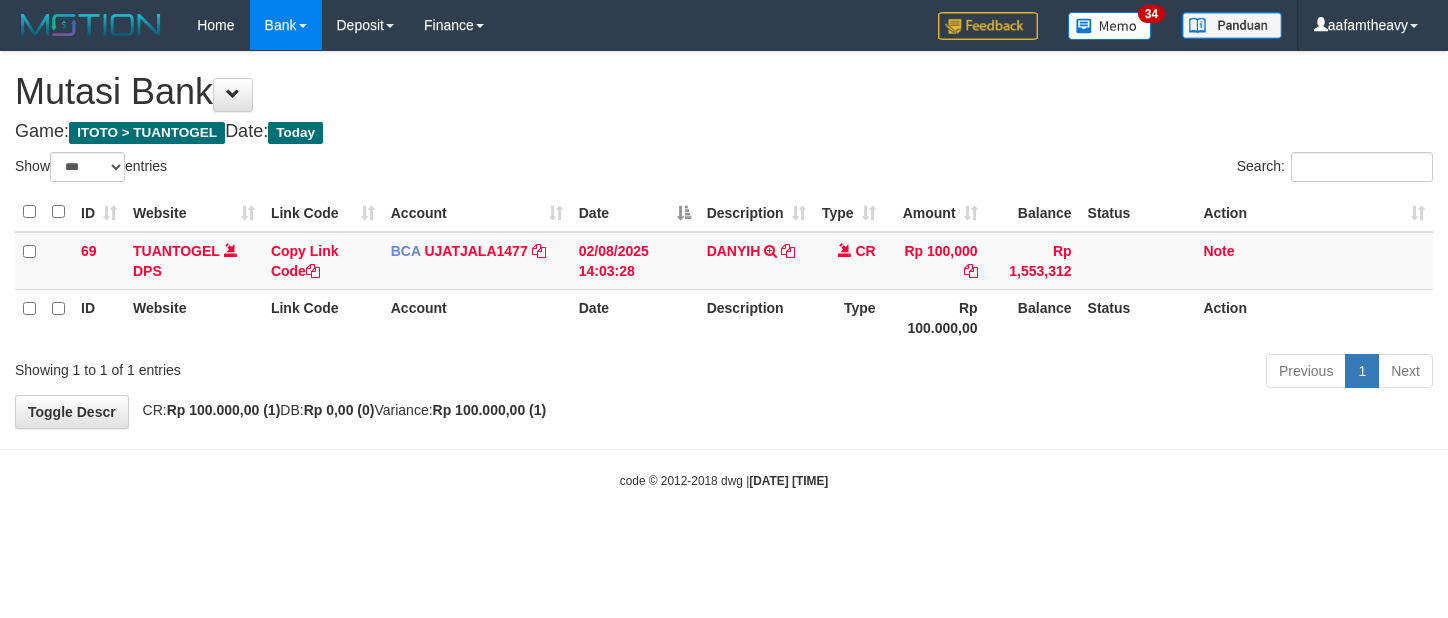 select on "***" 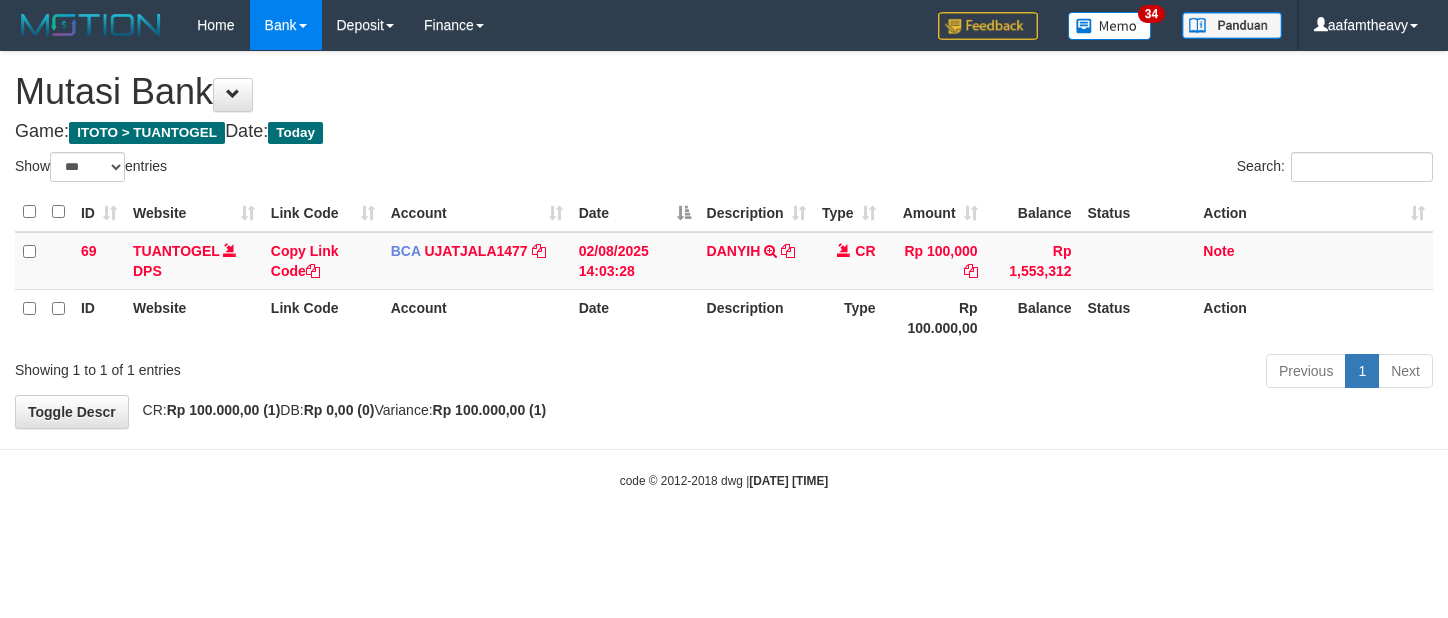 scroll, scrollTop: 0, scrollLeft: 0, axis: both 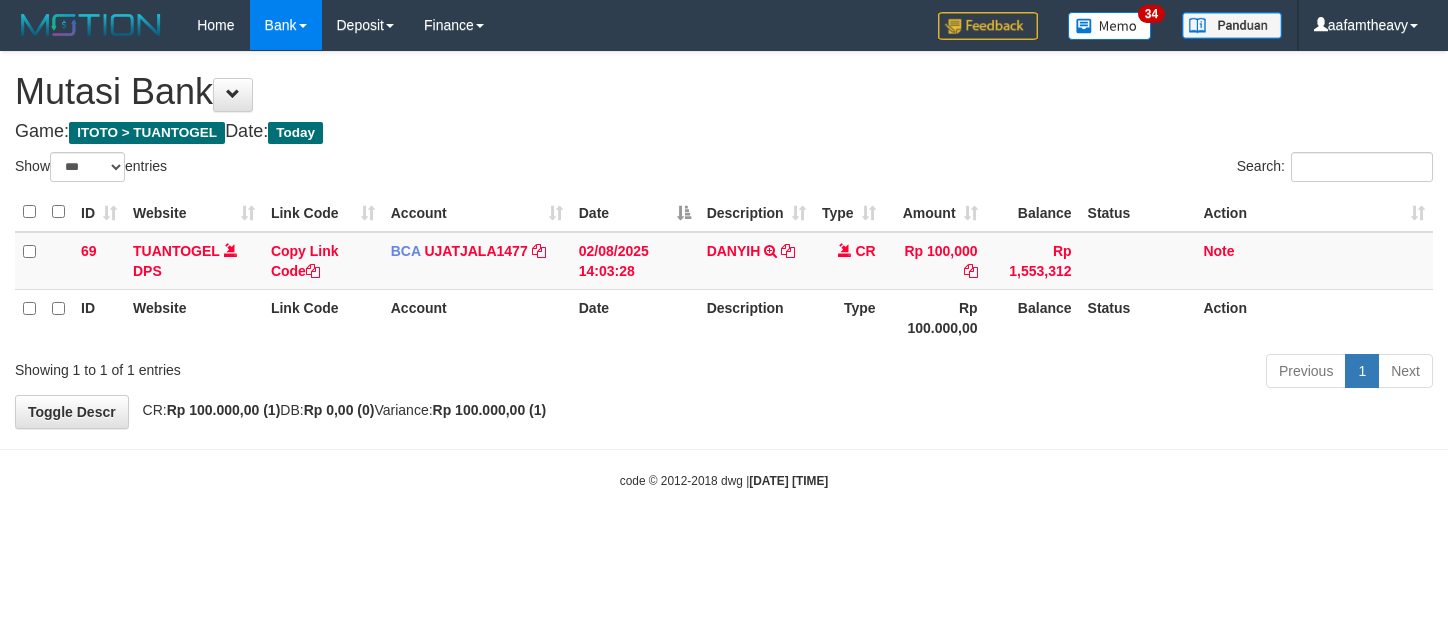 select on "***" 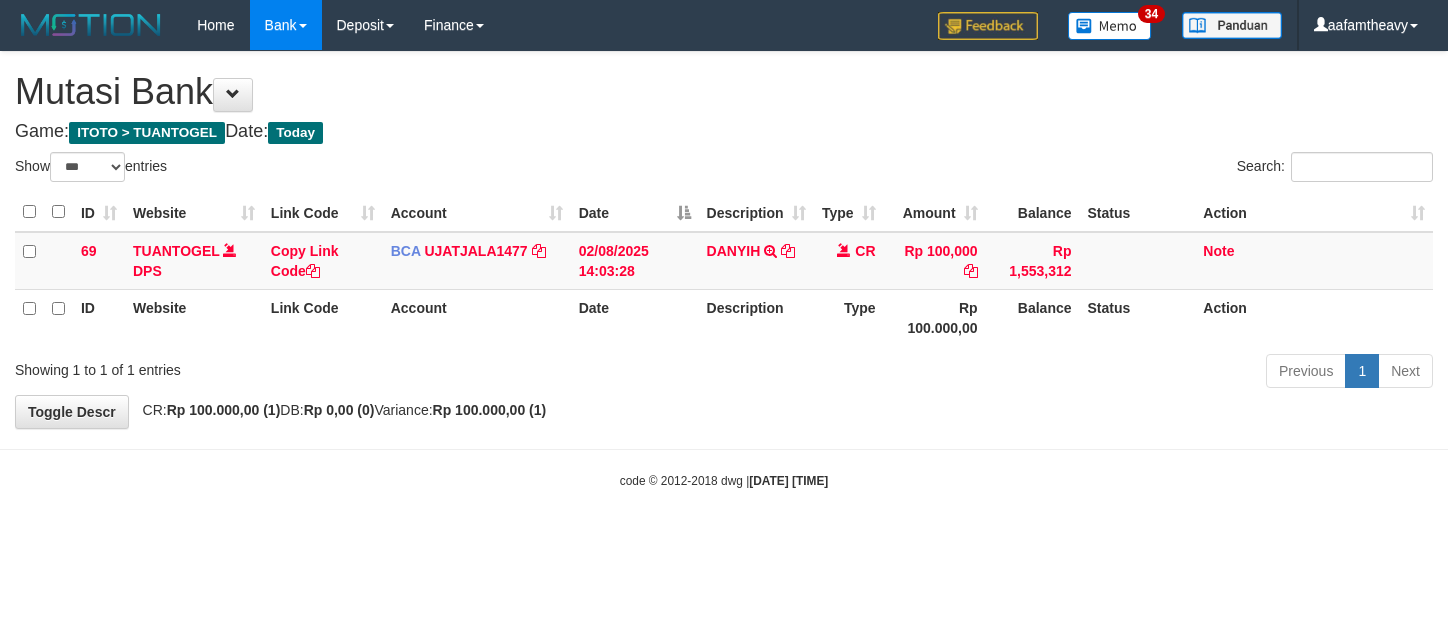 scroll, scrollTop: 0, scrollLeft: 0, axis: both 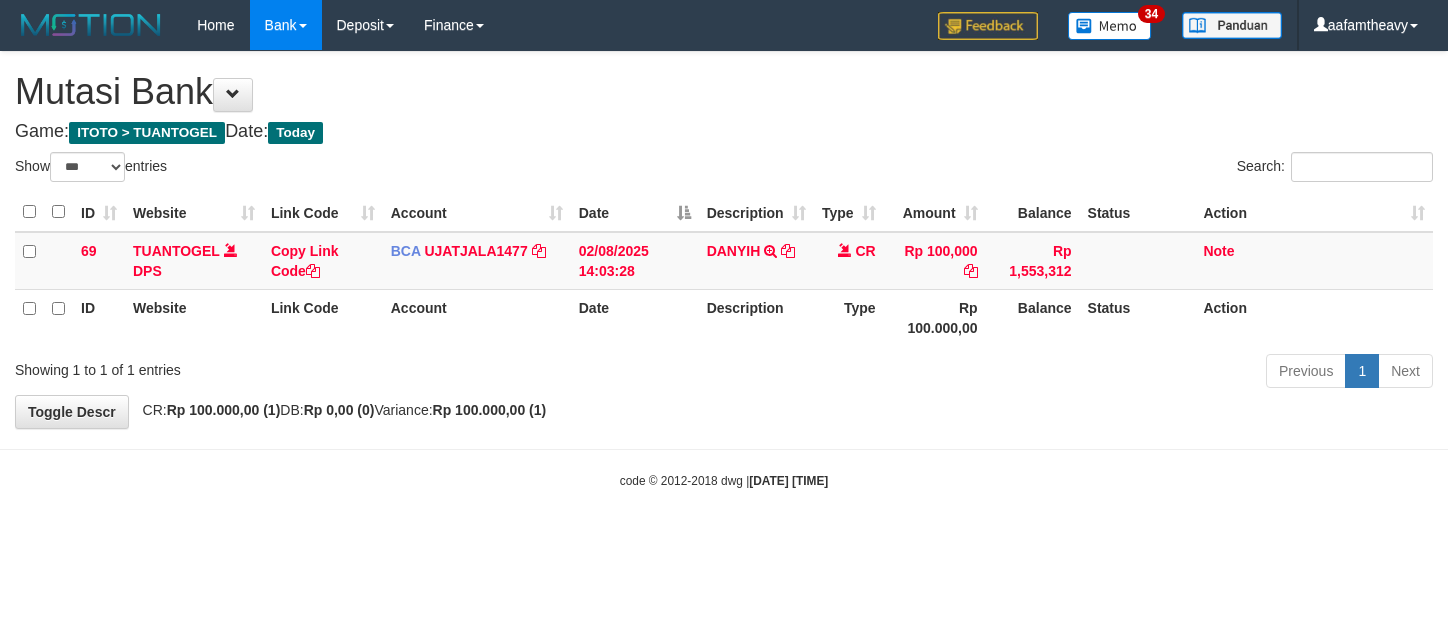 select on "***" 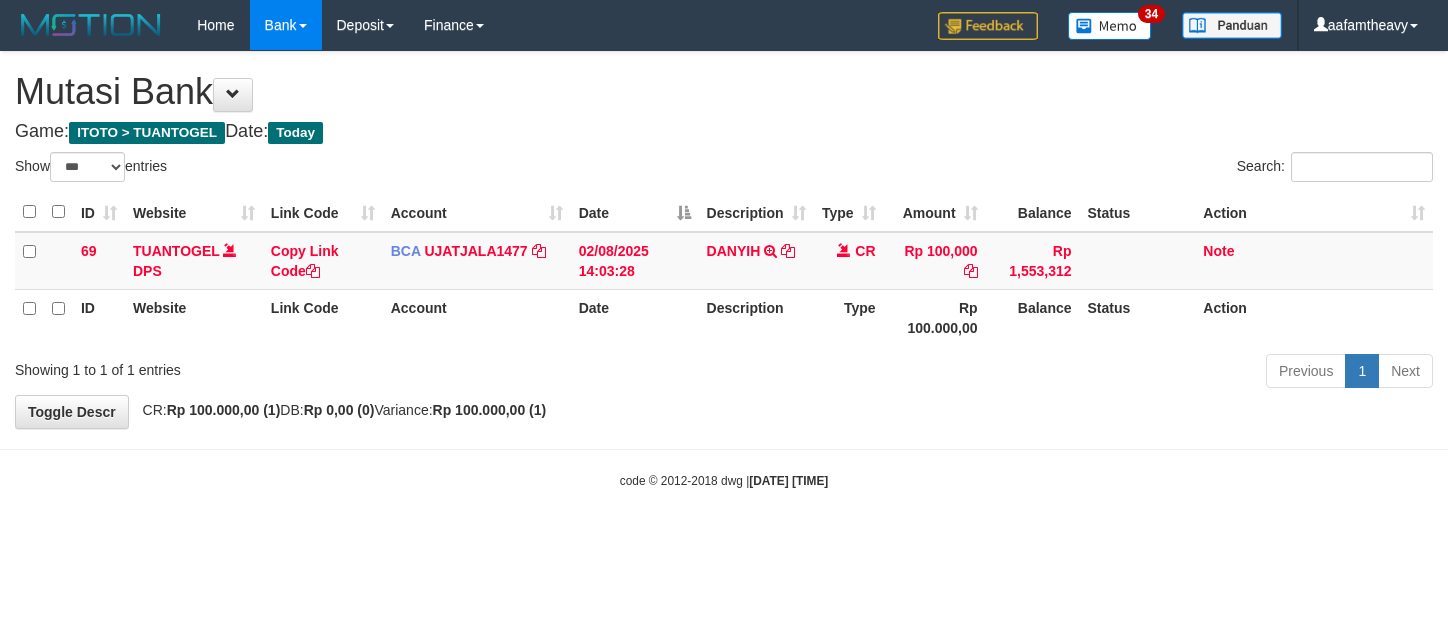 scroll, scrollTop: 0, scrollLeft: 0, axis: both 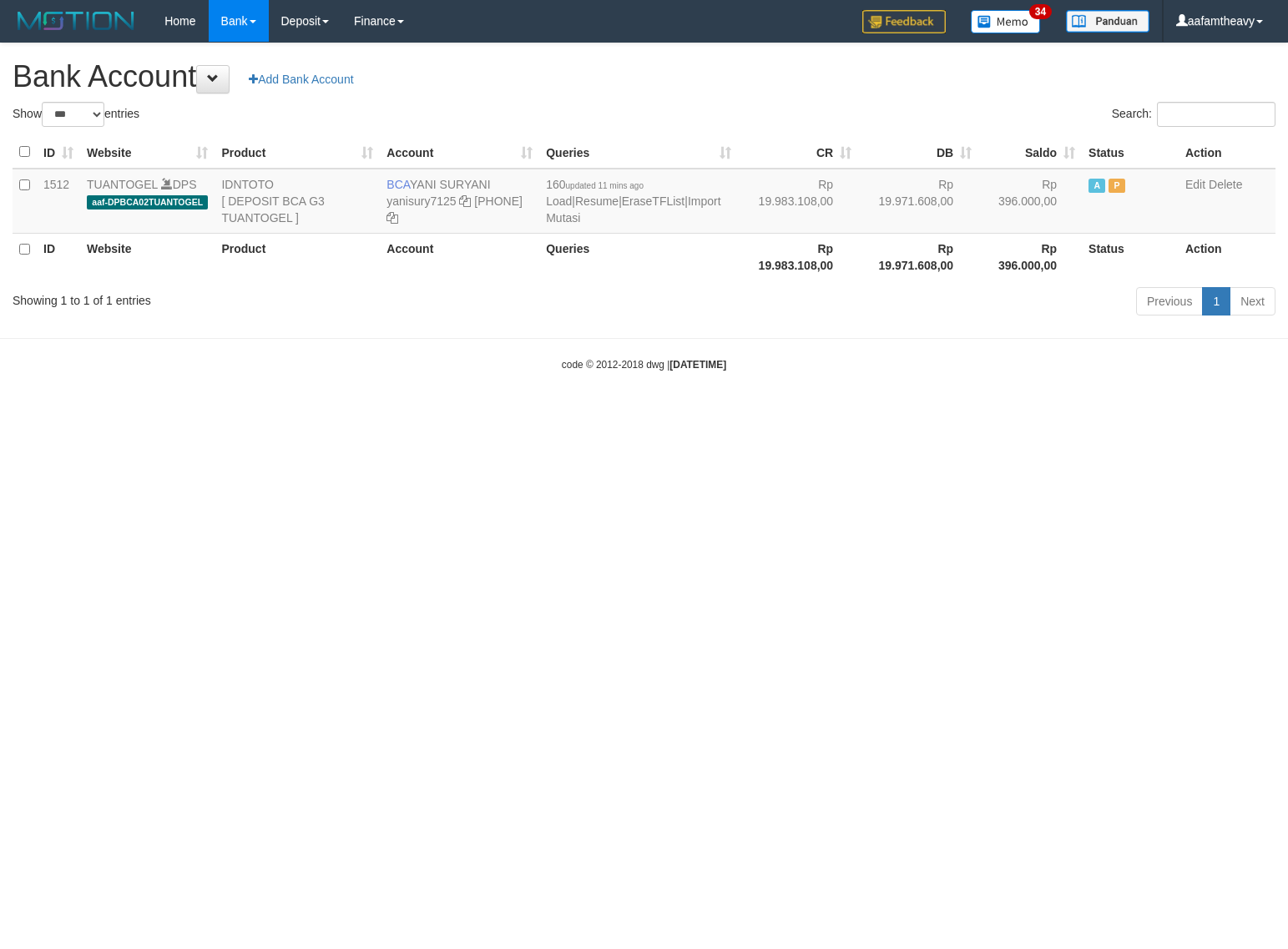 select on "***" 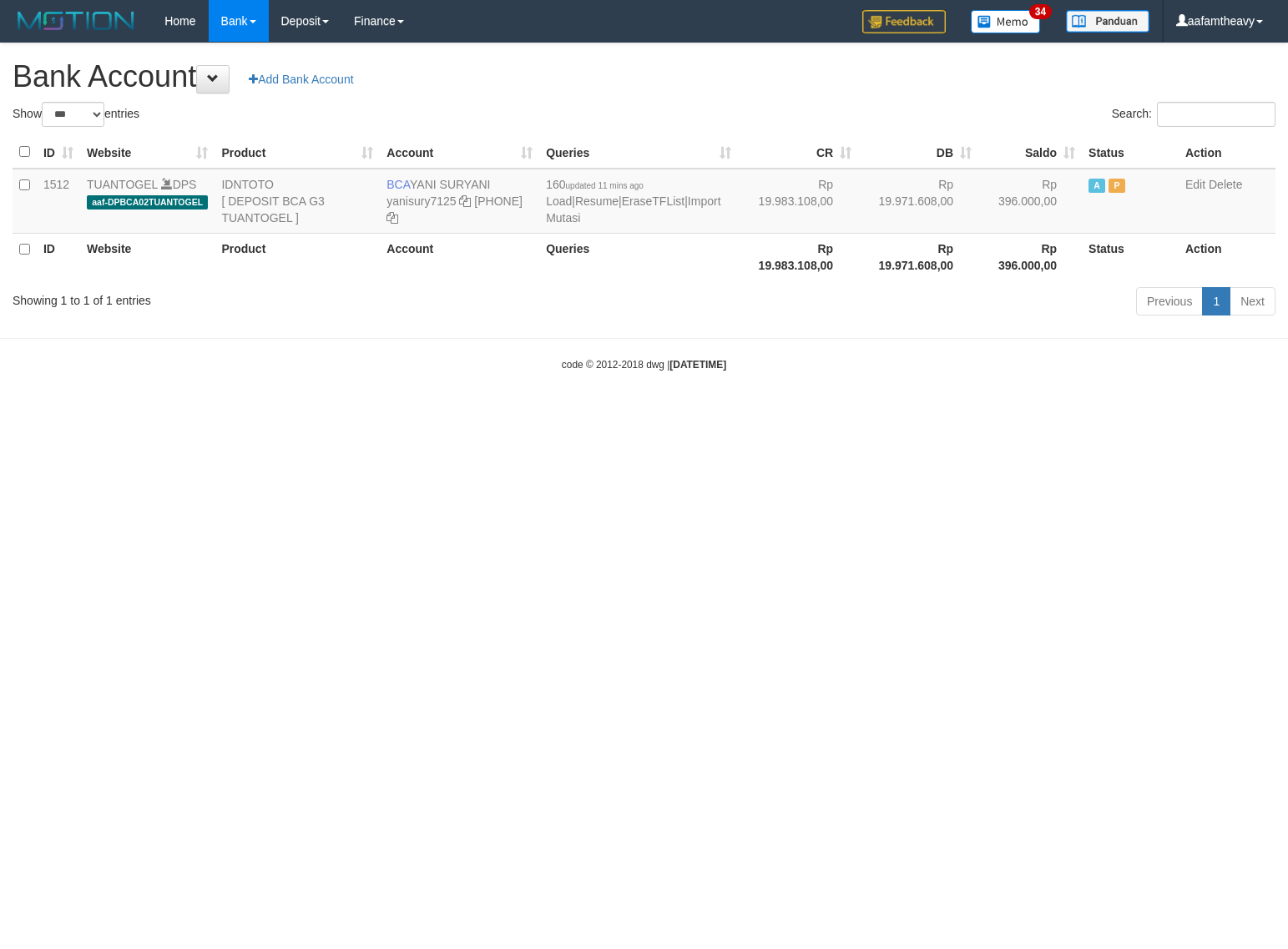 scroll, scrollTop: 0, scrollLeft: 0, axis: both 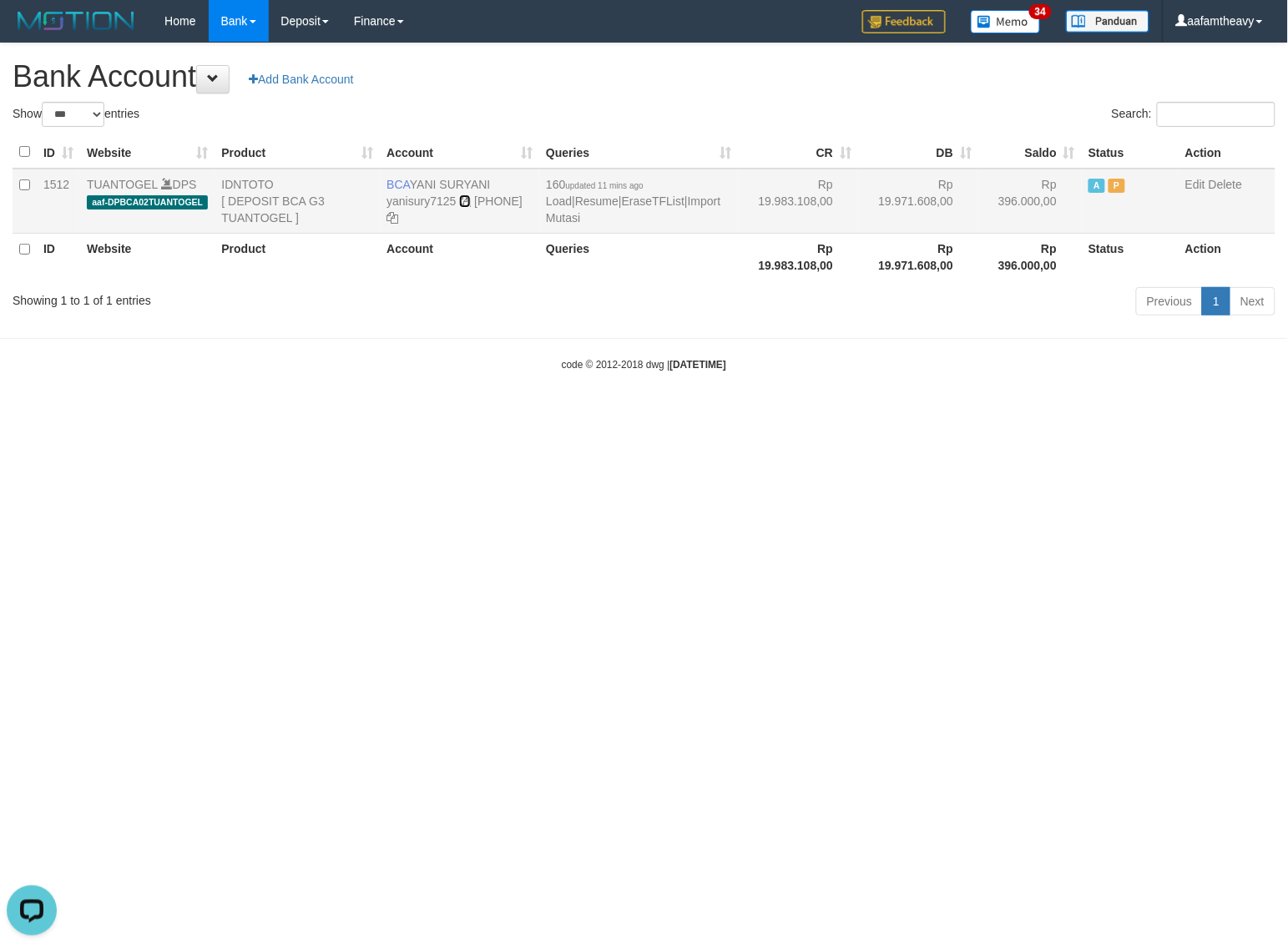 click at bounding box center [465, 201] 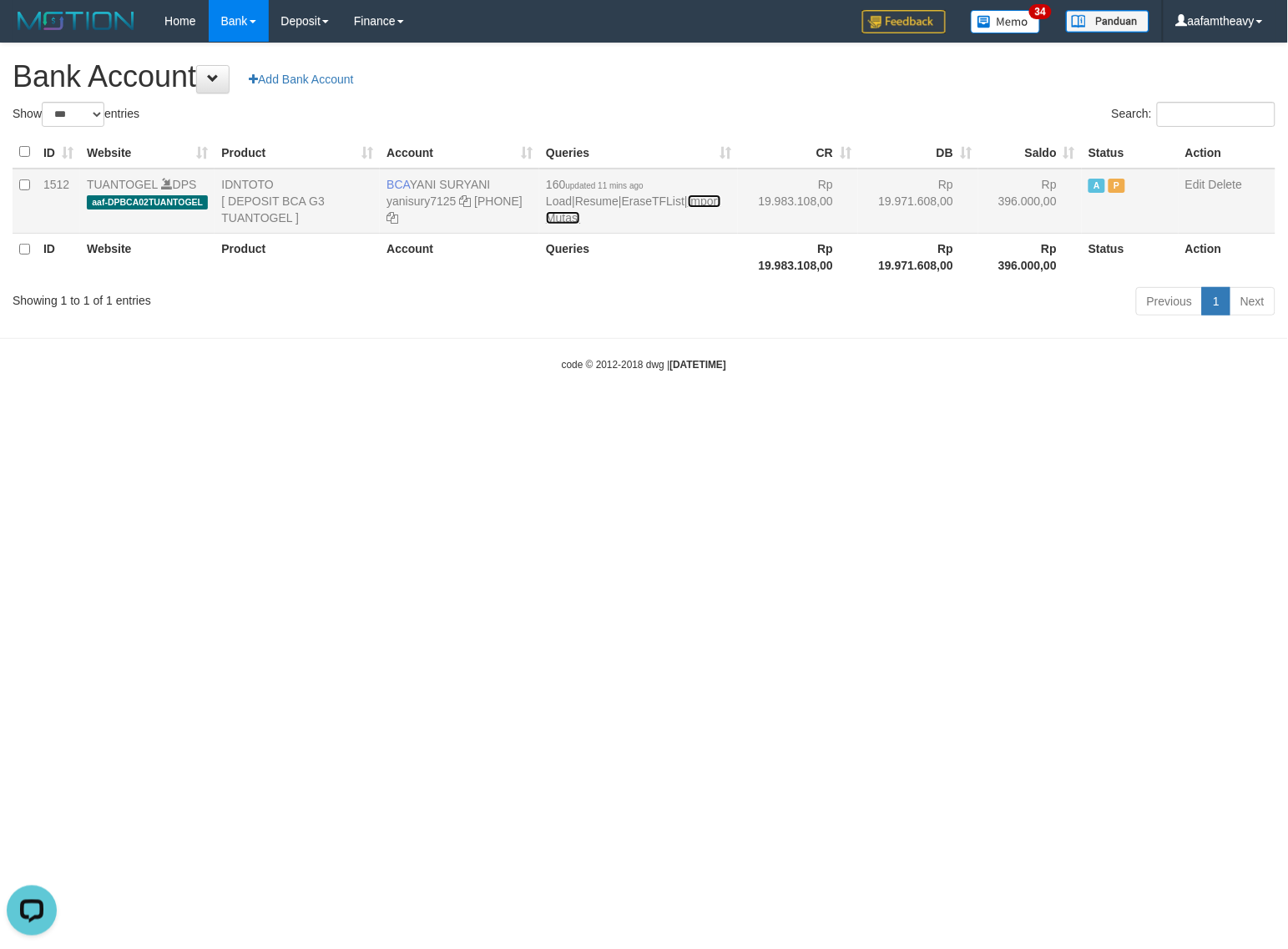 click on "Import Mutasi" at bounding box center (633, 209) 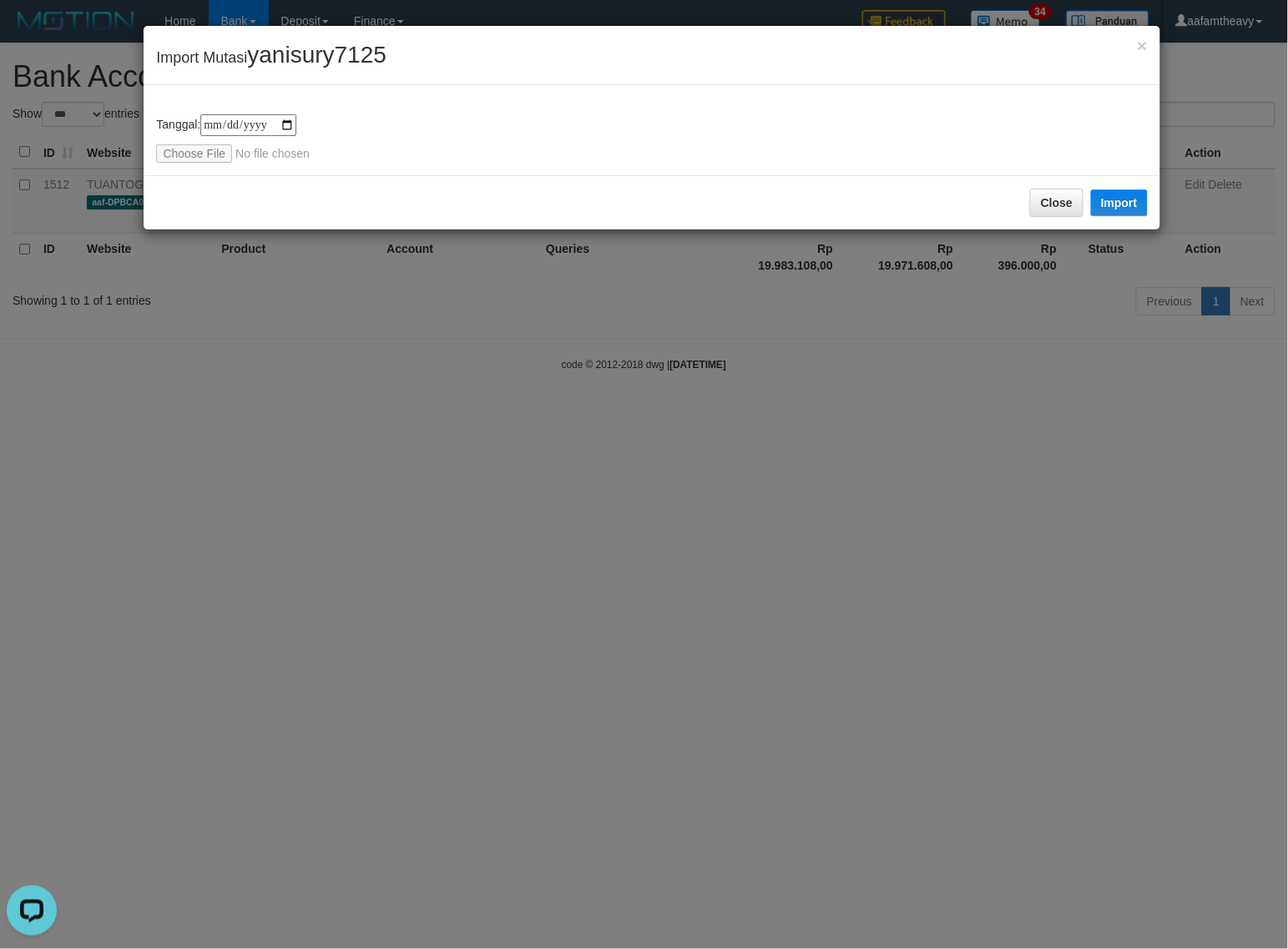 type on "**********" 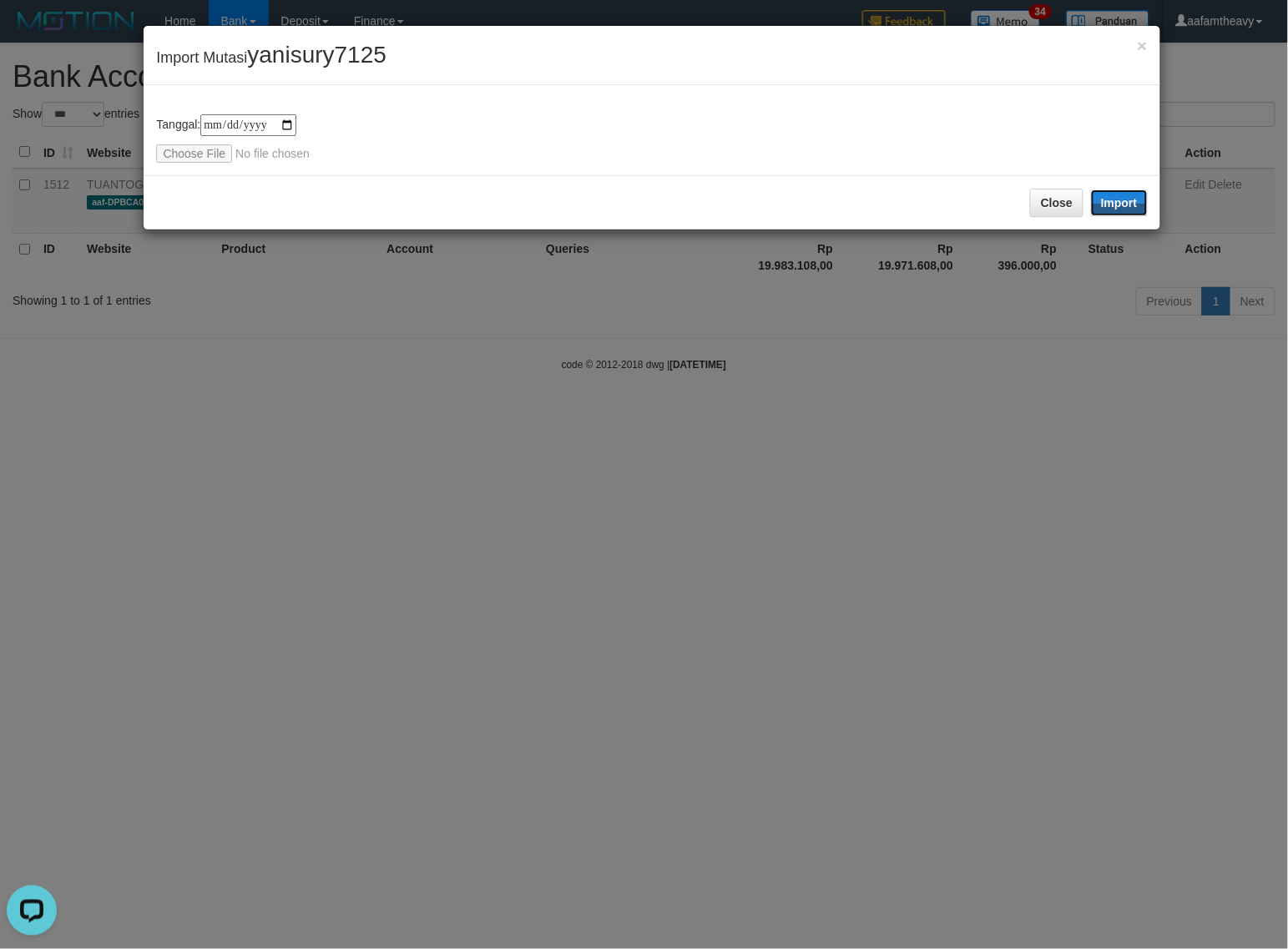 drag, startPoint x: 1121, startPoint y: 194, endPoint x: 1284, endPoint y: 411, distance: 271.40007 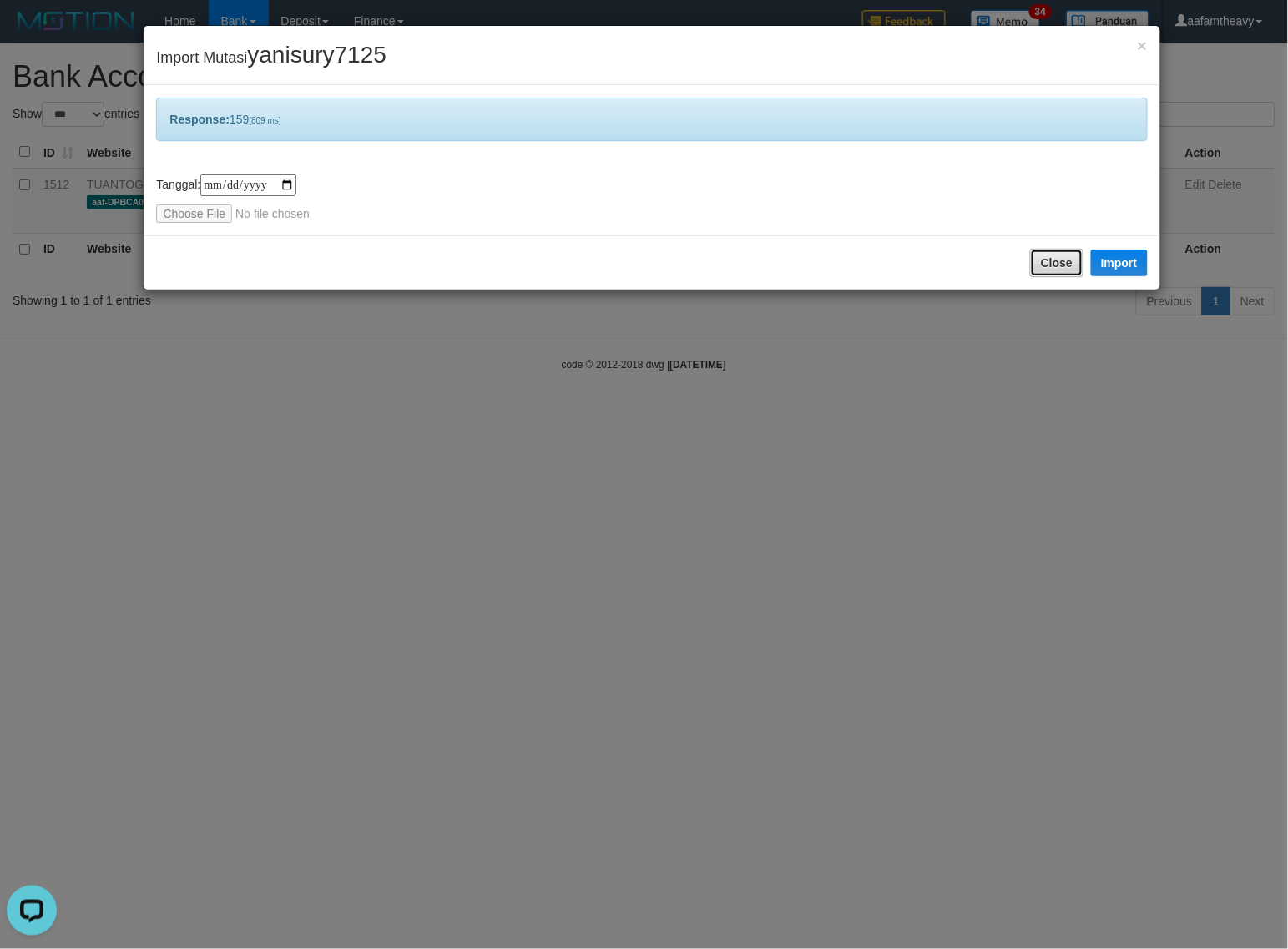 click on "Close" at bounding box center (1057, 263) 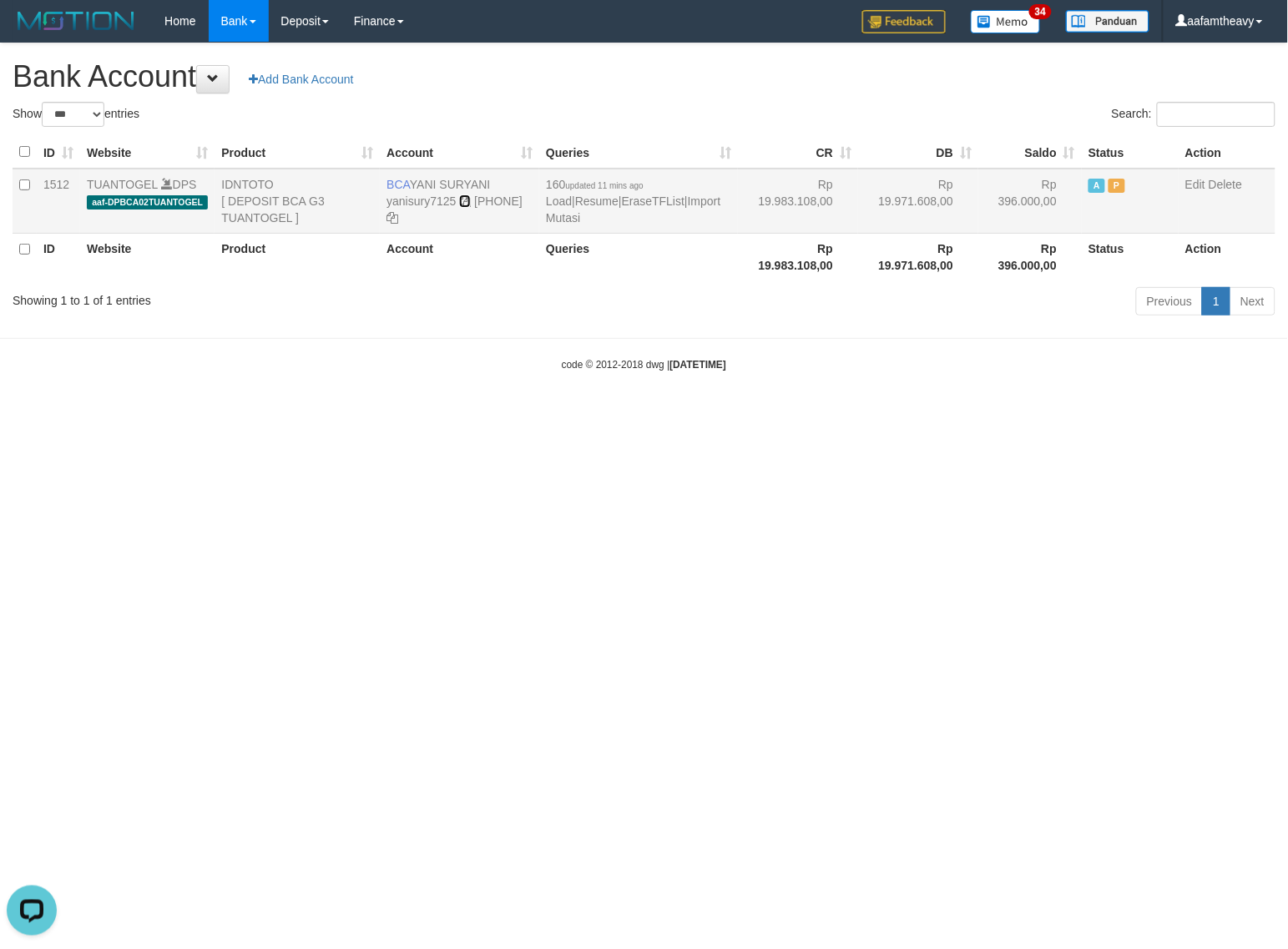 click at bounding box center [465, 201] 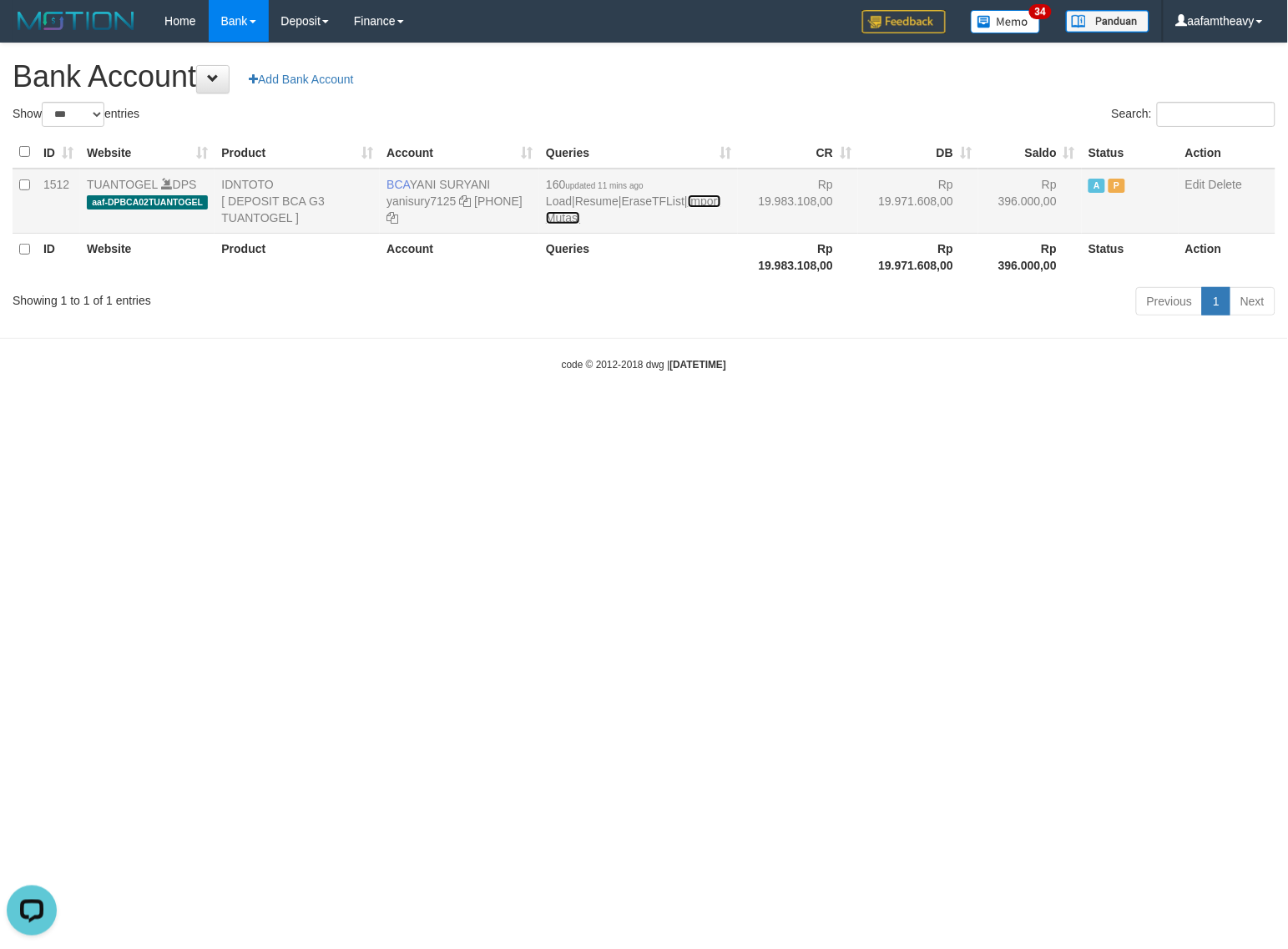 click on "Import Mutasi" at bounding box center [633, 209] 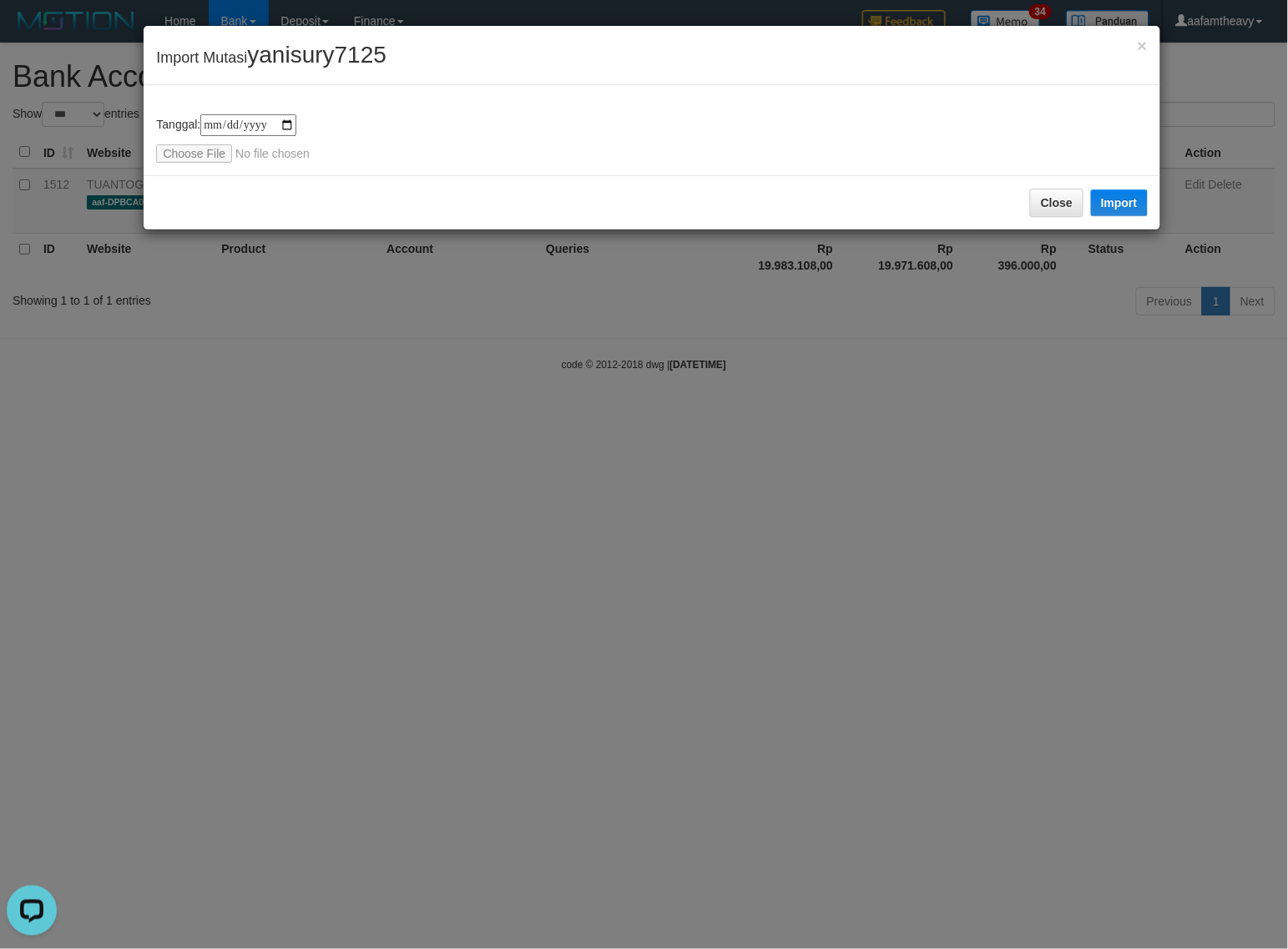 type on "**********" 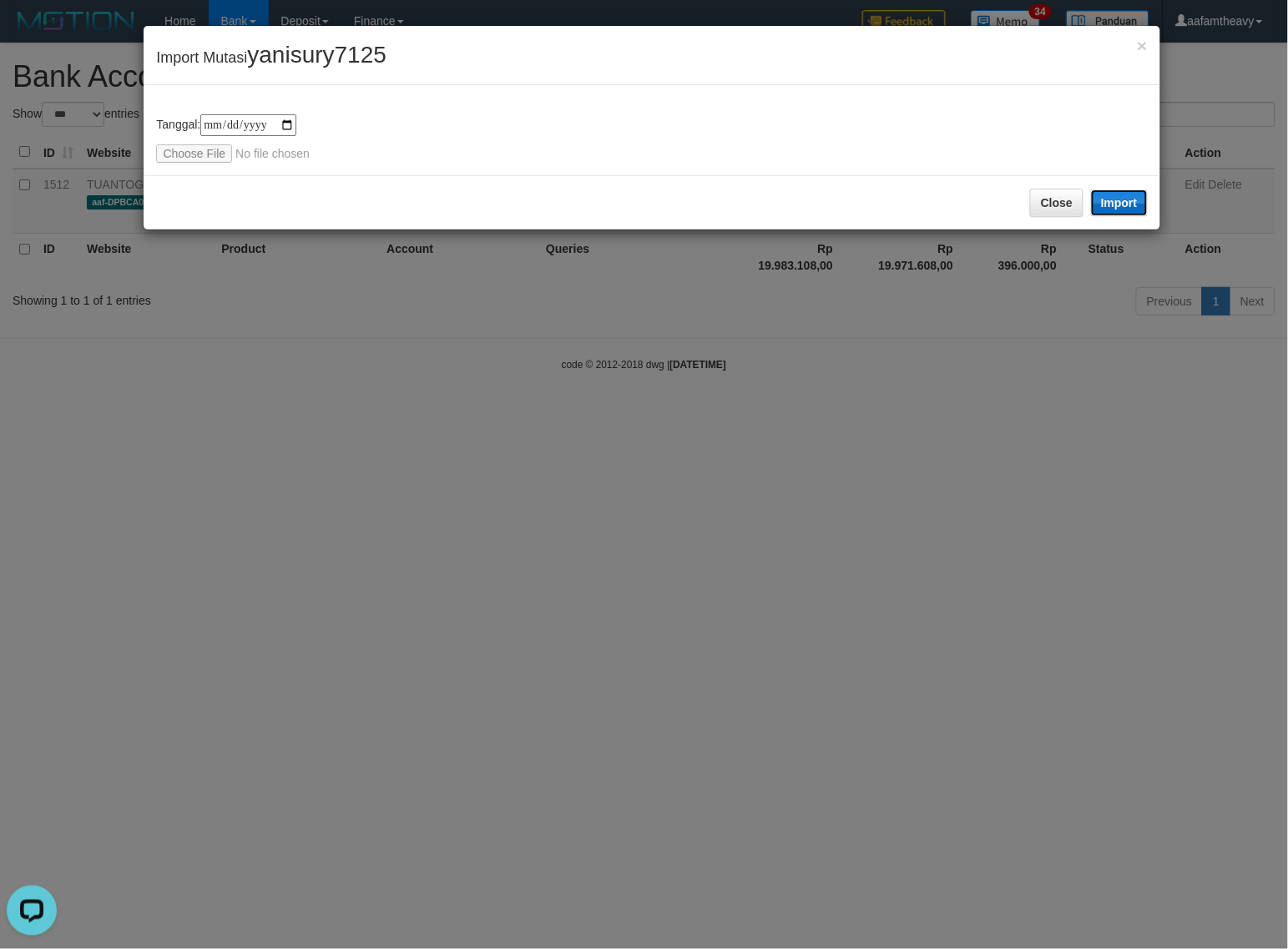 click on "Import" at bounding box center (1119, 203) 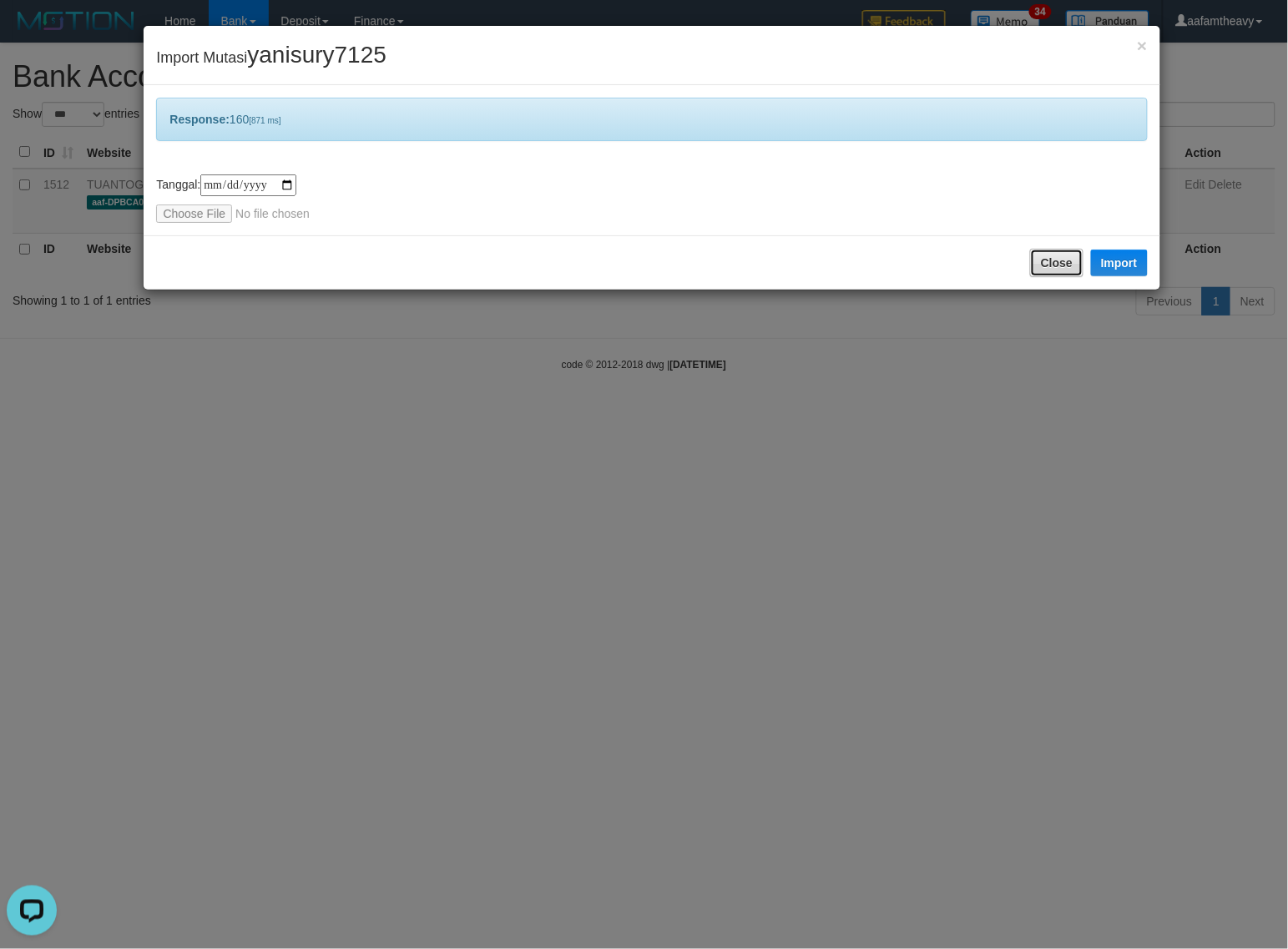 click on "Close" at bounding box center [1057, 263] 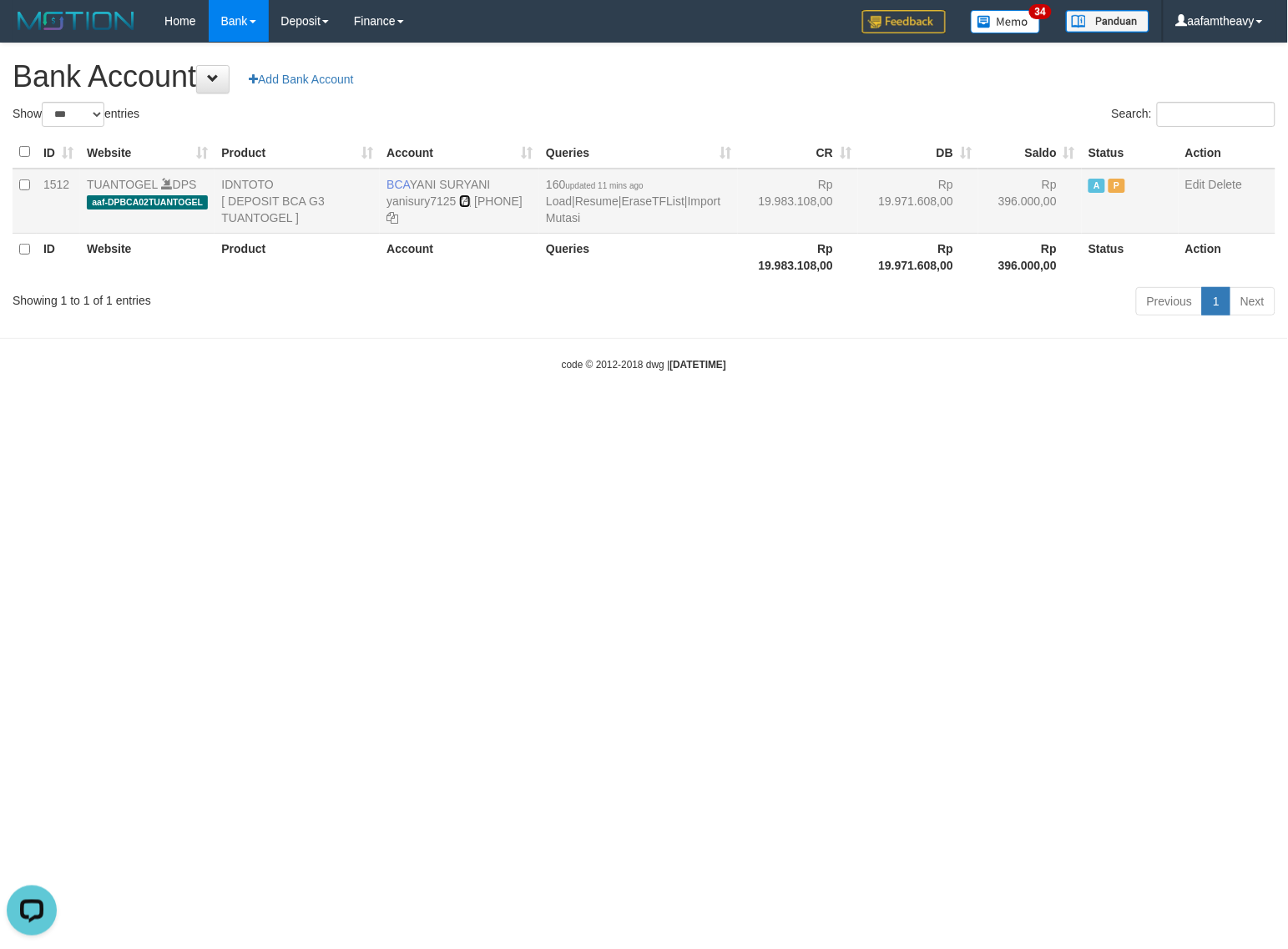 click at bounding box center [465, 201] 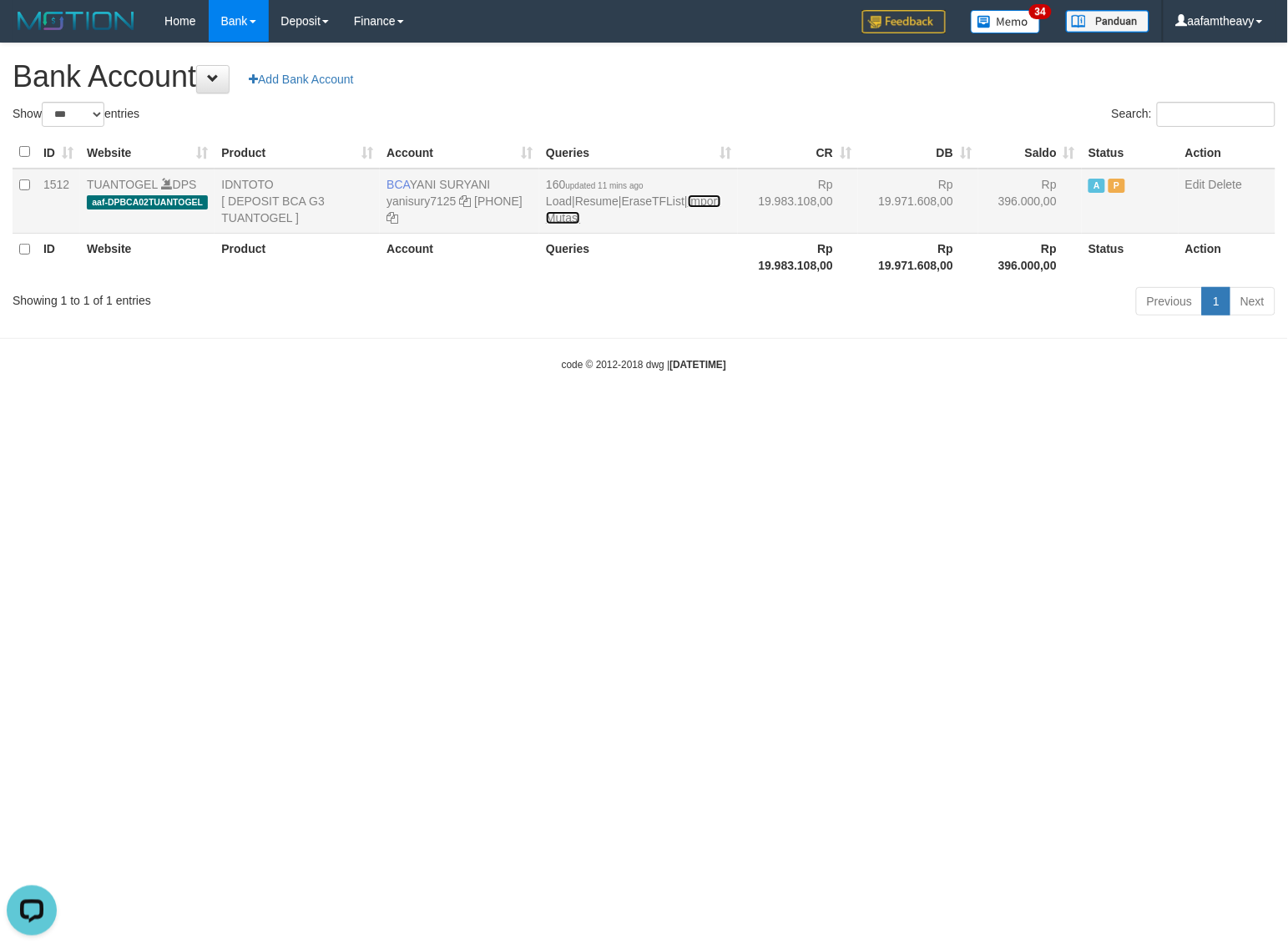 click on "Import Mutasi" at bounding box center [633, 209] 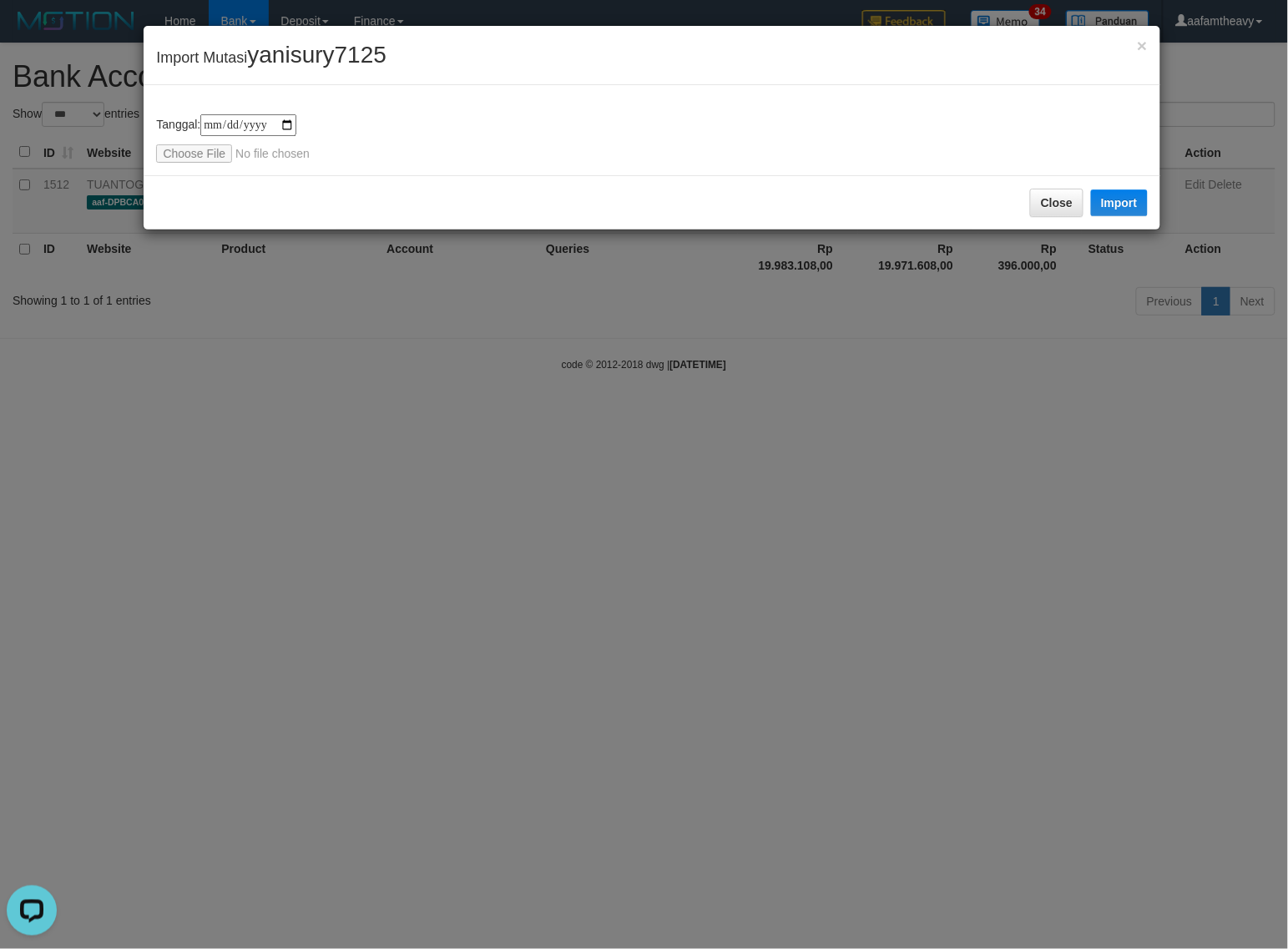 type on "**********" 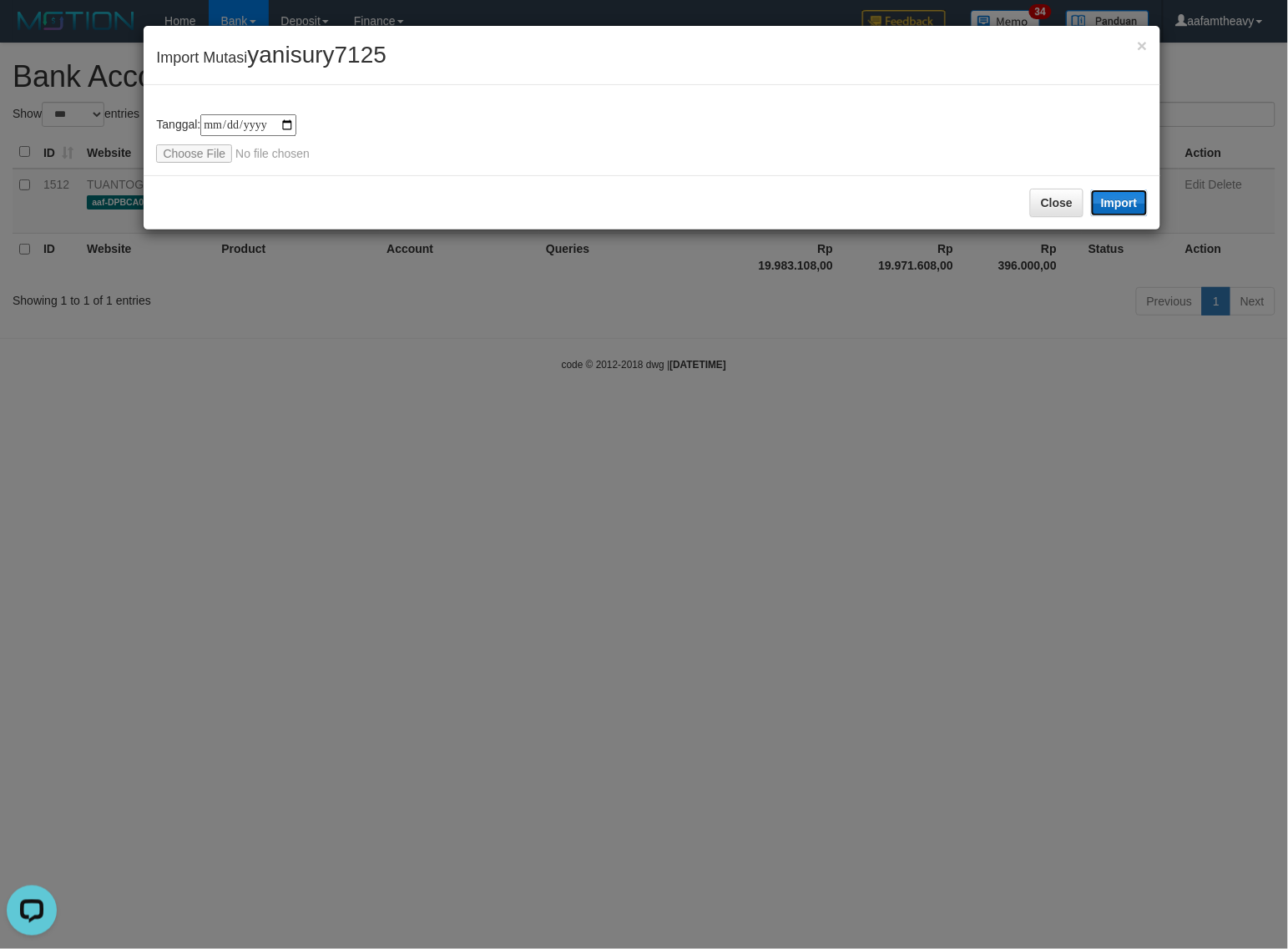 click on "Import" at bounding box center [1119, 203] 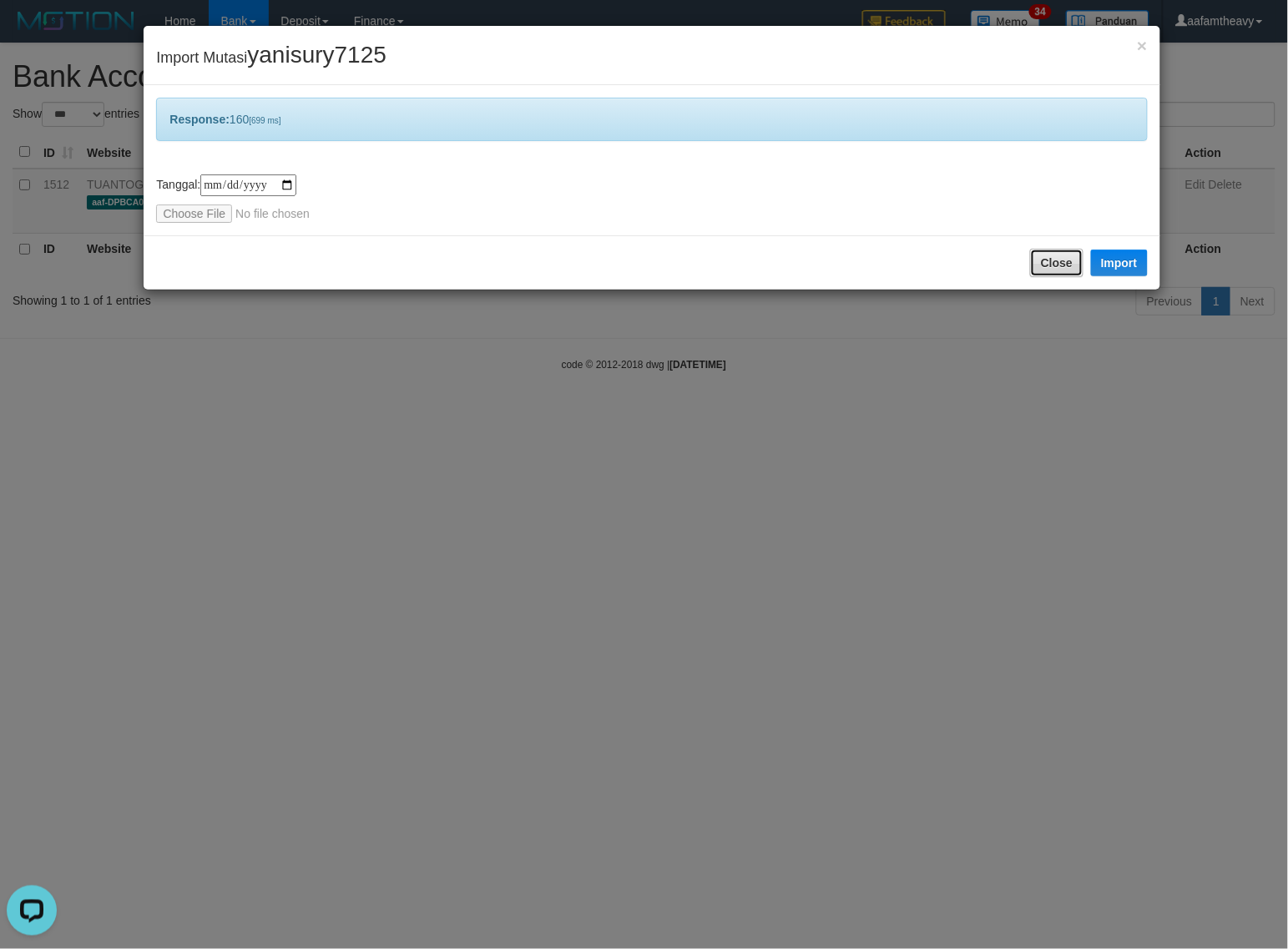 click on "Close" at bounding box center [1057, 263] 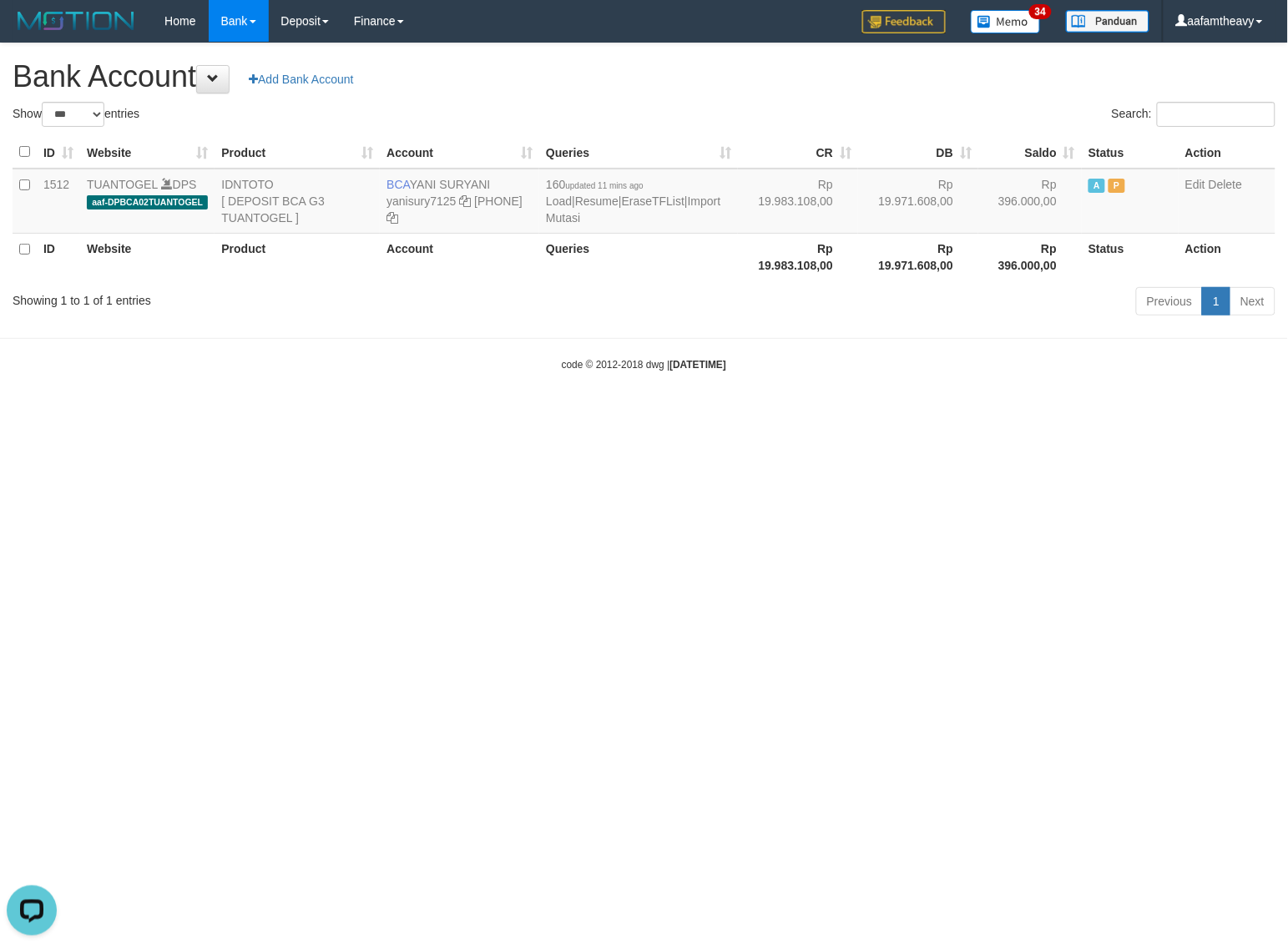 click on "Bank Account
Add Bank Account" at bounding box center (644, 77) 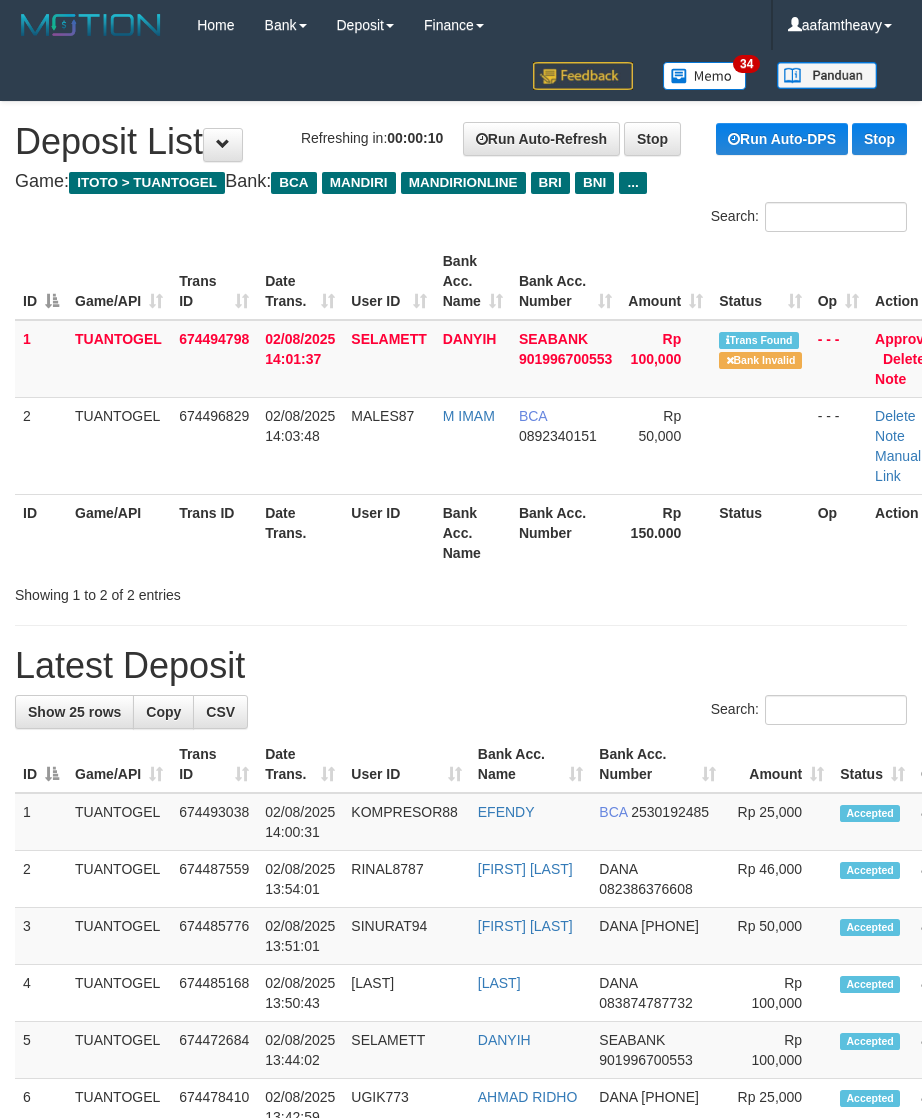 scroll, scrollTop: 0, scrollLeft: 0, axis: both 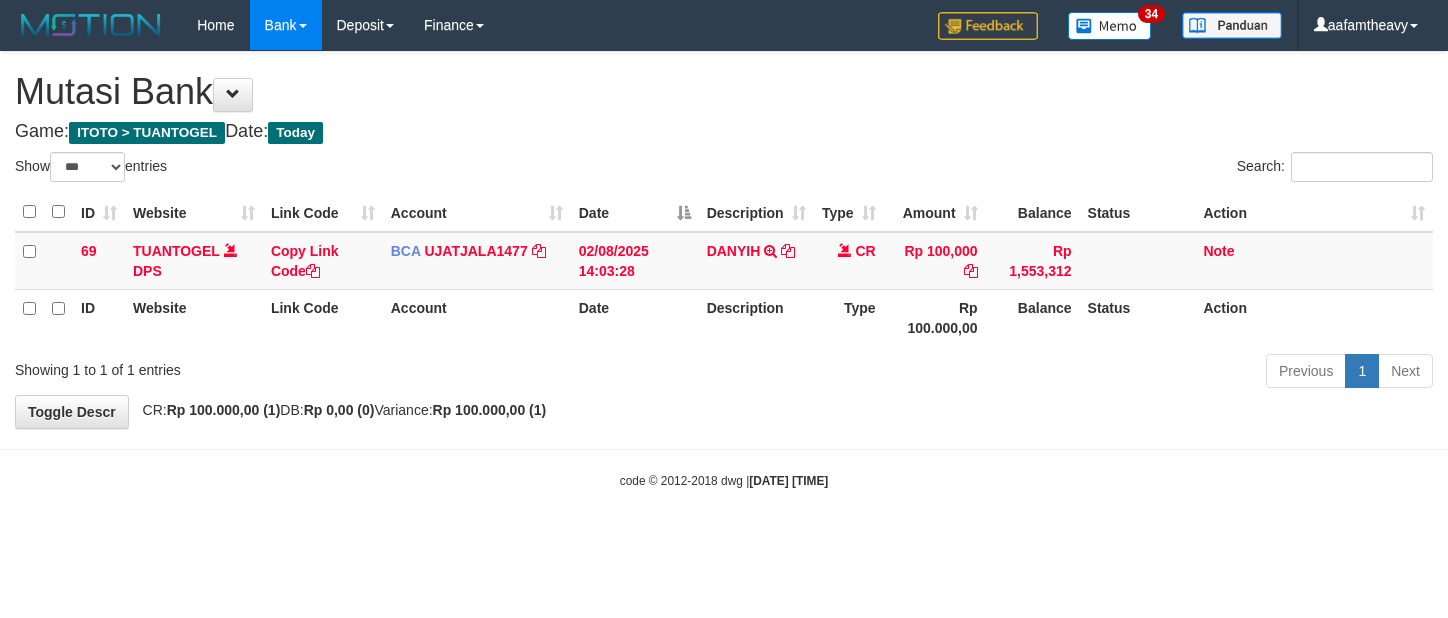 select on "***" 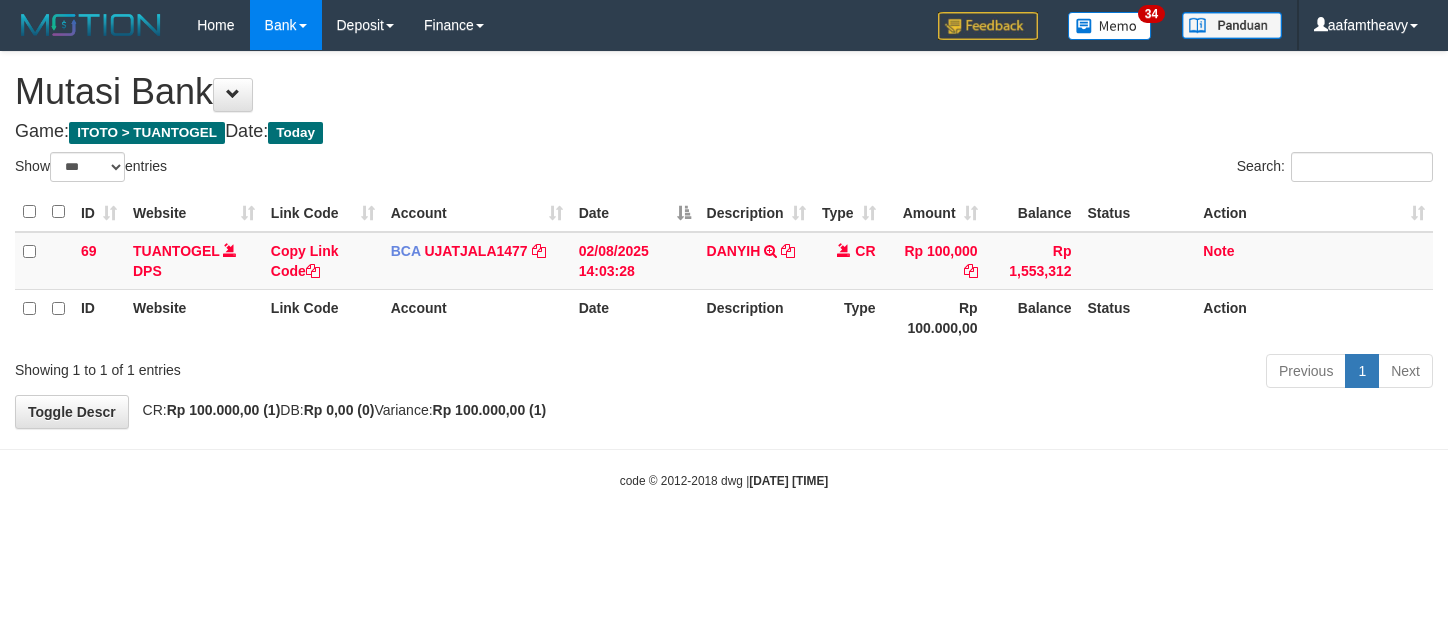 scroll, scrollTop: 0, scrollLeft: 0, axis: both 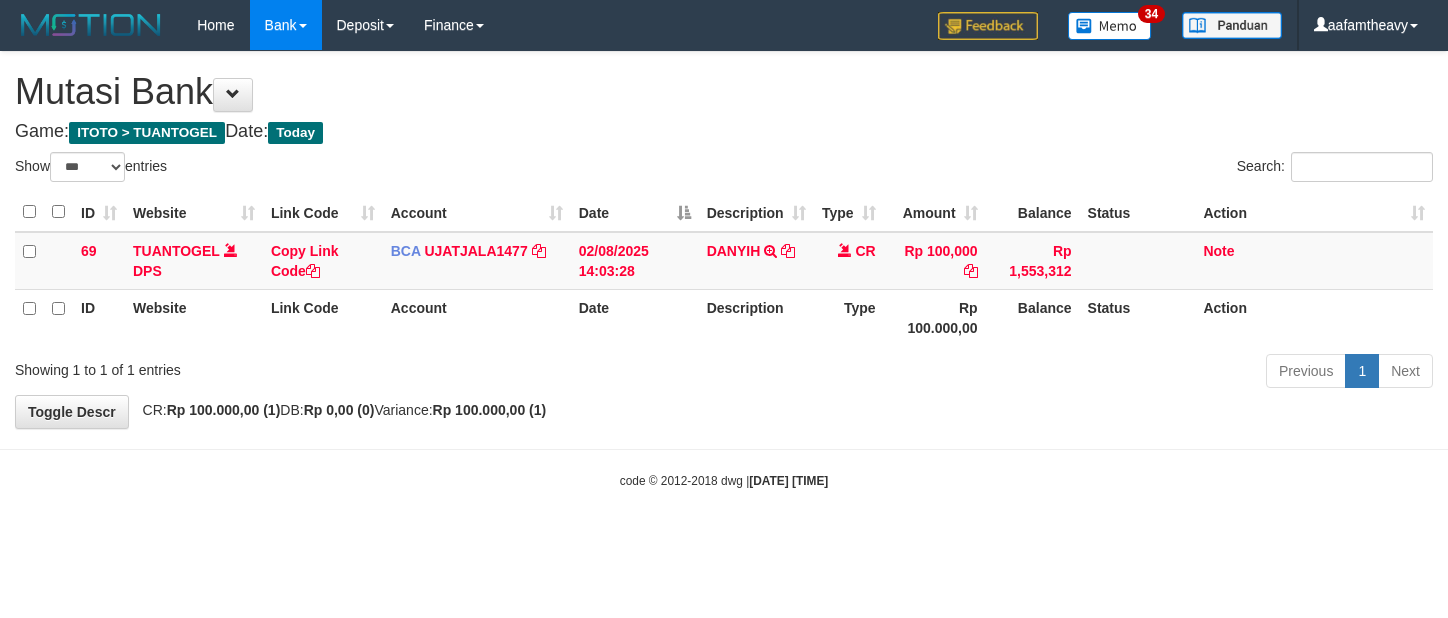 select on "***" 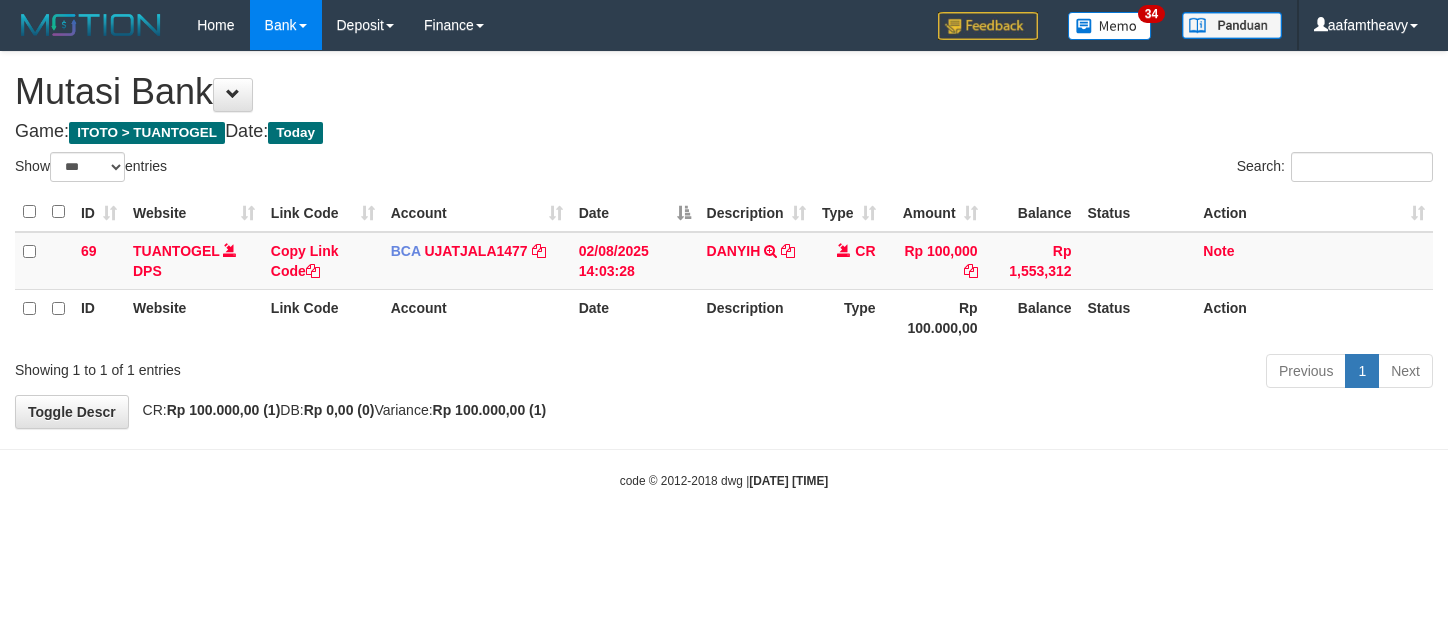 scroll, scrollTop: 0, scrollLeft: 0, axis: both 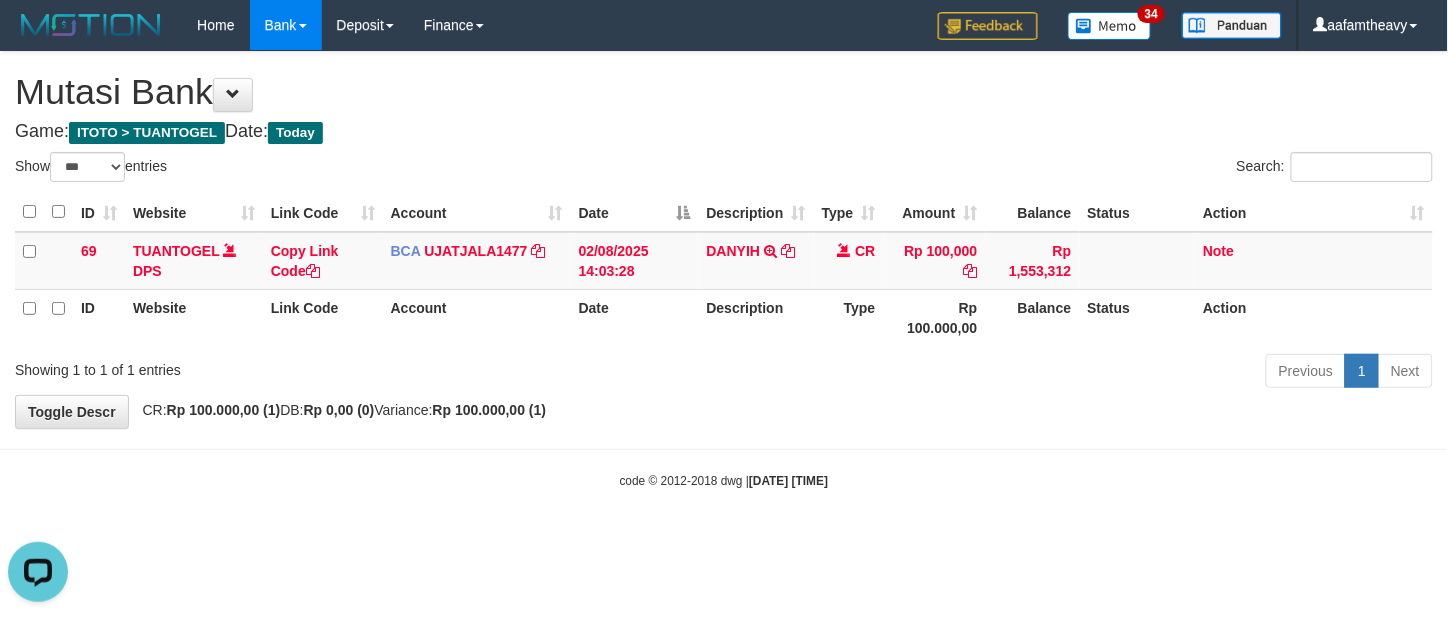 click on "Toggle navigation
Home
Bank
Account List
Load
By Website
Group
[ITOTO]													TUANTOGEL
By Load Group (DPS)
Group aaf-DPBCA02TUANTOGEL" at bounding box center (724, 270) 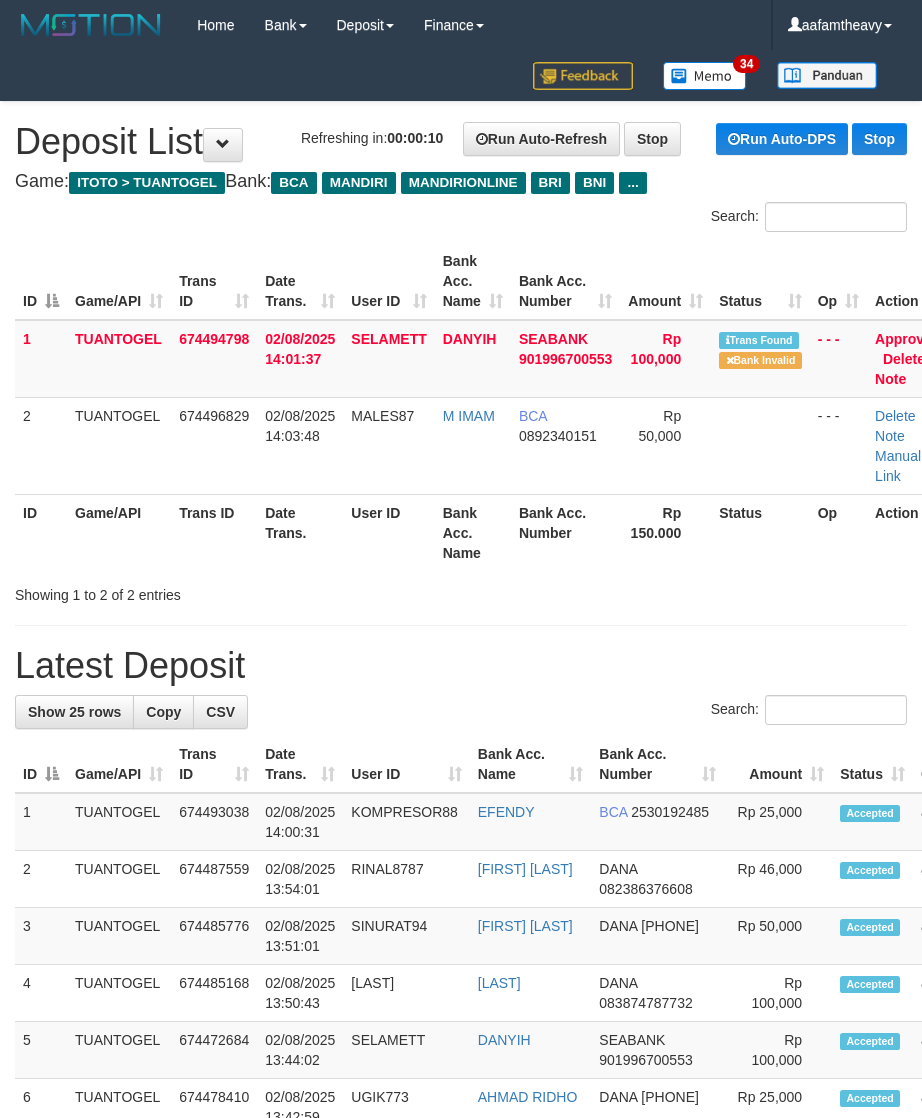 scroll, scrollTop: 0, scrollLeft: 0, axis: both 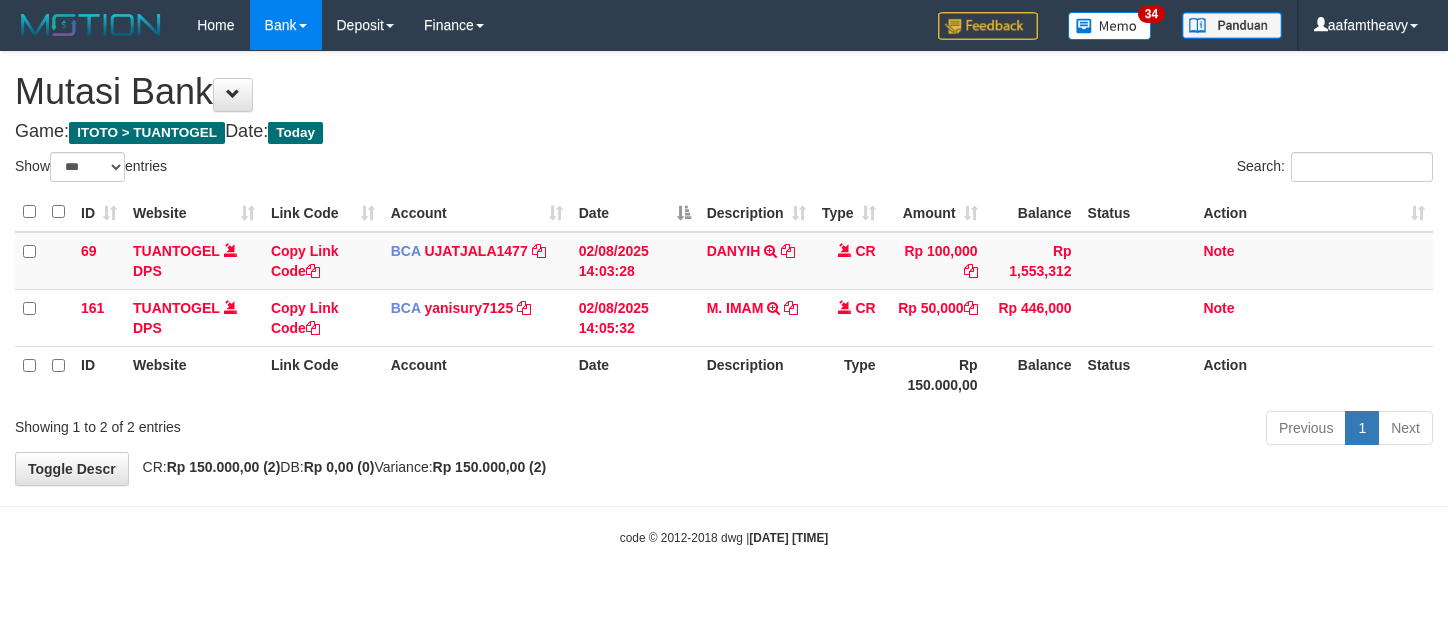 select on "***" 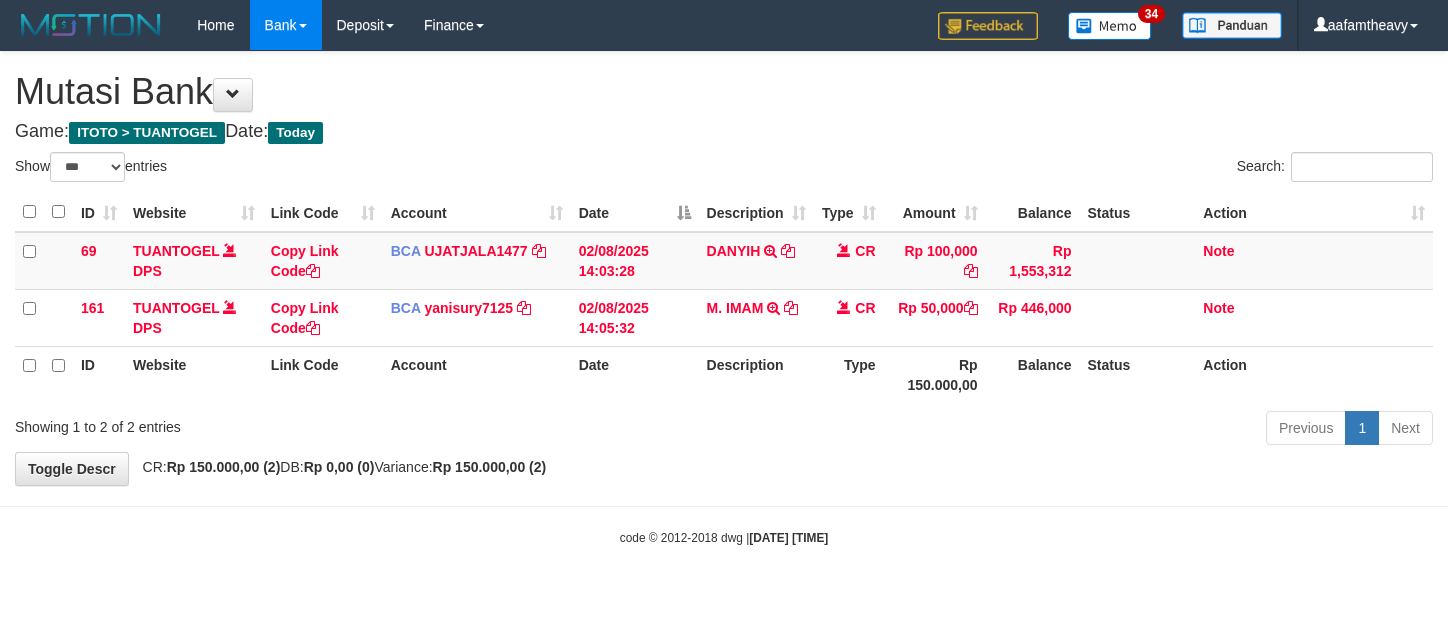 scroll, scrollTop: 0, scrollLeft: 0, axis: both 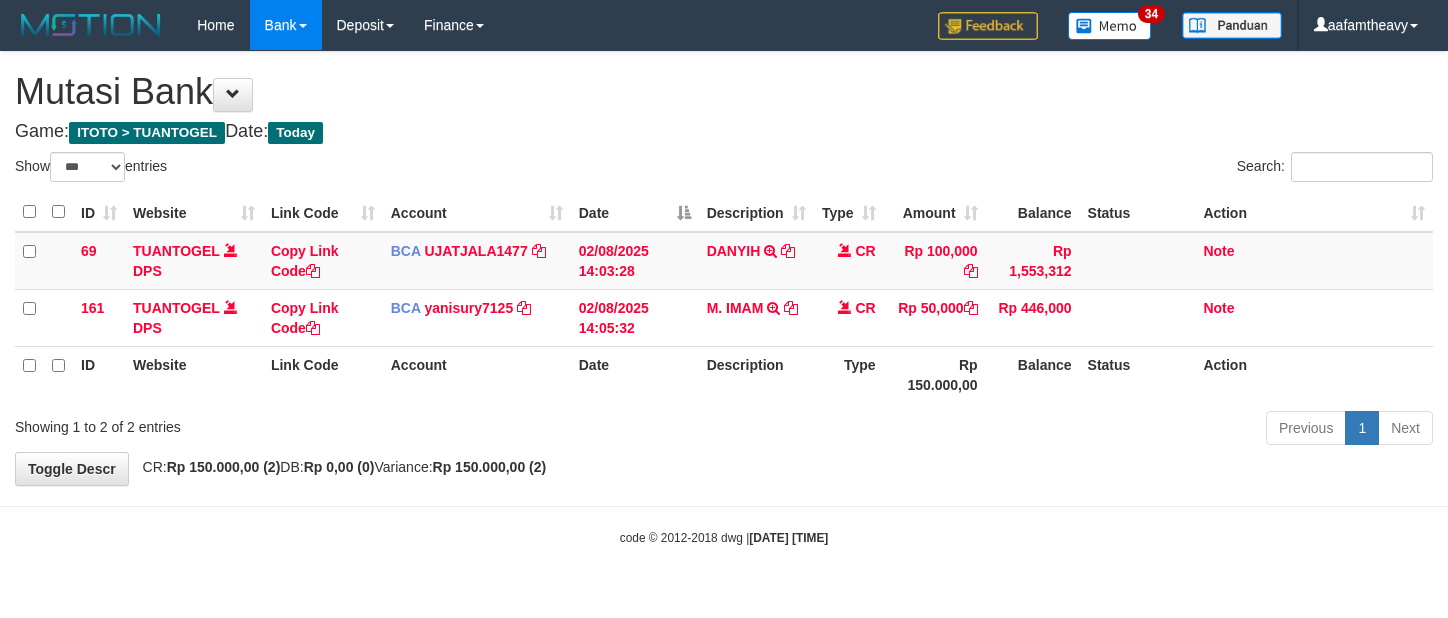 select on "***" 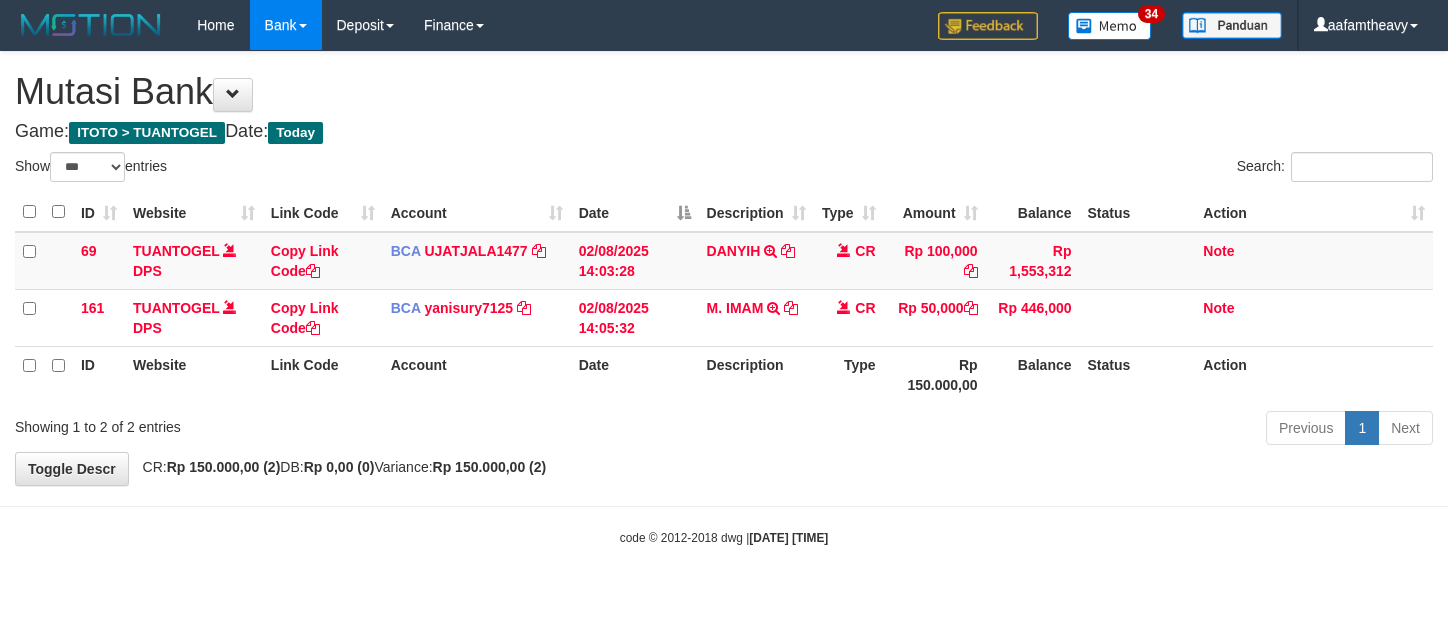 scroll, scrollTop: 0, scrollLeft: 0, axis: both 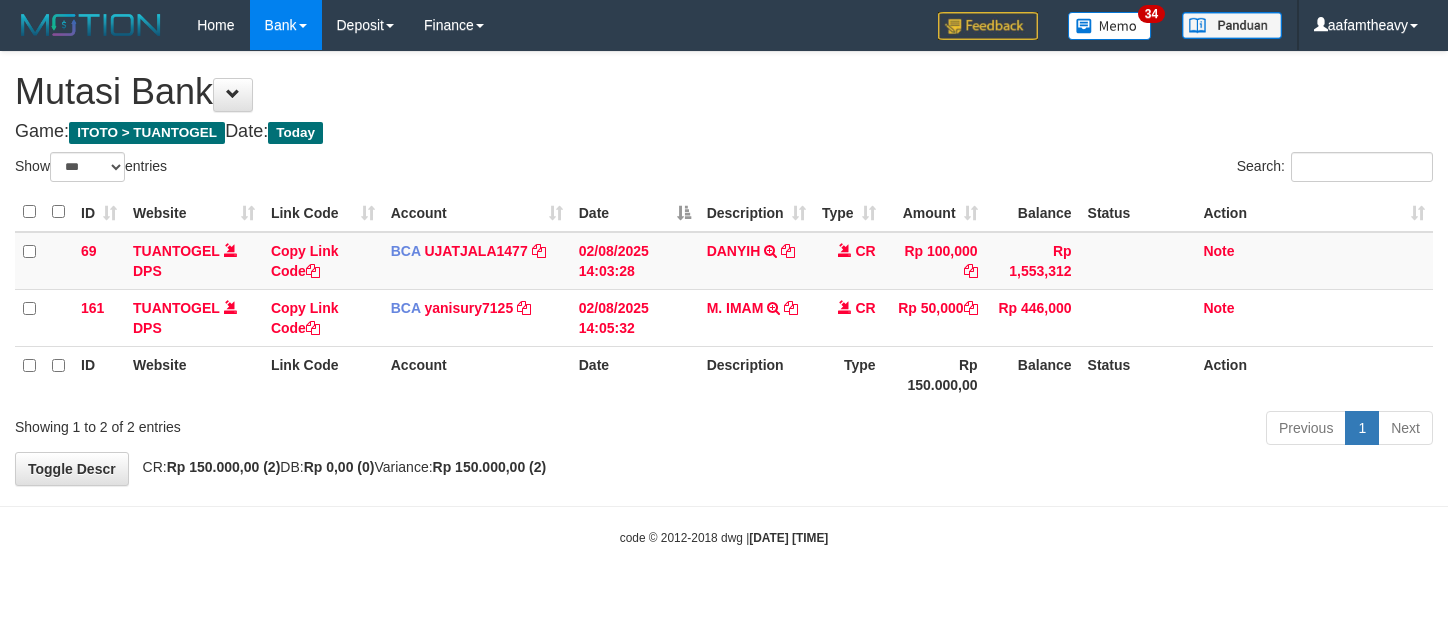 select on "***" 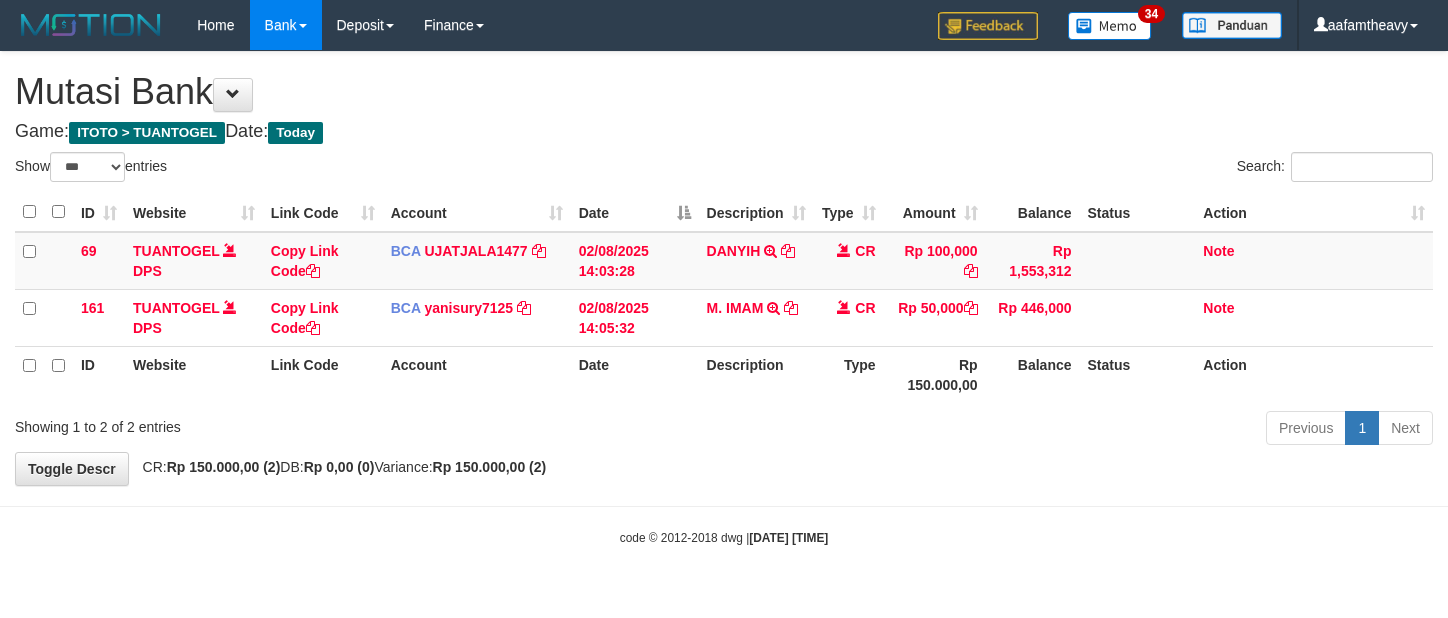 scroll, scrollTop: 0, scrollLeft: 0, axis: both 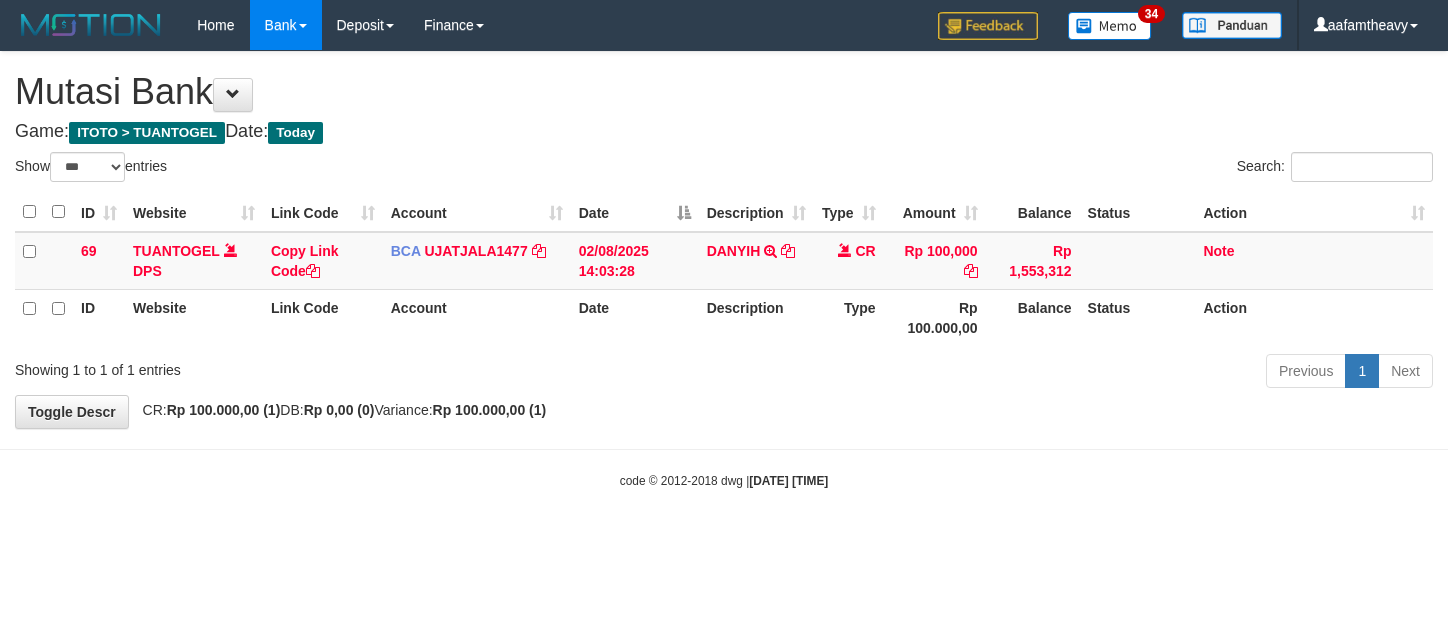 select on "***" 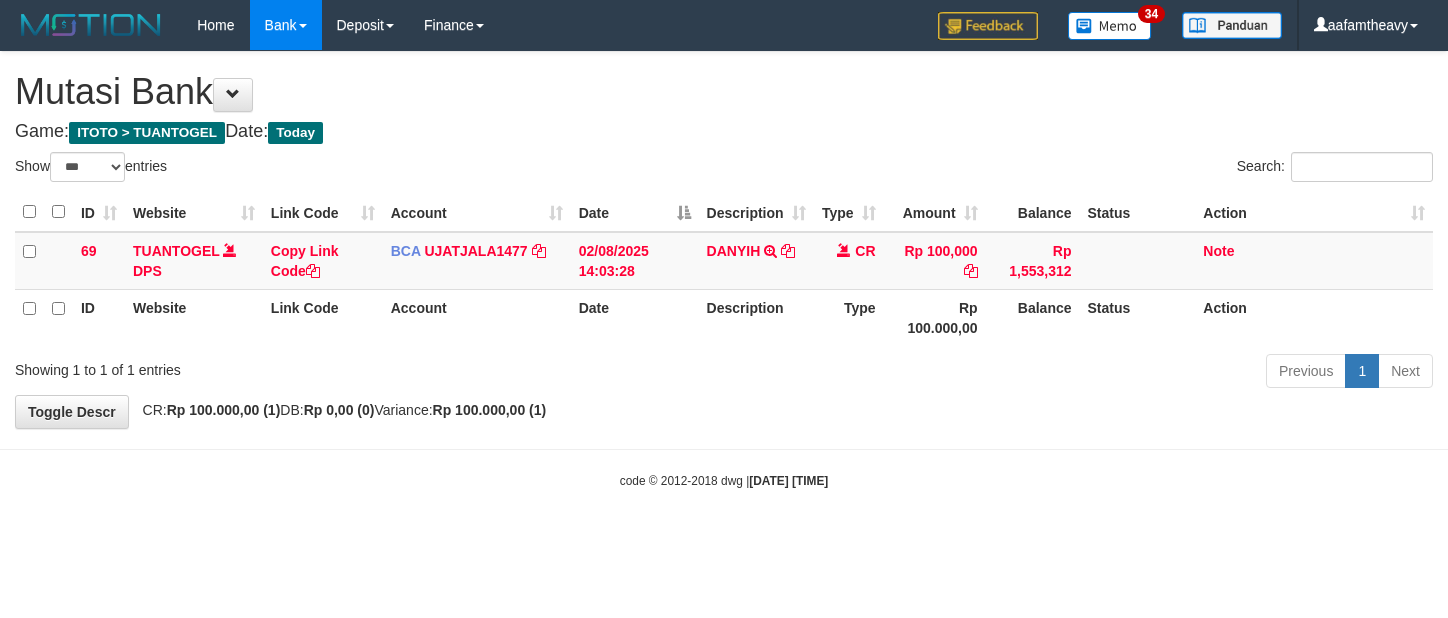 scroll, scrollTop: 0, scrollLeft: 0, axis: both 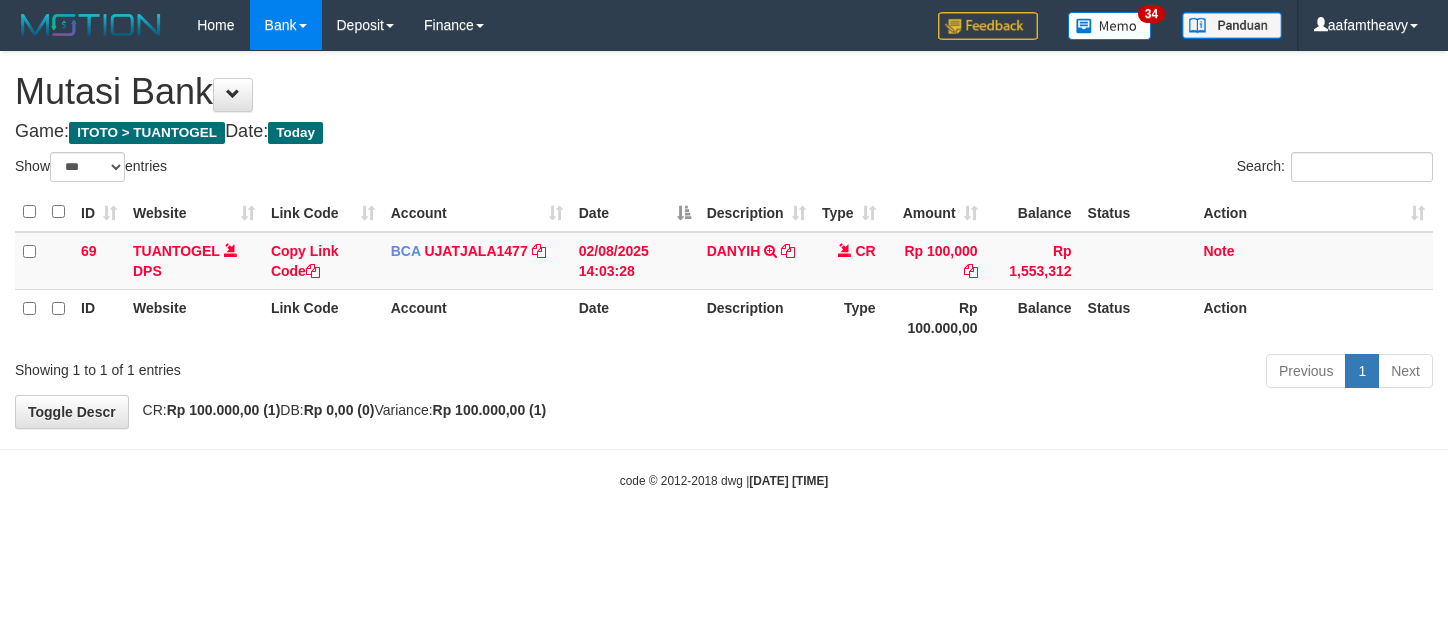 select on "***" 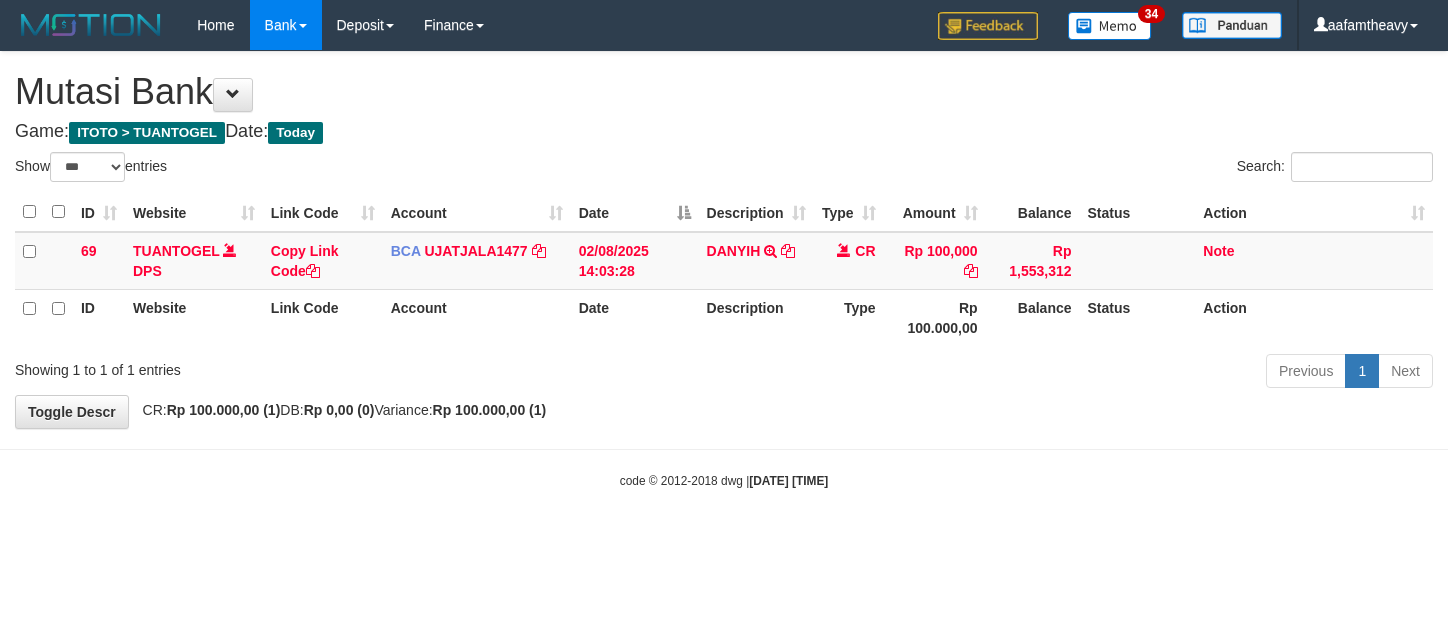 scroll, scrollTop: 0, scrollLeft: 0, axis: both 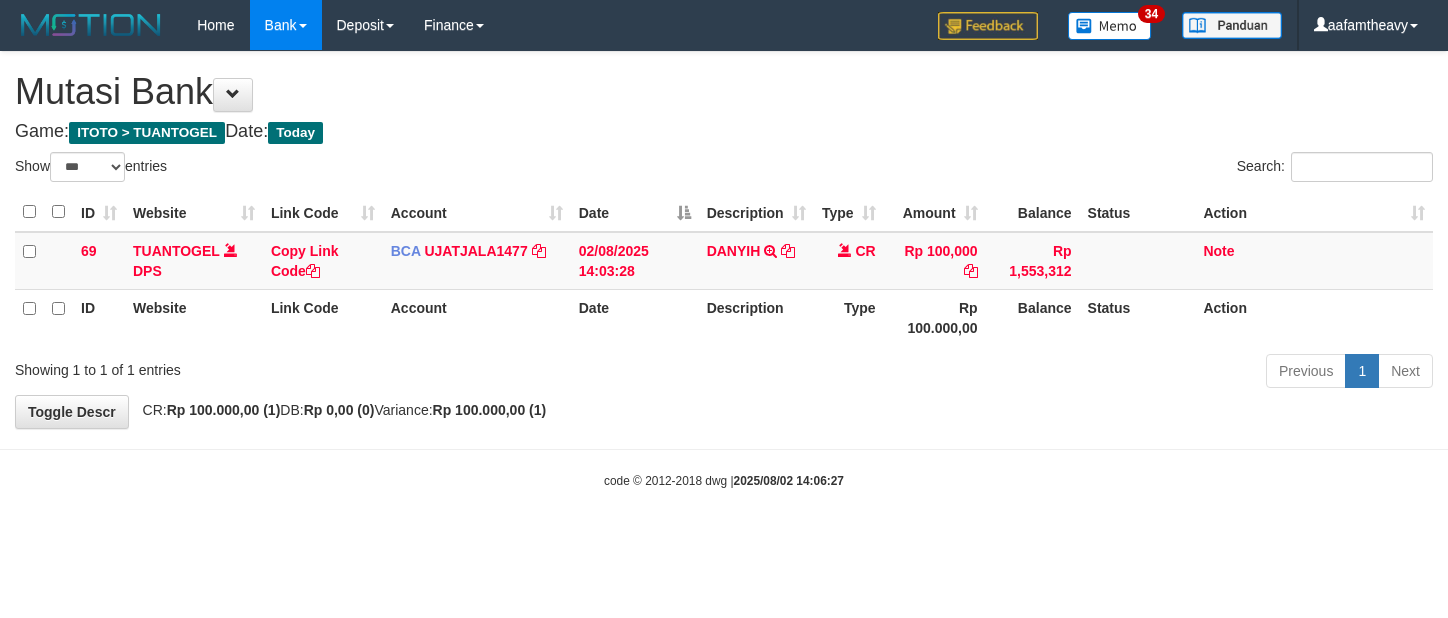 select on "***" 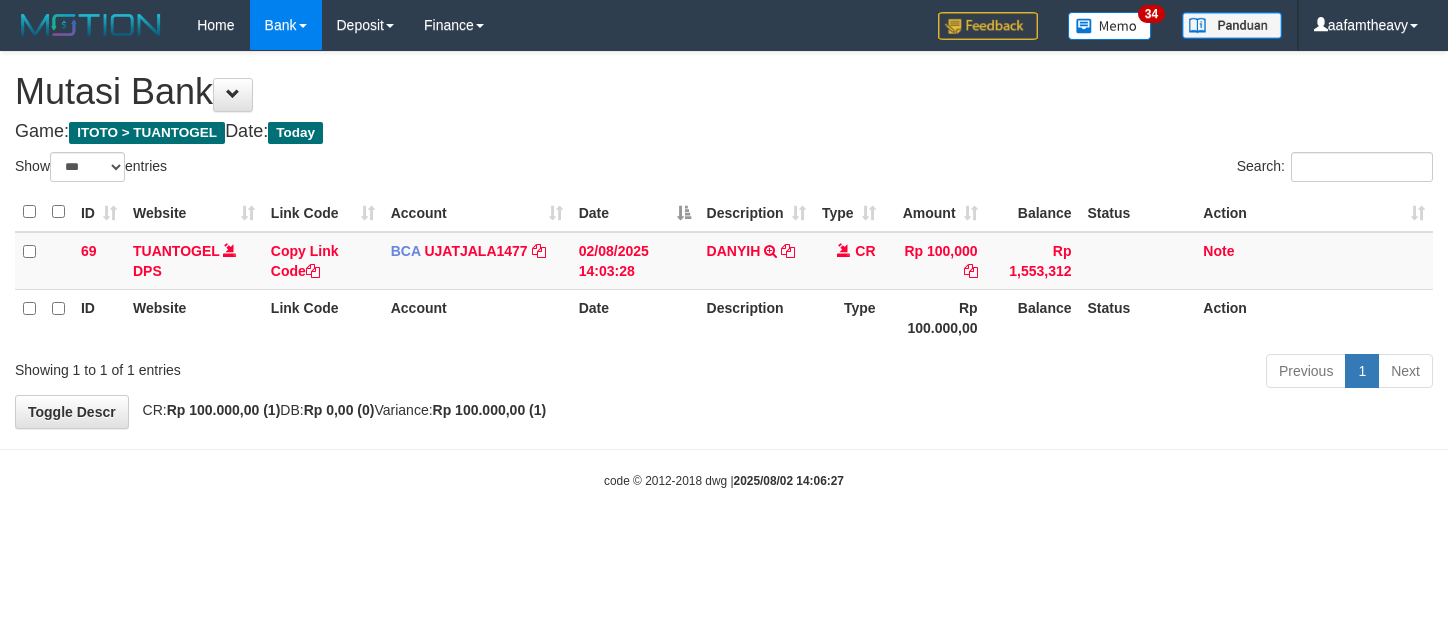 scroll, scrollTop: 0, scrollLeft: 0, axis: both 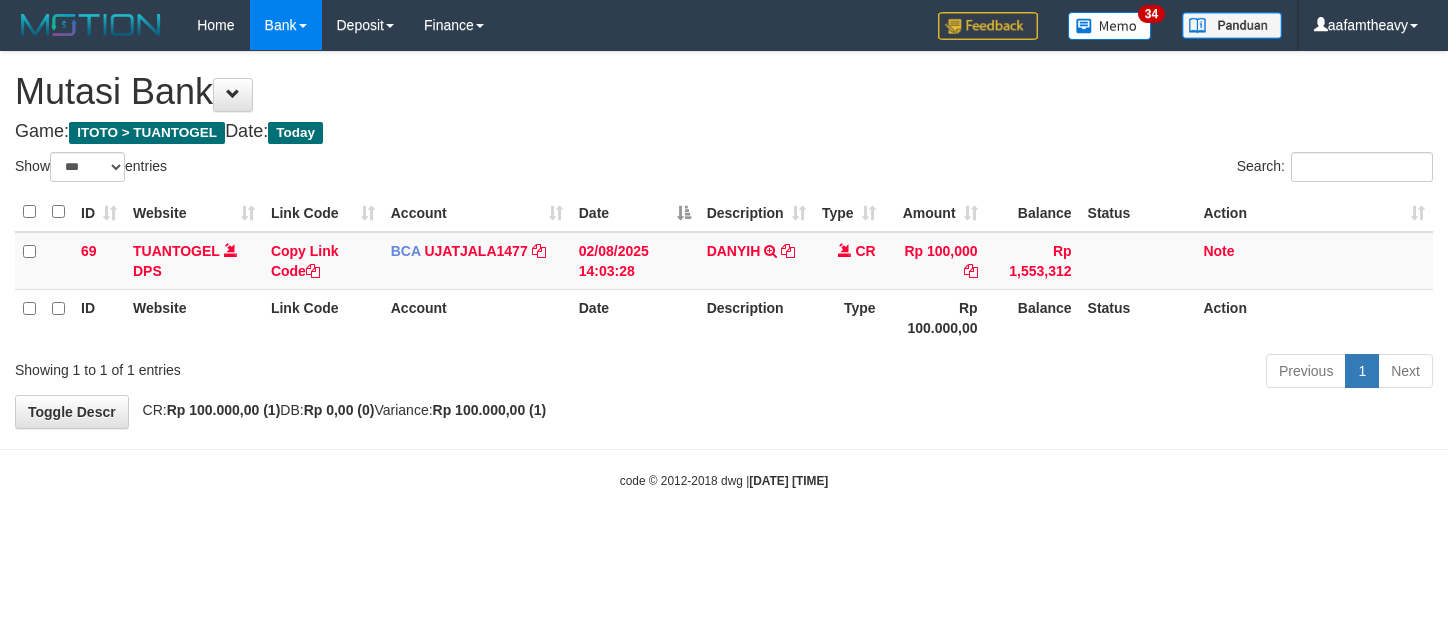 select on "***" 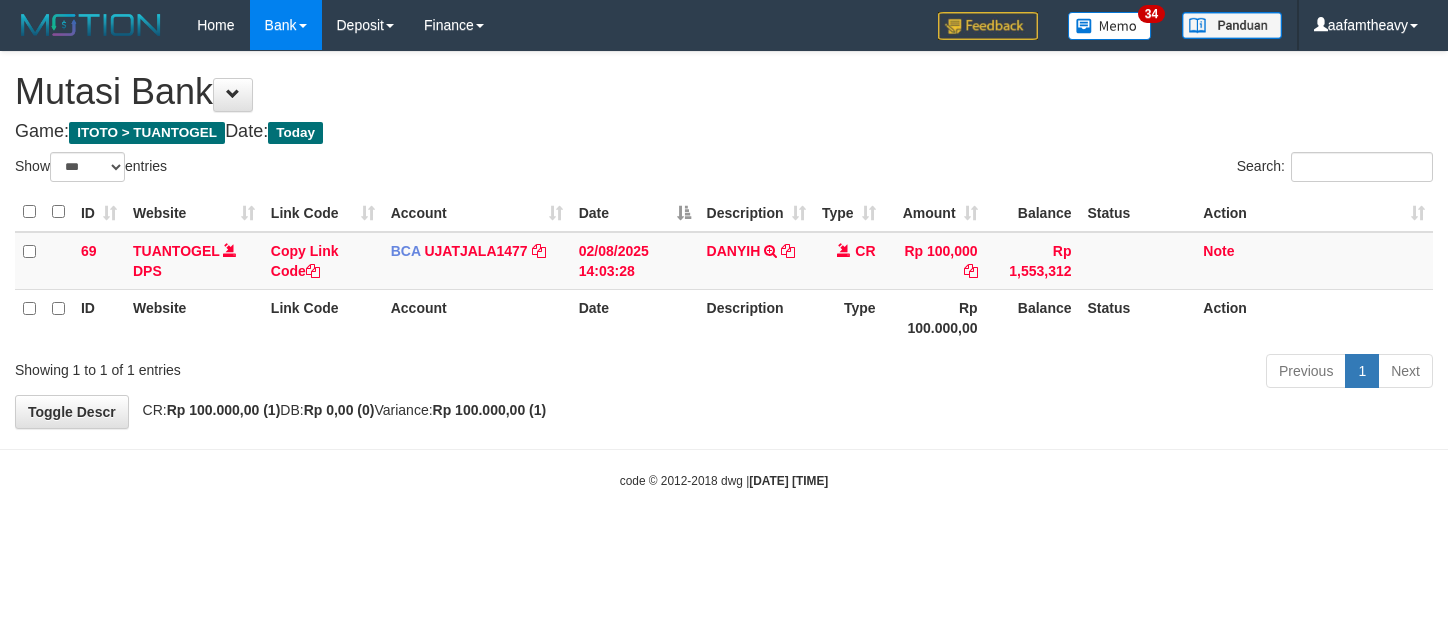 scroll, scrollTop: 0, scrollLeft: 0, axis: both 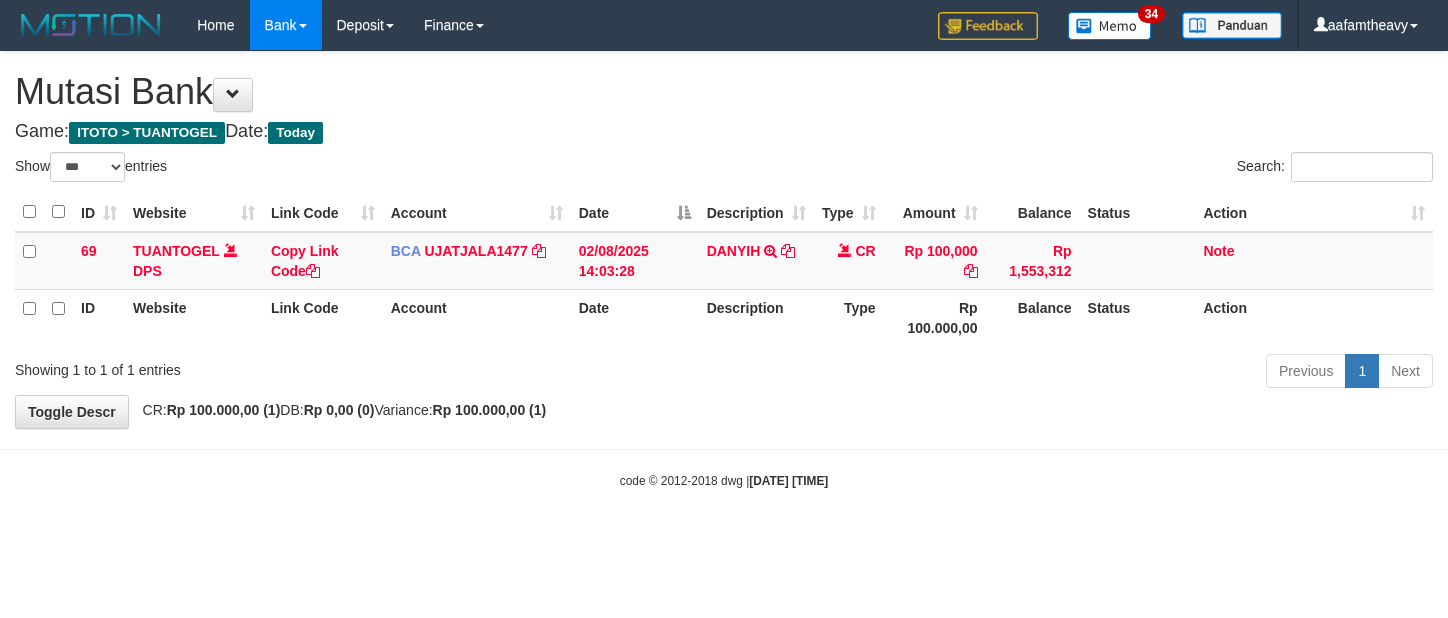 select on "***" 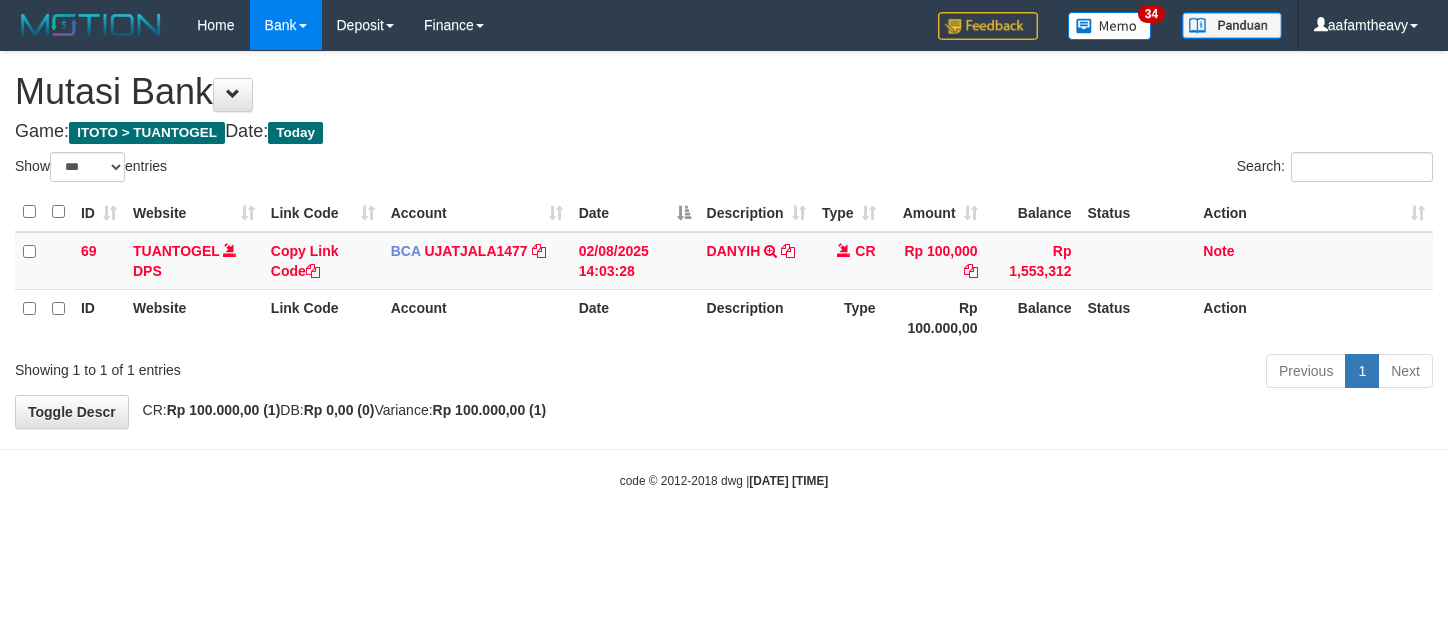 scroll, scrollTop: 0, scrollLeft: 0, axis: both 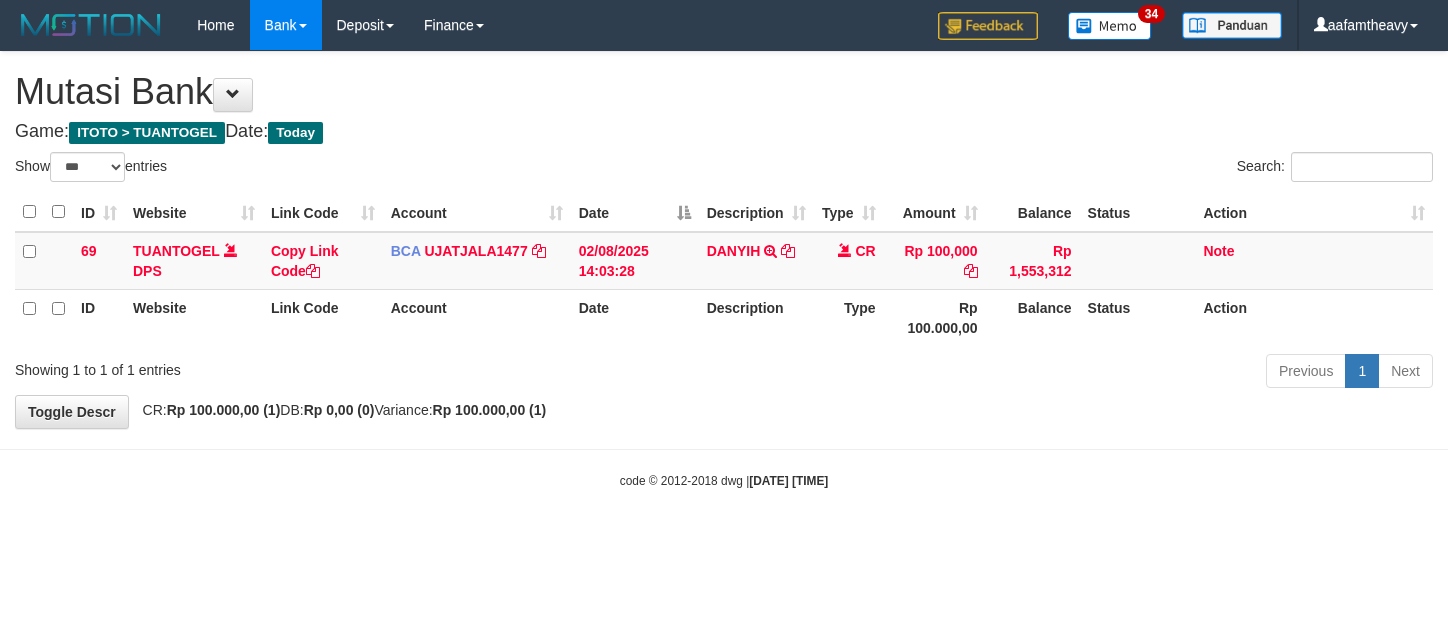 select on "***" 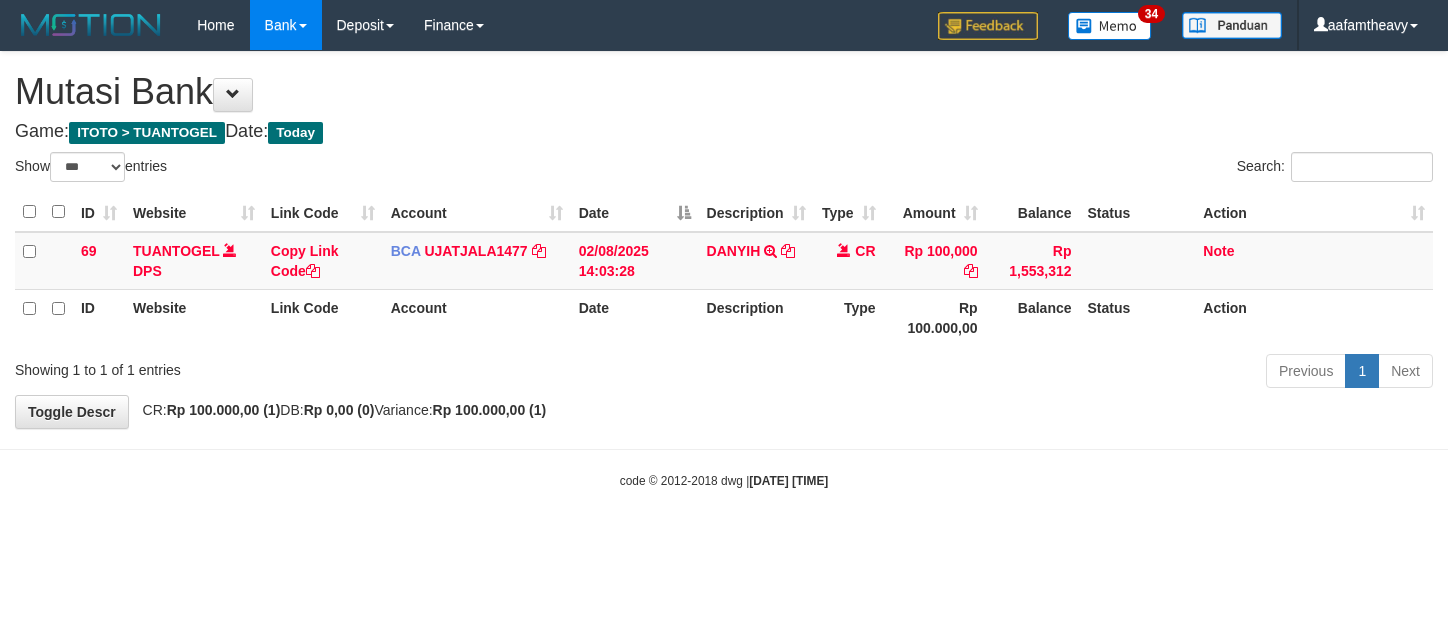 scroll, scrollTop: 0, scrollLeft: 0, axis: both 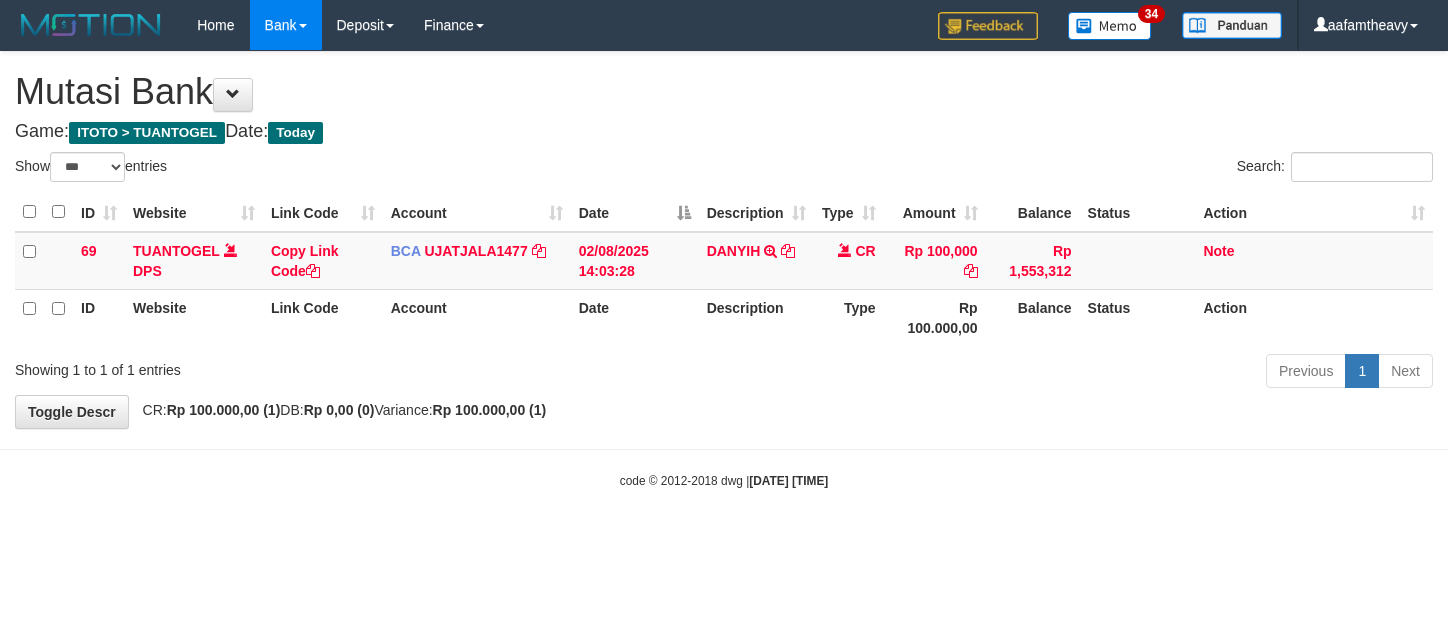 select on "***" 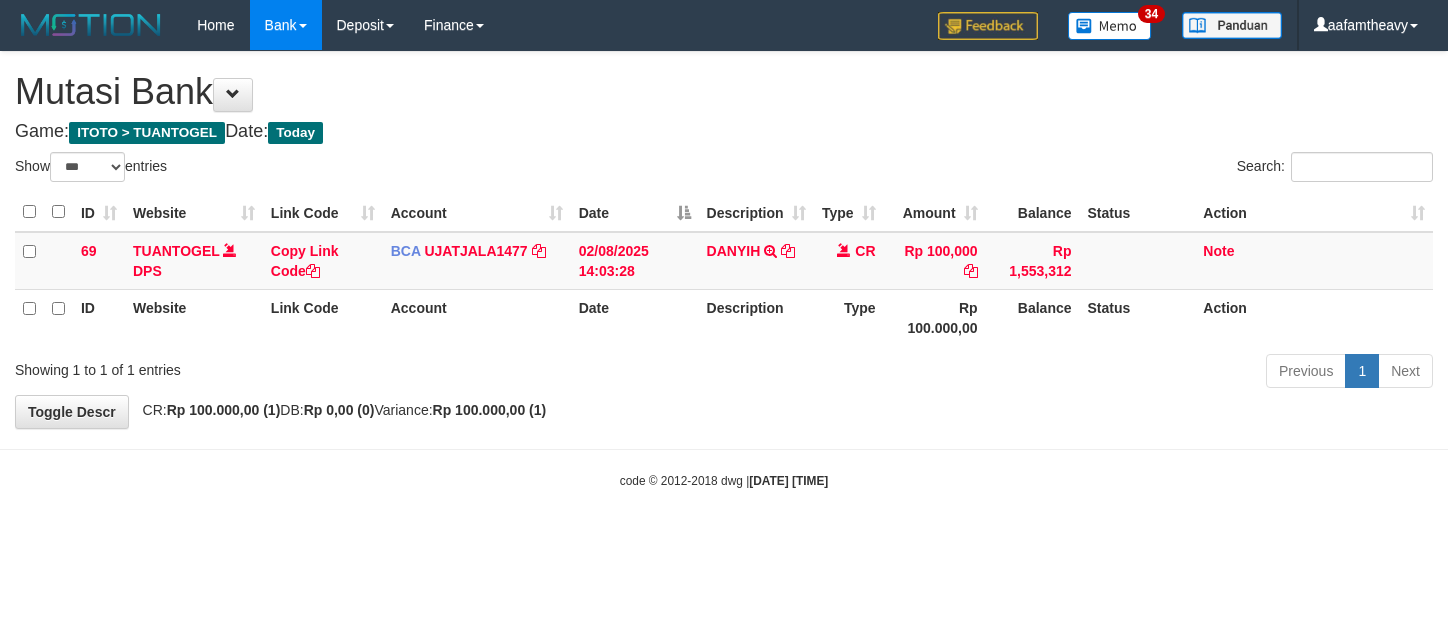 scroll, scrollTop: 0, scrollLeft: 0, axis: both 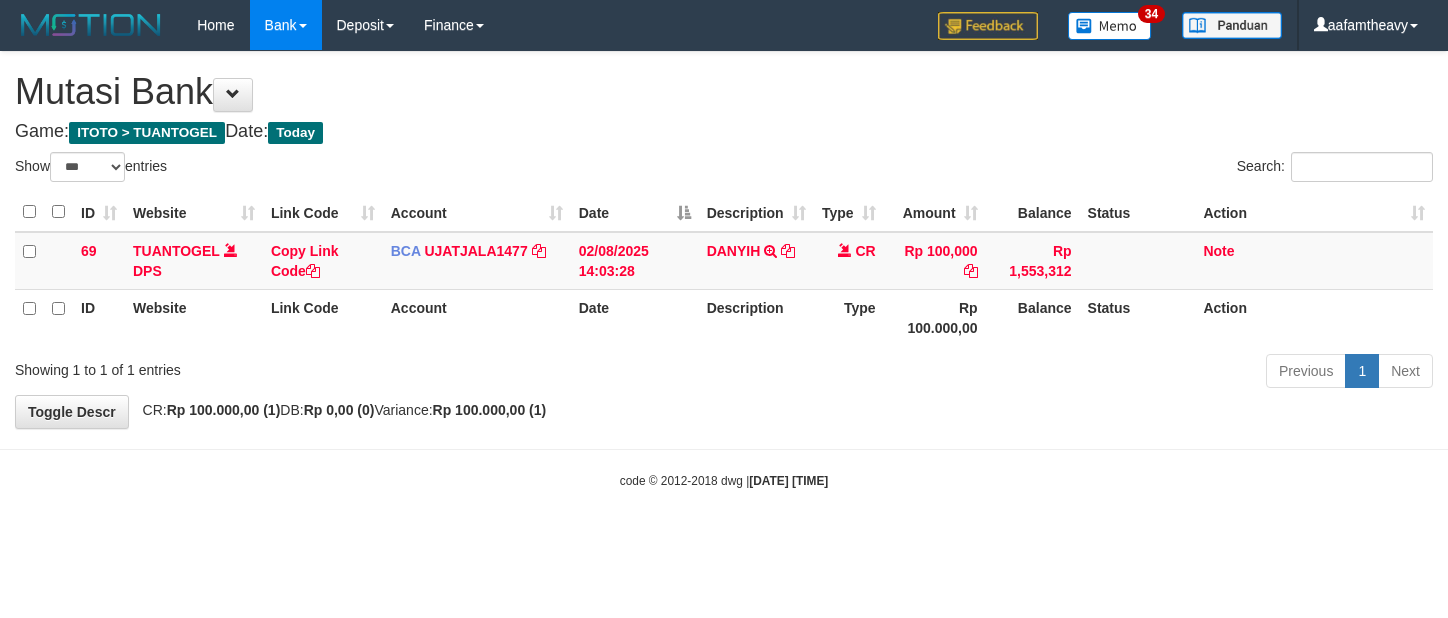 select on "***" 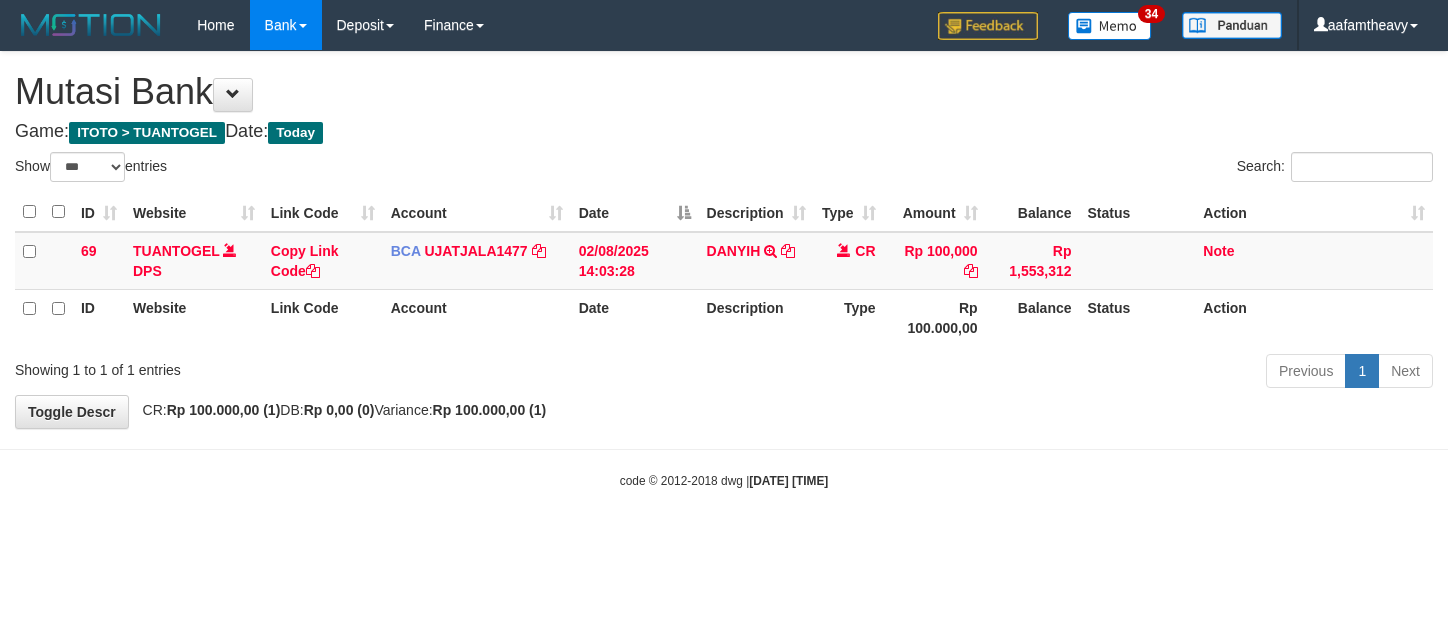 scroll, scrollTop: 0, scrollLeft: 0, axis: both 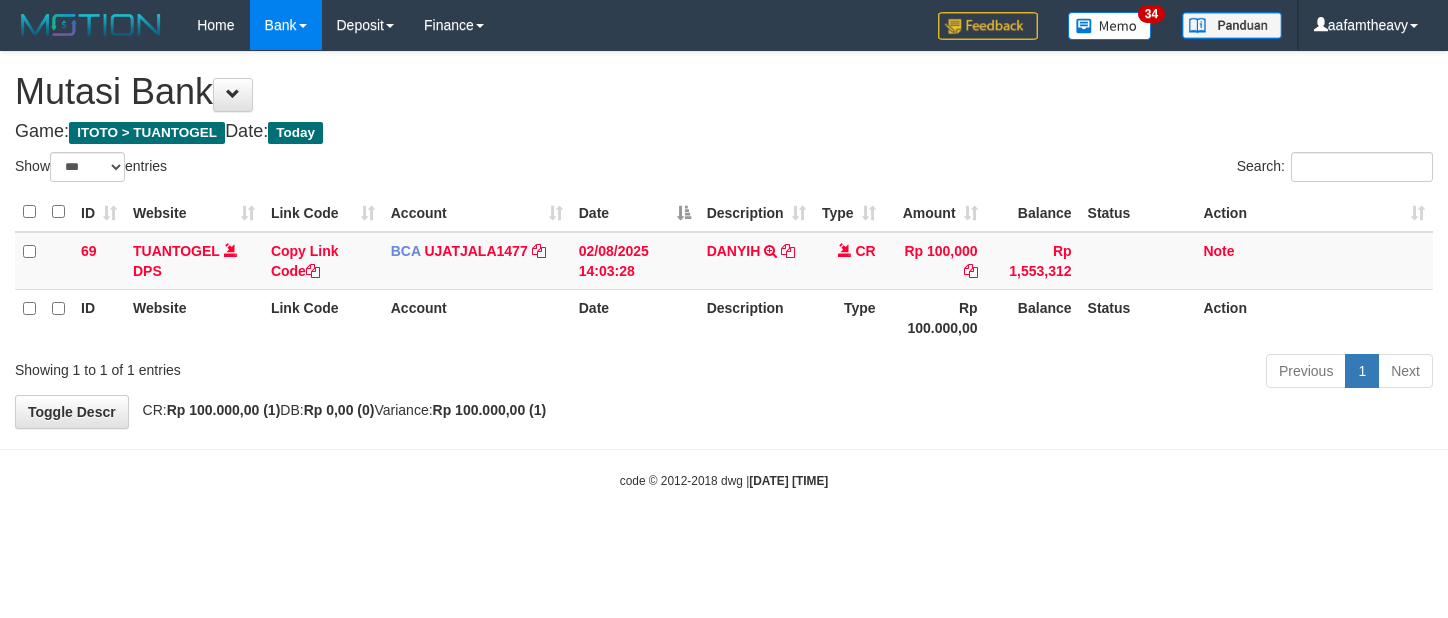 select on "***" 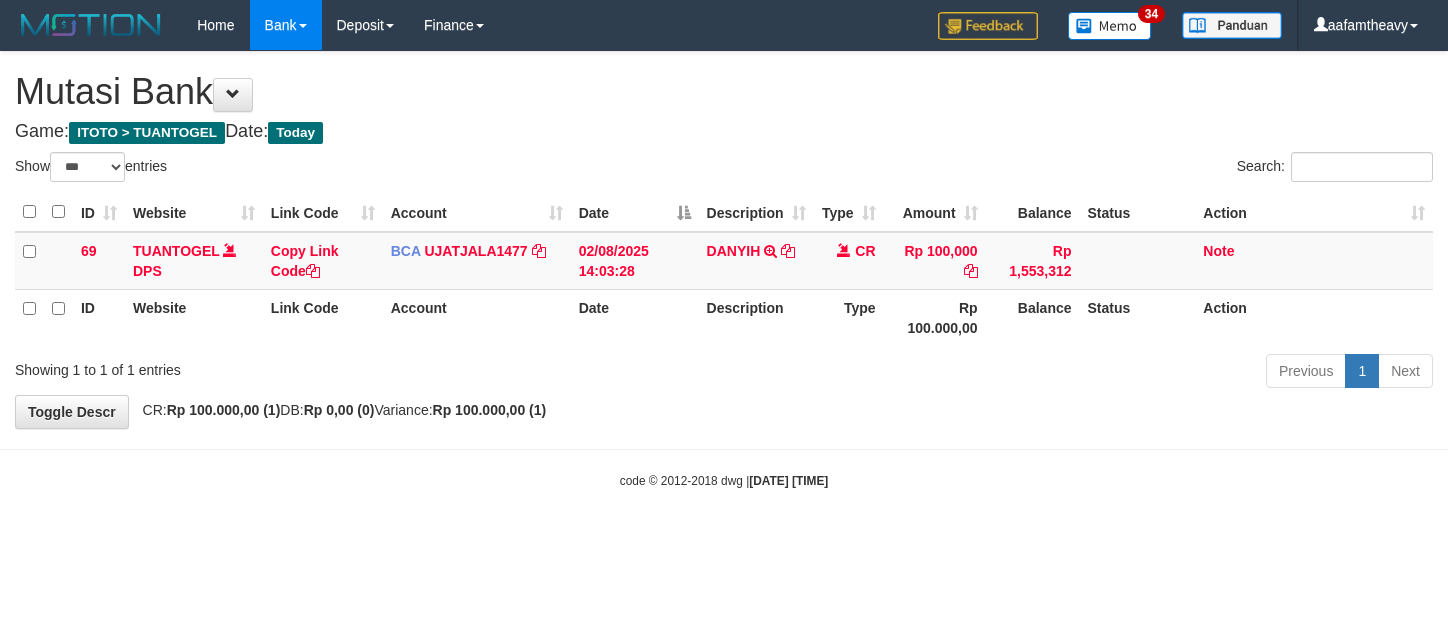 scroll, scrollTop: 0, scrollLeft: 0, axis: both 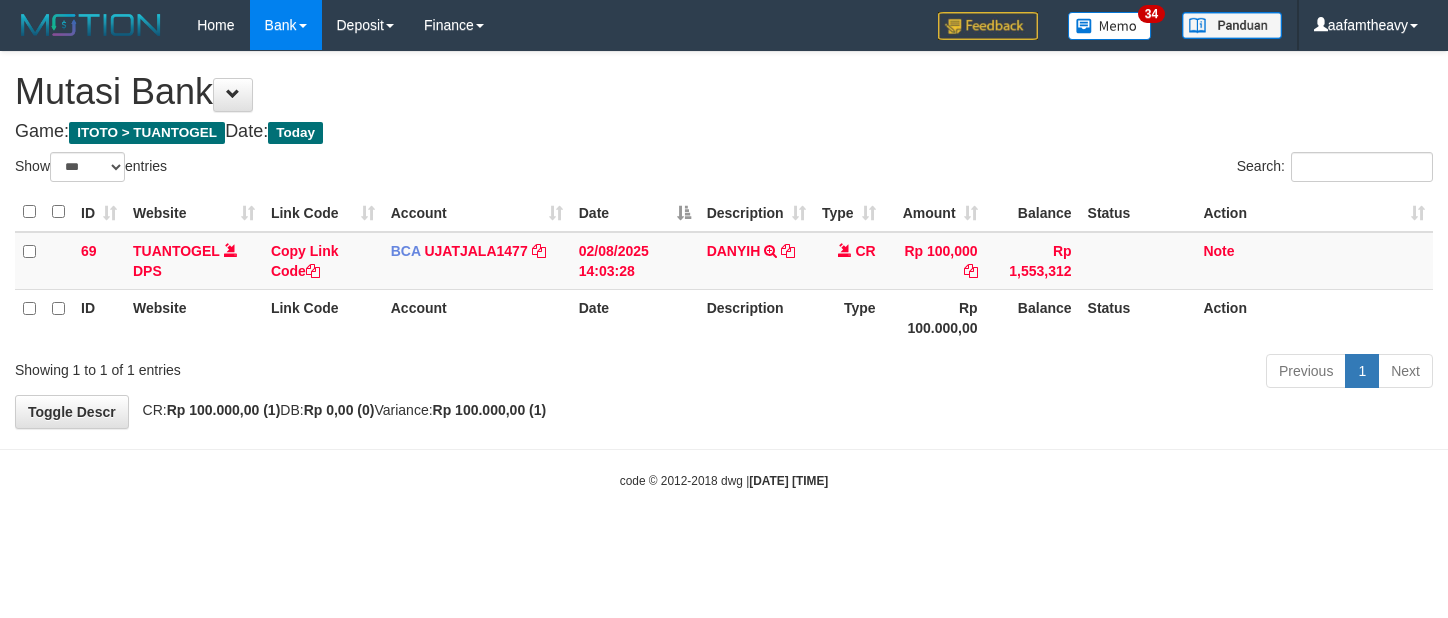 select on "***" 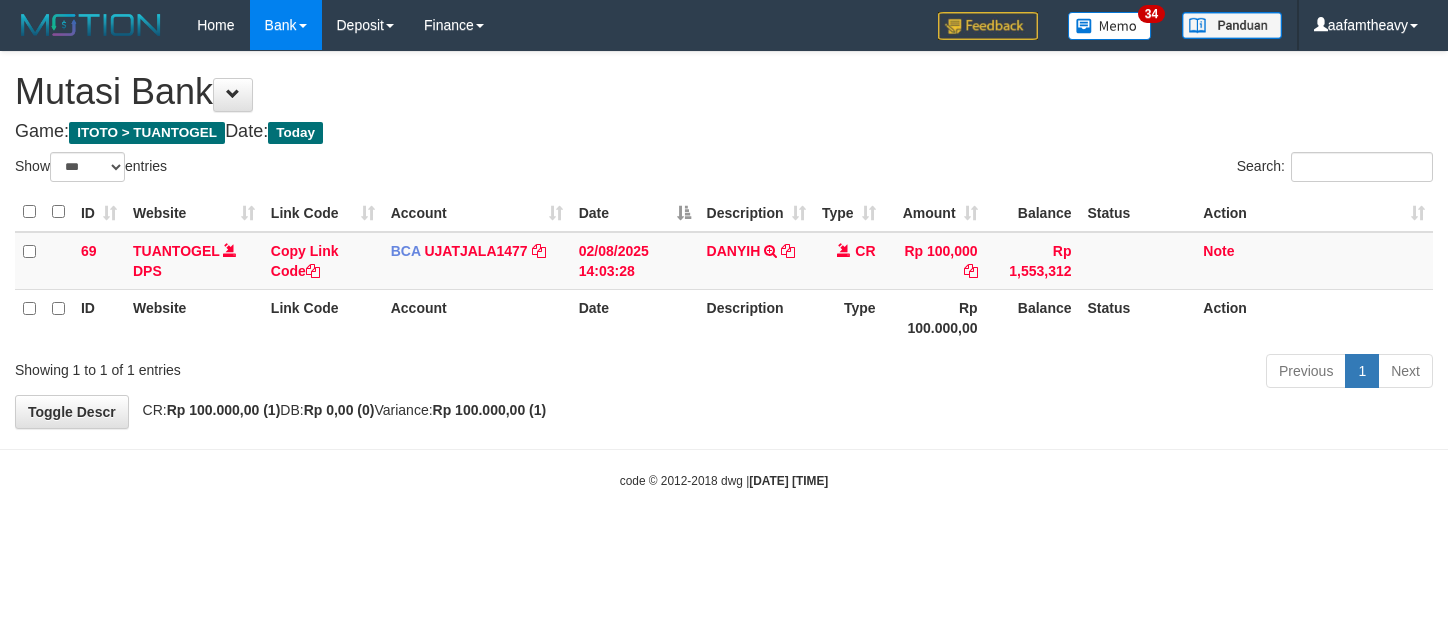 scroll, scrollTop: 0, scrollLeft: 0, axis: both 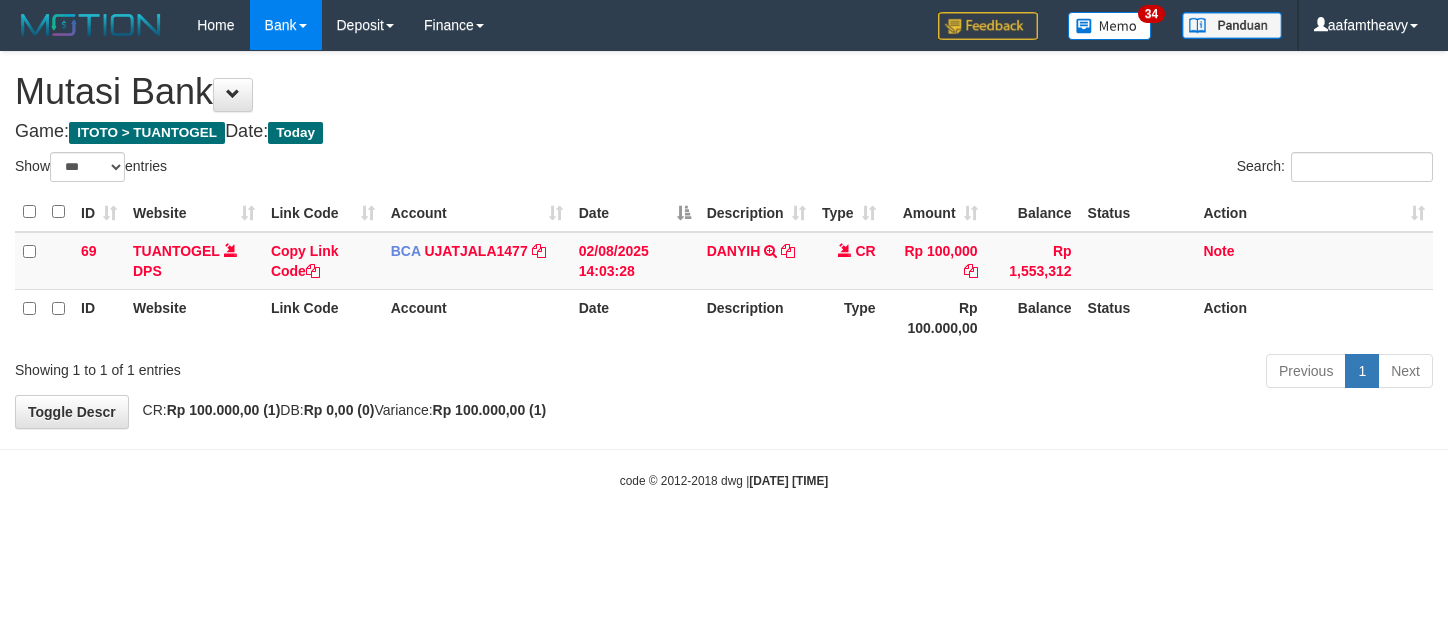 select on "***" 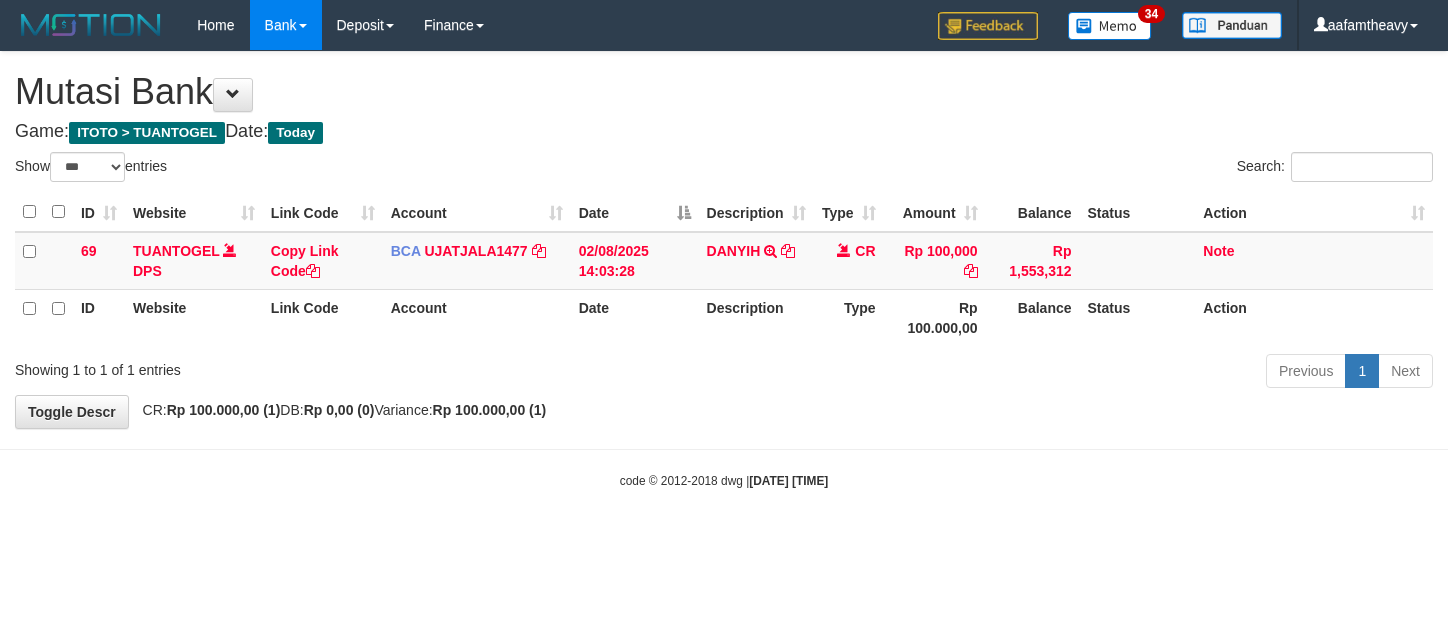 scroll, scrollTop: 0, scrollLeft: 0, axis: both 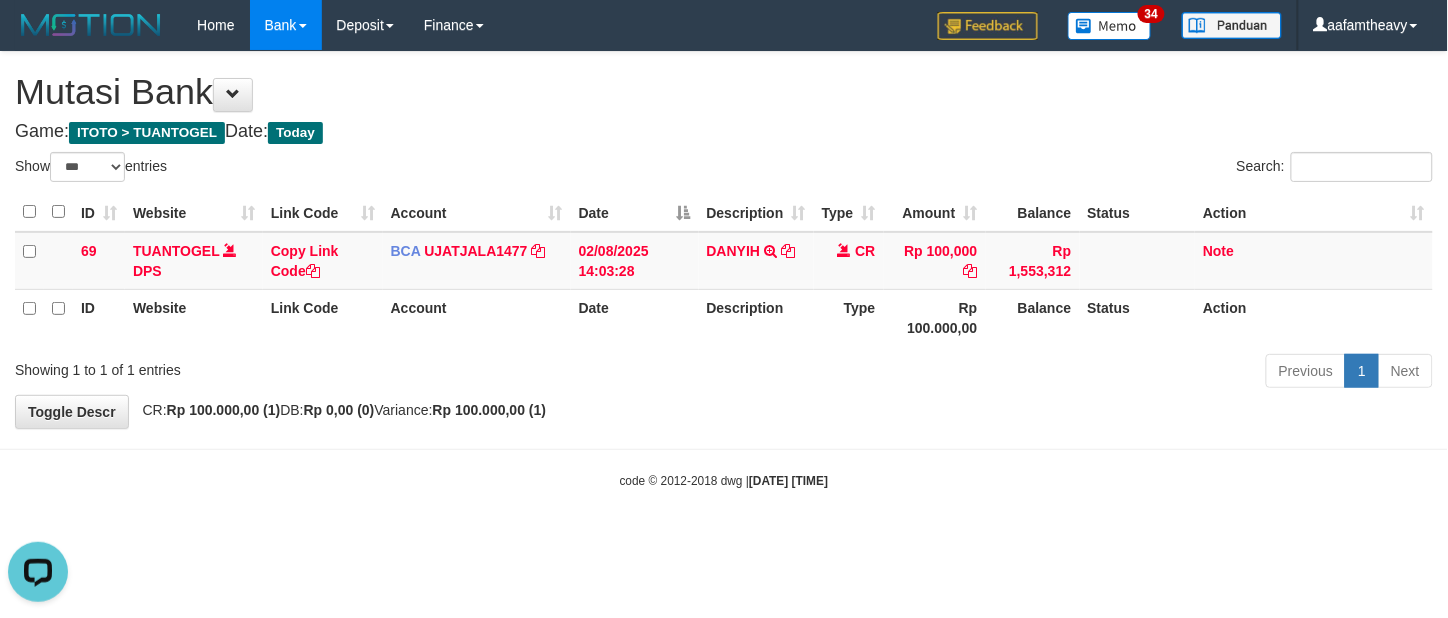 click on "Toggle navigation
Home
Bank
Account List
Load
By Website
Group
[ITOTO]													TUANTOGEL
By Load Group (DPS)
Group aaf-DPBCA02TUANTOGEL" at bounding box center [724, 270] 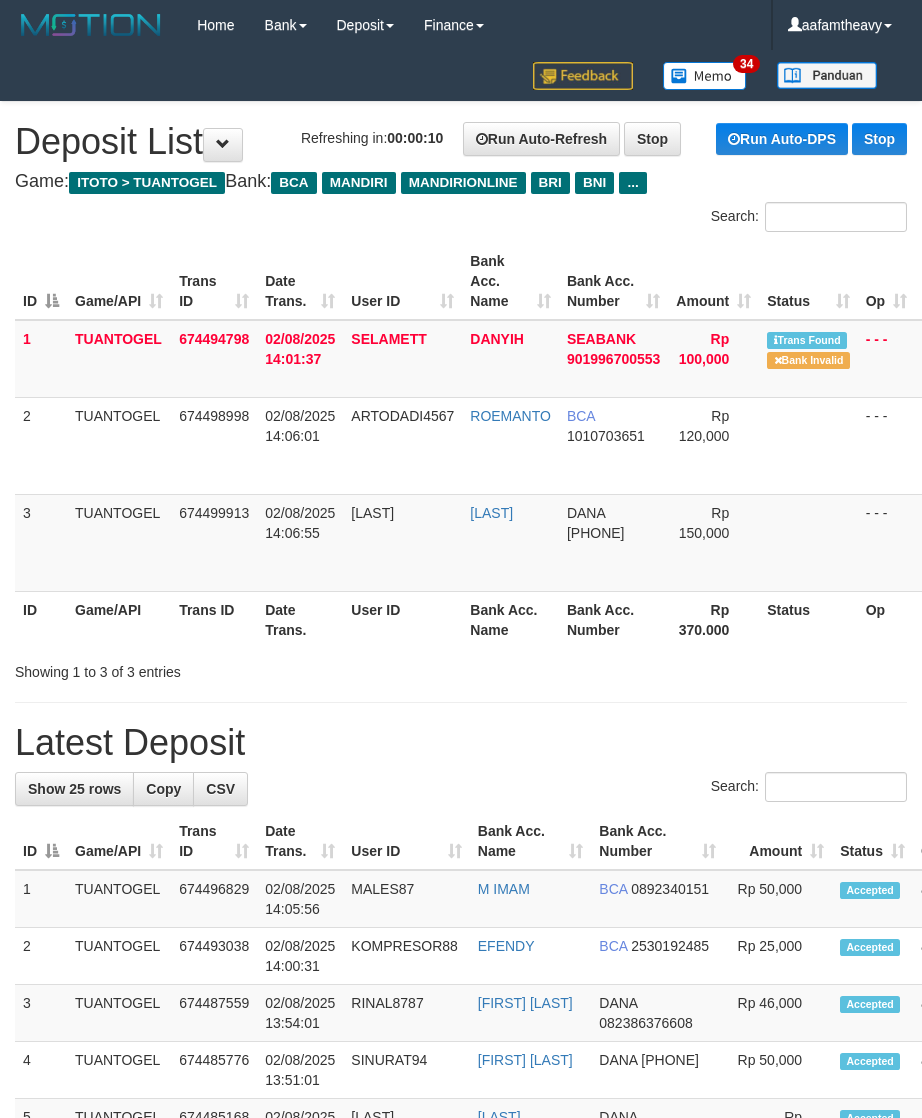 scroll, scrollTop: 0, scrollLeft: 0, axis: both 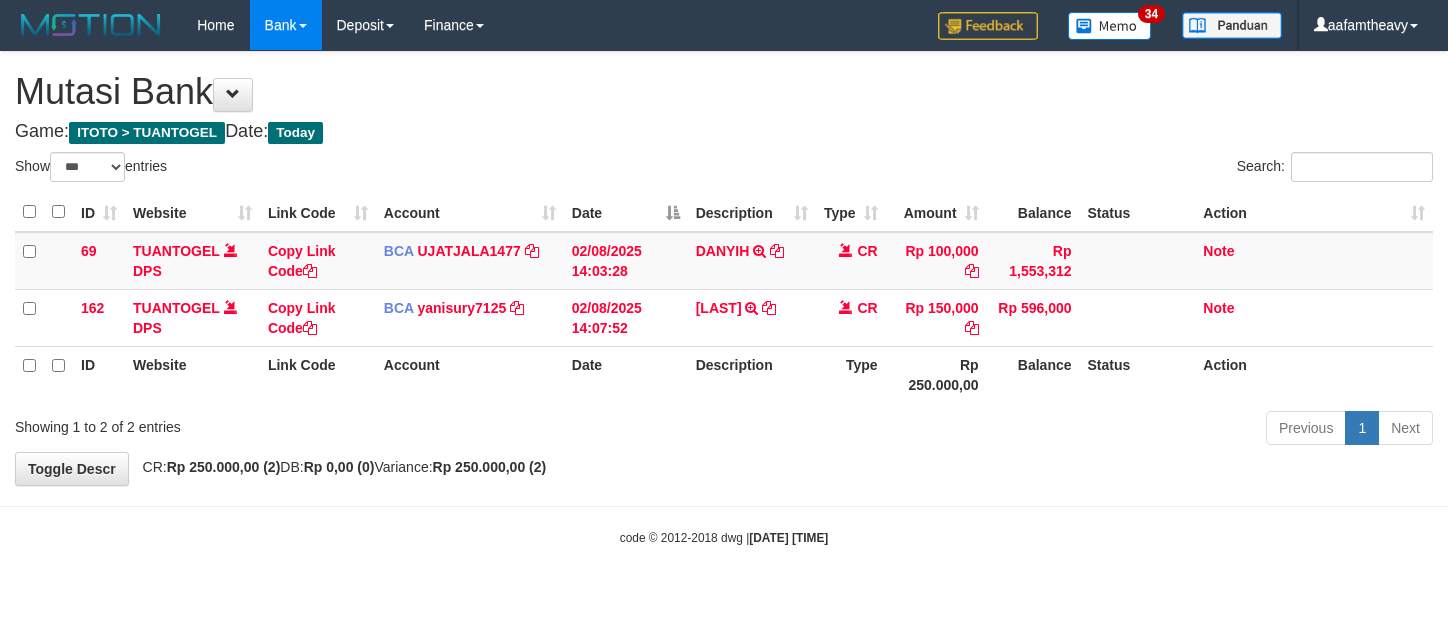 select on "***" 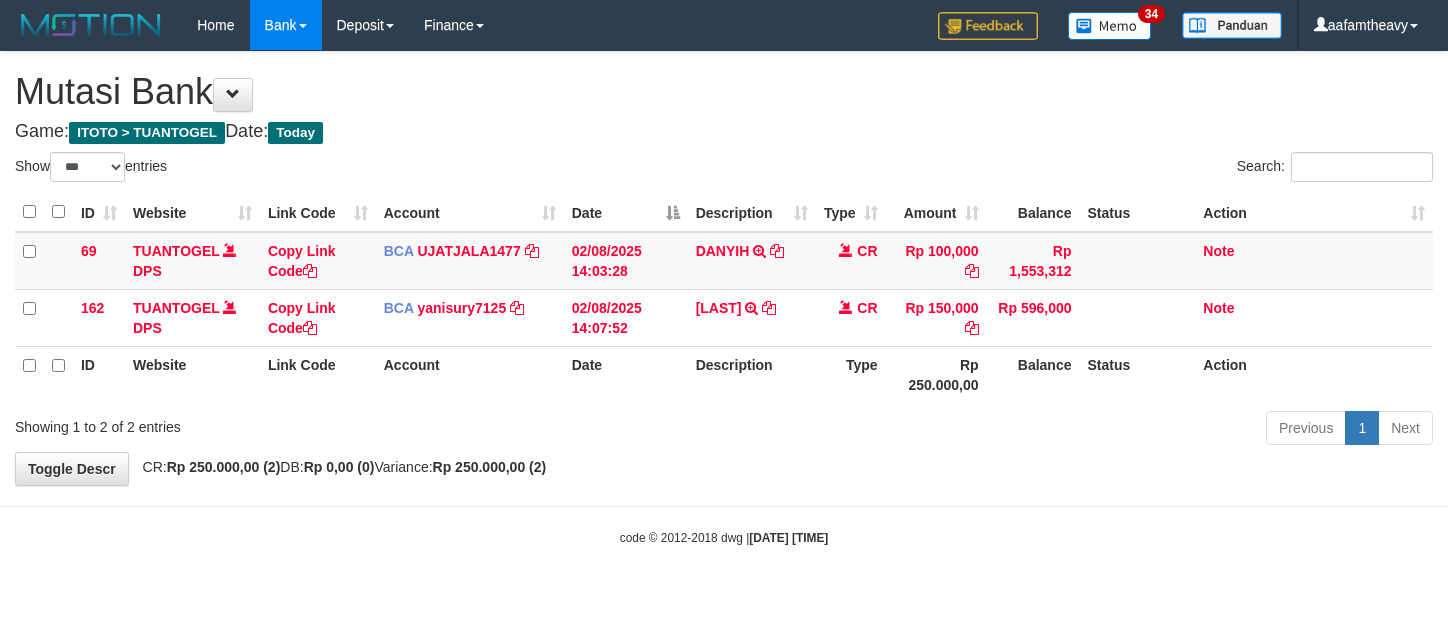 scroll, scrollTop: 0, scrollLeft: 0, axis: both 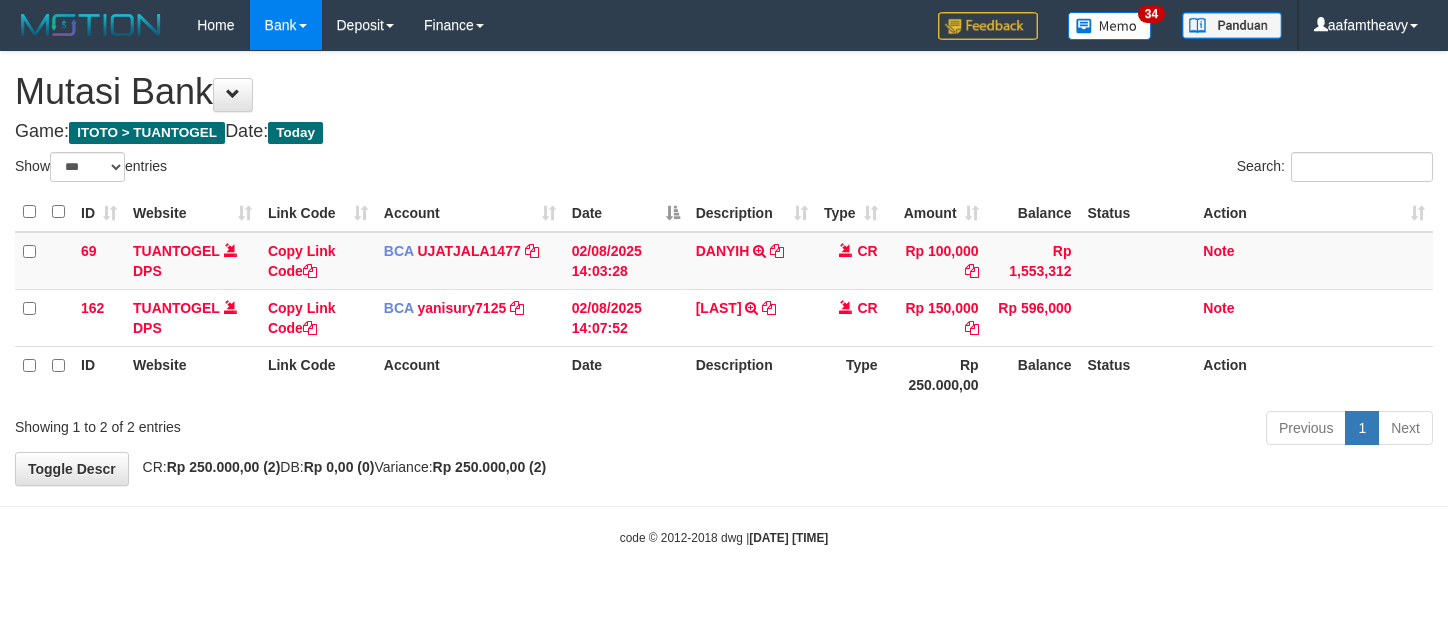 select on "***" 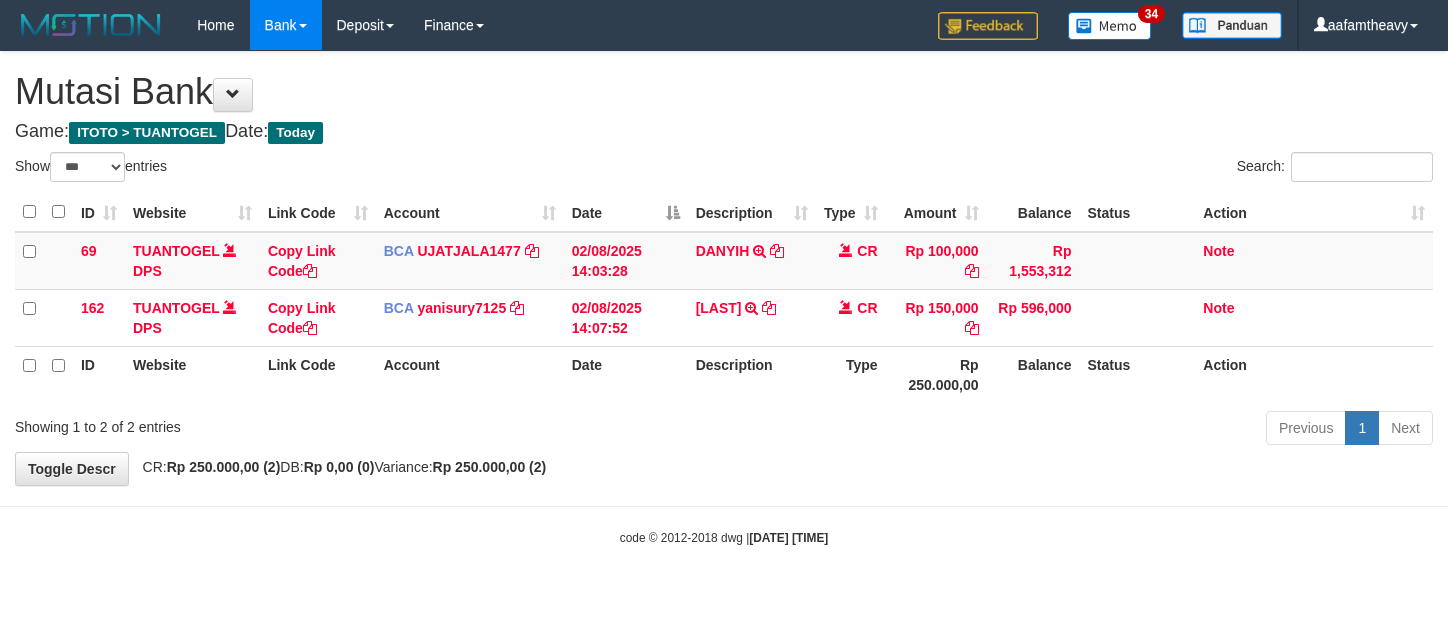 scroll, scrollTop: 0, scrollLeft: 0, axis: both 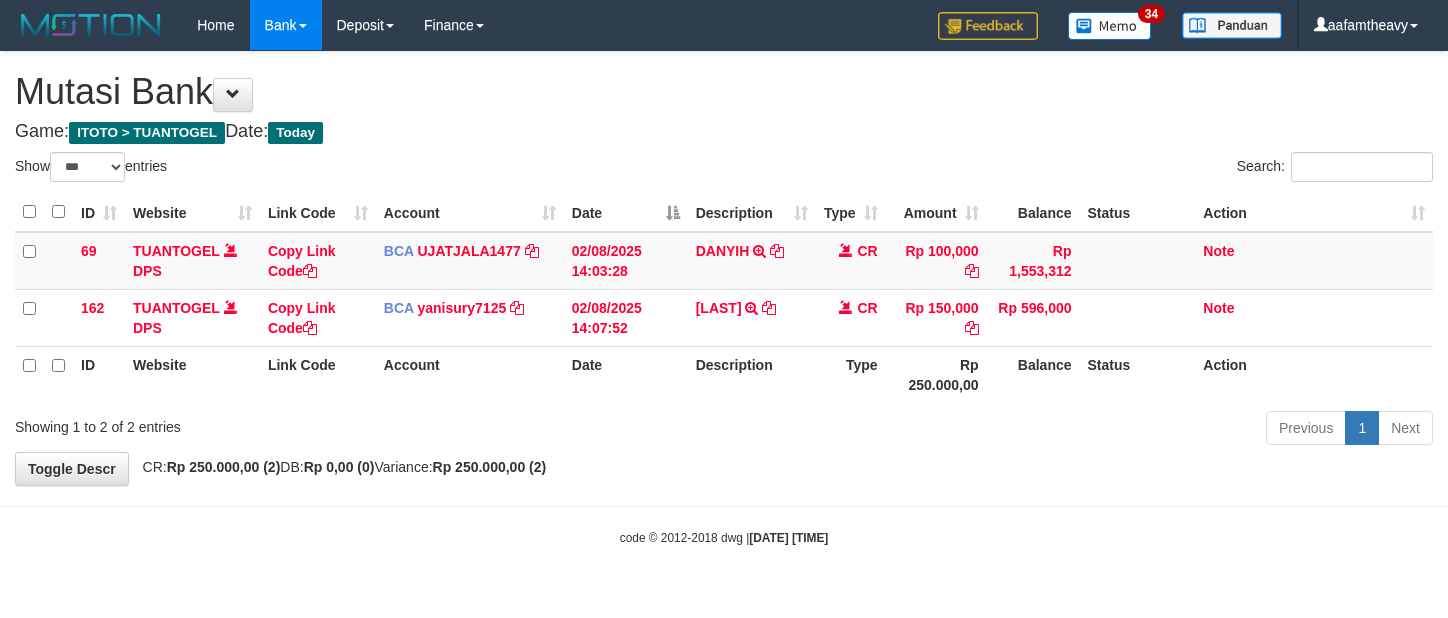 select on "***" 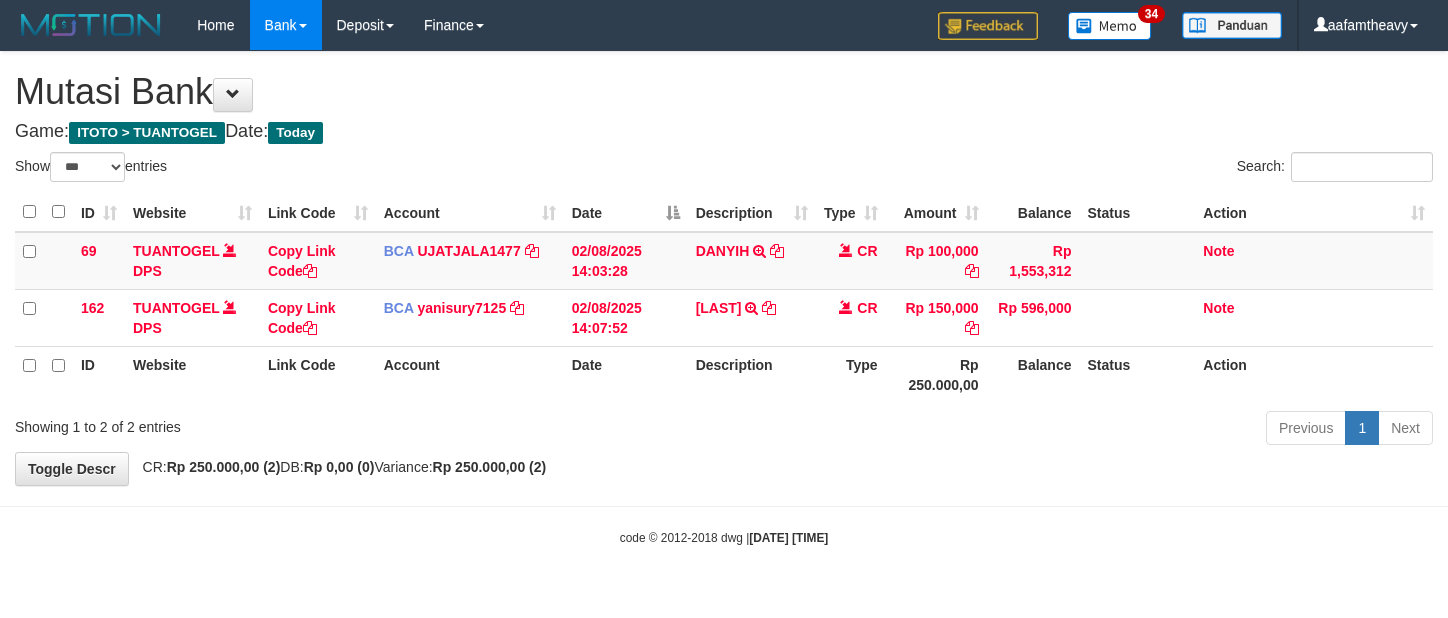 scroll, scrollTop: 0, scrollLeft: 0, axis: both 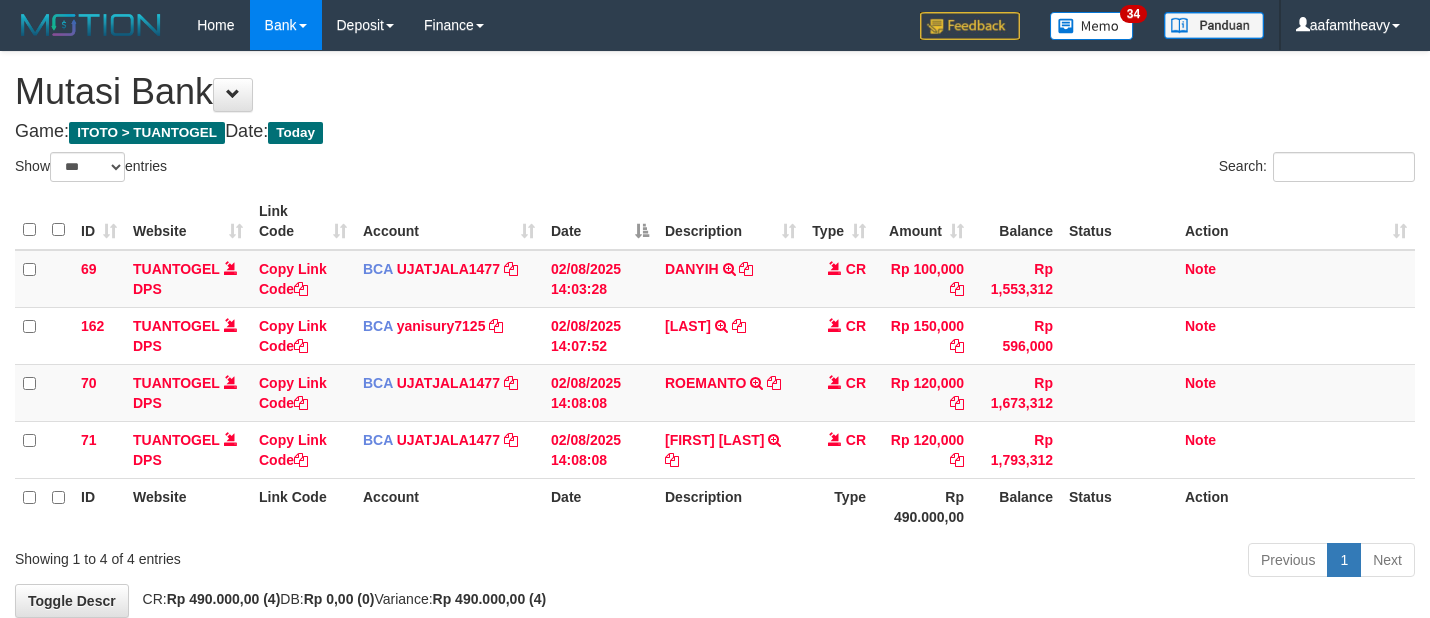 select on "***" 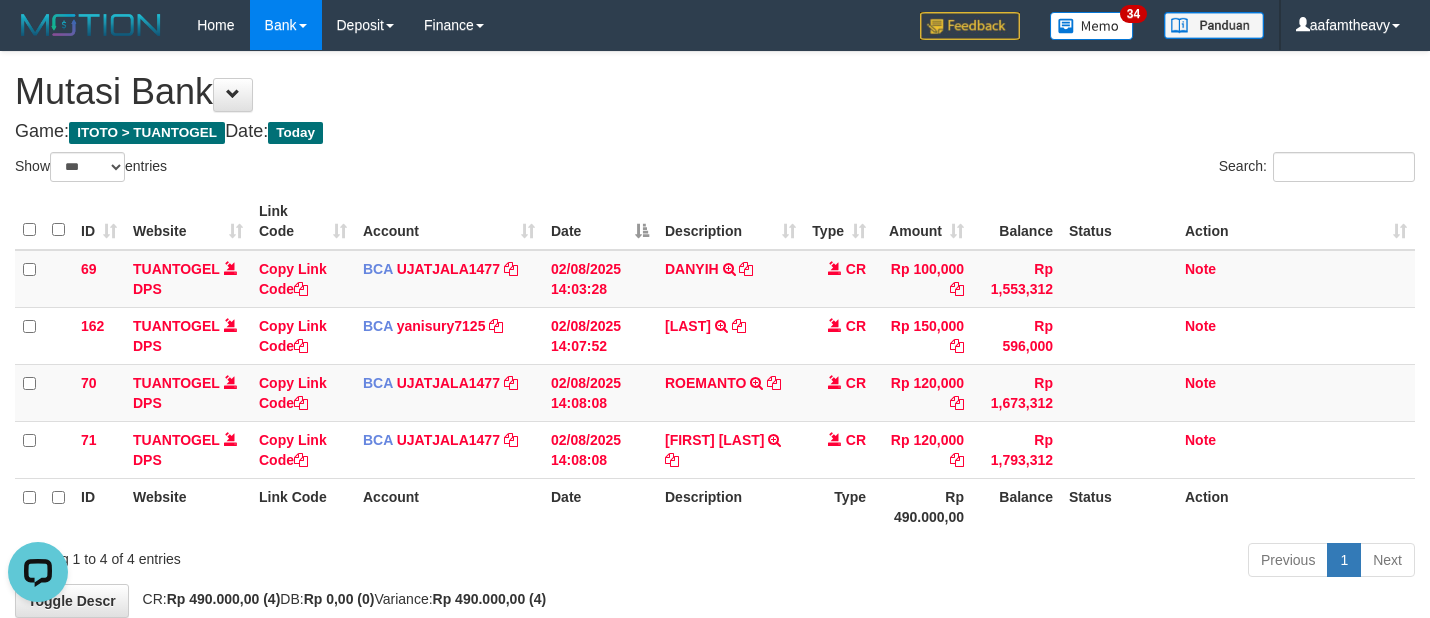 scroll, scrollTop: 0, scrollLeft: 0, axis: both 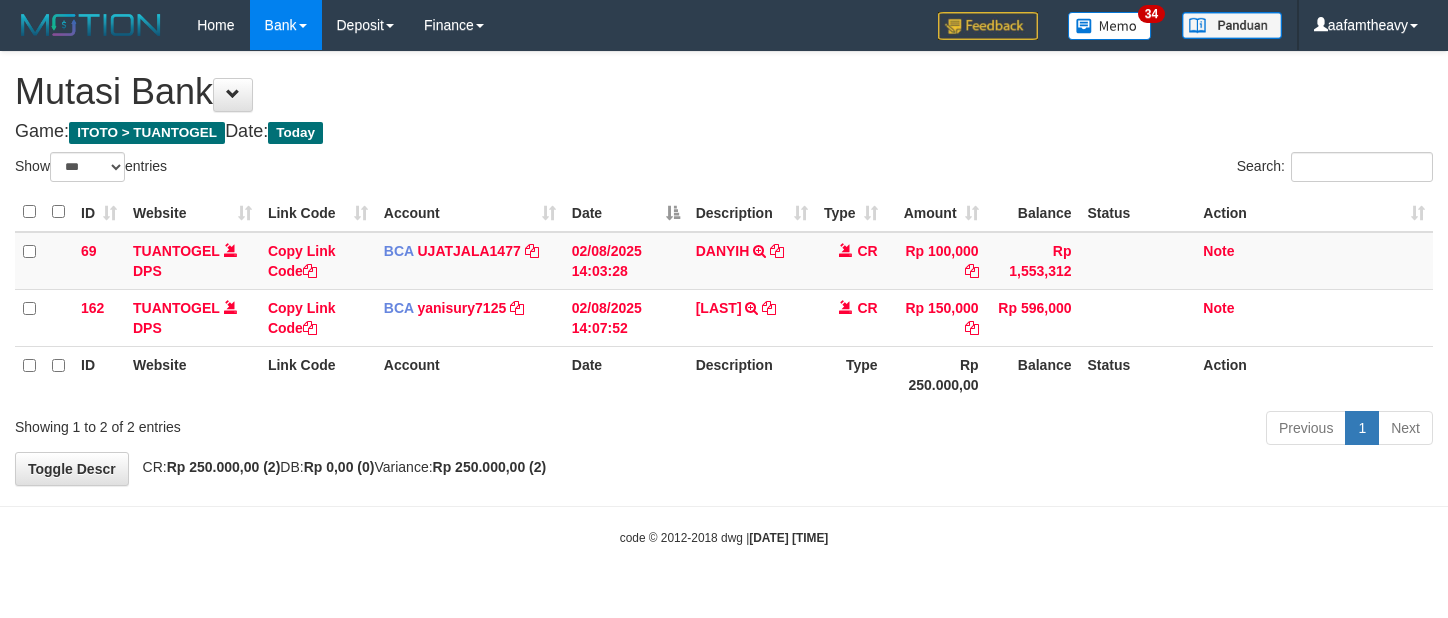 select on "***" 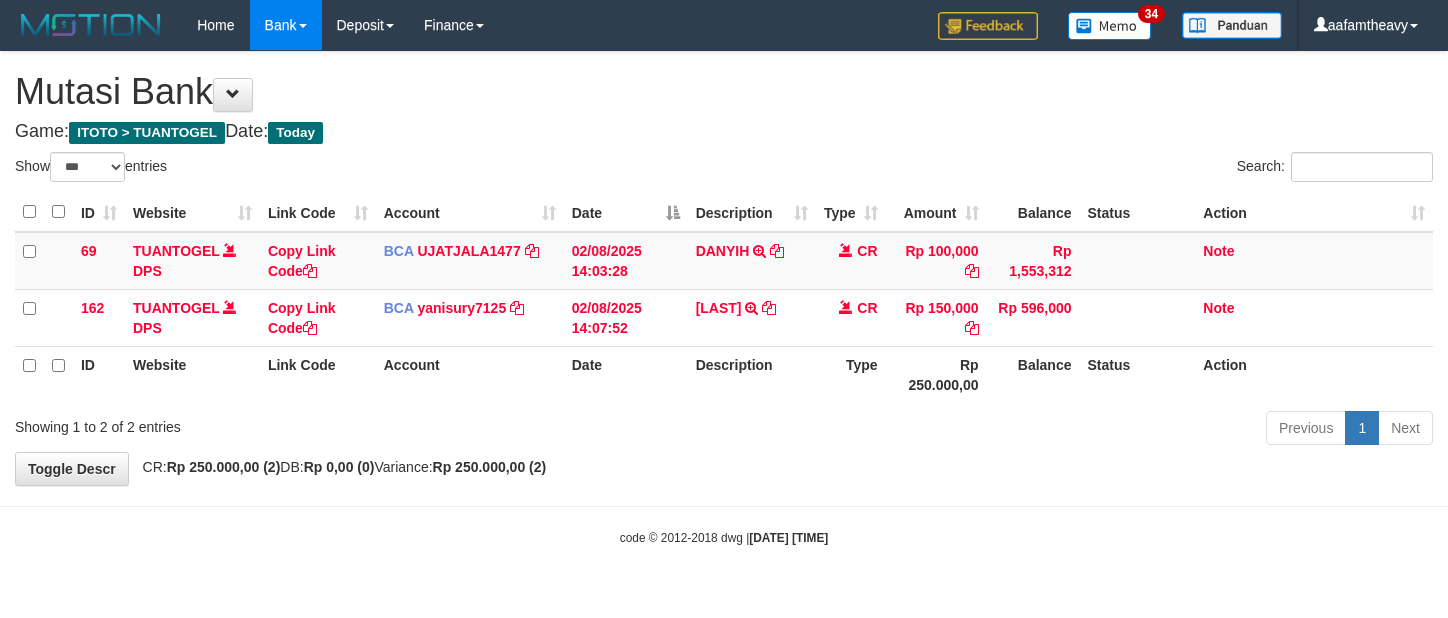 scroll, scrollTop: 0, scrollLeft: 0, axis: both 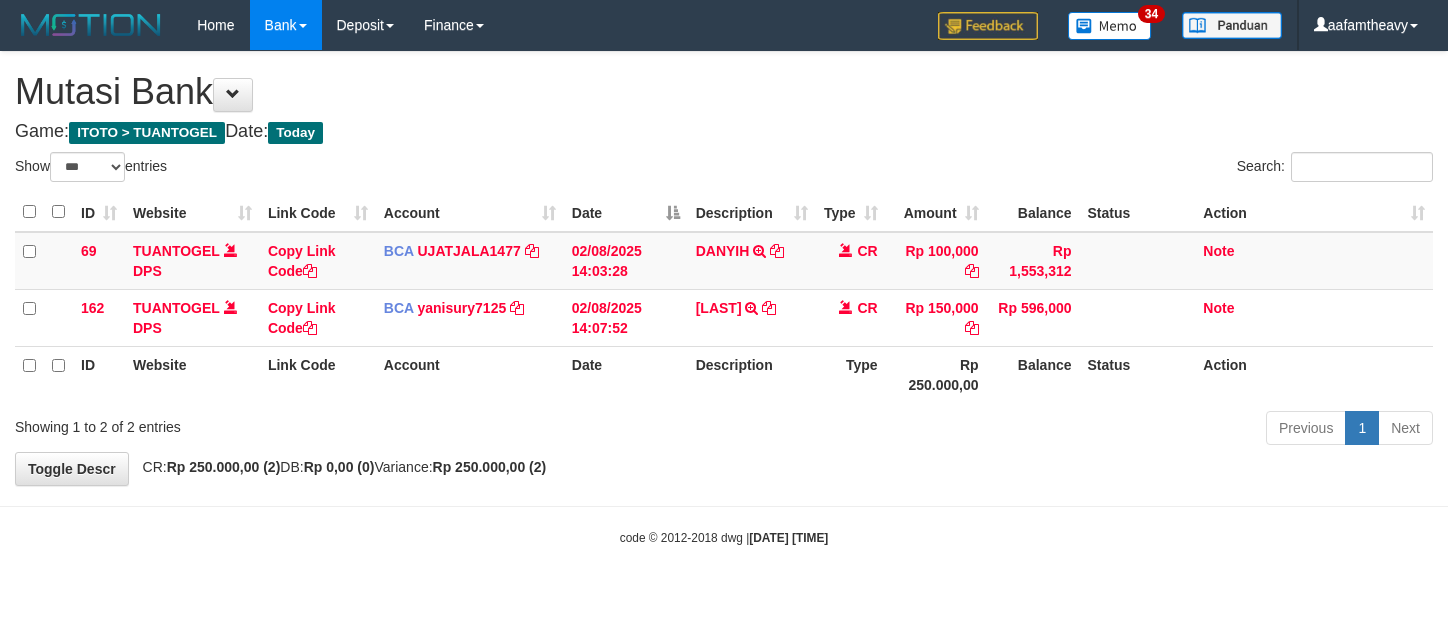 select on "***" 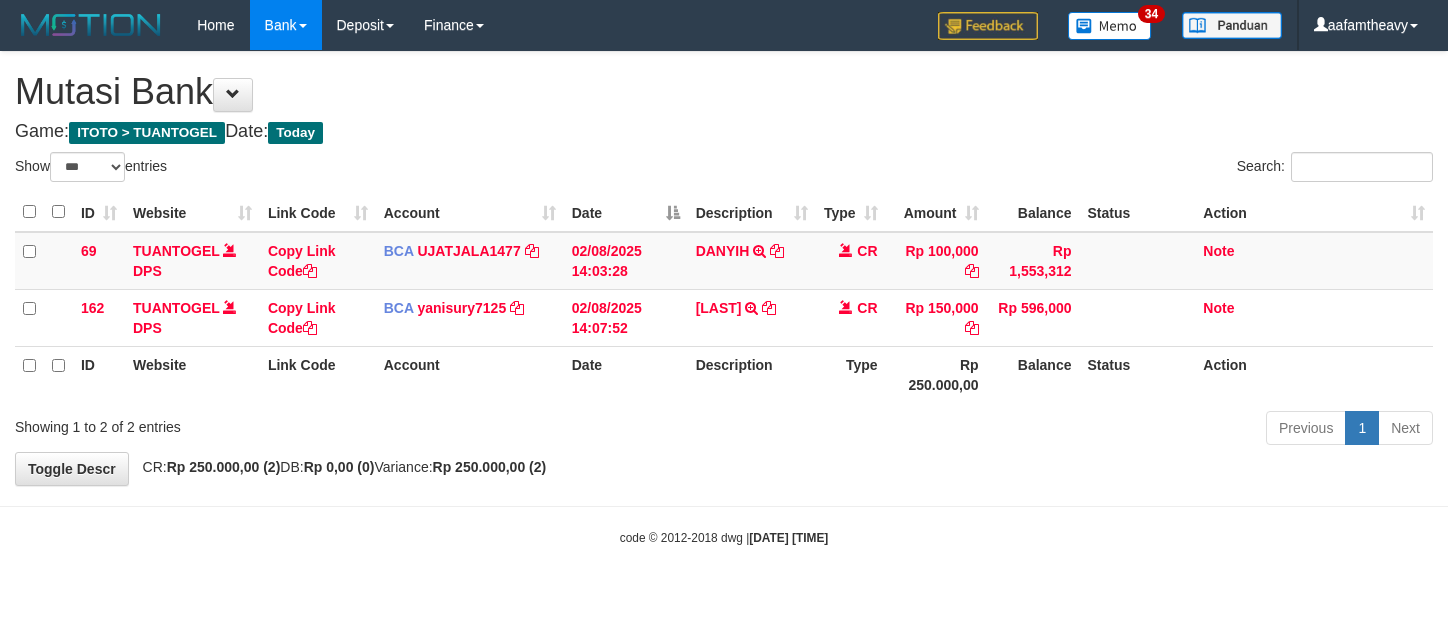 scroll, scrollTop: 0, scrollLeft: 0, axis: both 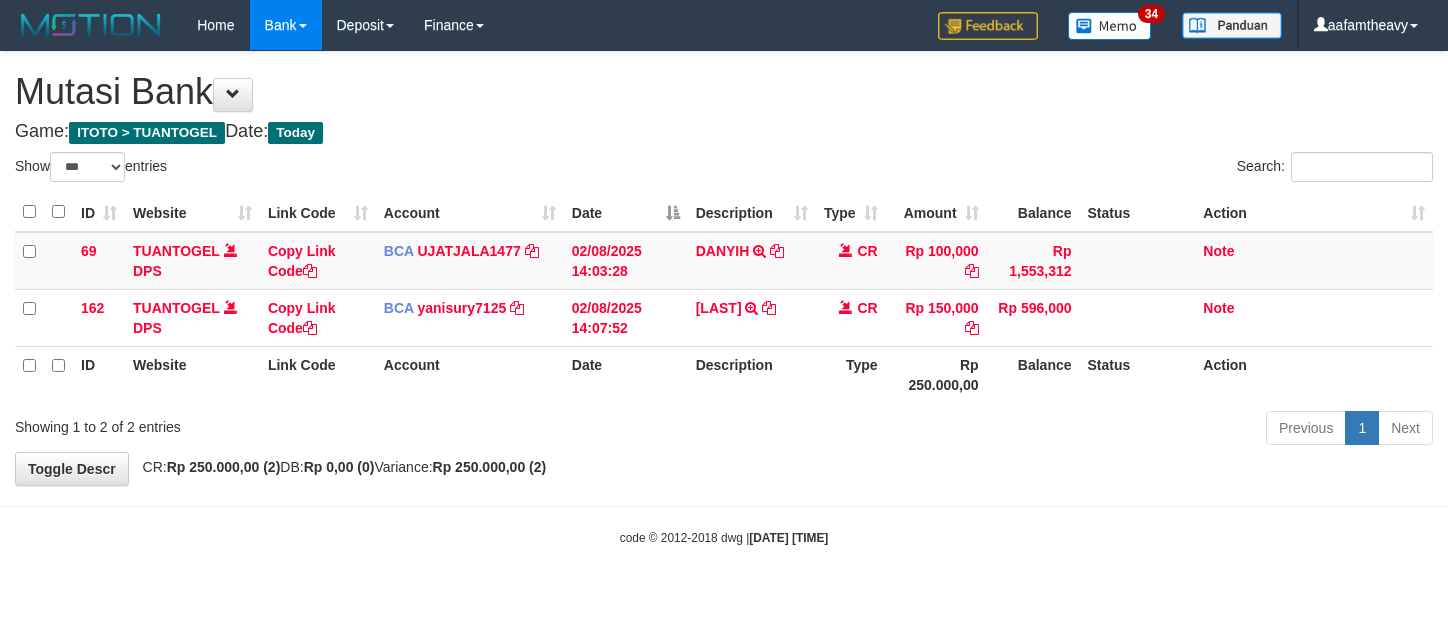 select on "***" 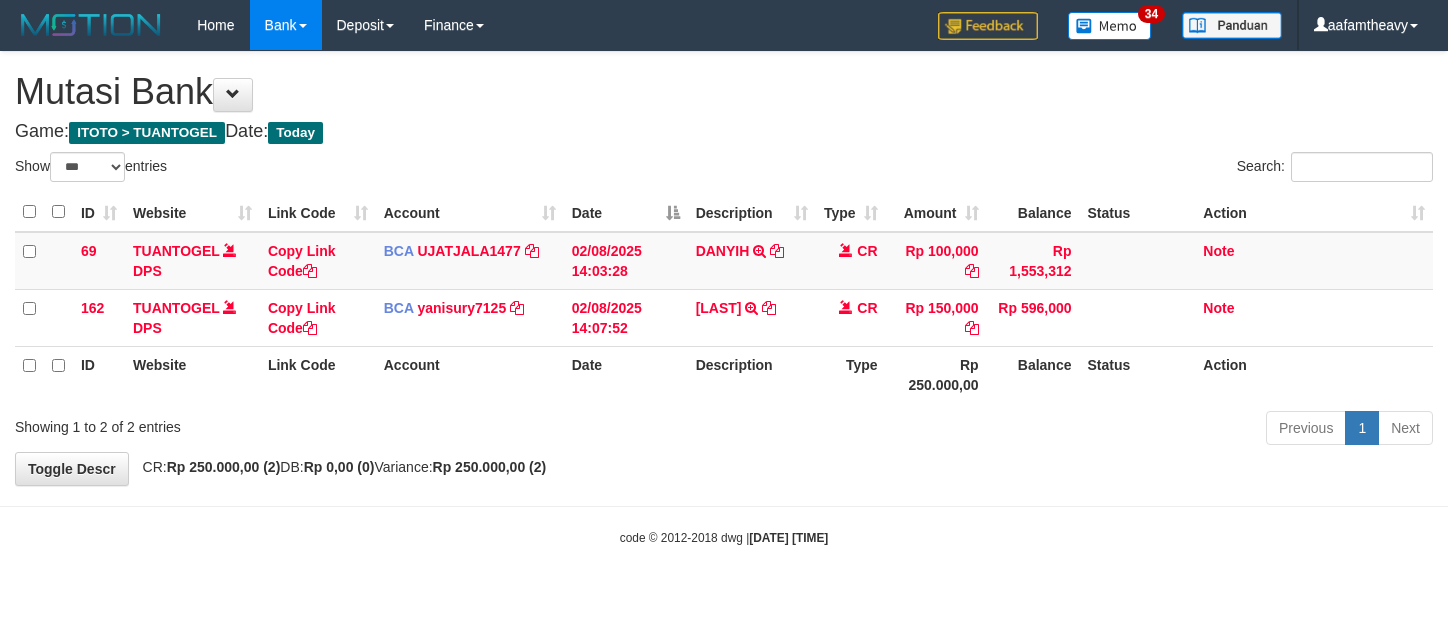 scroll, scrollTop: 0, scrollLeft: 0, axis: both 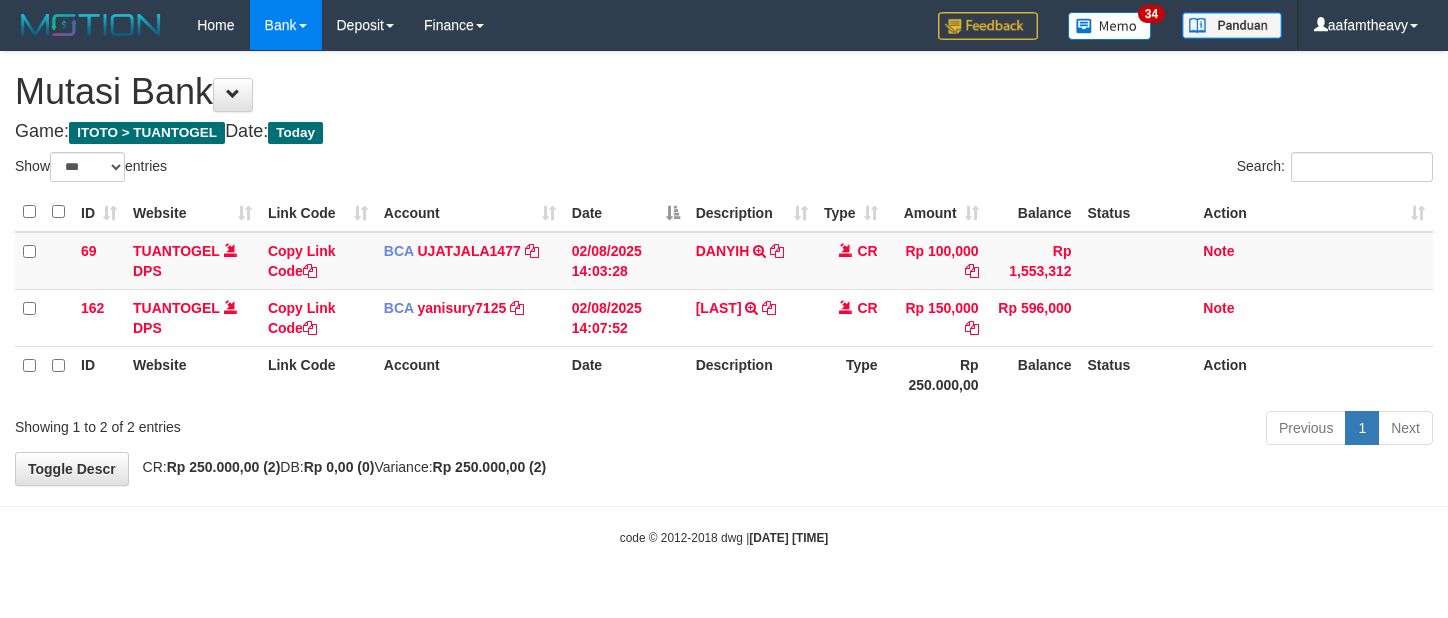 select on "***" 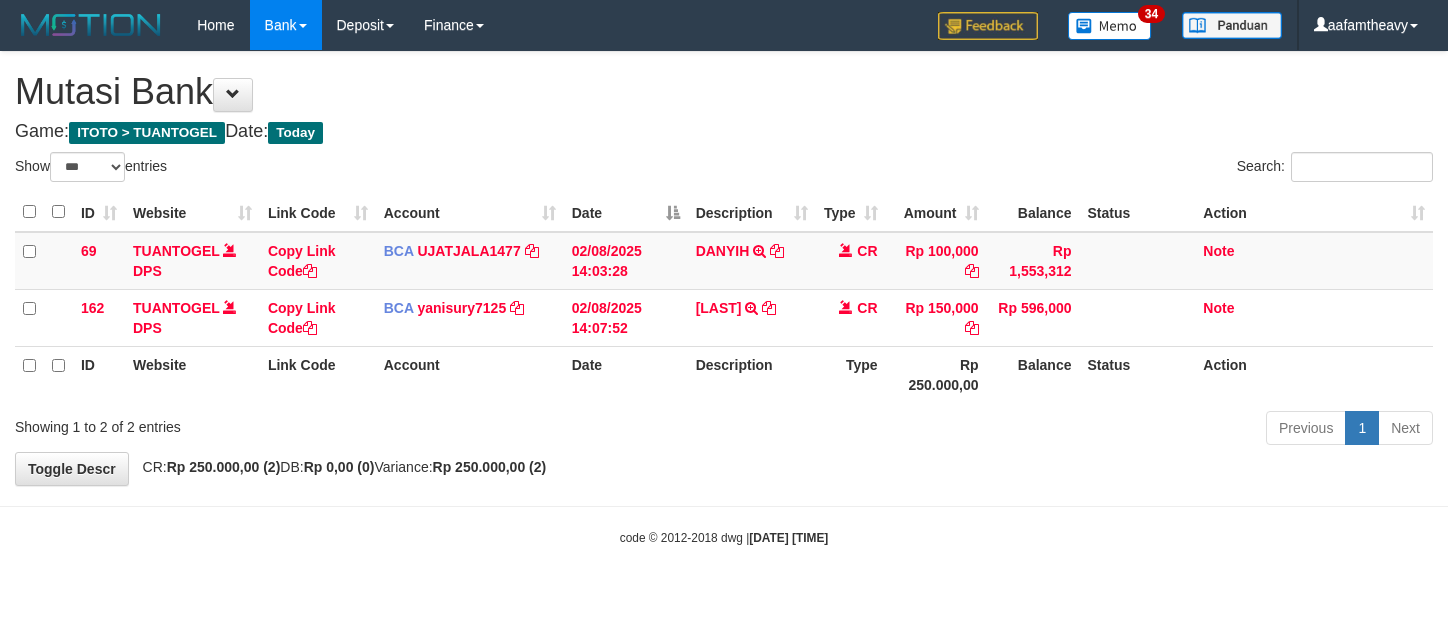 scroll, scrollTop: 0, scrollLeft: 0, axis: both 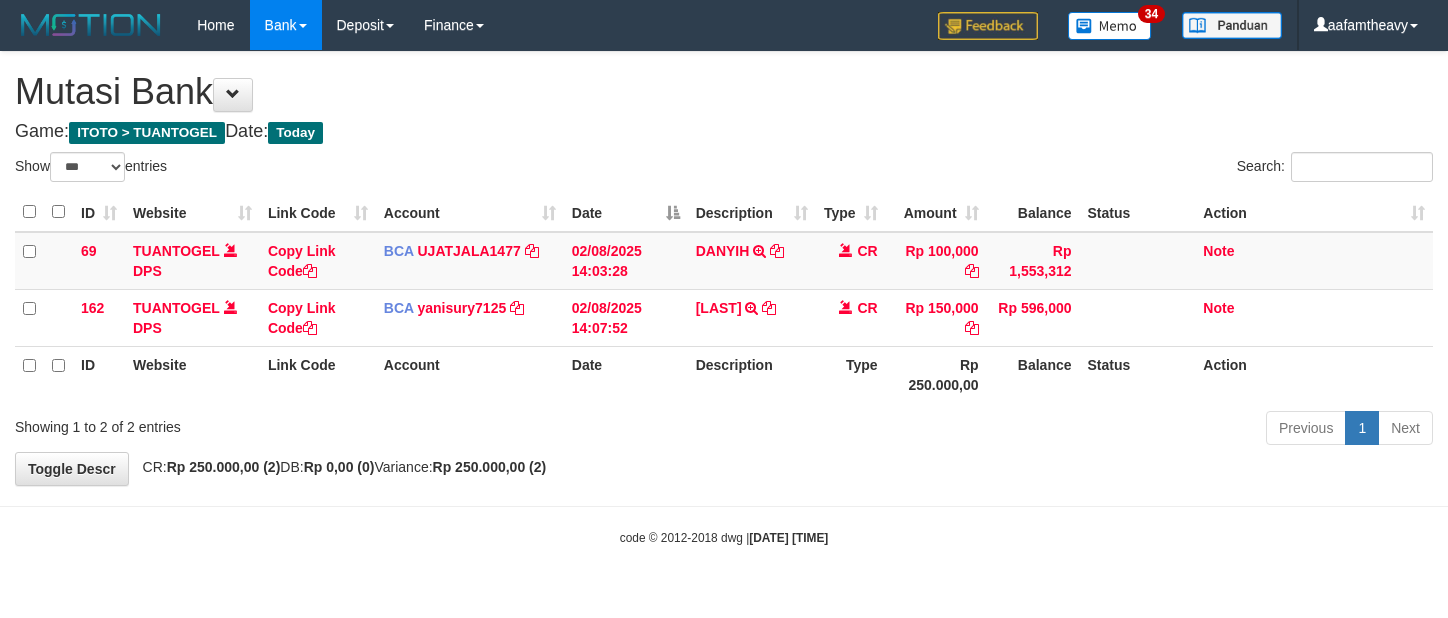 select on "***" 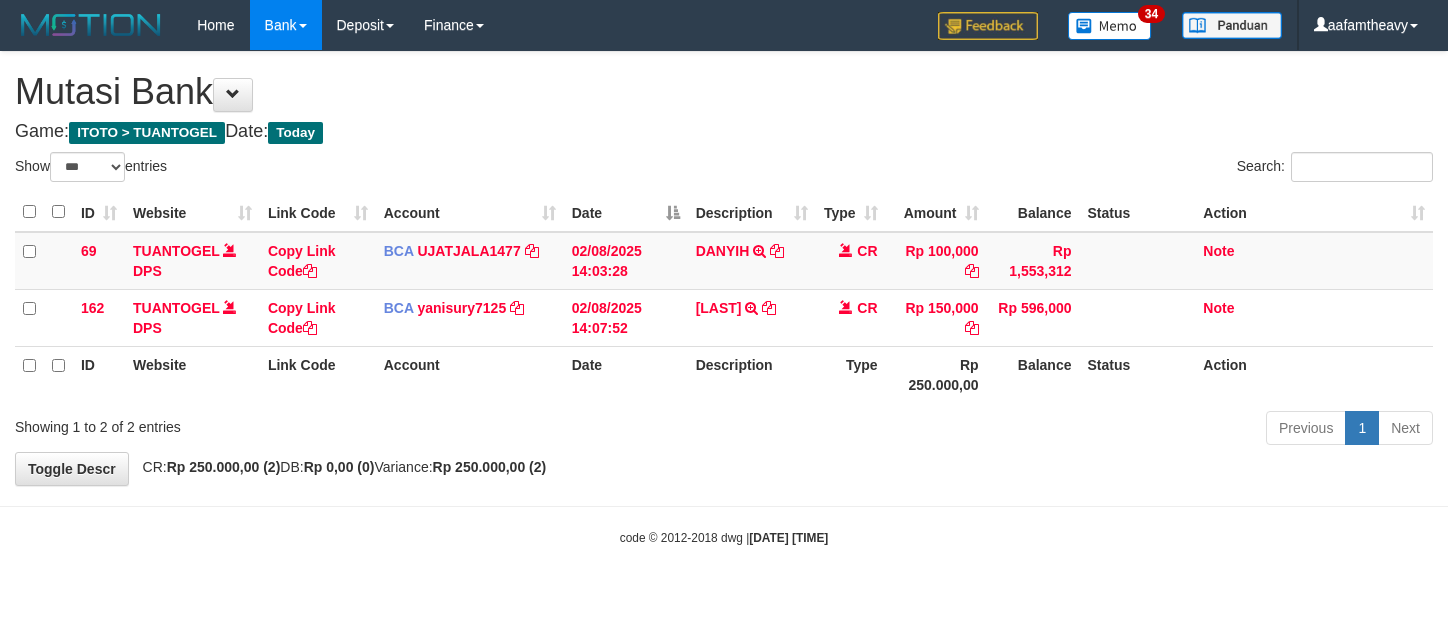 scroll, scrollTop: 0, scrollLeft: 0, axis: both 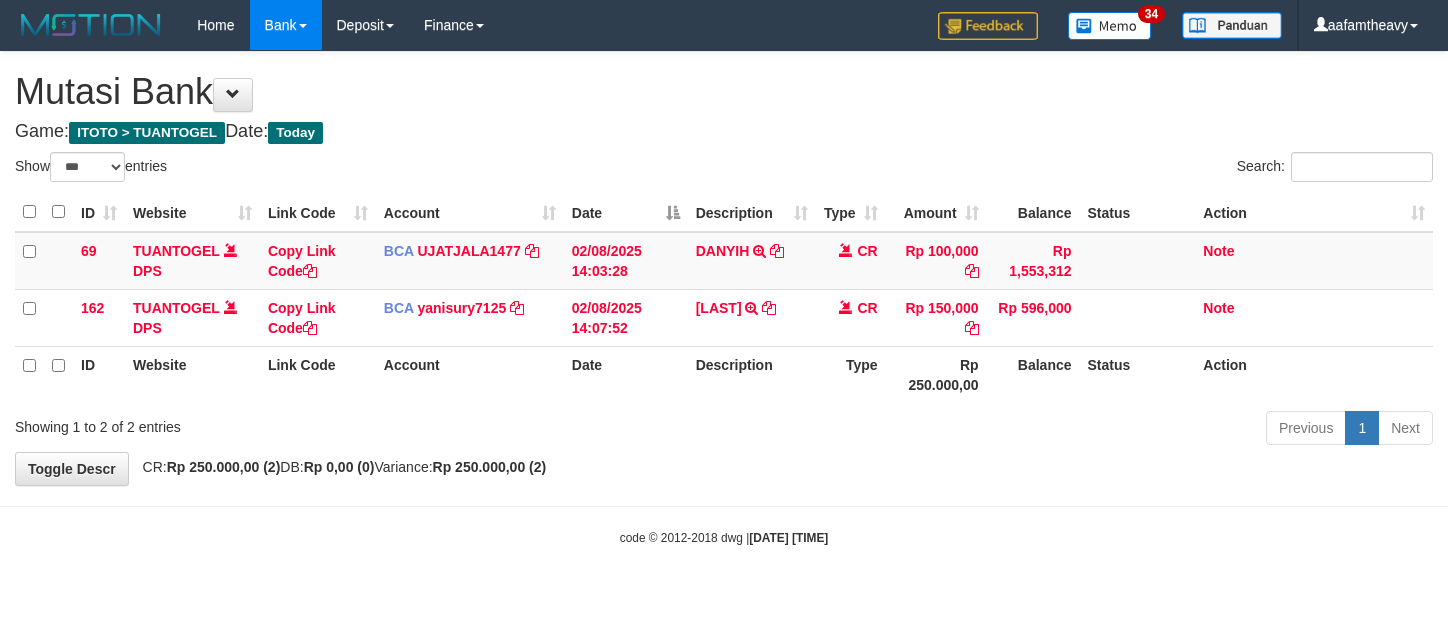 select on "***" 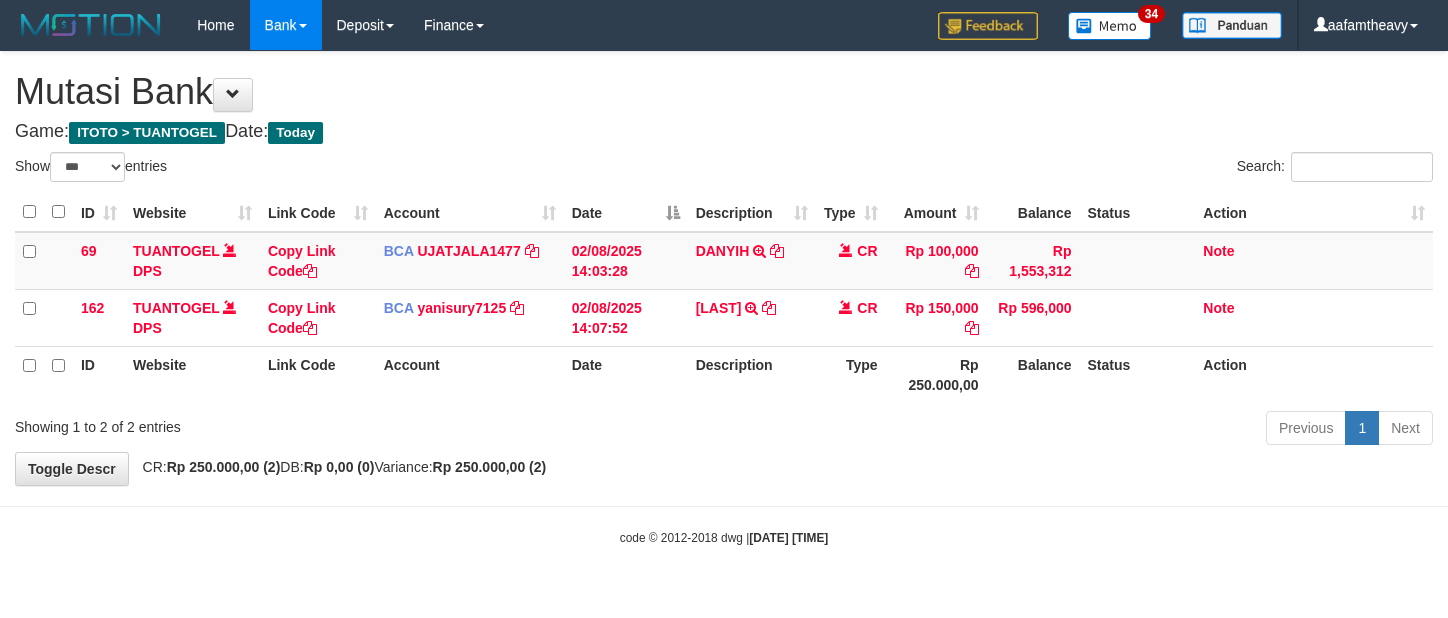scroll, scrollTop: 0, scrollLeft: 0, axis: both 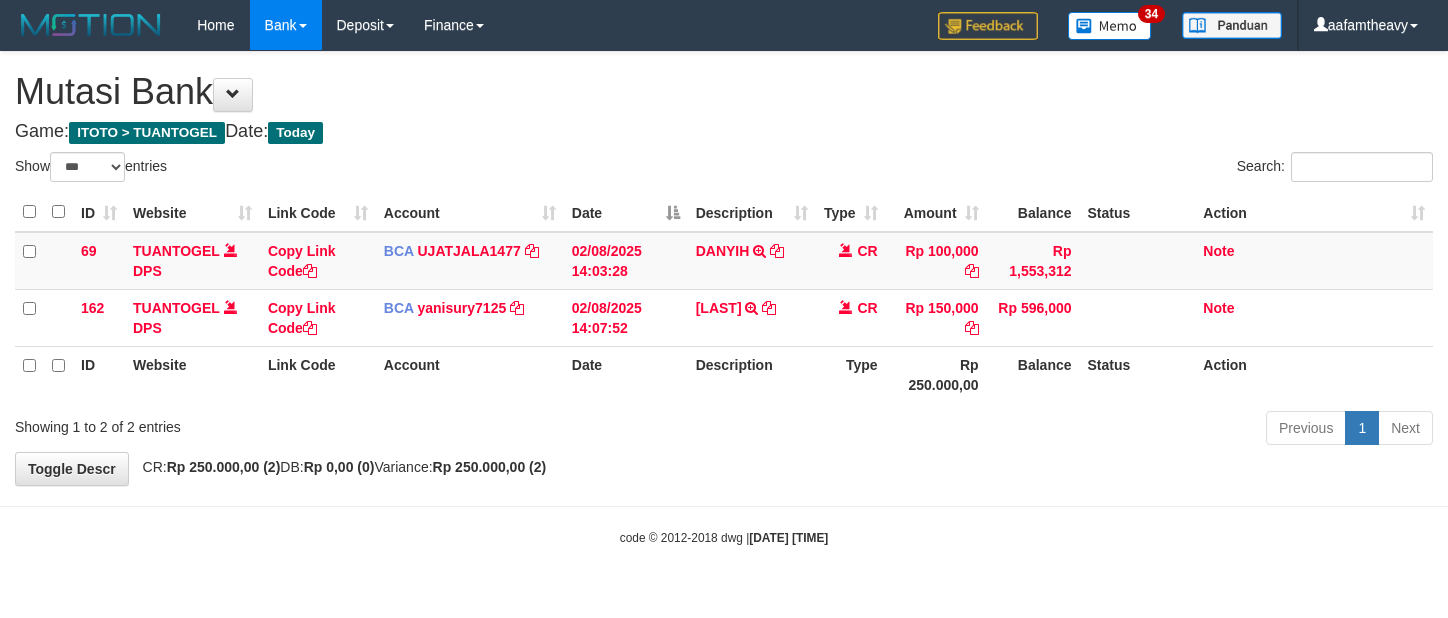 select on "***" 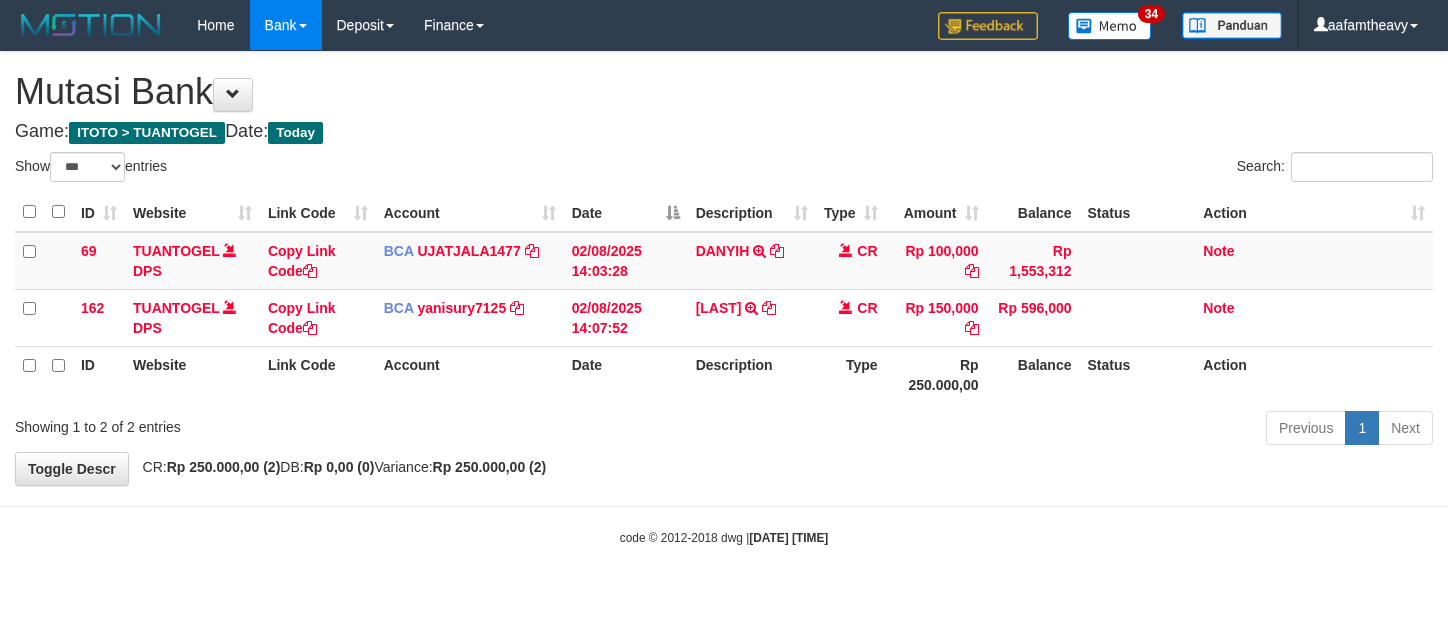 scroll, scrollTop: 0, scrollLeft: 0, axis: both 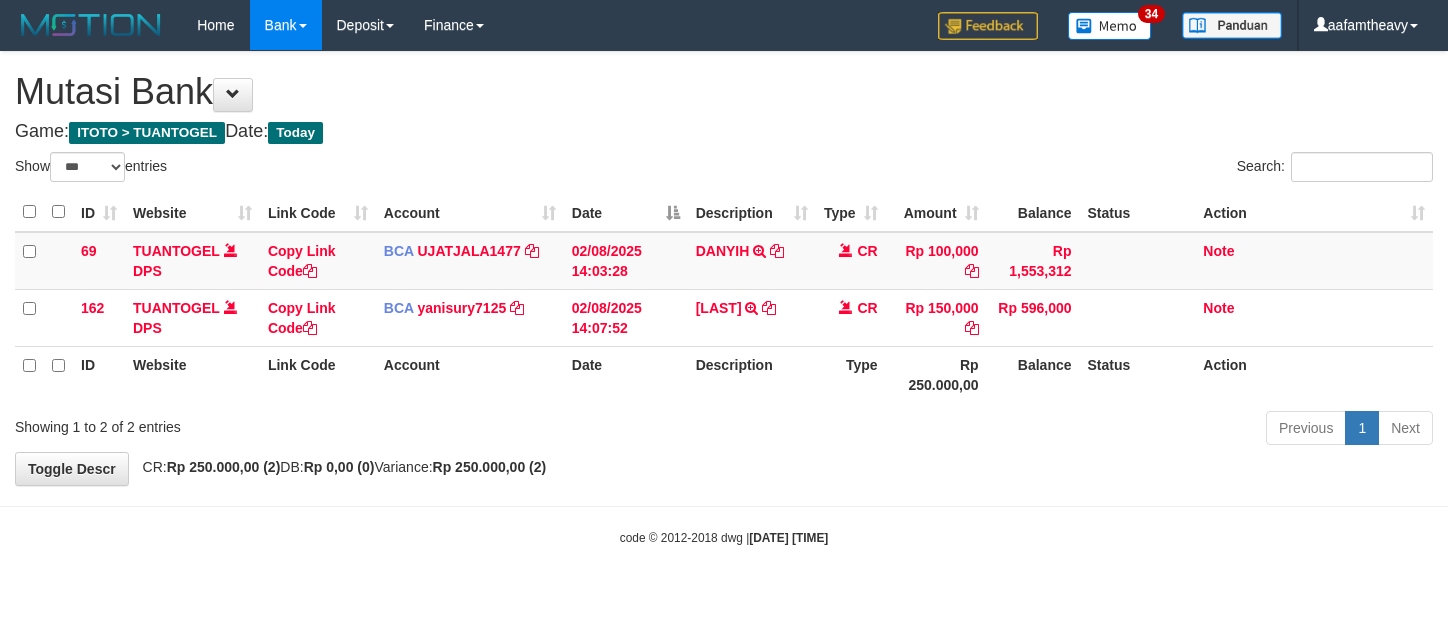select on "***" 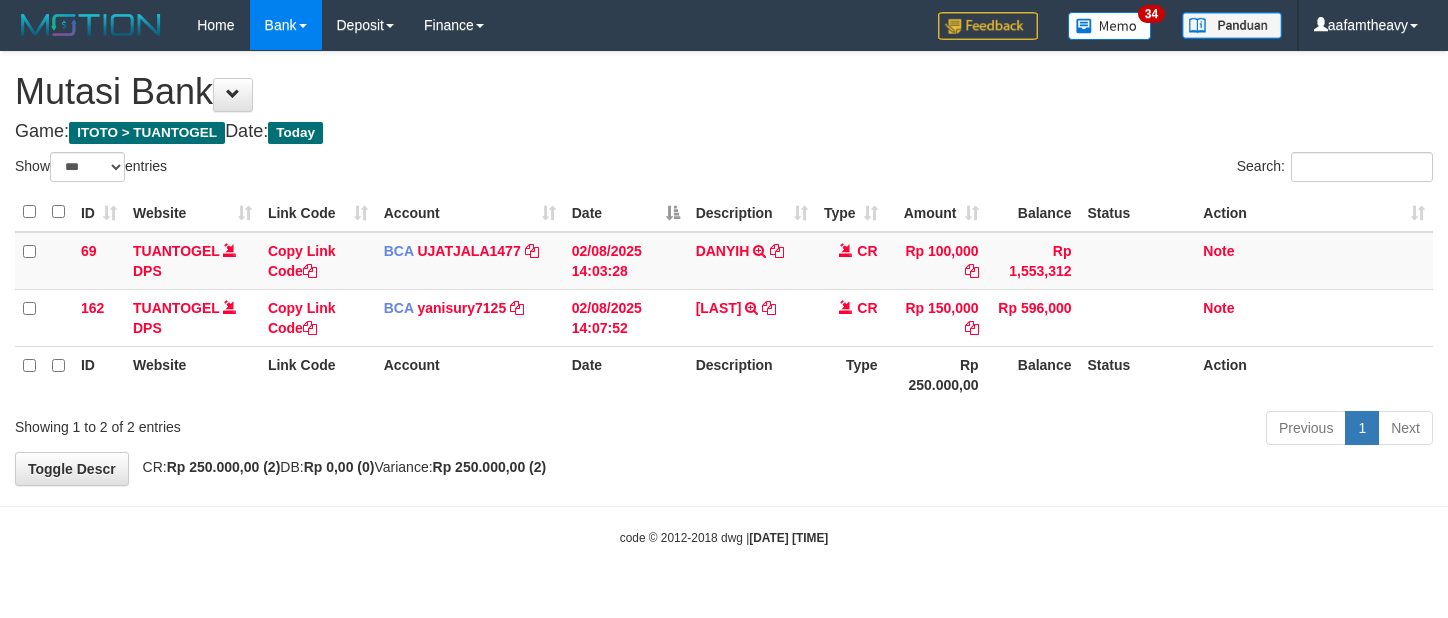 scroll, scrollTop: 0, scrollLeft: 0, axis: both 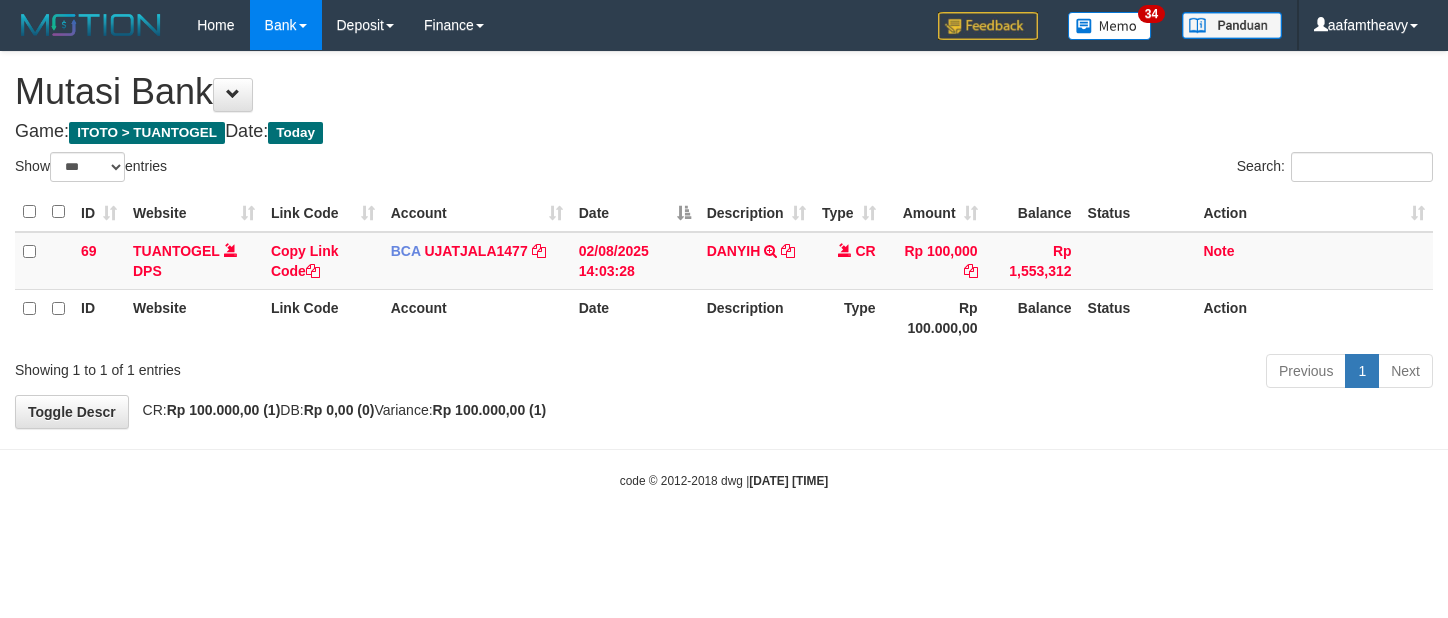 select on "***" 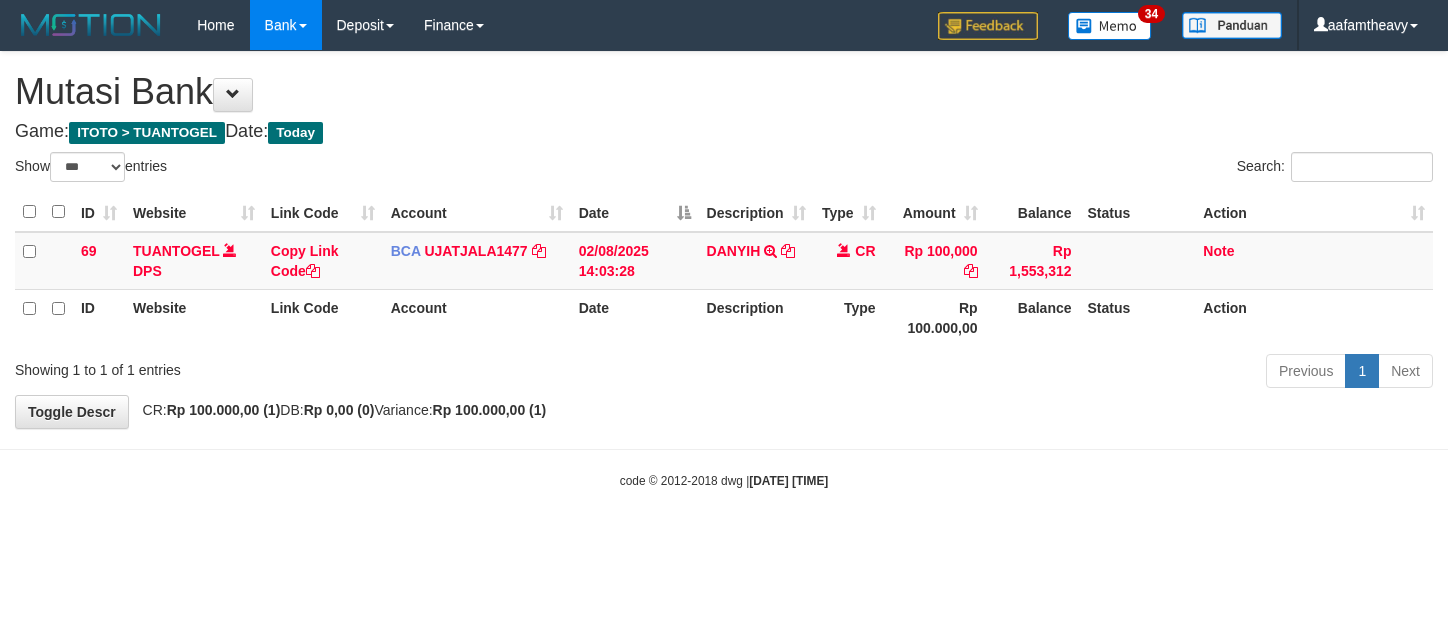 scroll, scrollTop: 0, scrollLeft: 0, axis: both 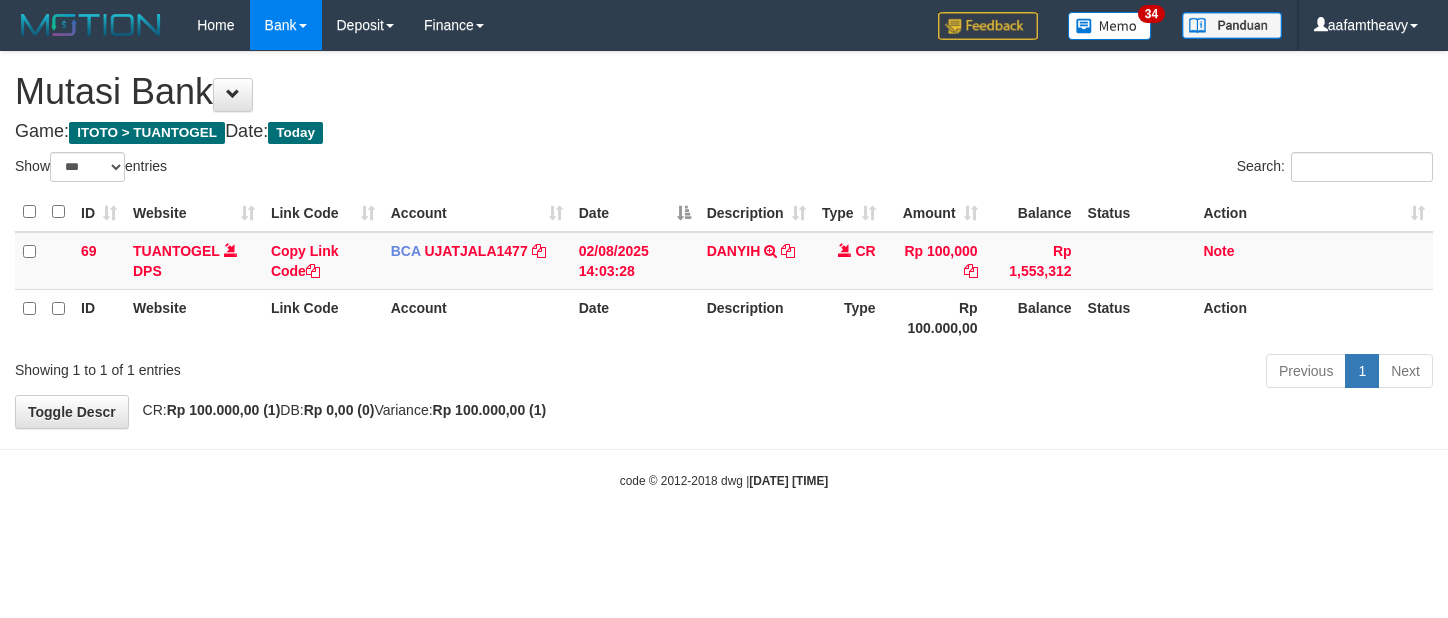select on "***" 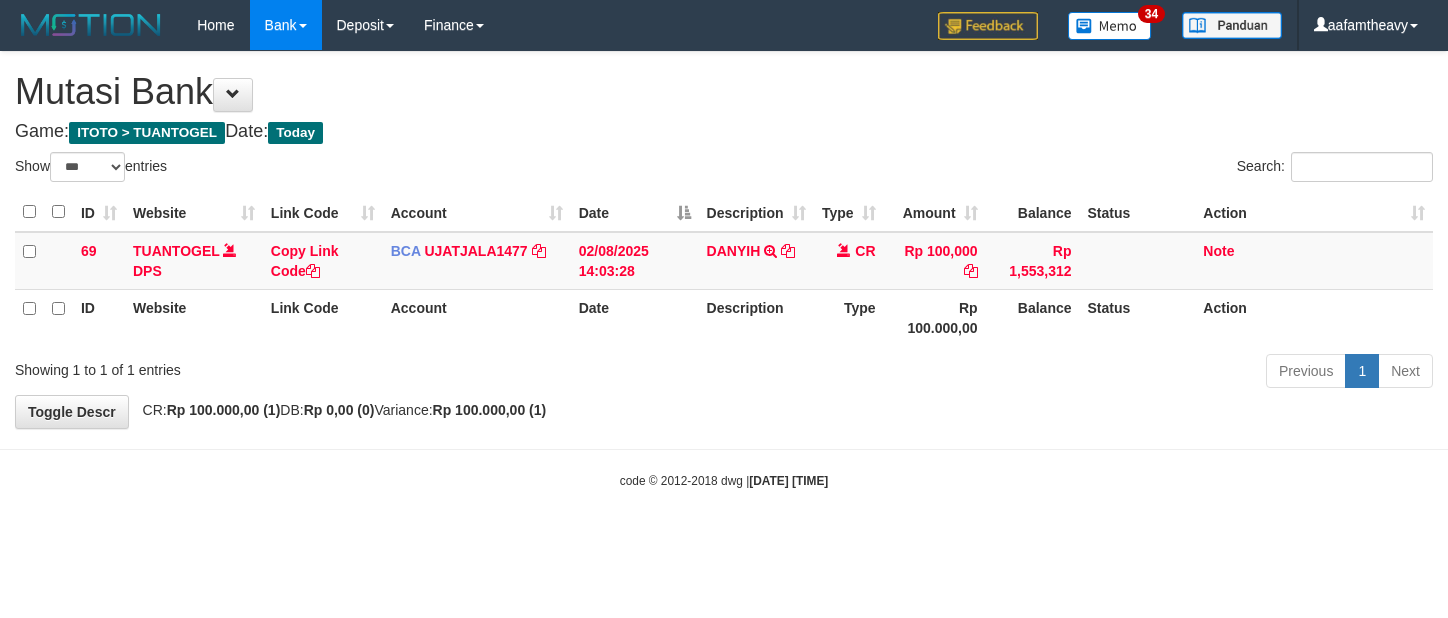 scroll, scrollTop: 0, scrollLeft: 0, axis: both 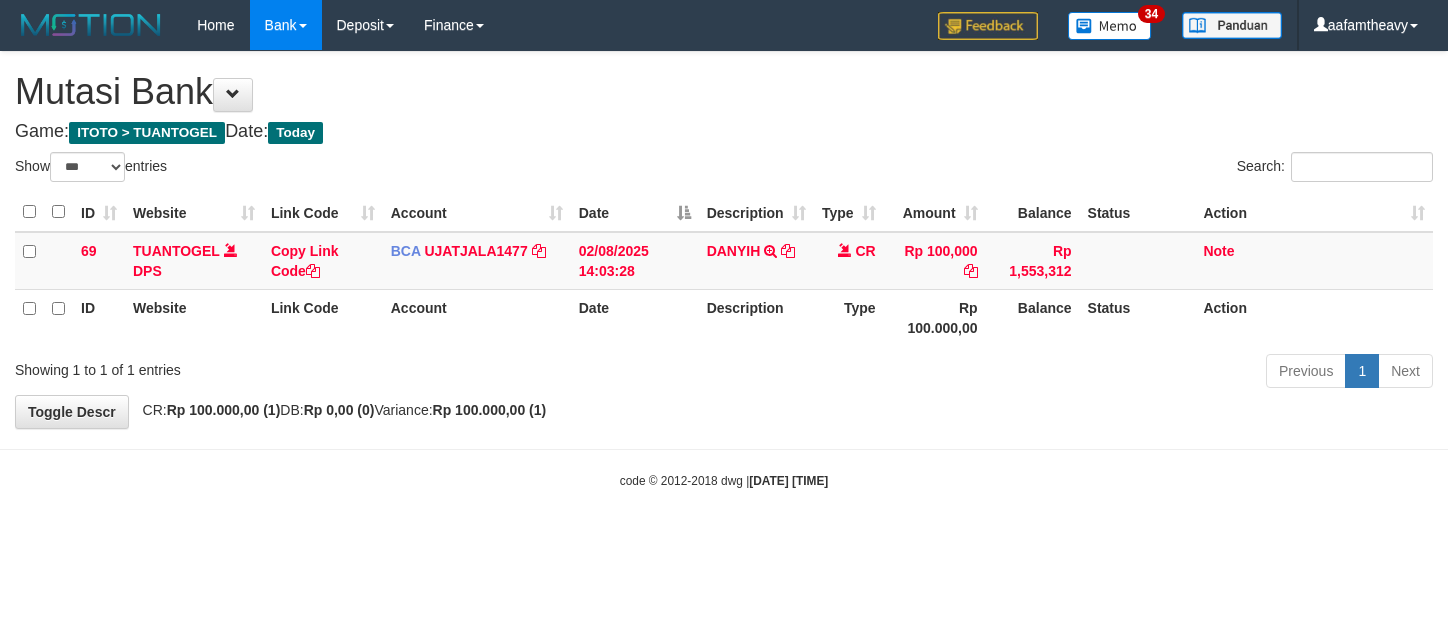 select on "***" 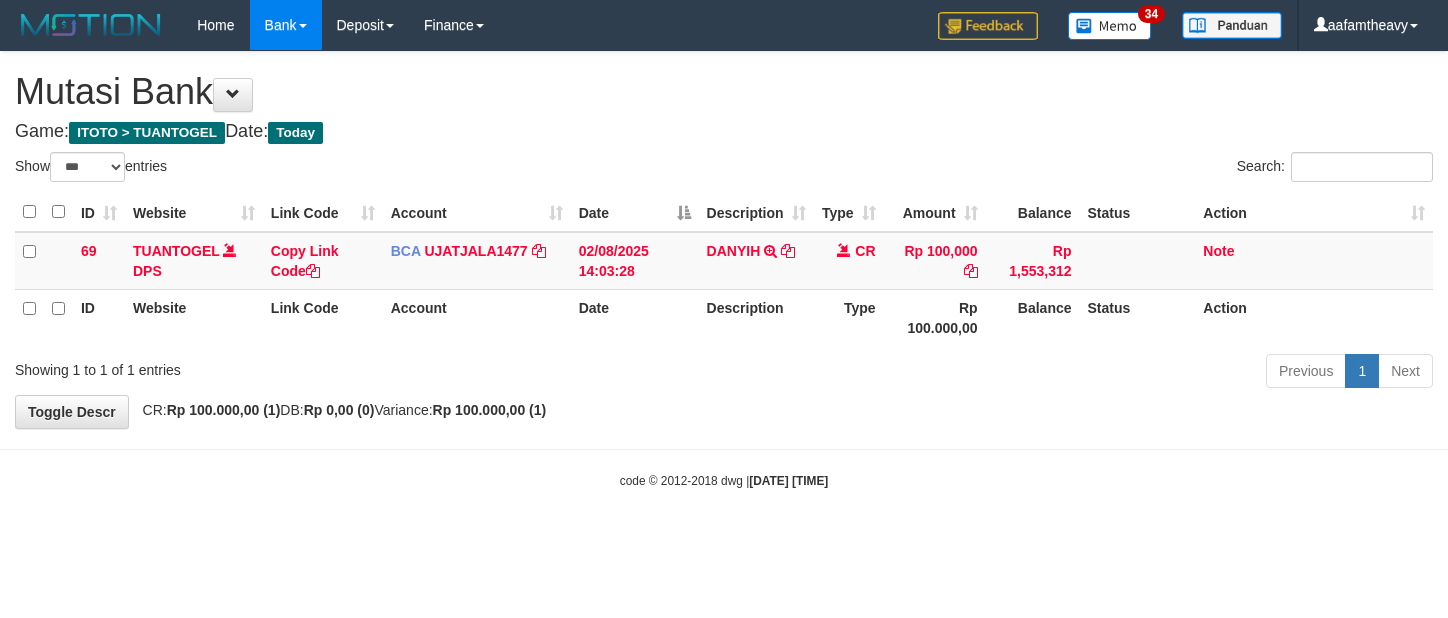 scroll, scrollTop: 0, scrollLeft: 0, axis: both 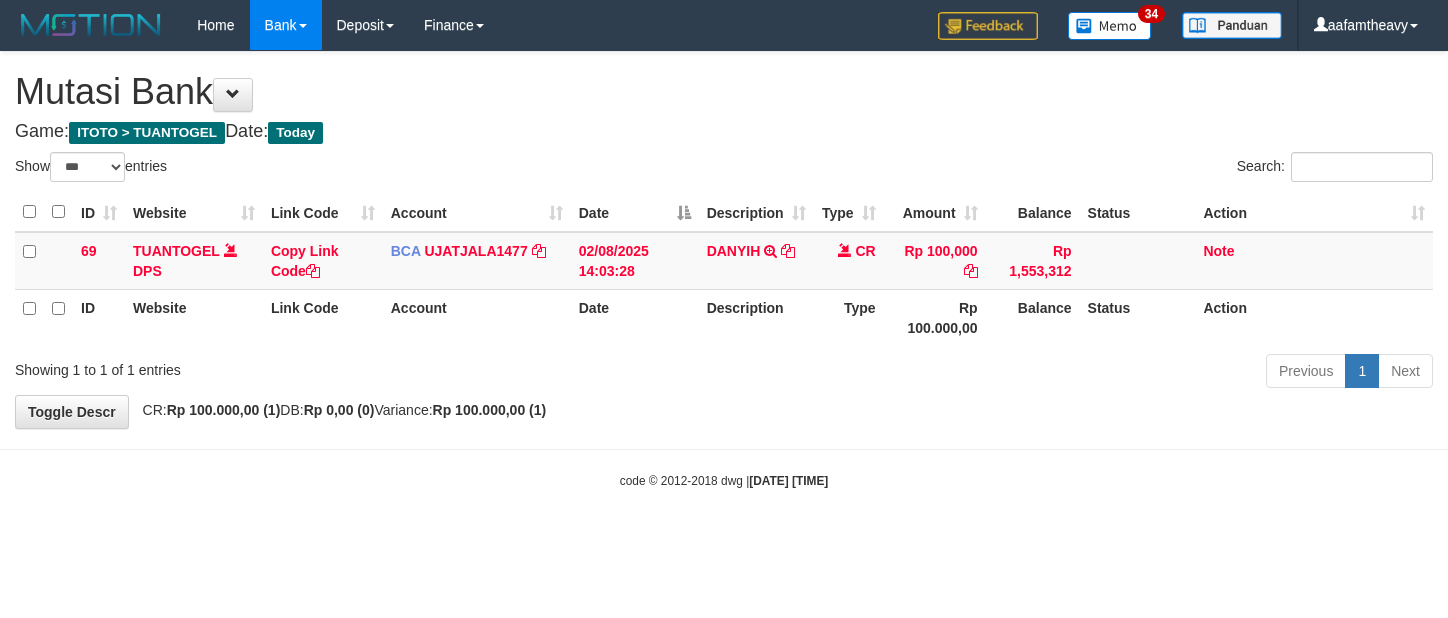 select on "***" 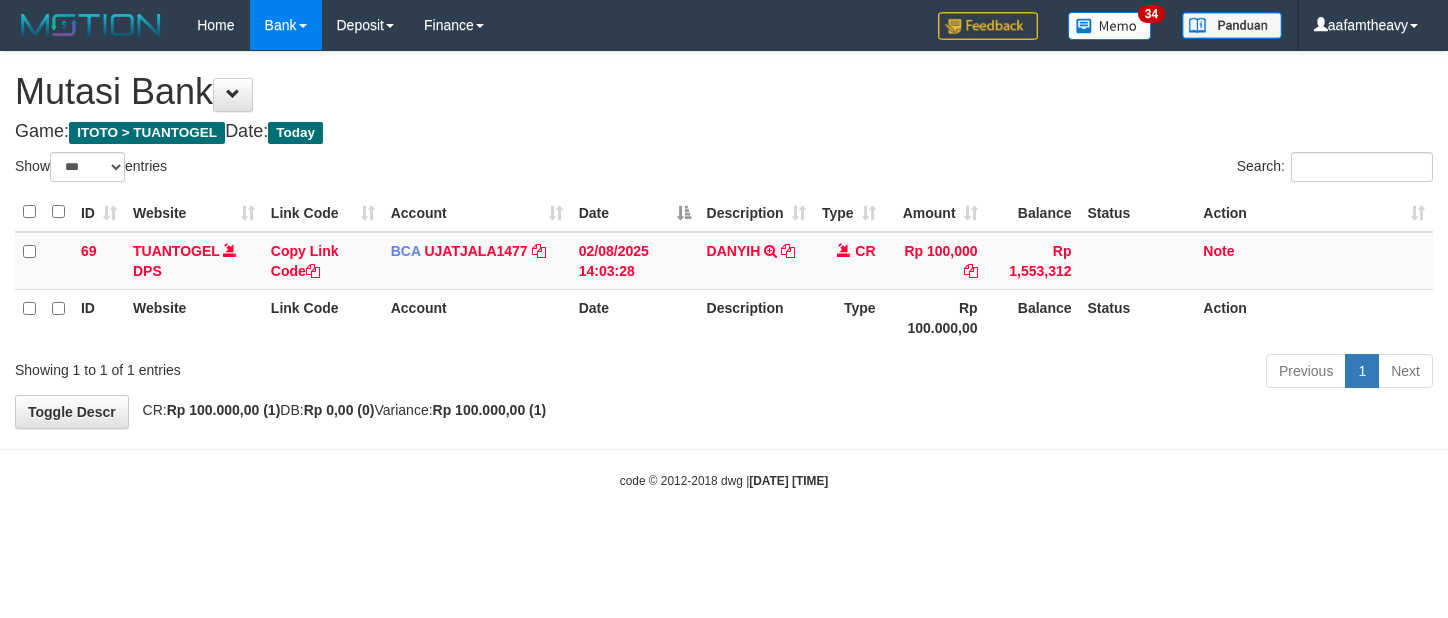 scroll, scrollTop: 0, scrollLeft: 0, axis: both 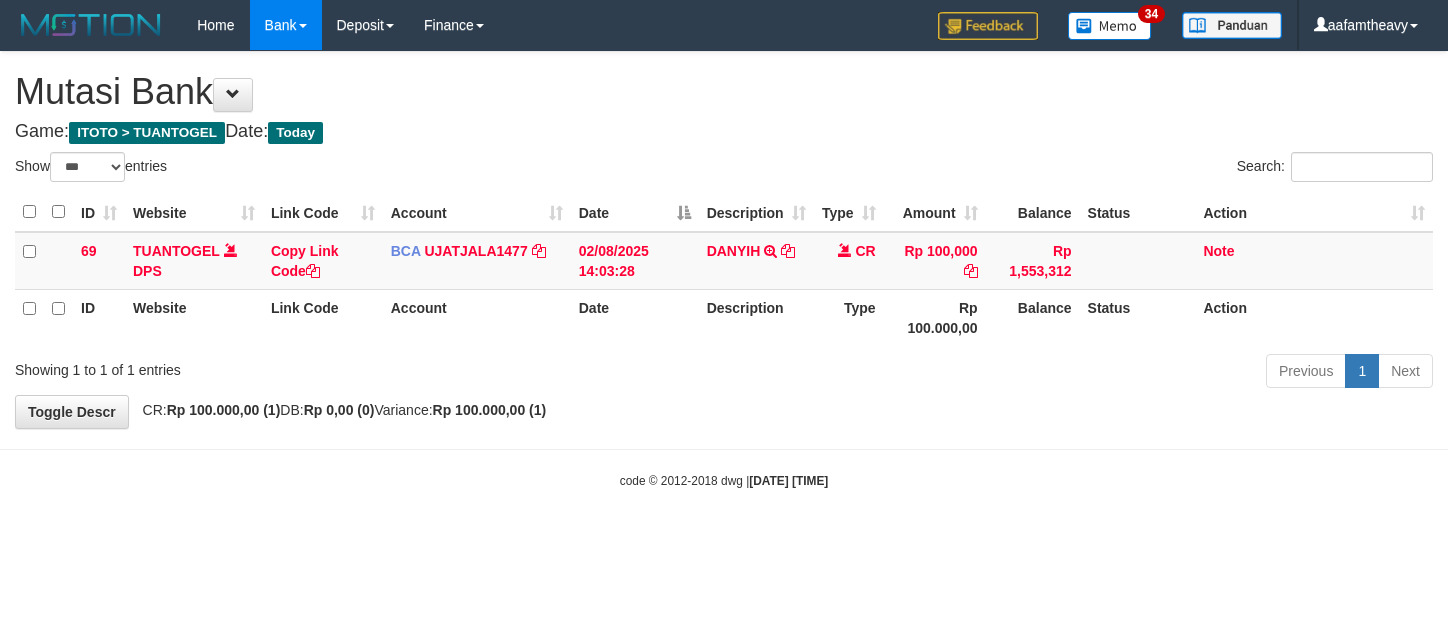 select on "***" 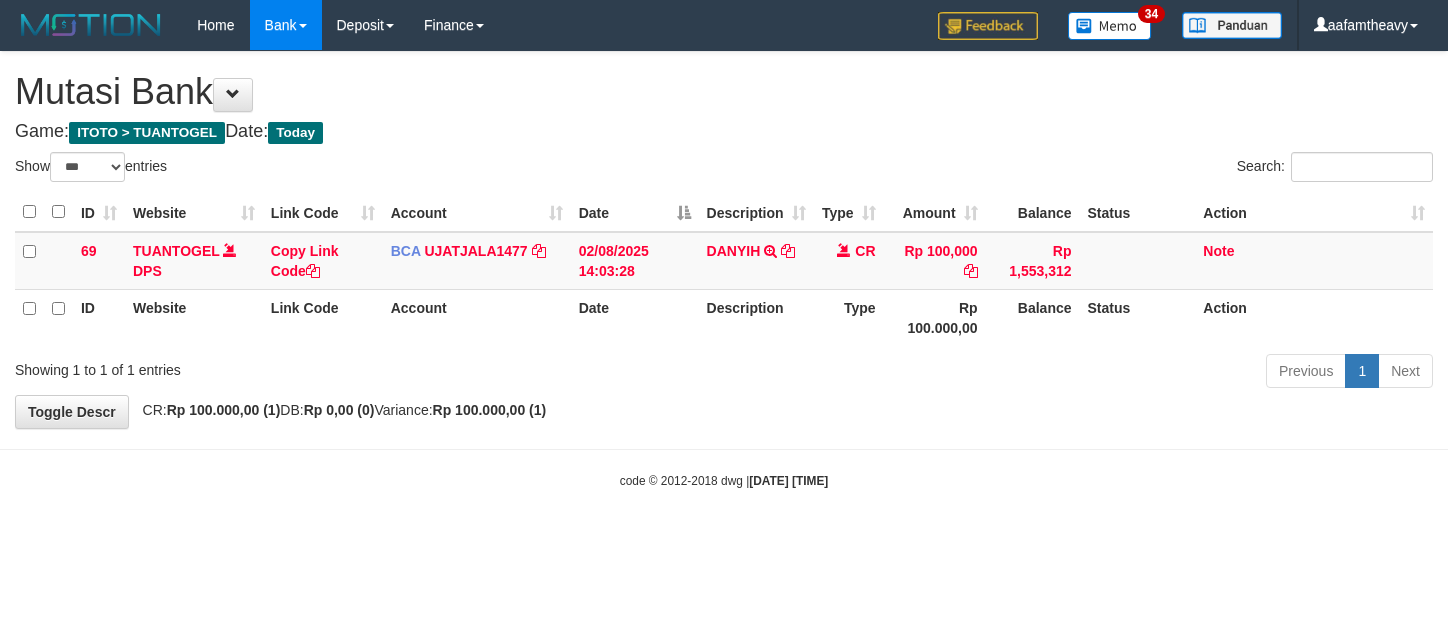 scroll, scrollTop: 0, scrollLeft: 0, axis: both 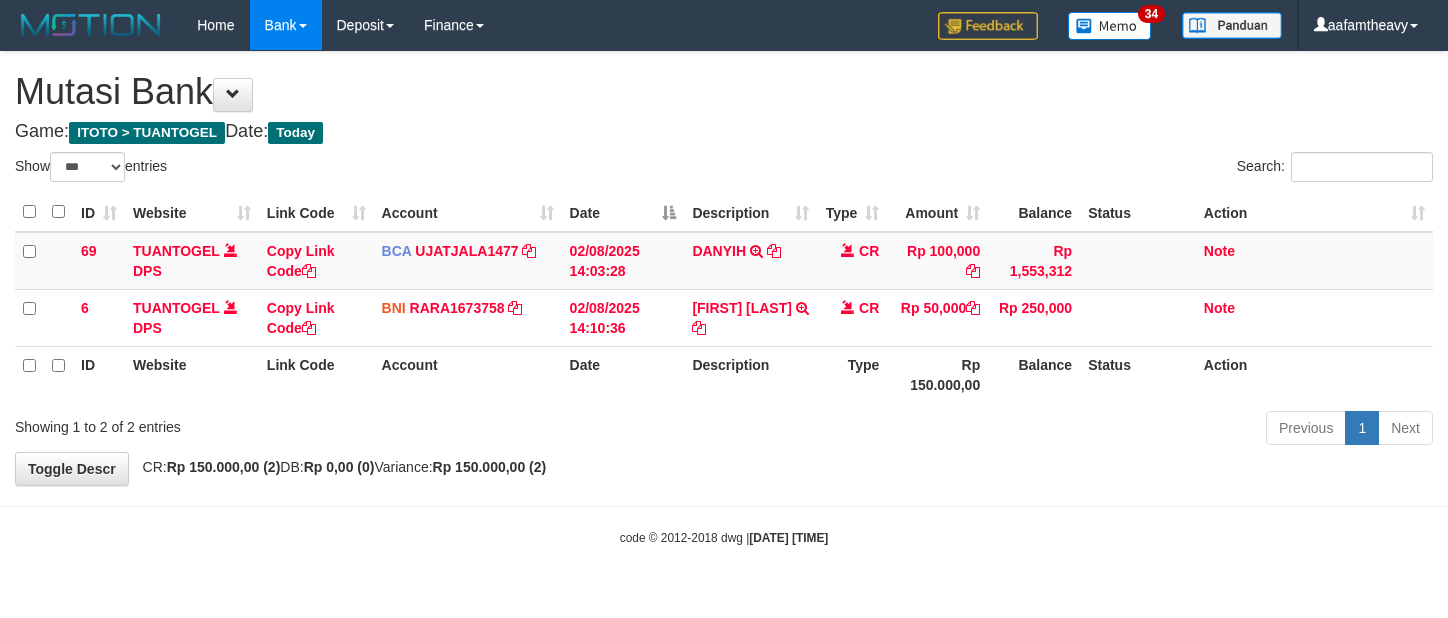 select on "***" 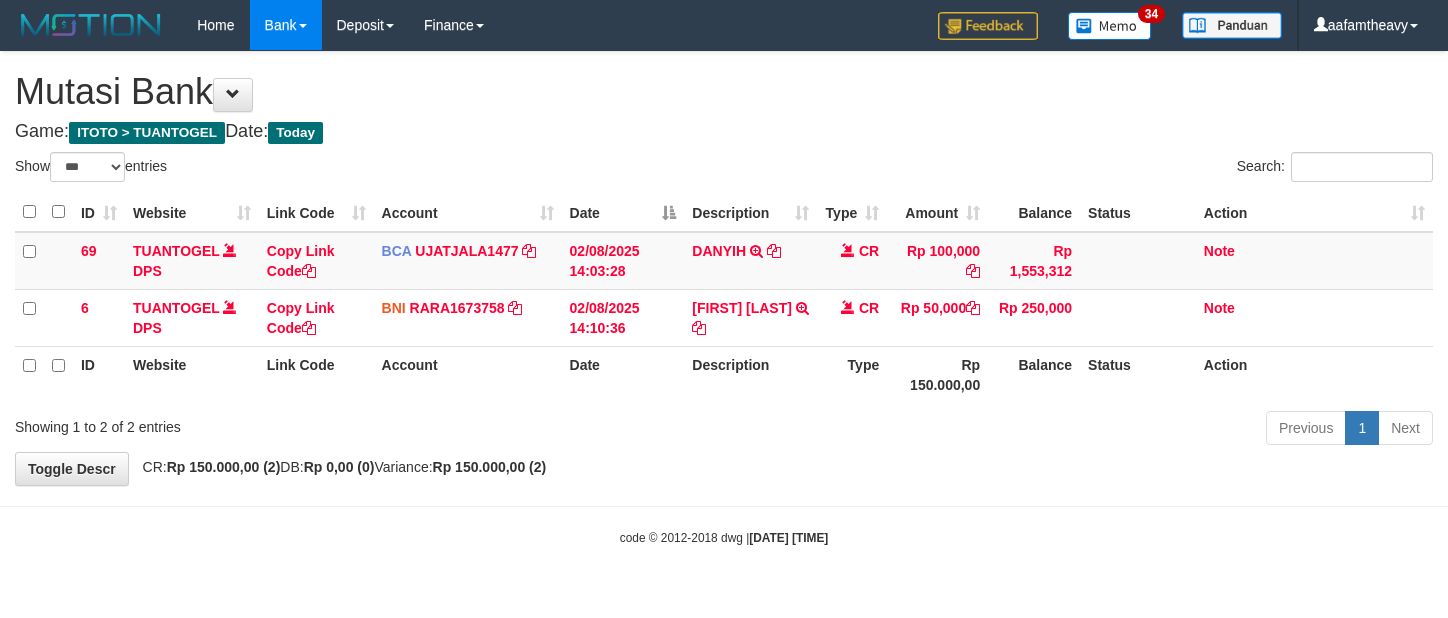 scroll, scrollTop: 0, scrollLeft: 0, axis: both 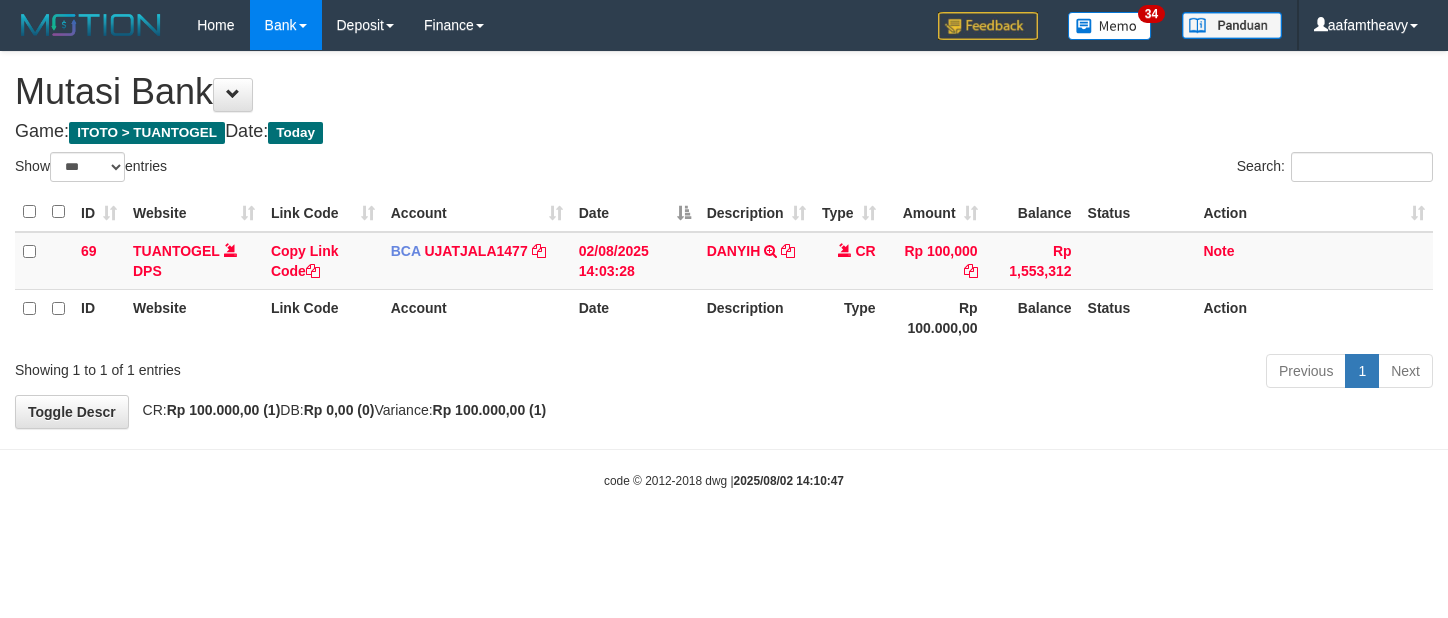 select on "***" 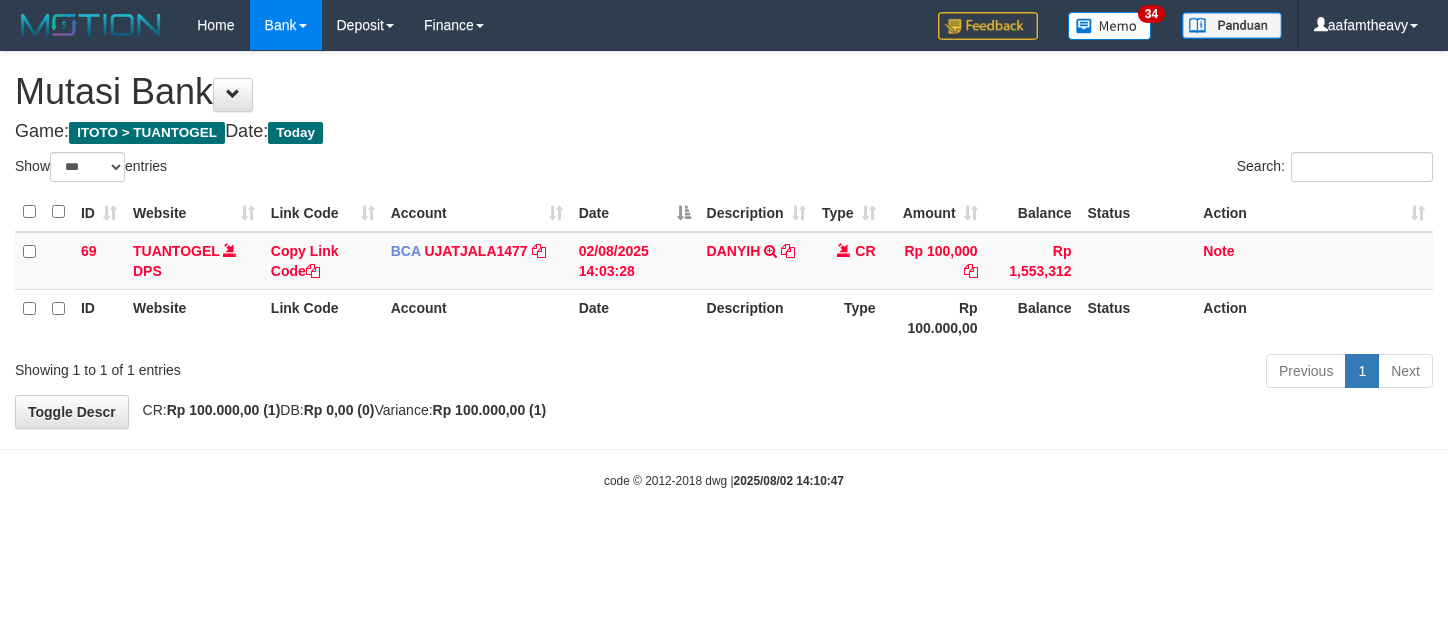 scroll, scrollTop: 0, scrollLeft: 0, axis: both 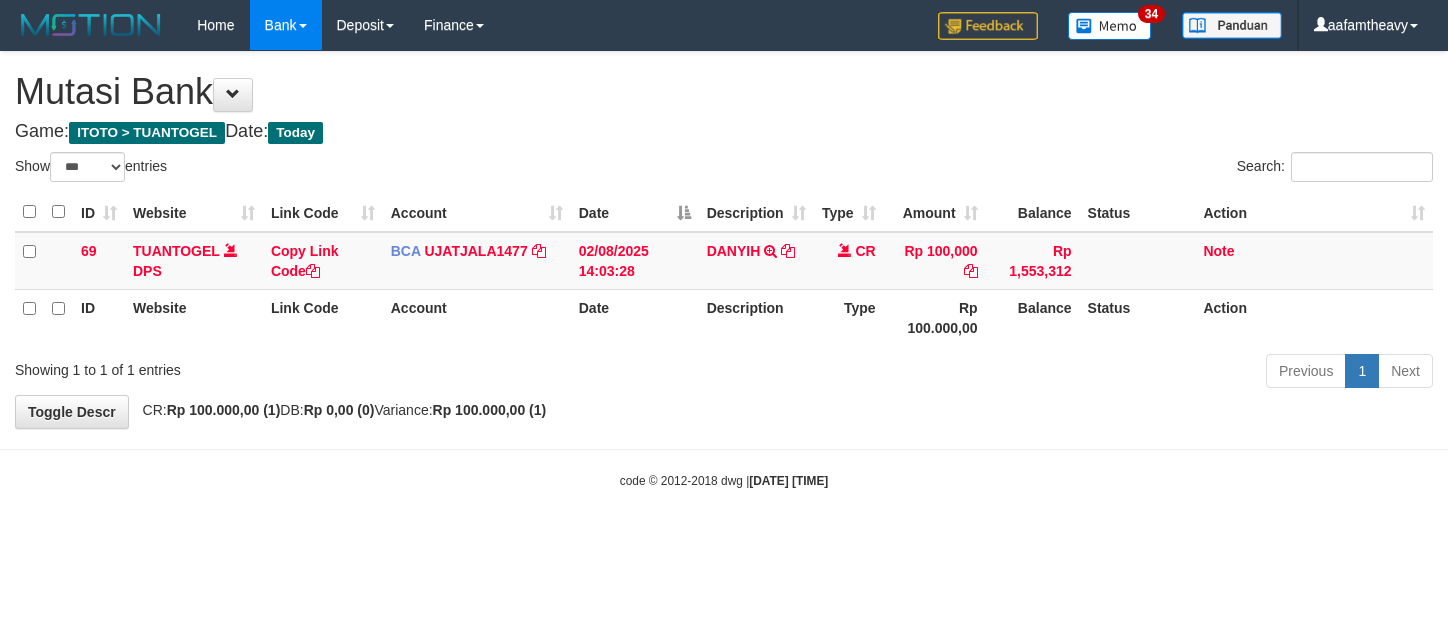 select on "***" 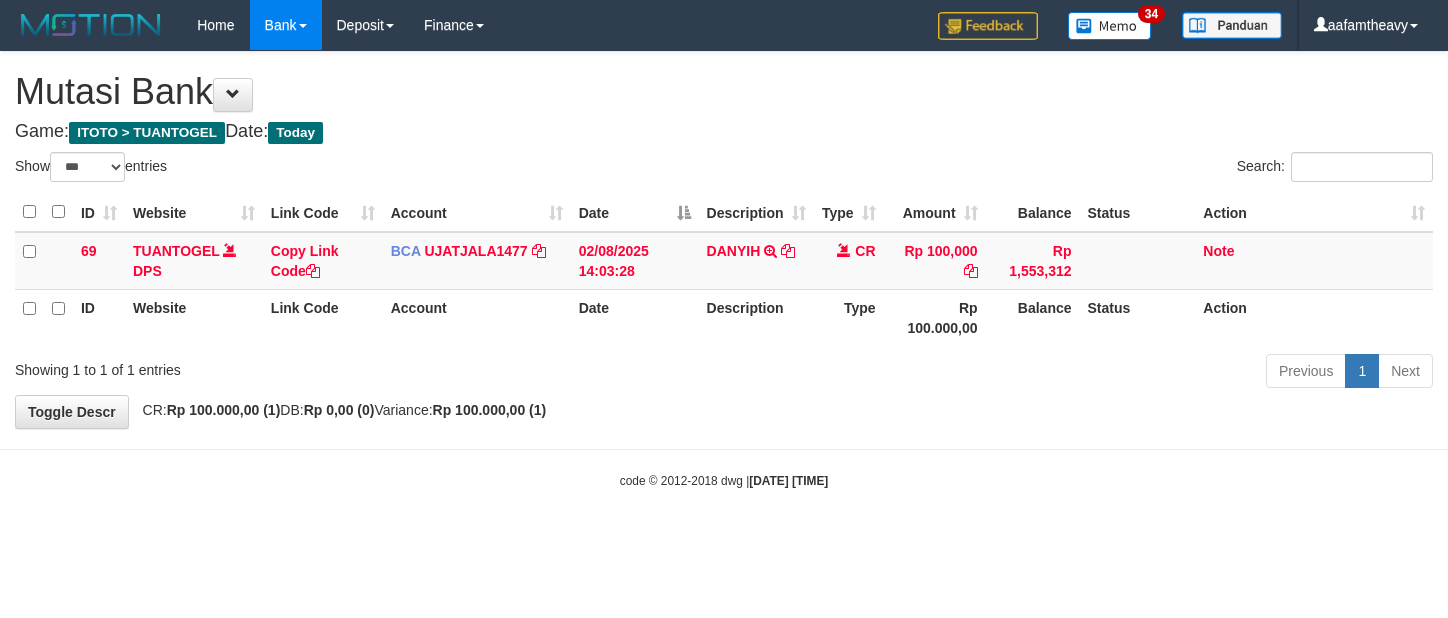 scroll, scrollTop: 0, scrollLeft: 0, axis: both 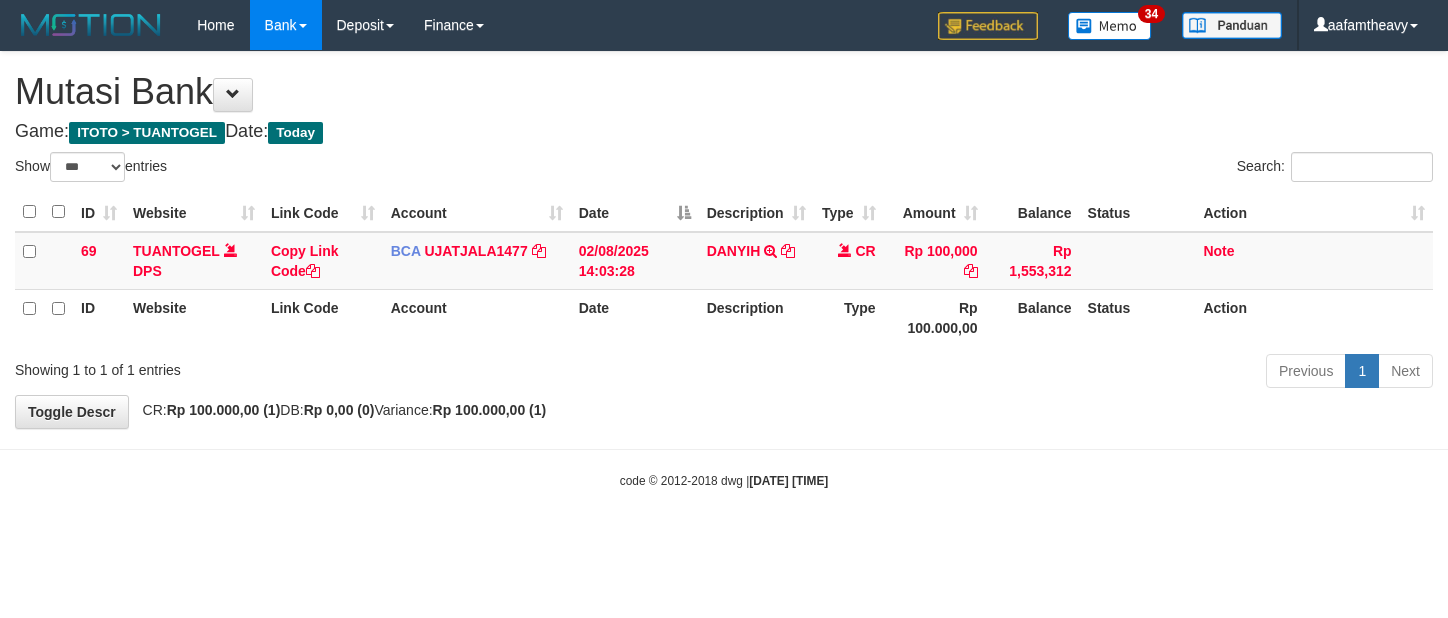 select on "***" 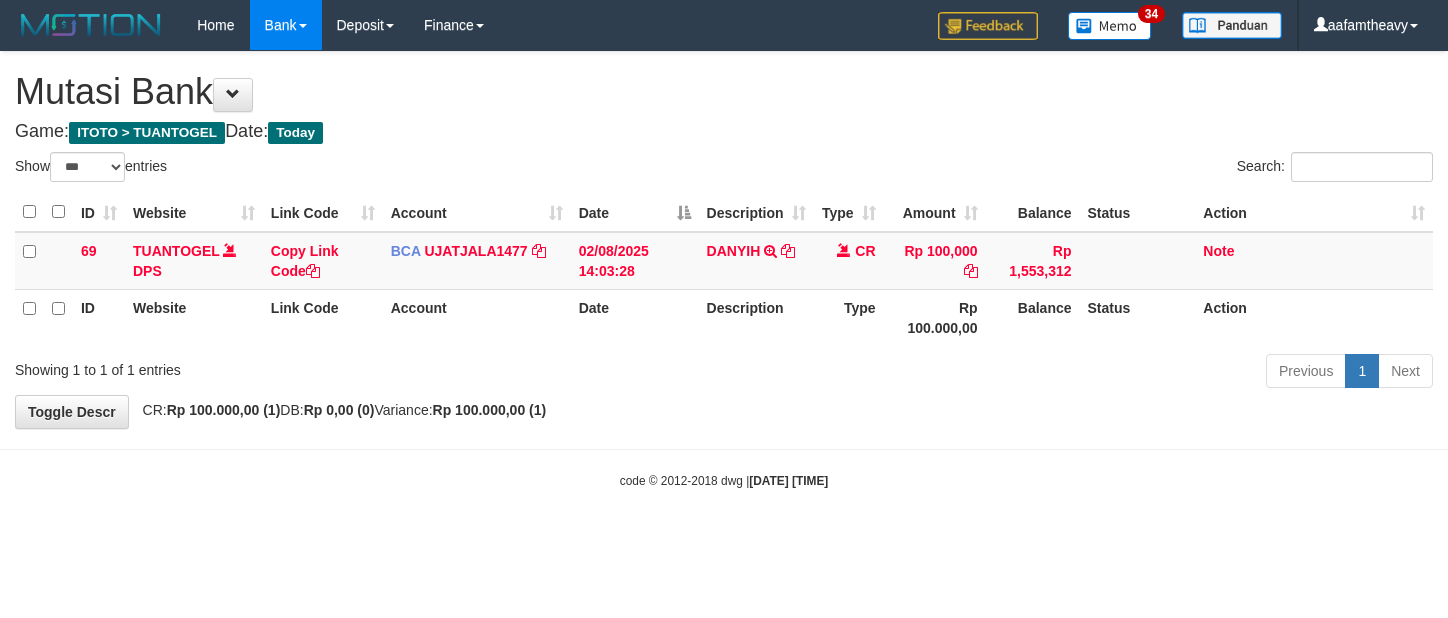 scroll, scrollTop: 0, scrollLeft: 0, axis: both 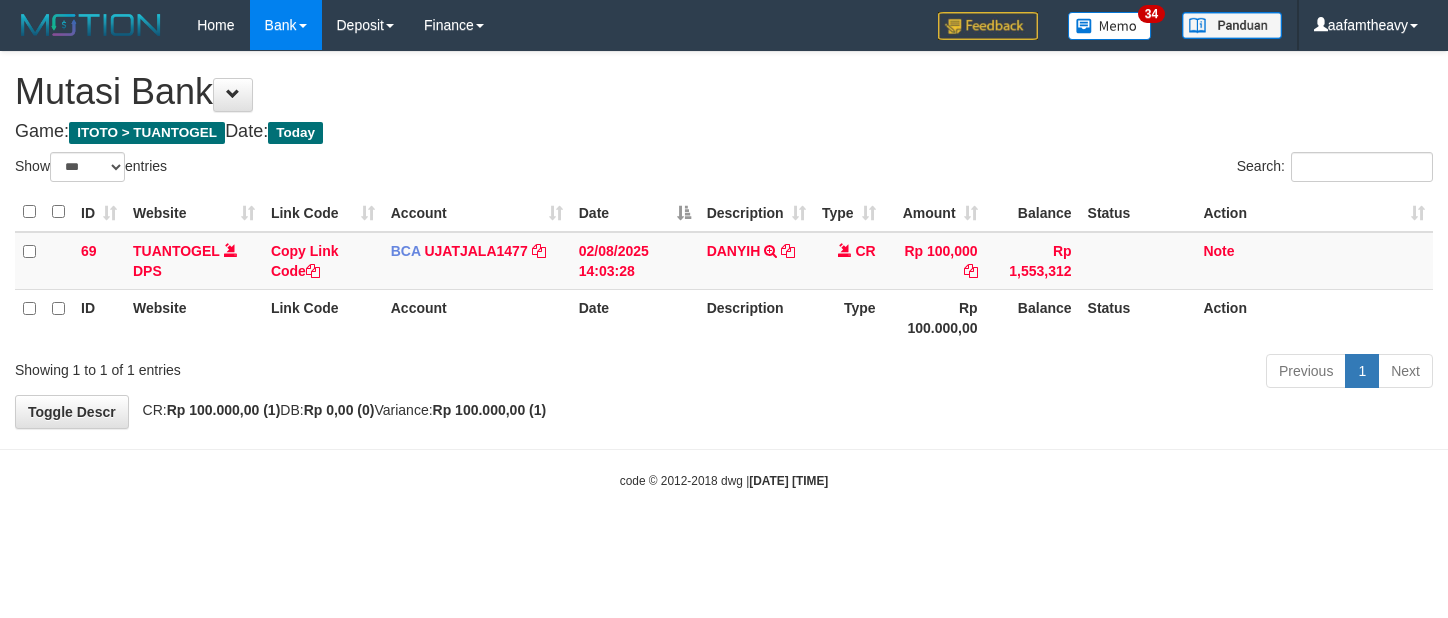 select on "***" 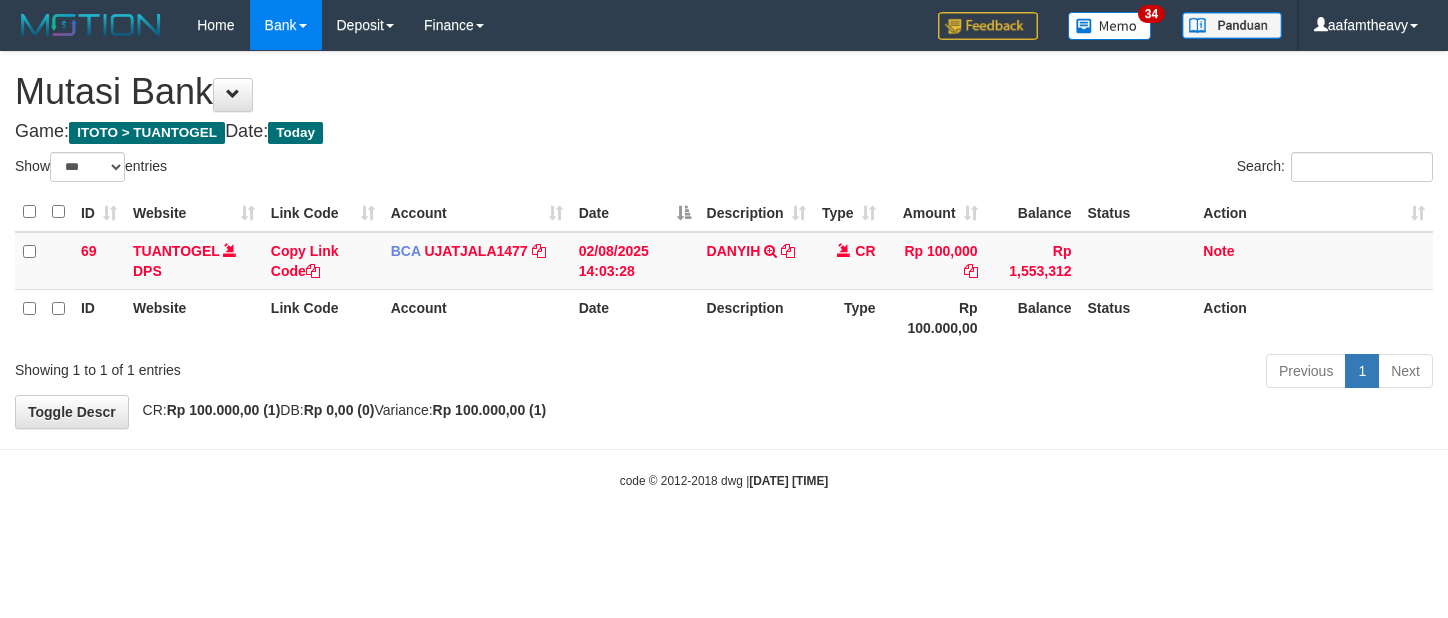scroll, scrollTop: 0, scrollLeft: 0, axis: both 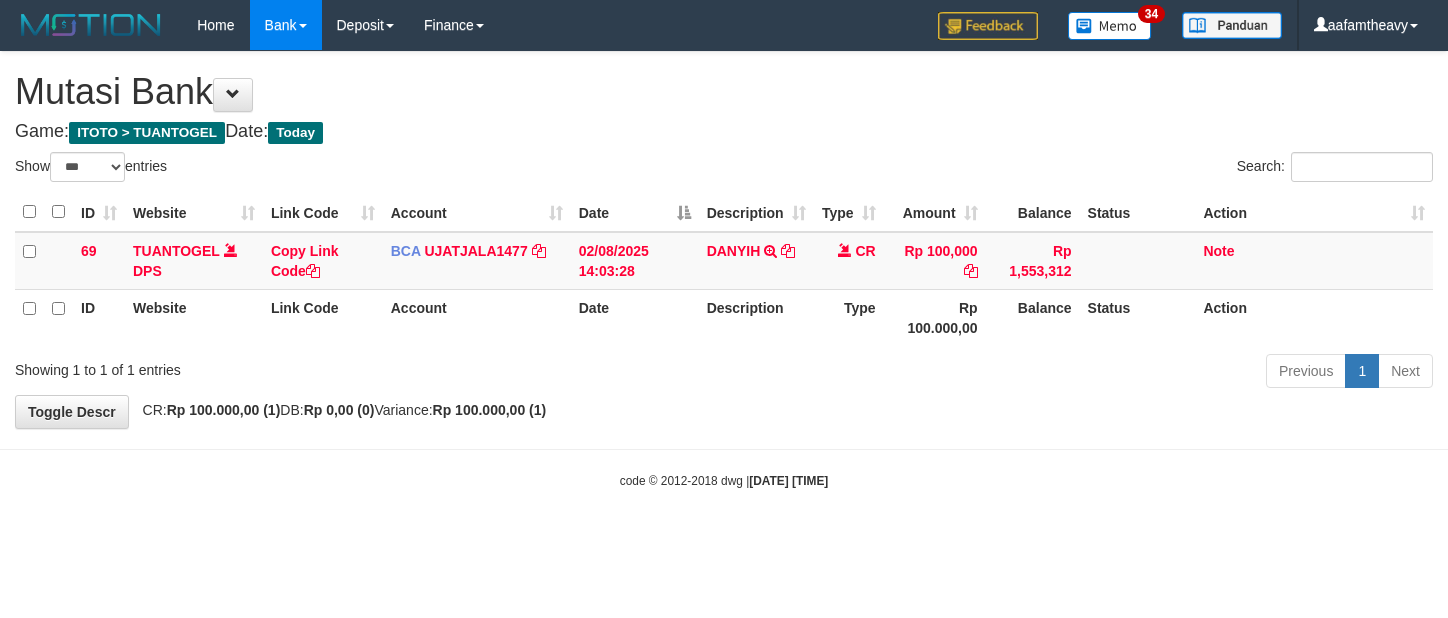 select on "***" 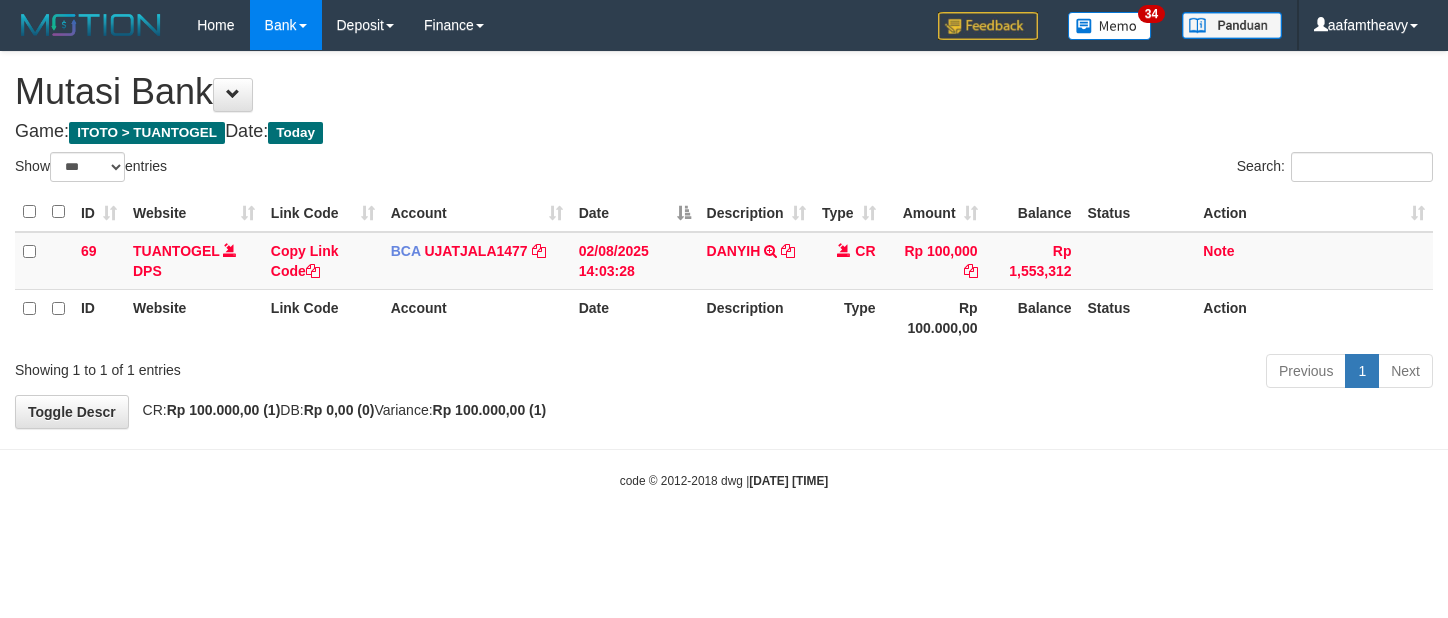 scroll, scrollTop: 0, scrollLeft: 0, axis: both 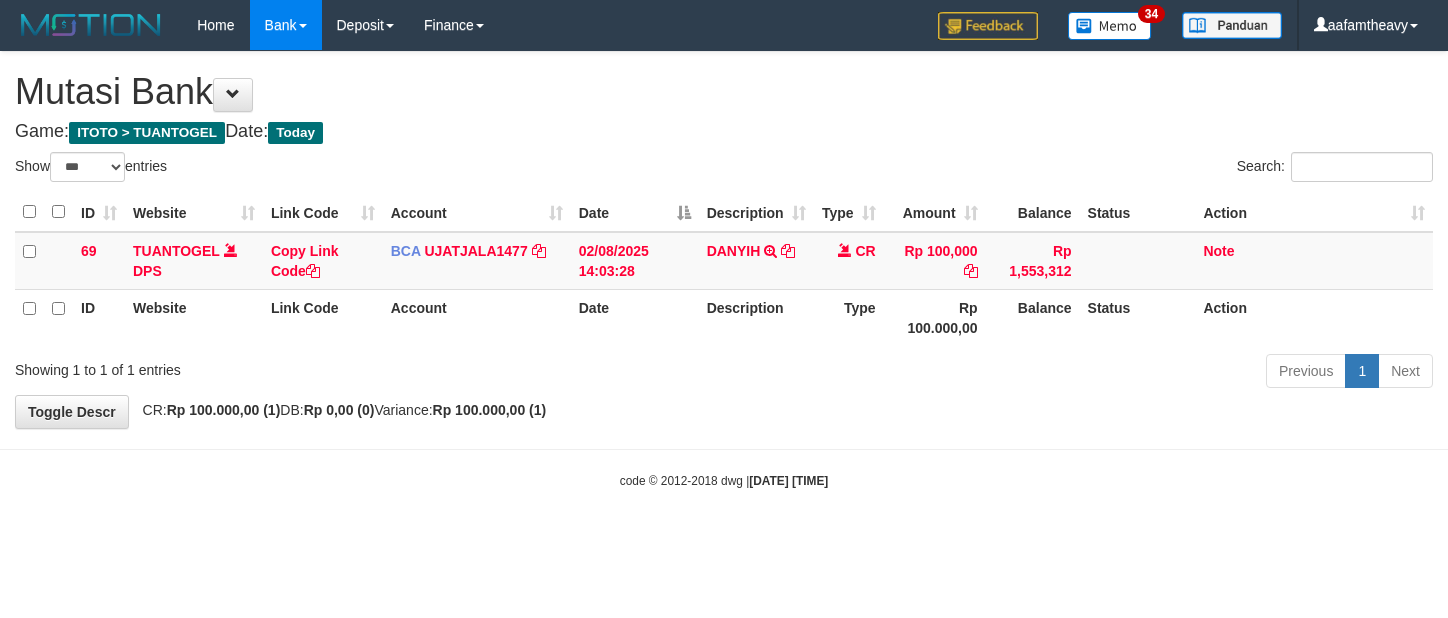 select on "***" 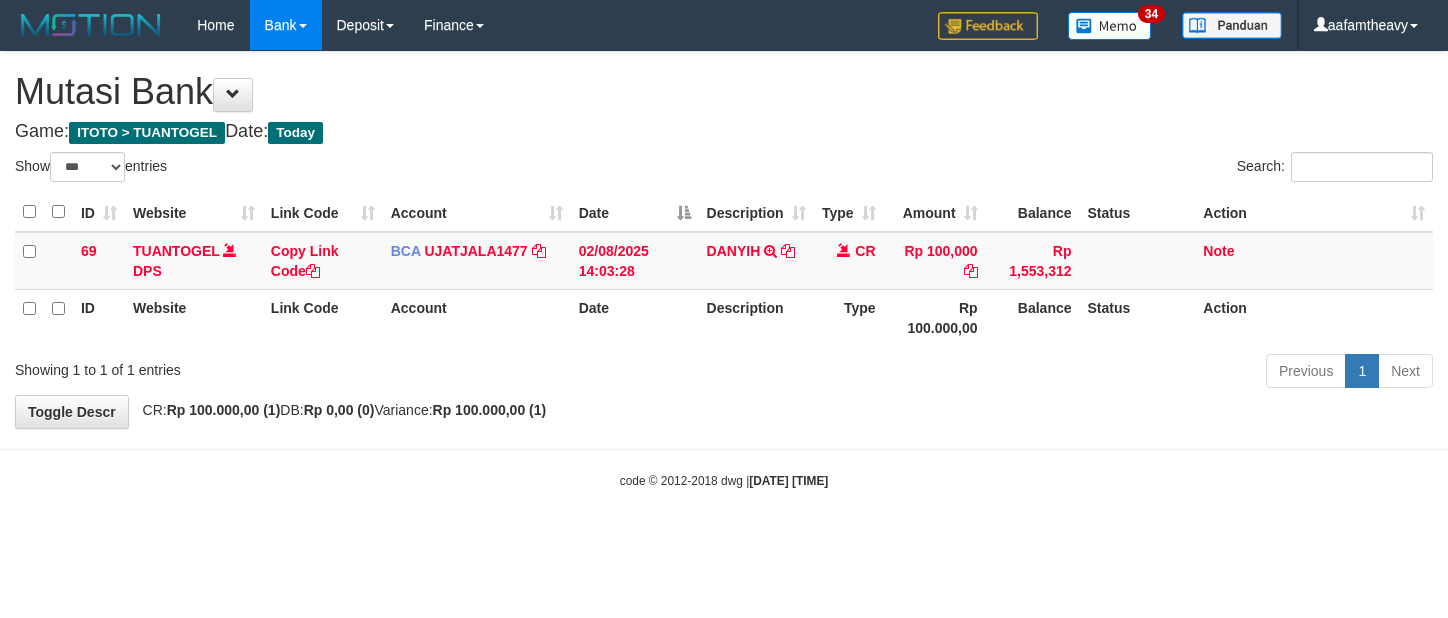 scroll, scrollTop: 0, scrollLeft: 0, axis: both 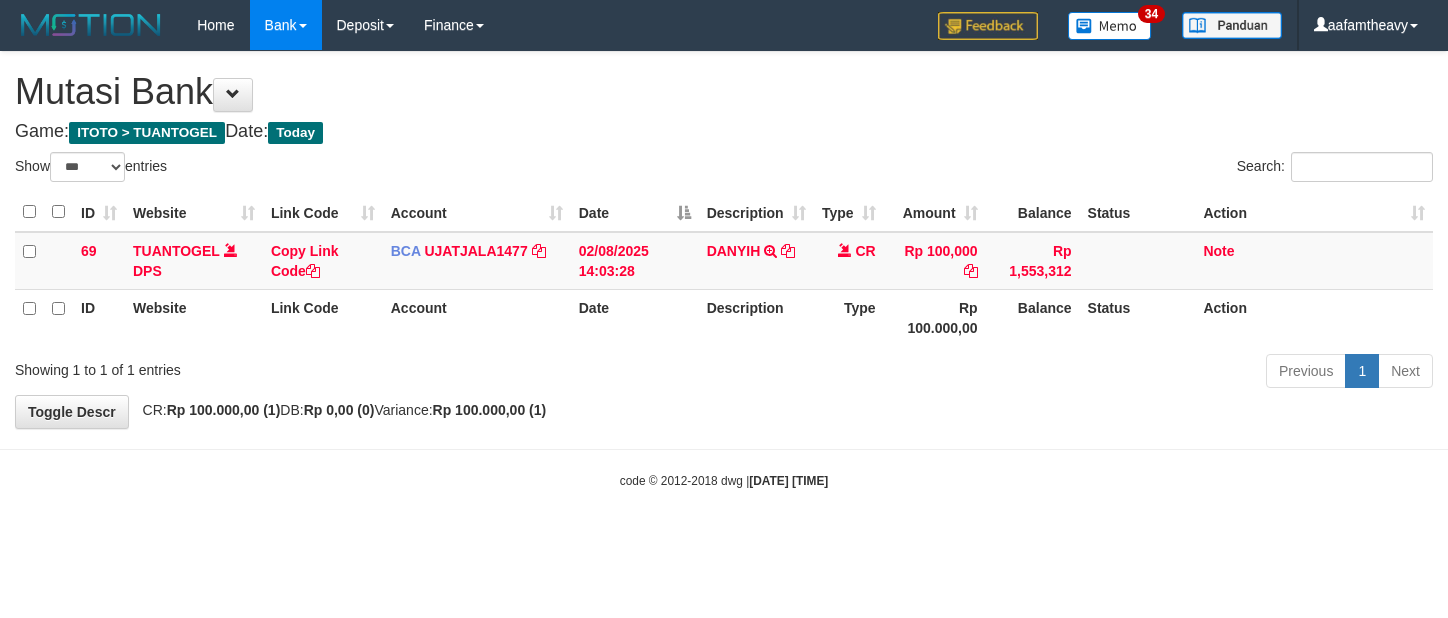 select on "***" 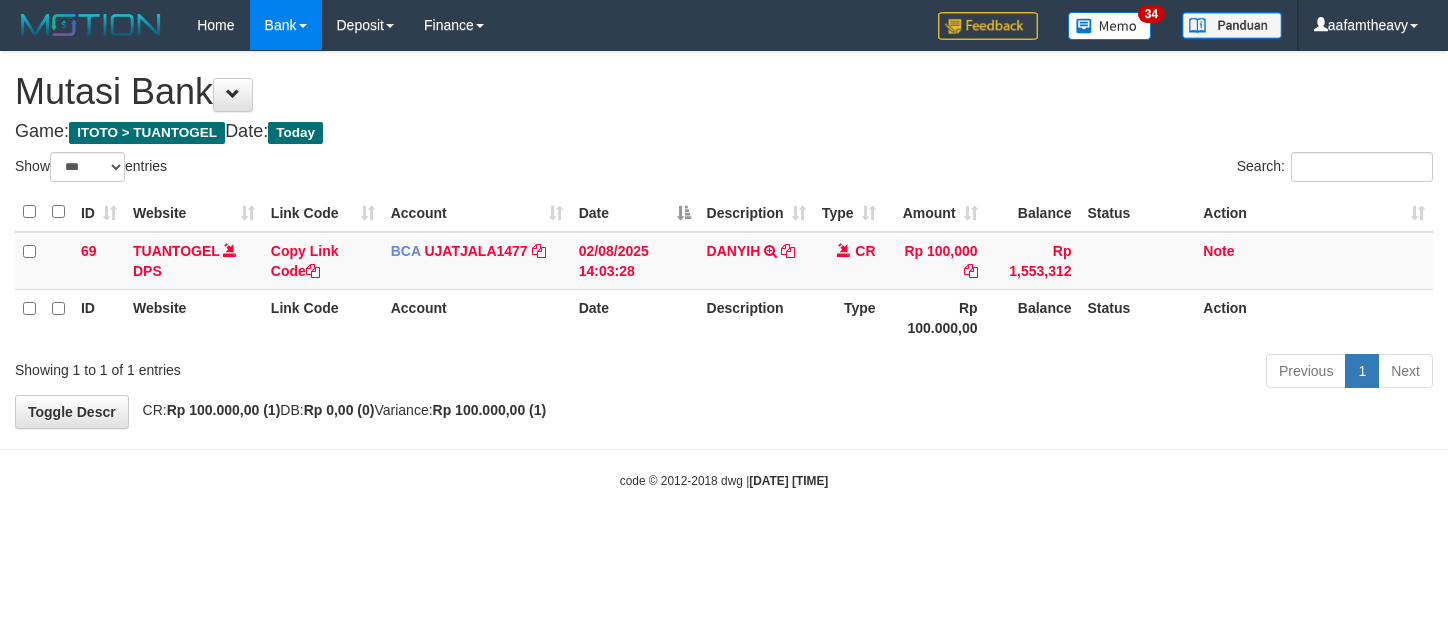 scroll, scrollTop: 0, scrollLeft: 0, axis: both 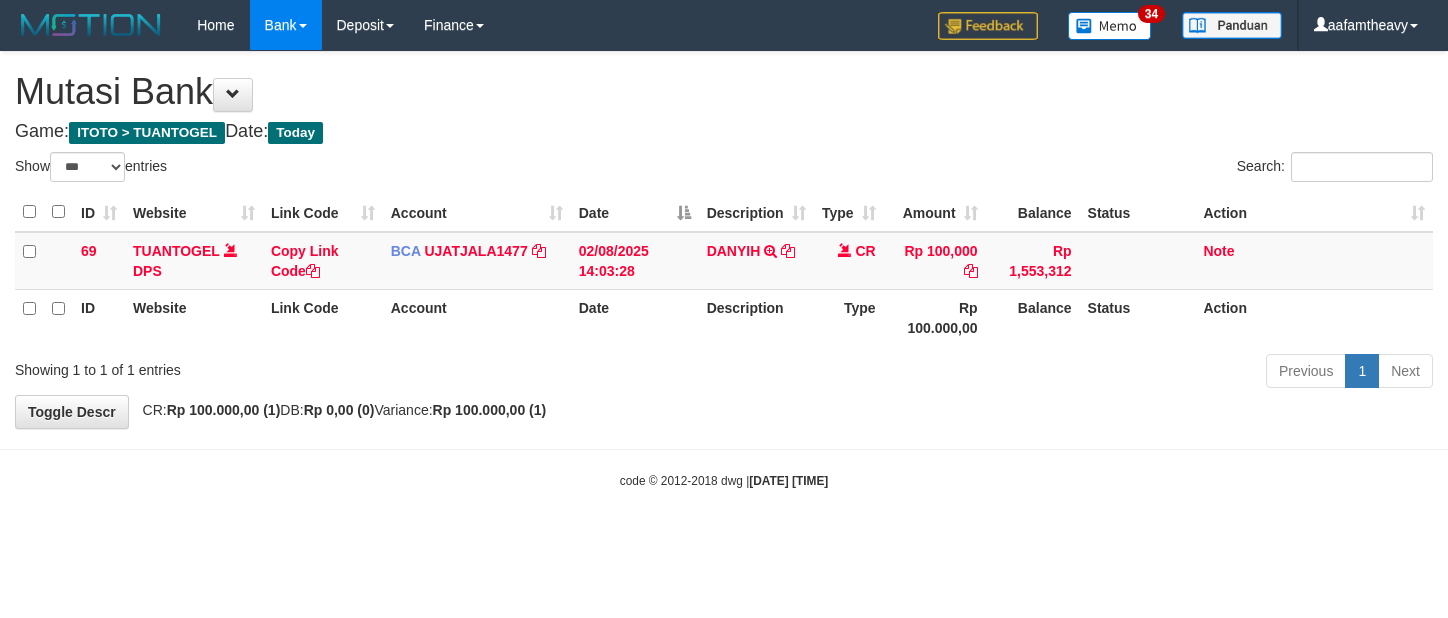 select on "***" 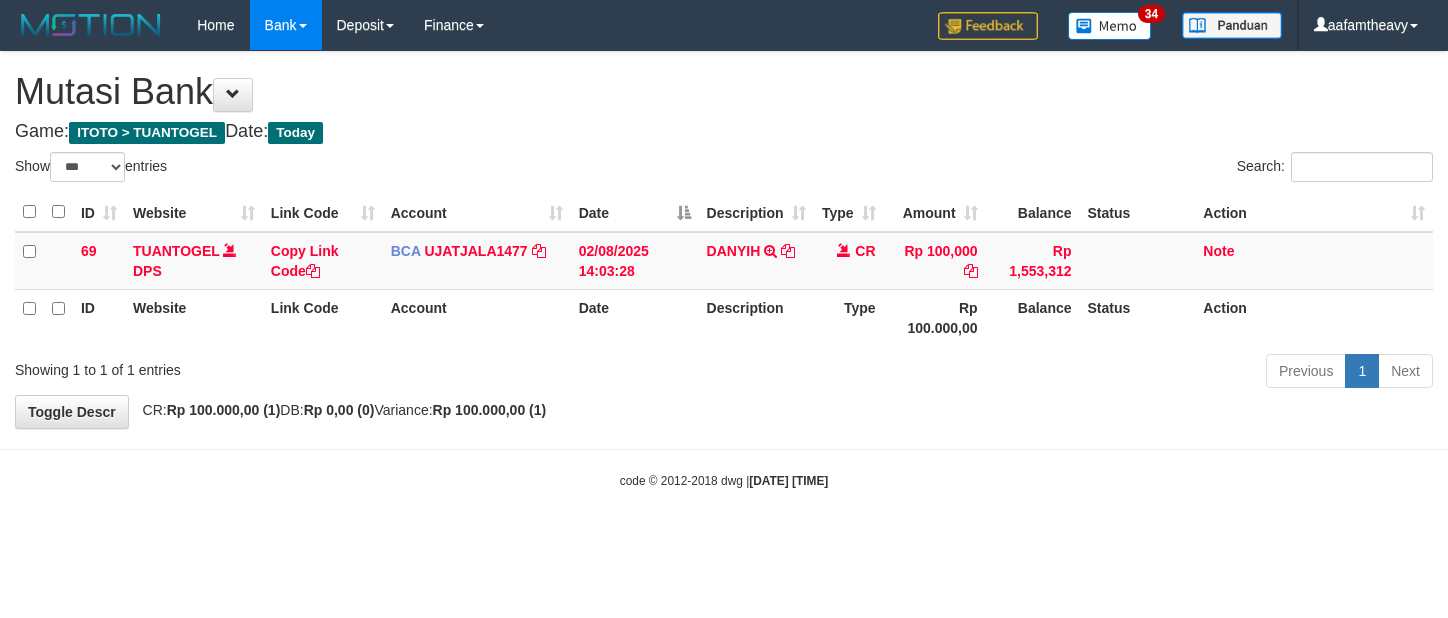 scroll, scrollTop: 0, scrollLeft: 0, axis: both 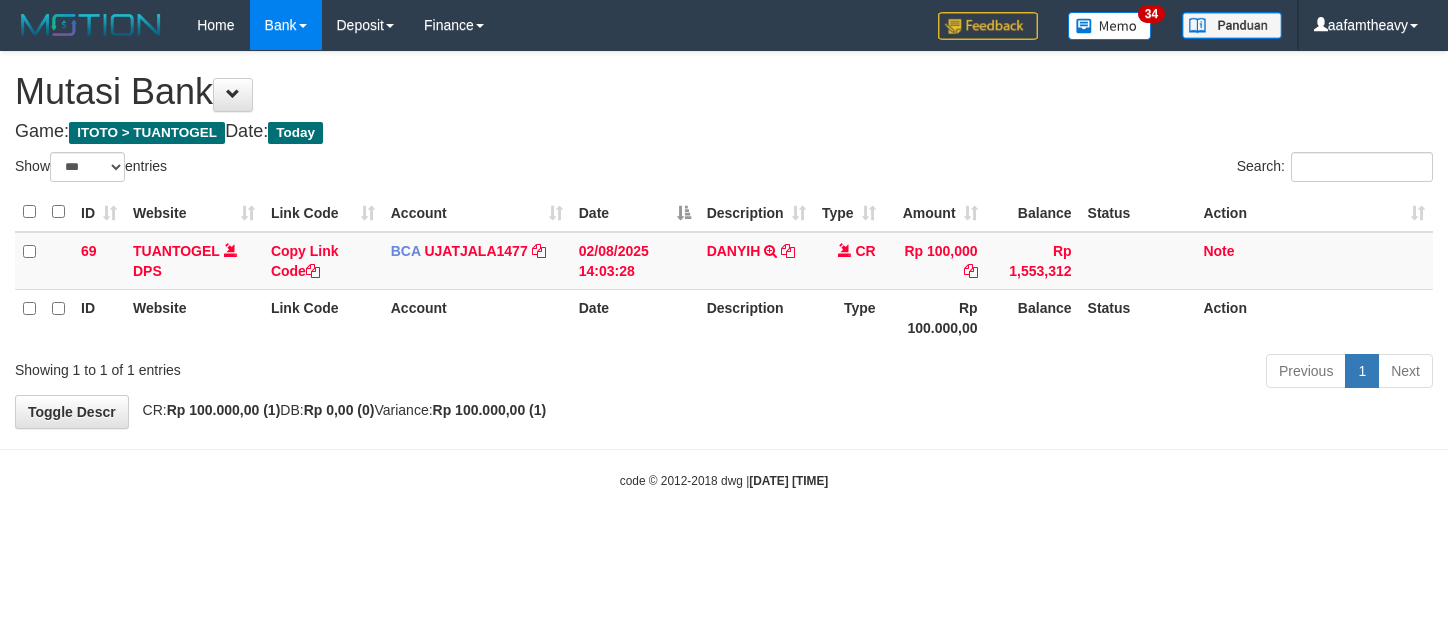 select on "***" 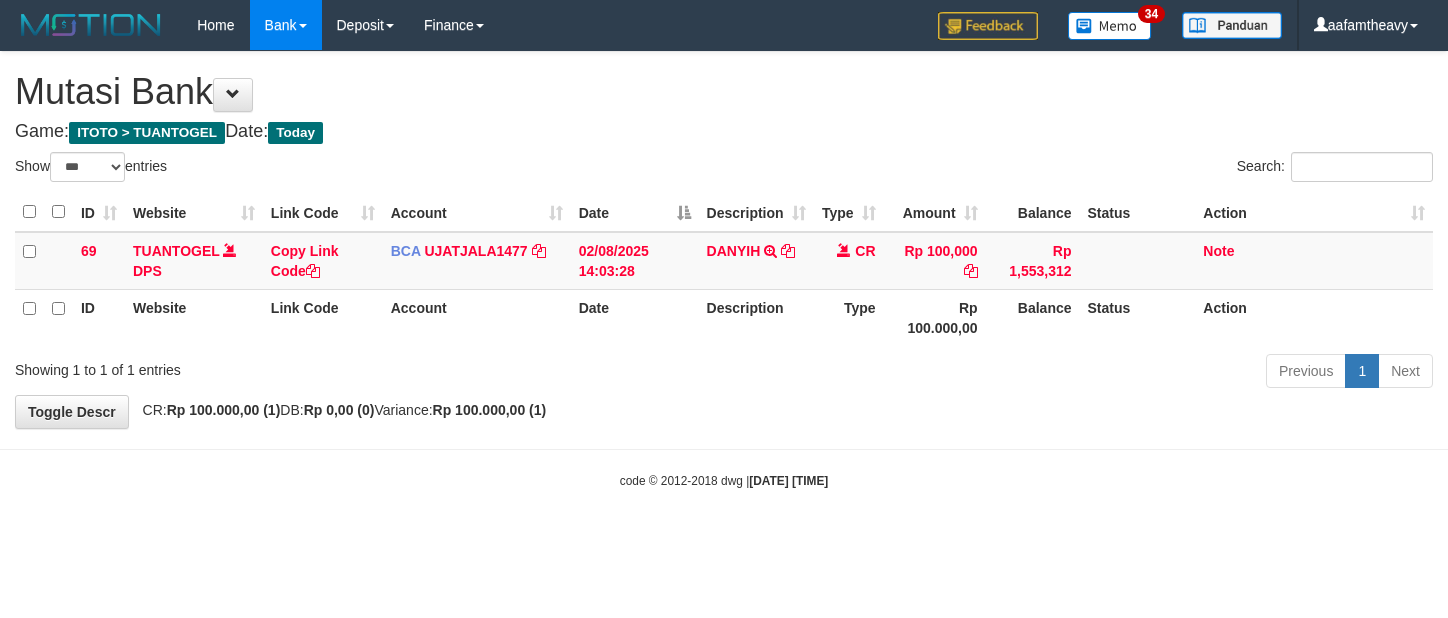 scroll, scrollTop: 0, scrollLeft: 0, axis: both 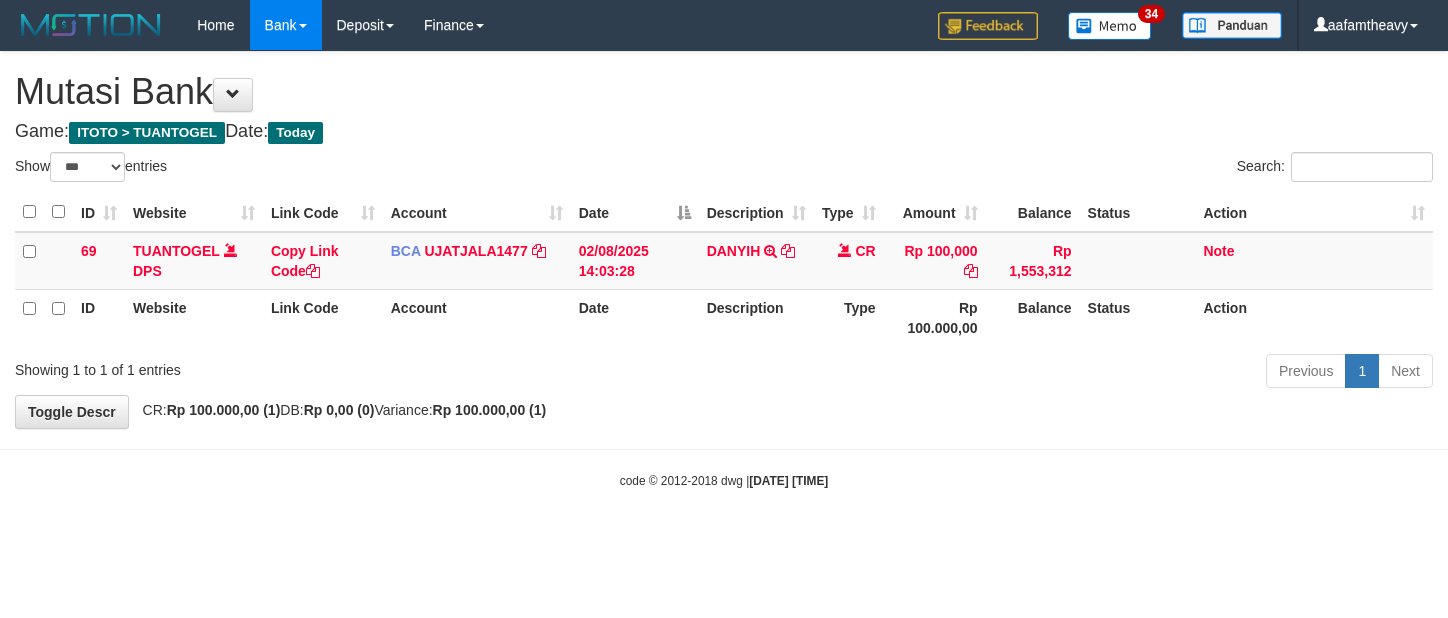 select on "***" 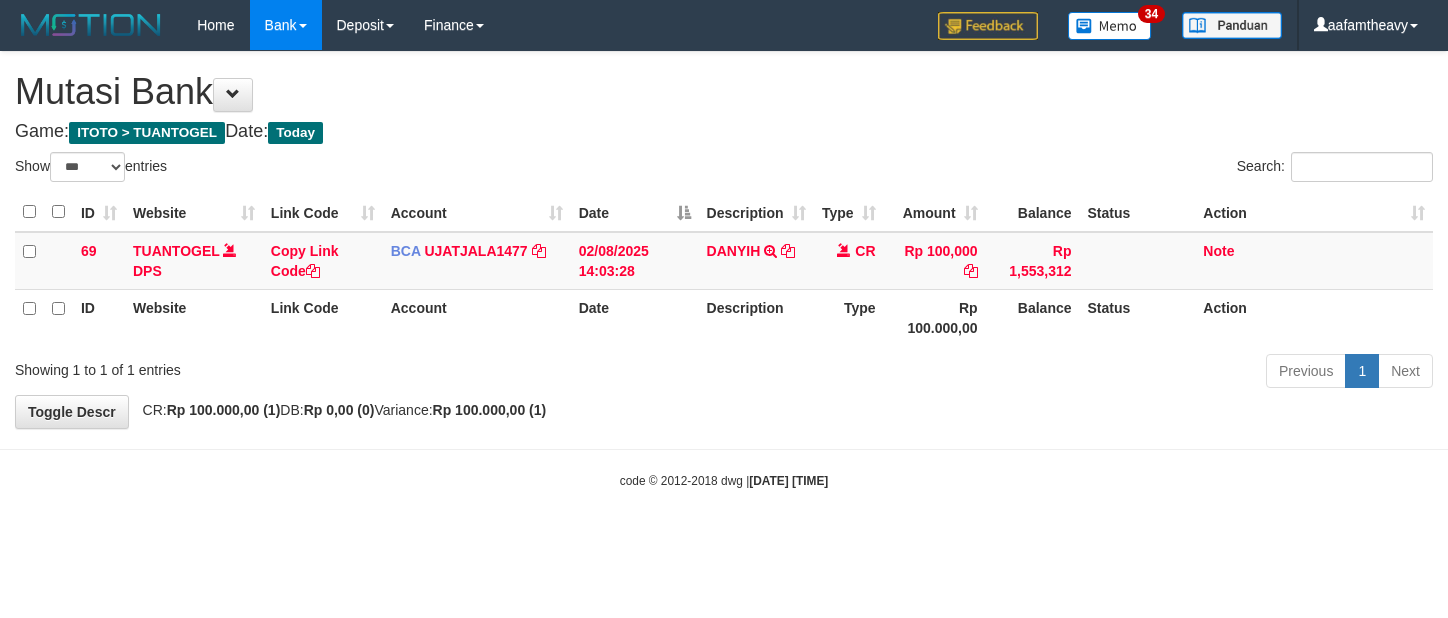 scroll, scrollTop: 0, scrollLeft: 0, axis: both 